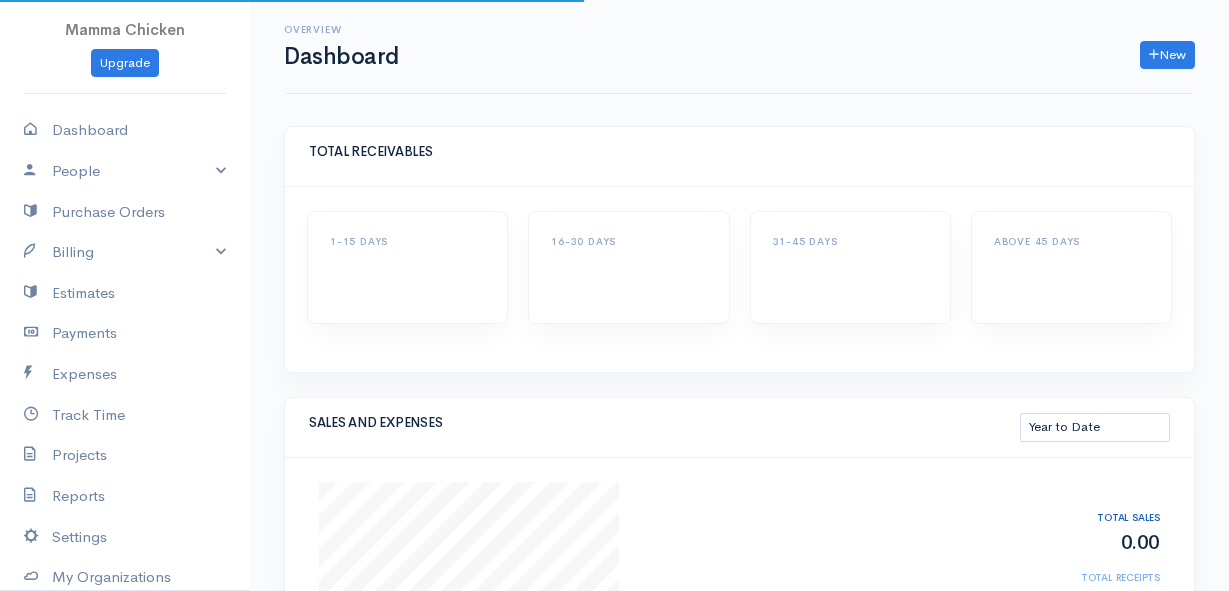 select on "thistoyear" 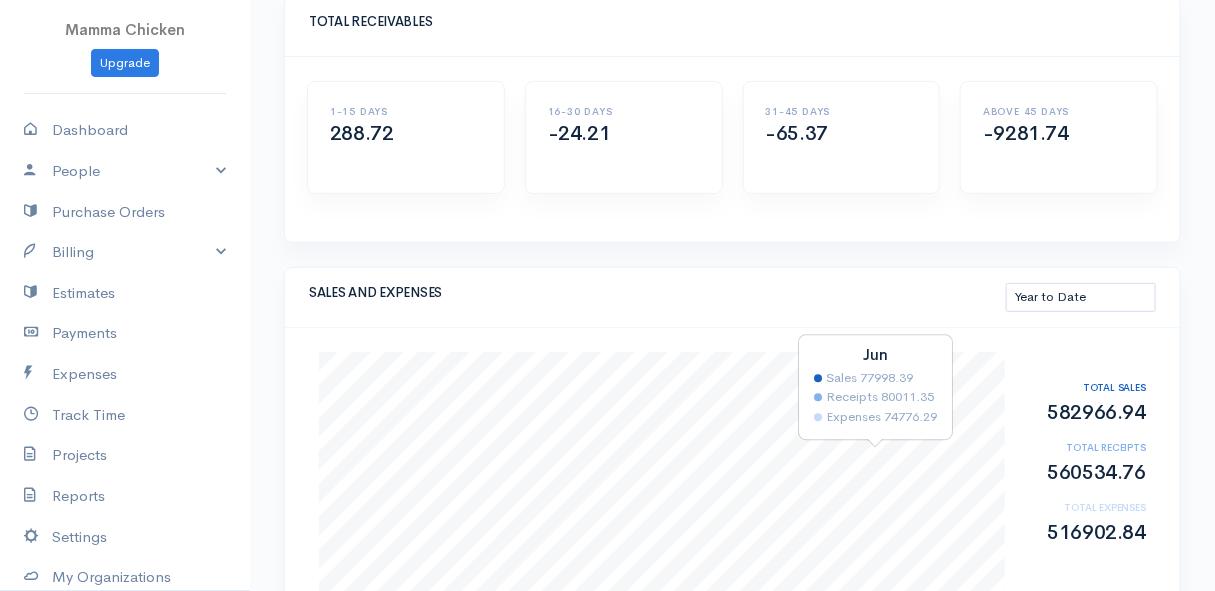 scroll, scrollTop: 0, scrollLeft: 0, axis: both 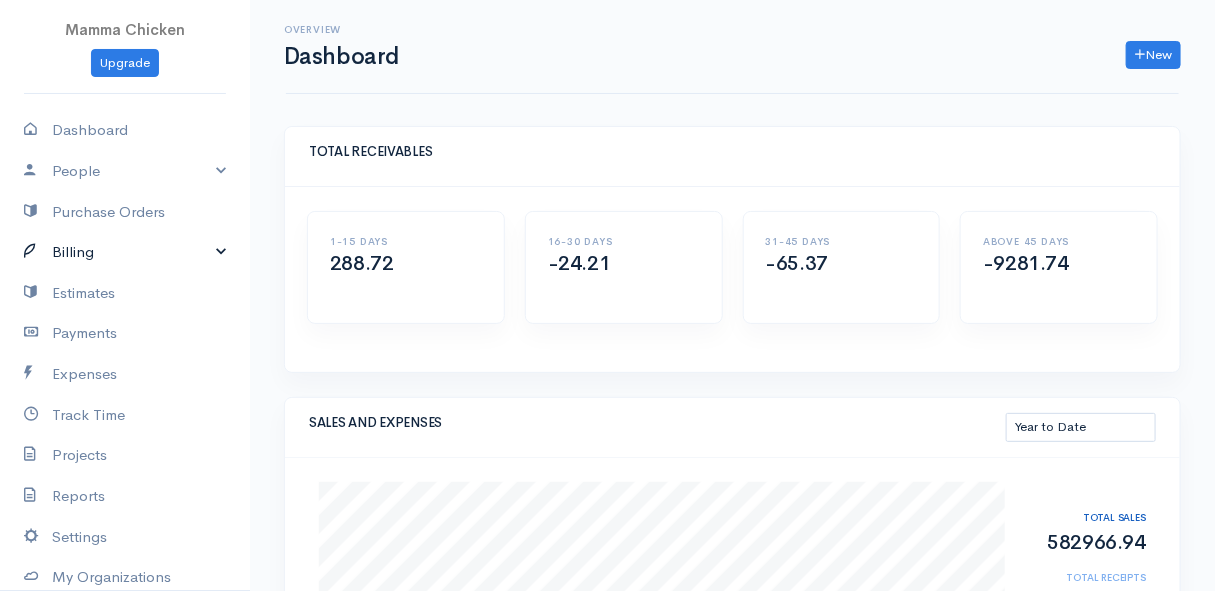 click on "Billing" at bounding box center (125, 252) 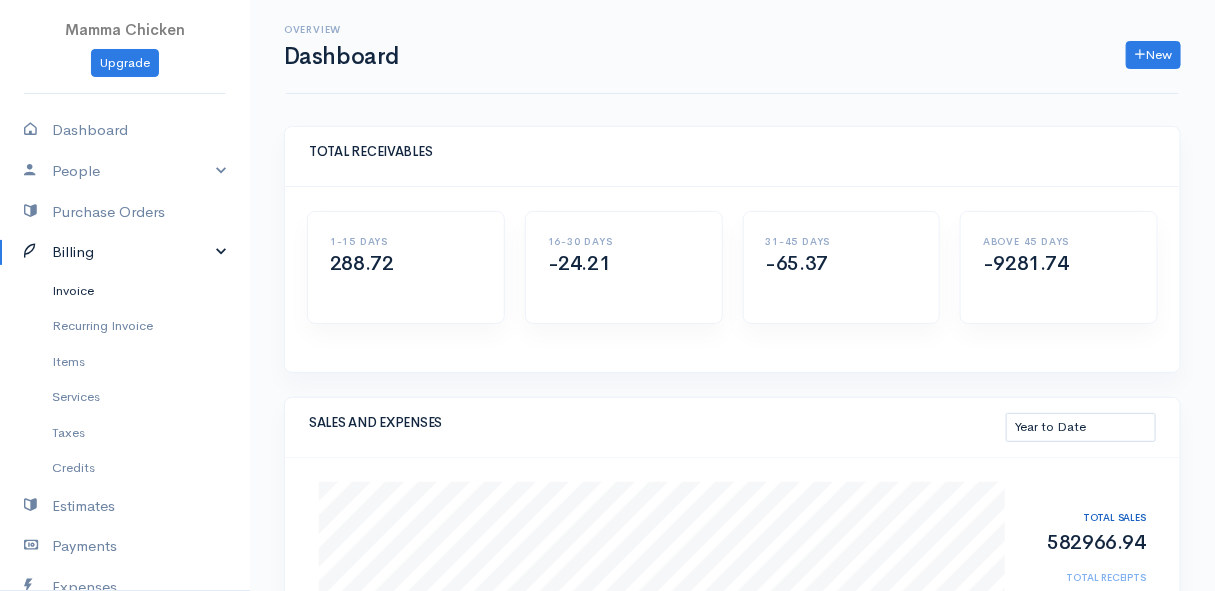 click on "Invoice" at bounding box center [125, 291] 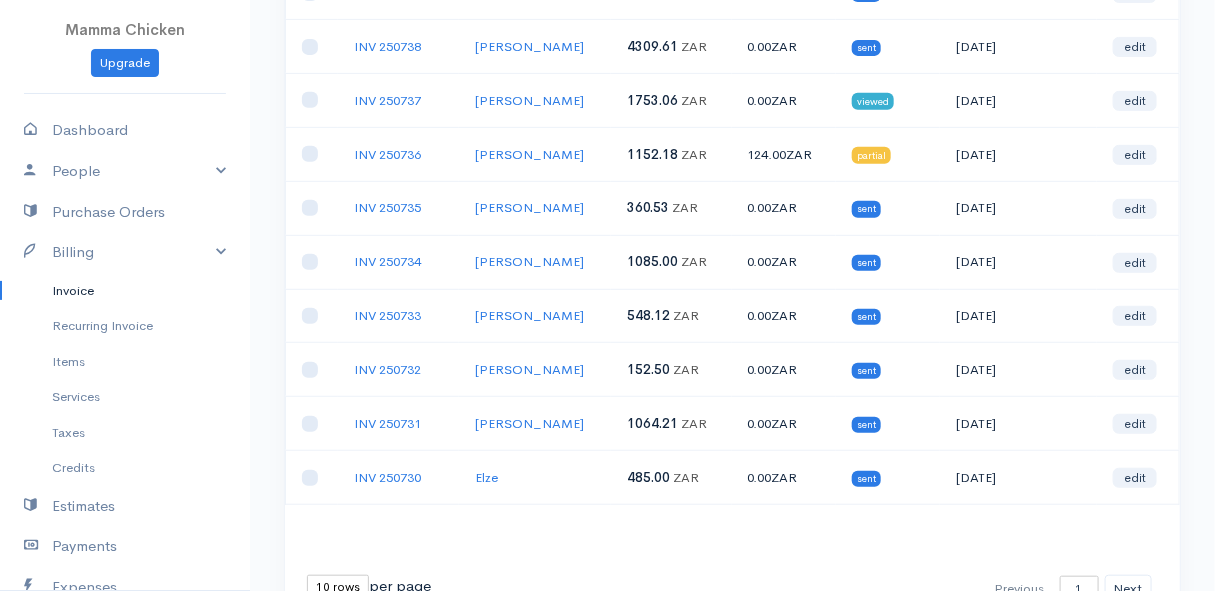 scroll, scrollTop: 364, scrollLeft: 0, axis: vertical 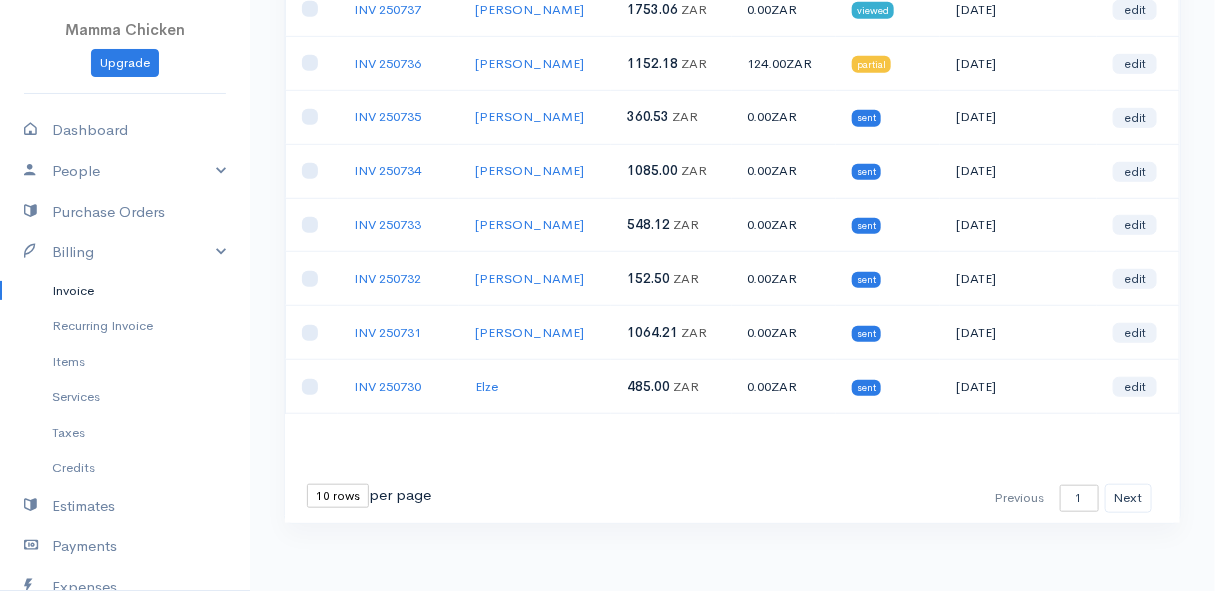 click on "10 rows 25 rows 50 rows" at bounding box center [338, 496] 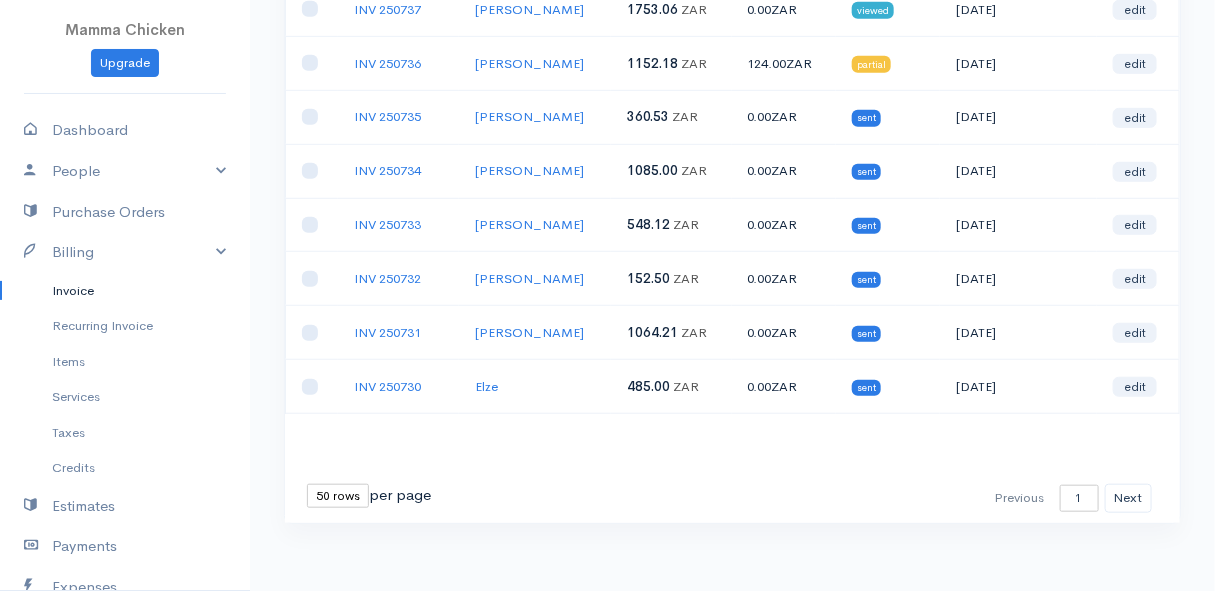 click on "10 rows 25 rows 50 rows" at bounding box center (338, 496) 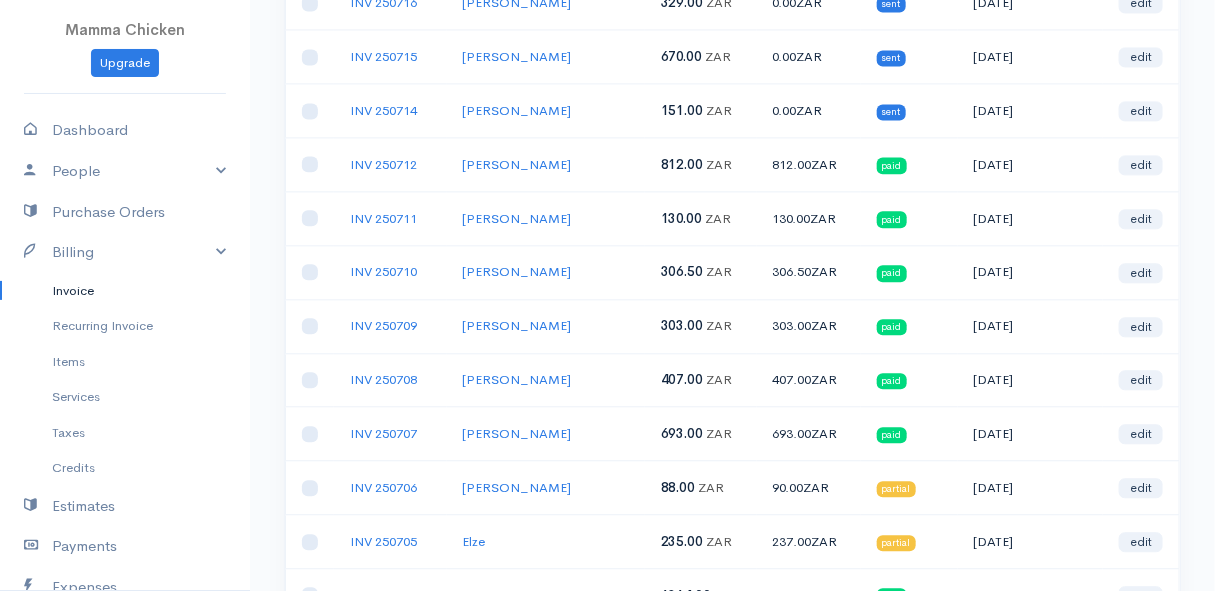 scroll, scrollTop: 1411, scrollLeft: 0, axis: vertical 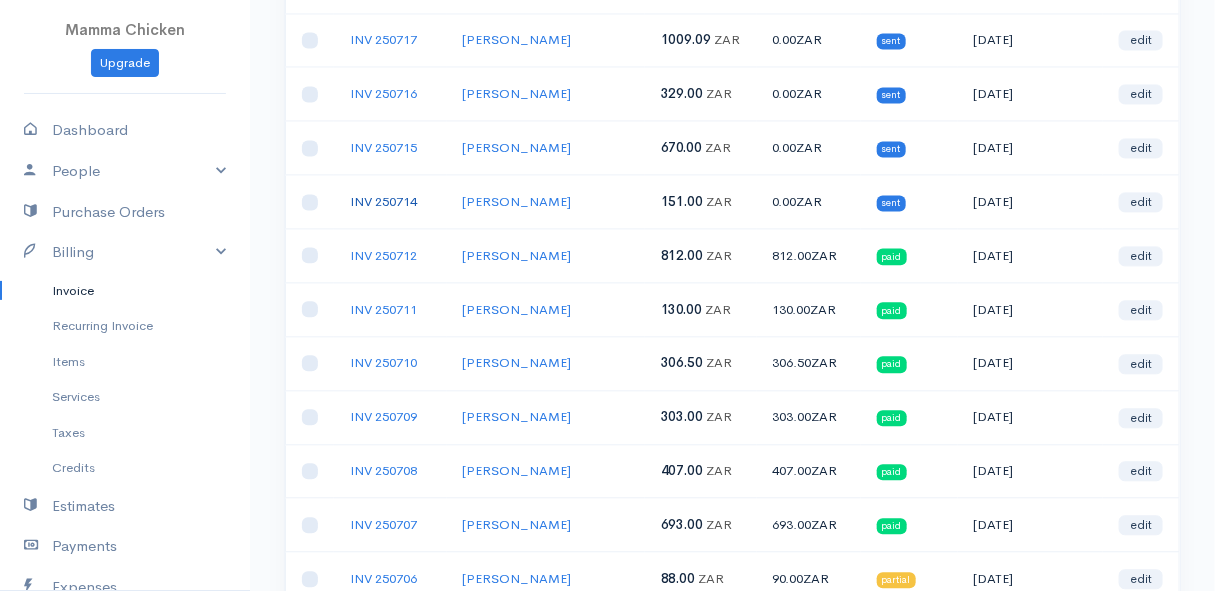 click on "INV 250714" at bounding box center [383, 201] 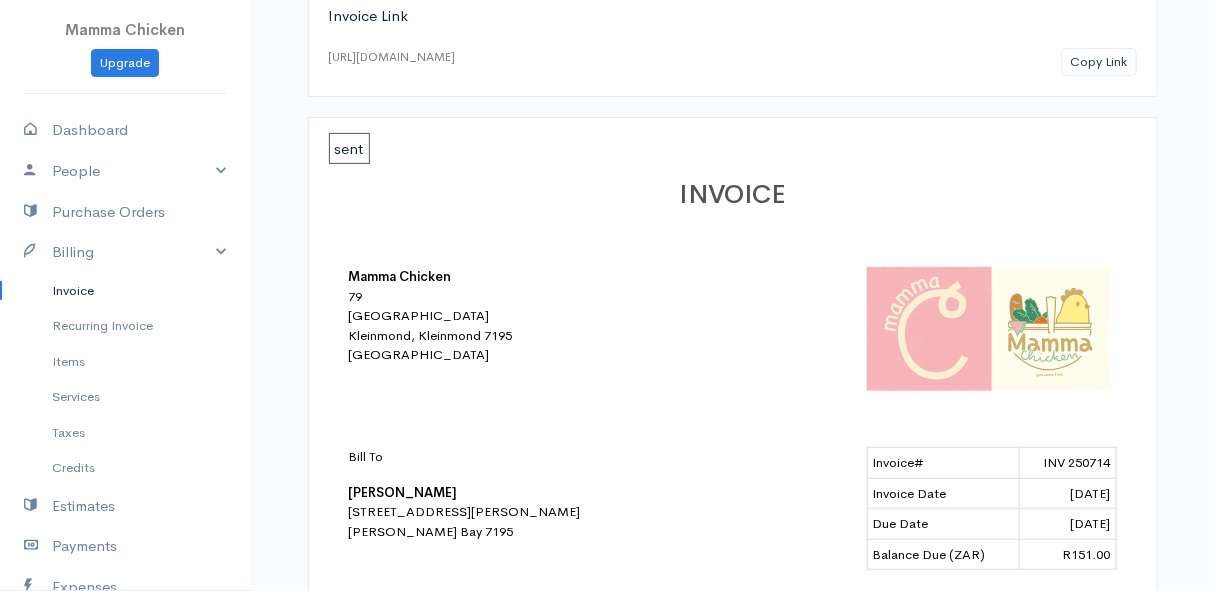scroll, scrollTop: 0, scrollLeft: 0, axis: both 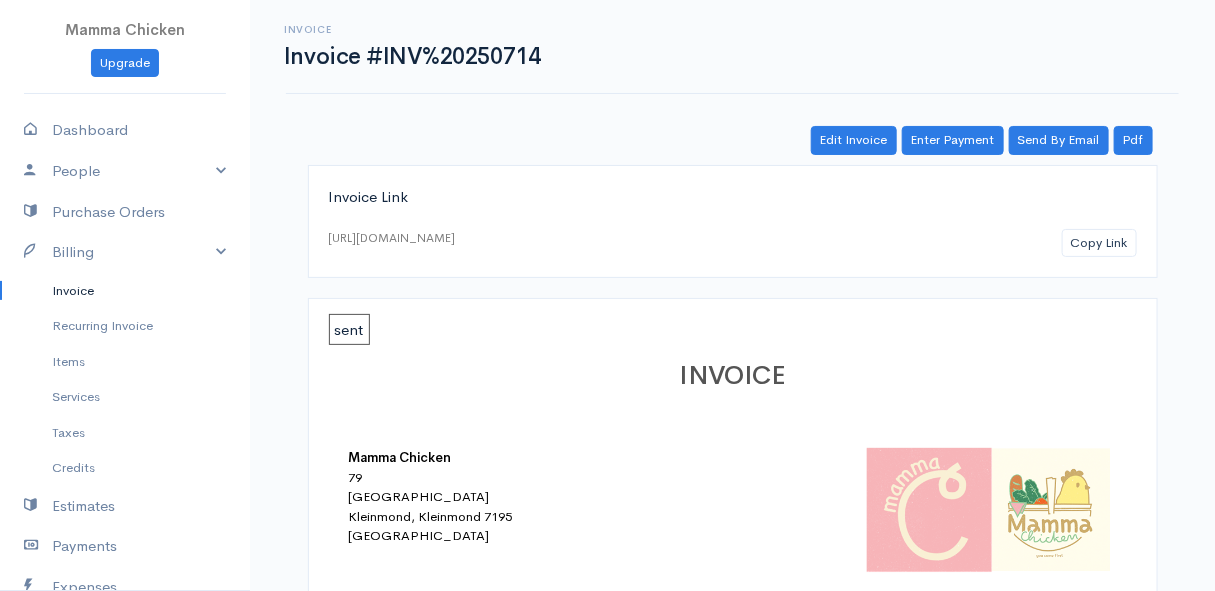 click on "Invoice" at bounding box center [125, 291] 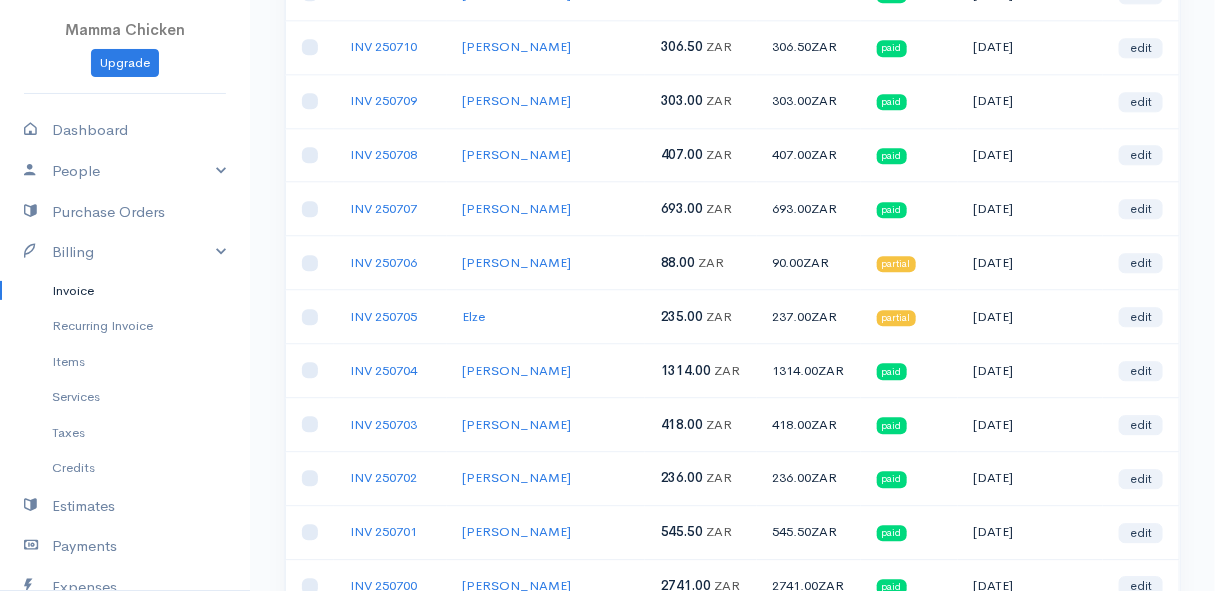 scroll, scrollTop: 1454, scrollLeft: 0, axis: vertical 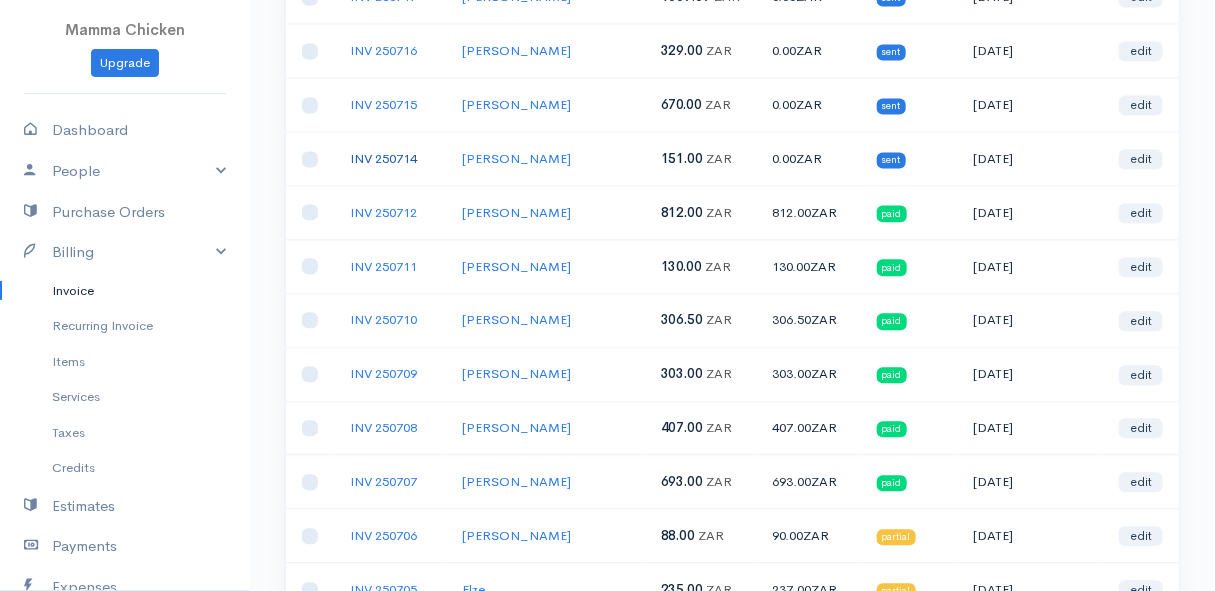 click on "INV 250714" at bounding box center [383, 158] 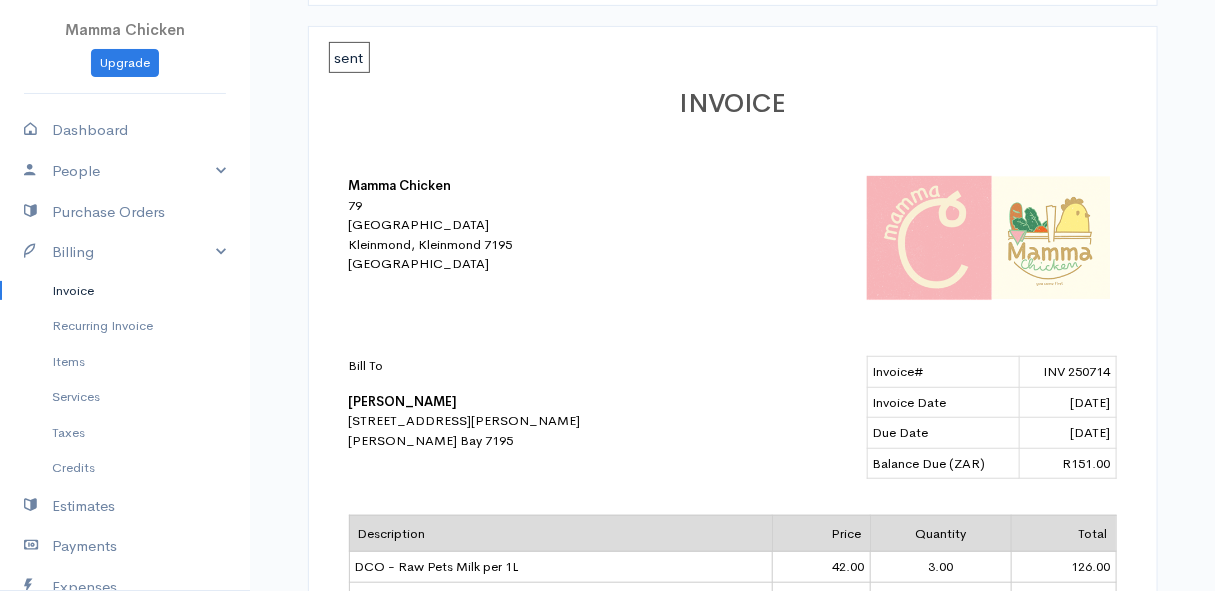 scroll, scrollTop: 0, scrollLeft: 0, axis: both 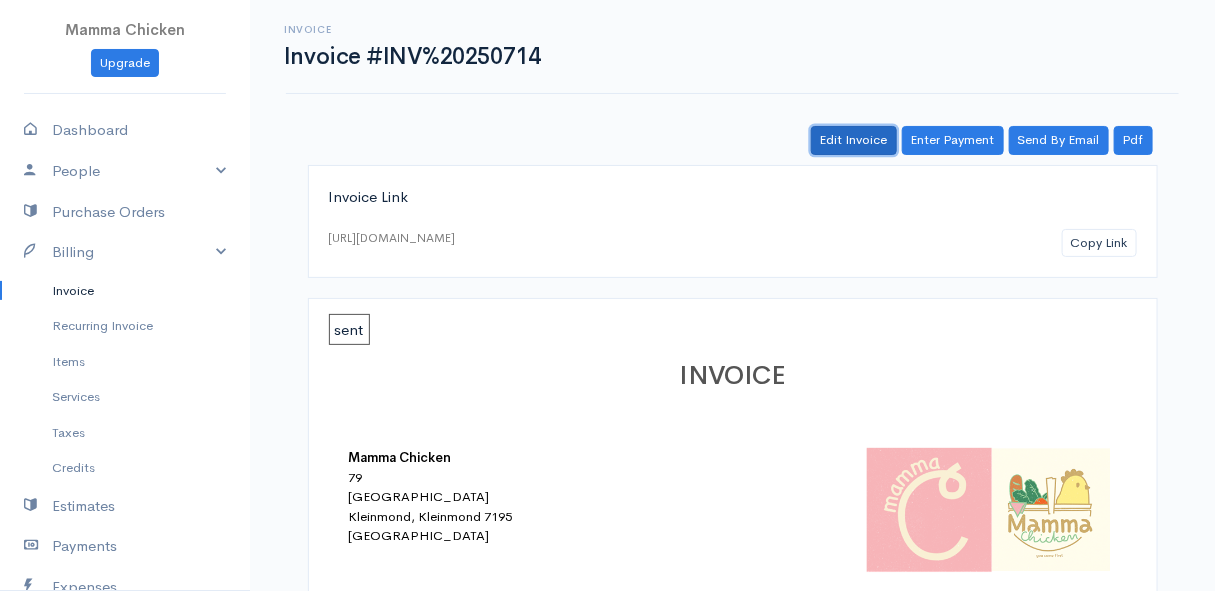 click on "Edit Invoice" at bounding box center (854, 140) 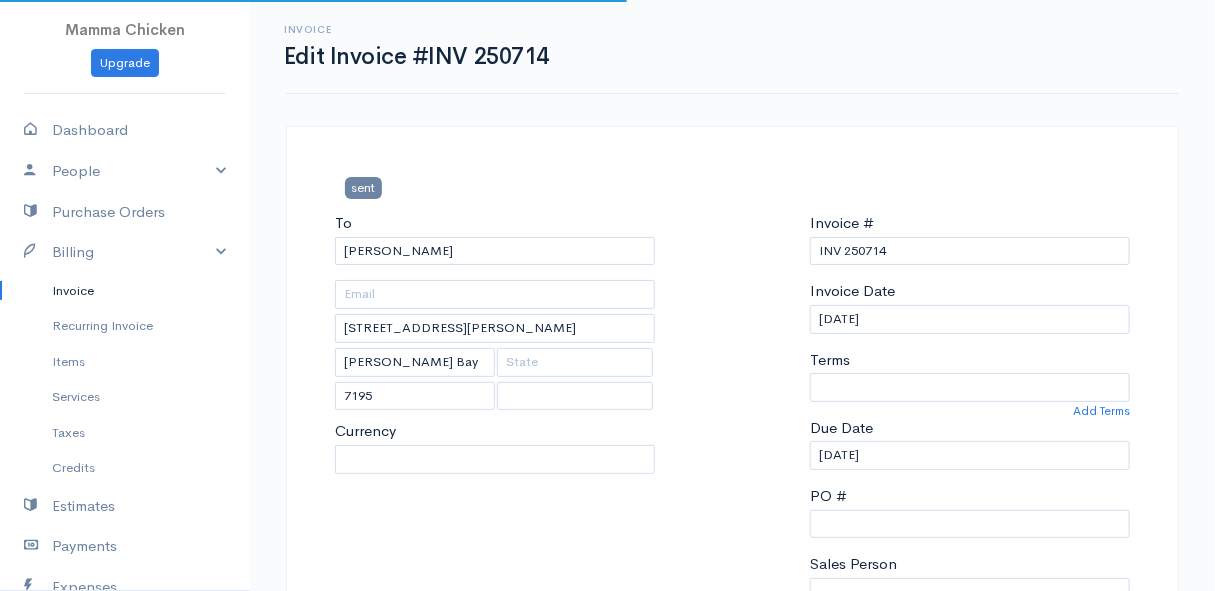 select 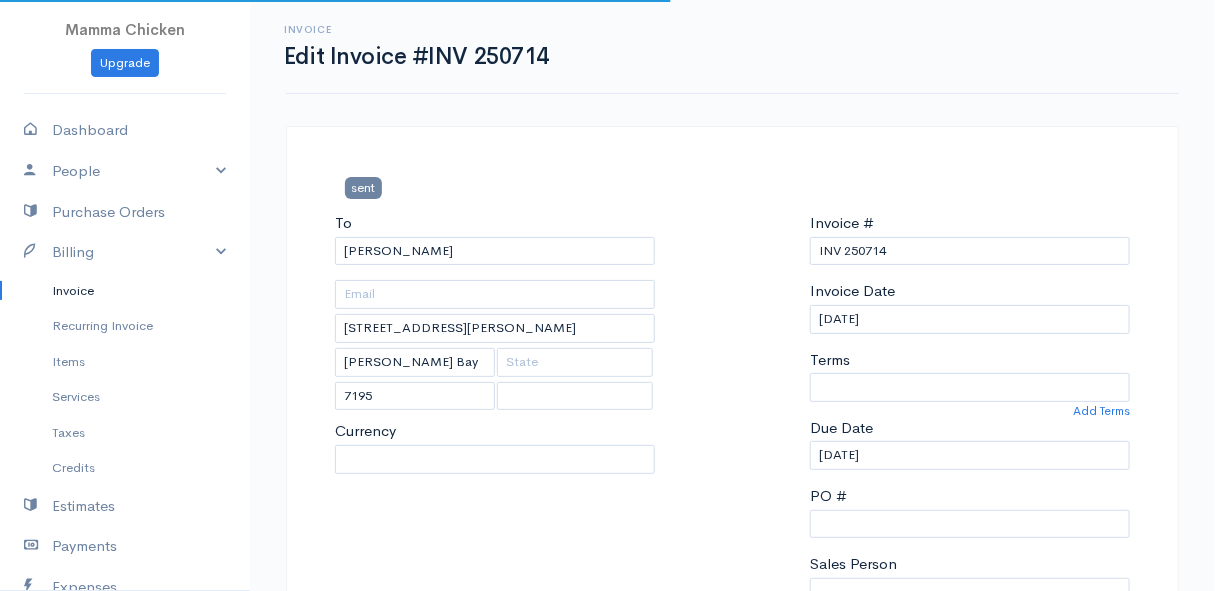 select on "[GEOGRAPHIC_DATA]" 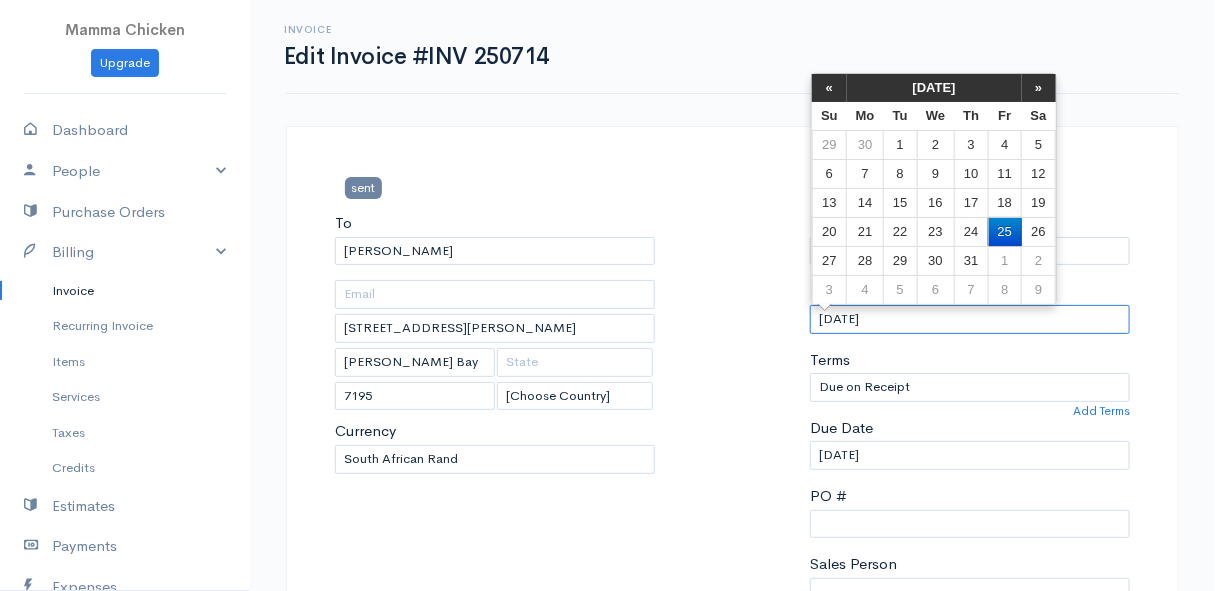 click on "[DATE]" at bounding box center [970, 319] 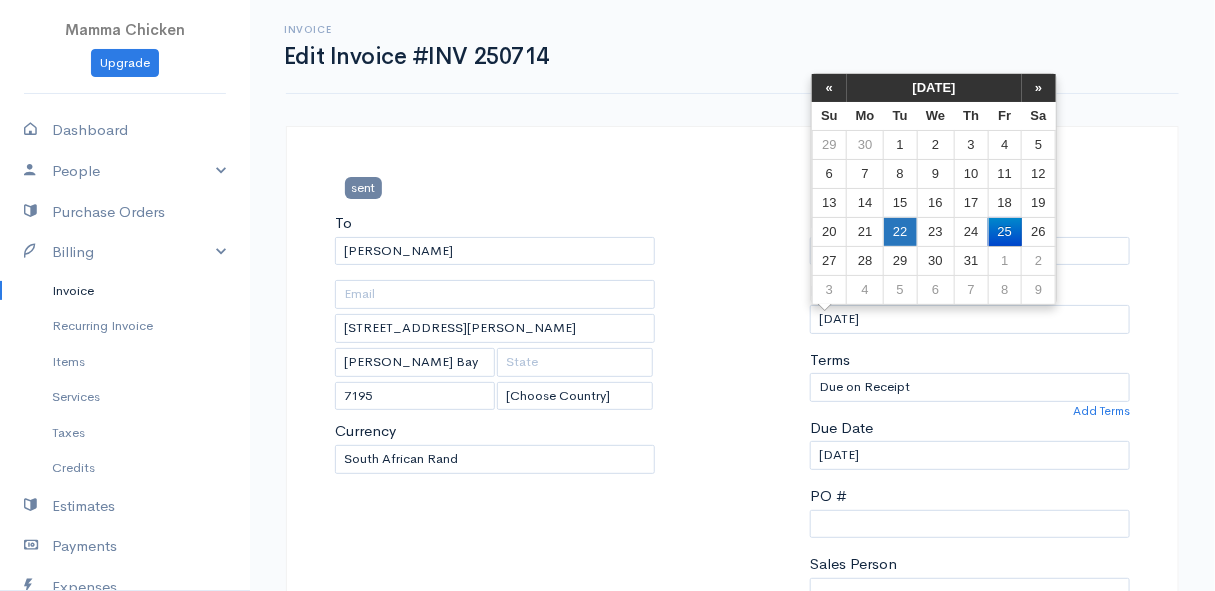 click on "22" at bounding box center [900, 231] 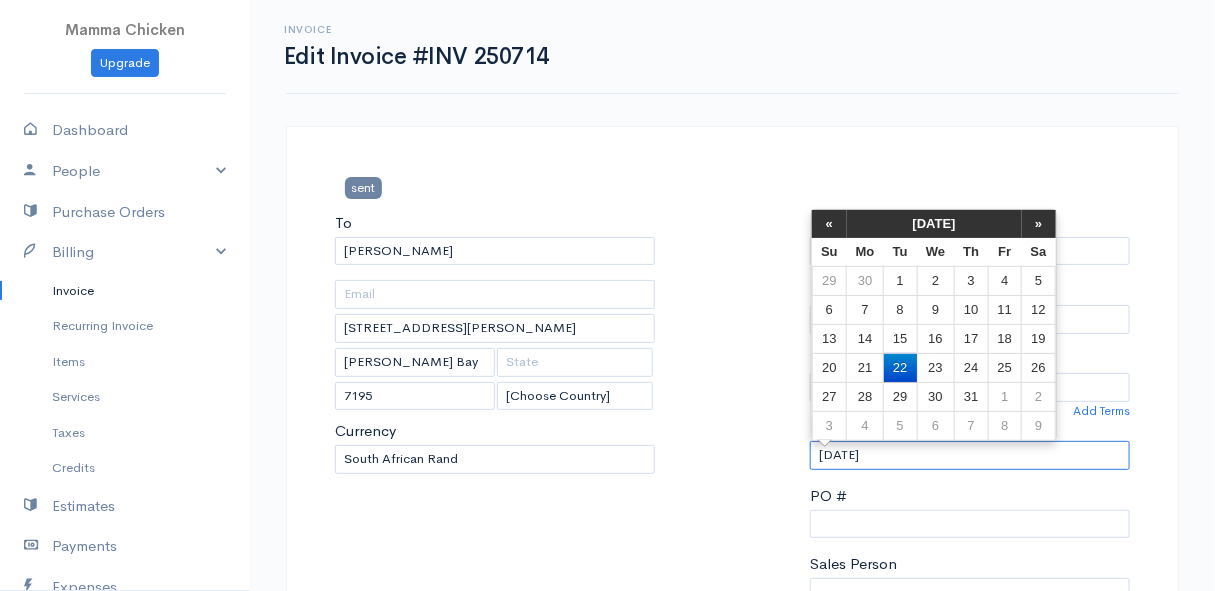 click on "[DATE]" at bounding box center [970, 455] 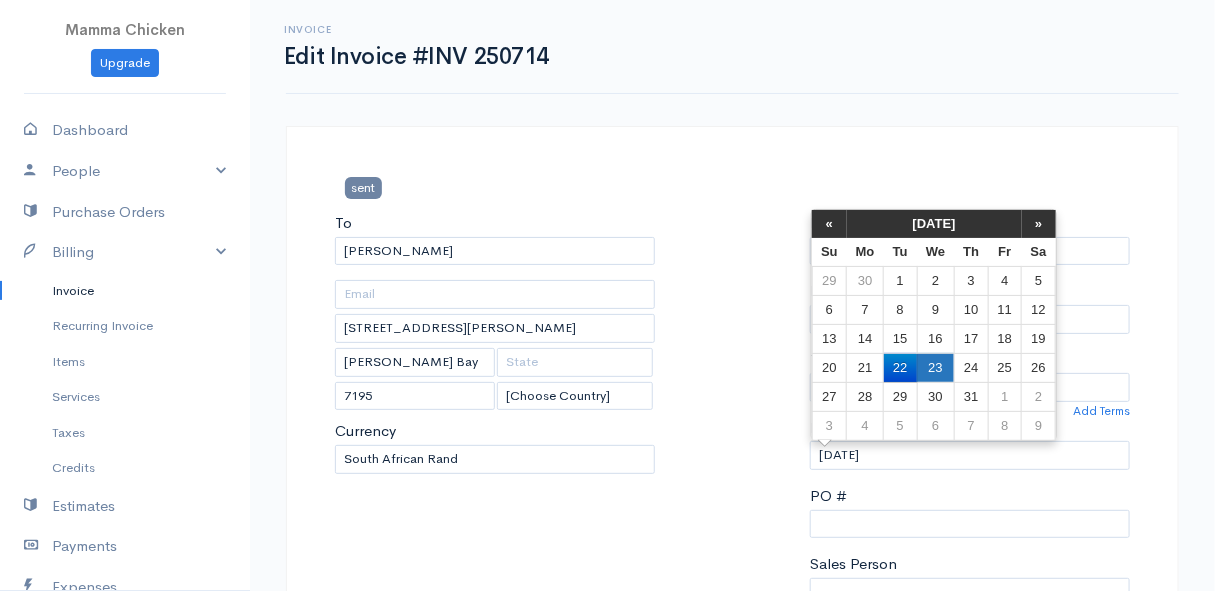 click on "23" at bounding box center (935, 367) 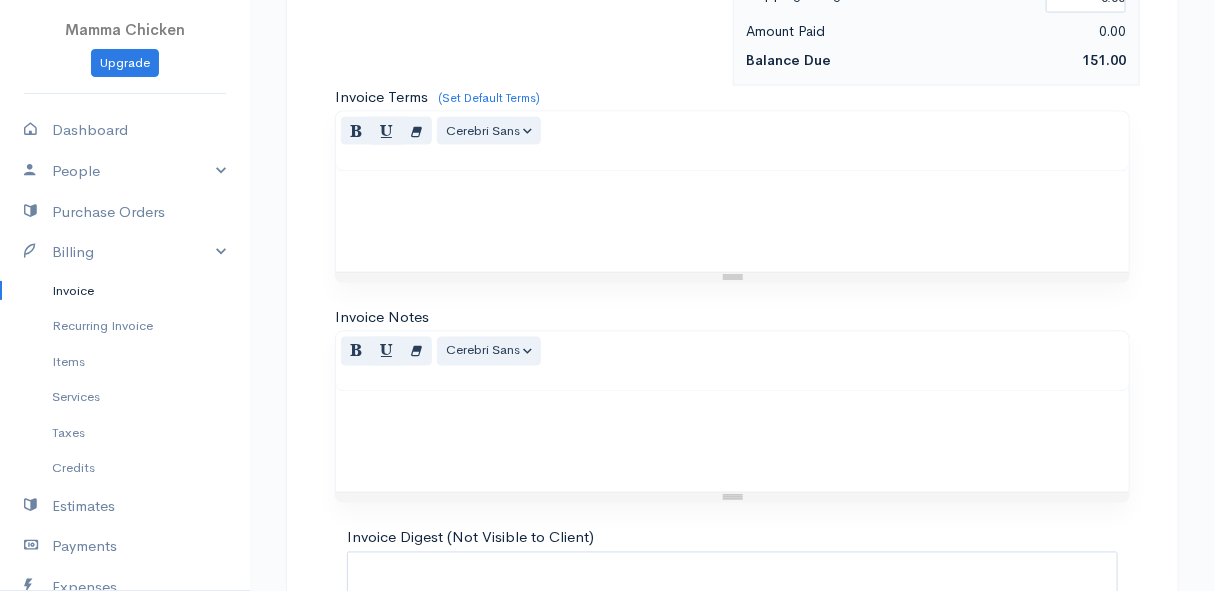 scroll, scrollTop: 1229, scrollLeft: 0, axis: vertical 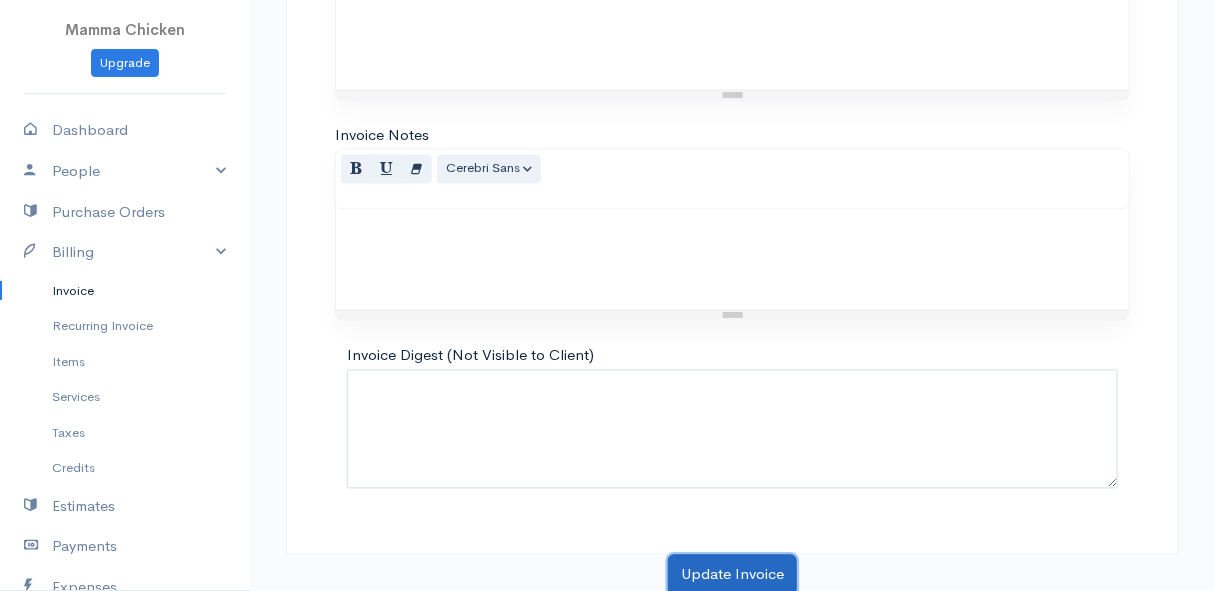 click on "Update Invoice" at bounding box center (732, 575) 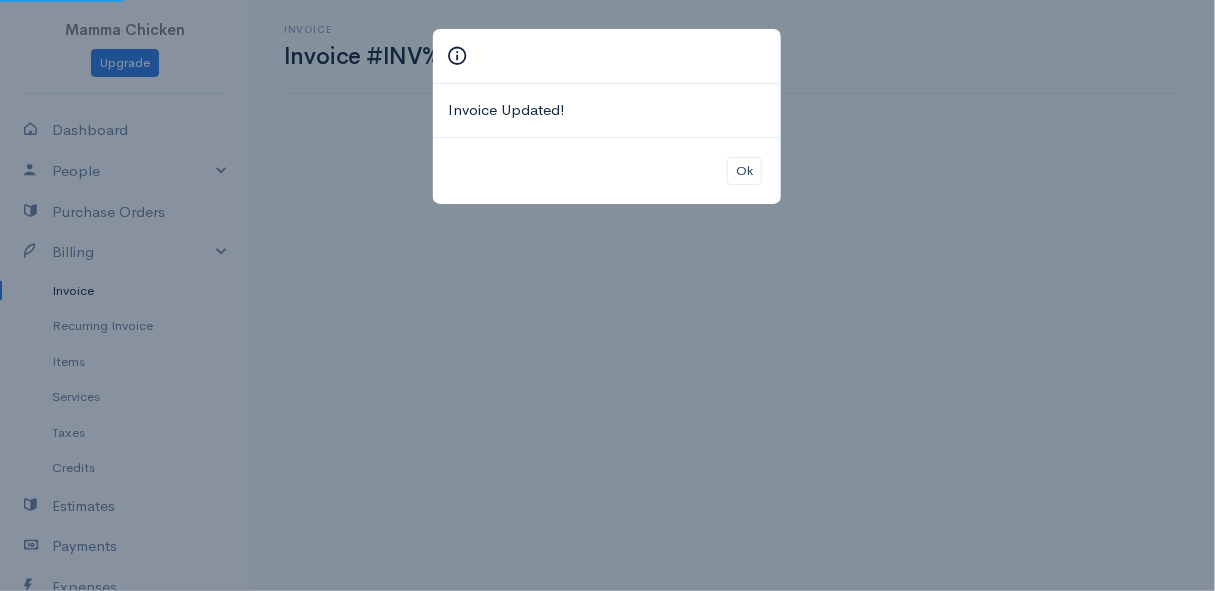 scroll, scrollTop: 0, scrollLeft: 0, axis: both 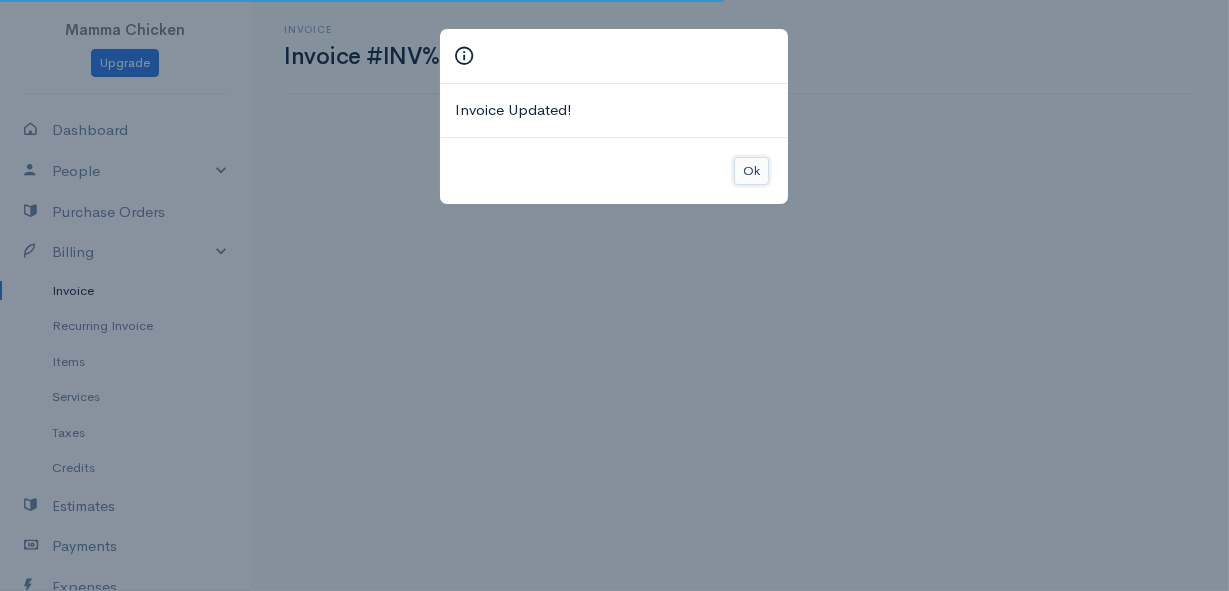 click on "Ok" at bounding box center [751, 171] 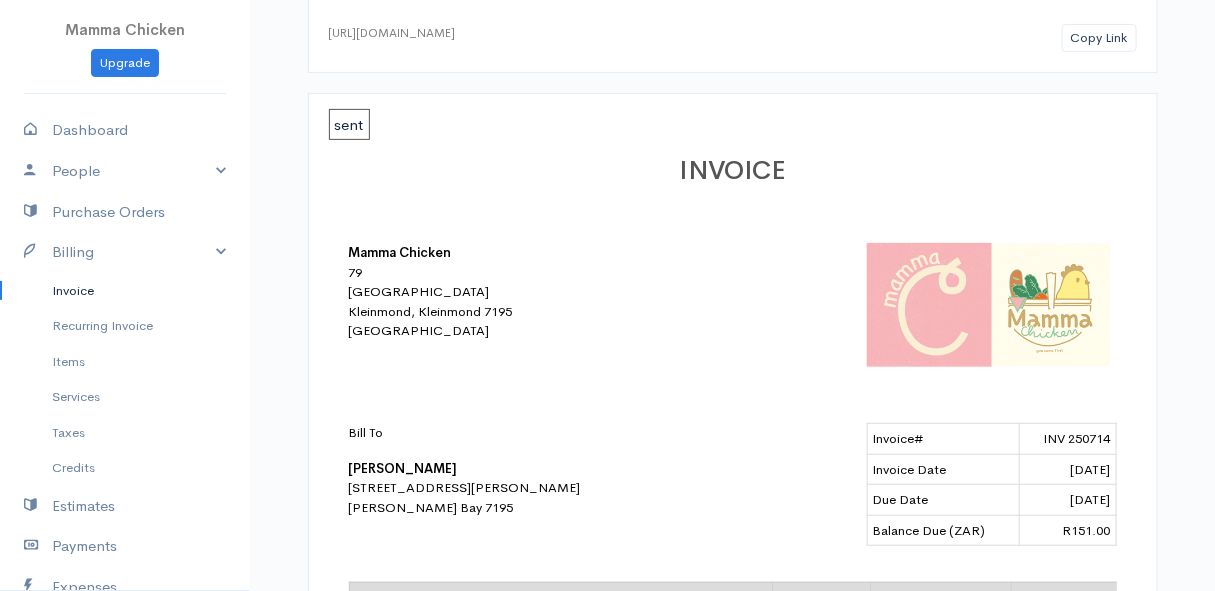 scroll, scrollTop: 0, scrollLeft: 0, axis: both 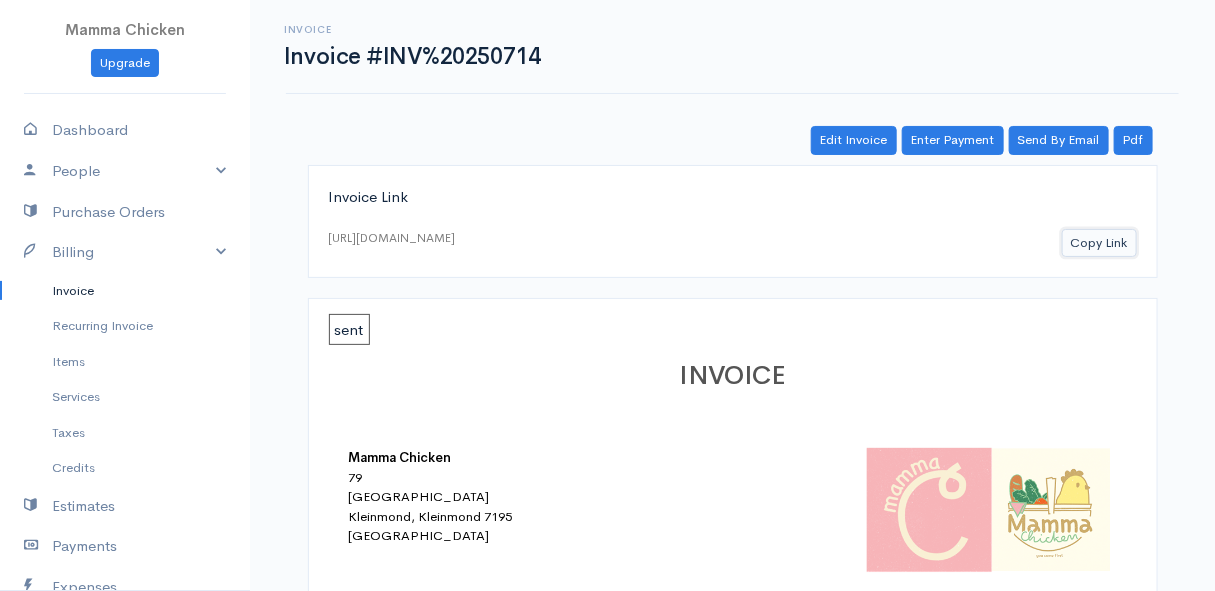 click on "Copy Link" at bounding box center [1099, 243] 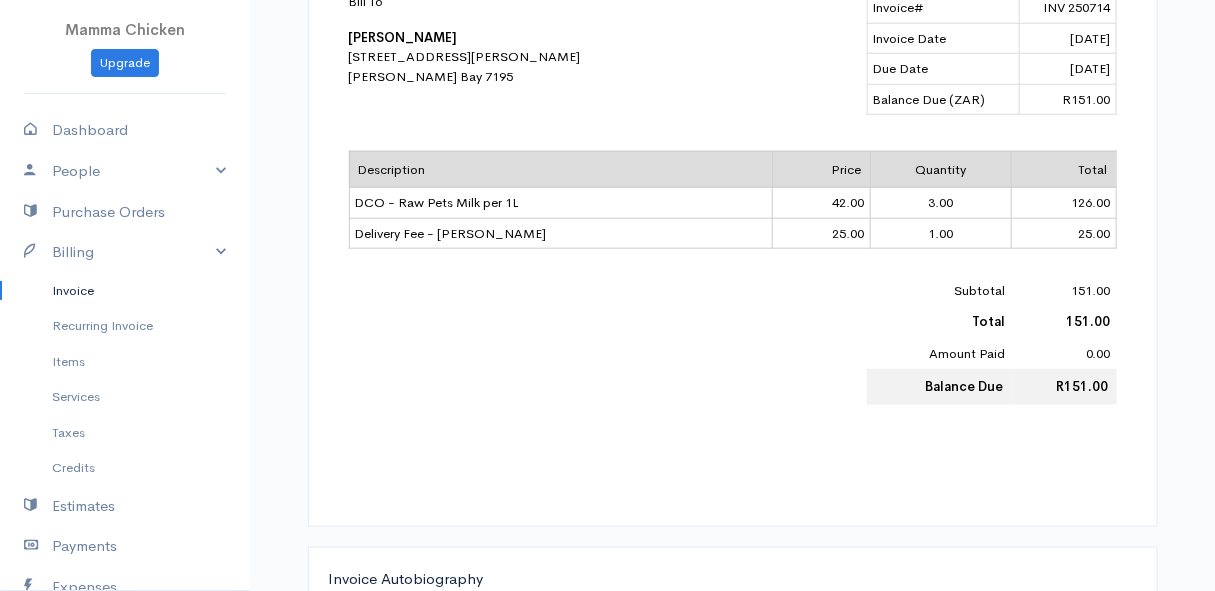 scroll, scrollTop: 0, scrollLeft: 0, axis: both 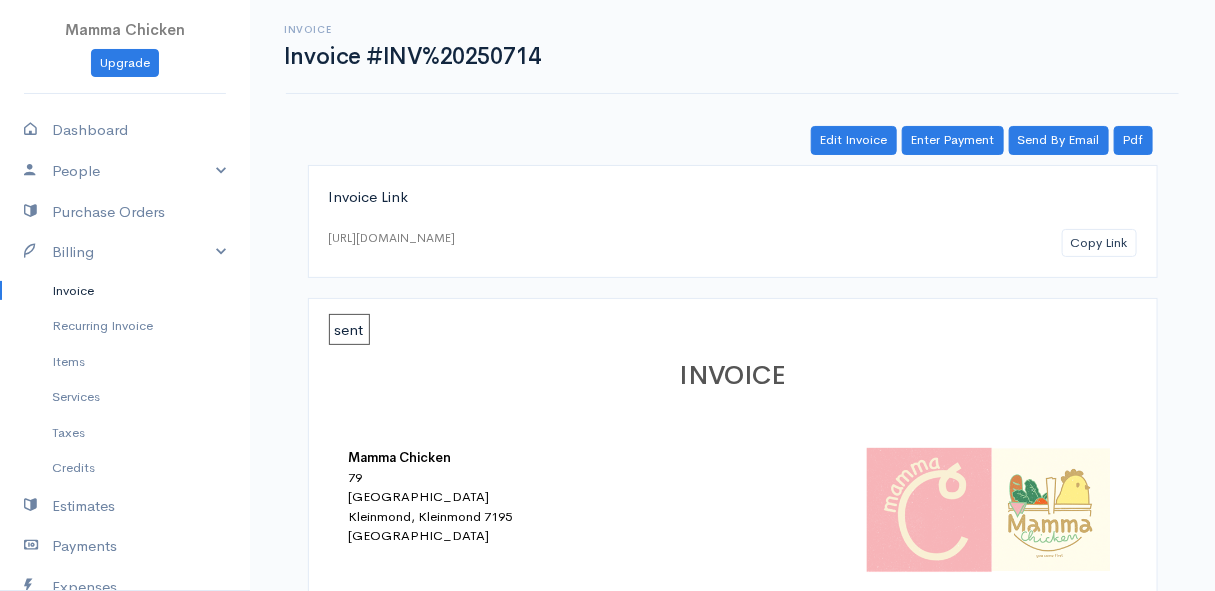 click on "Invoice" at bounding box center (125, 291) 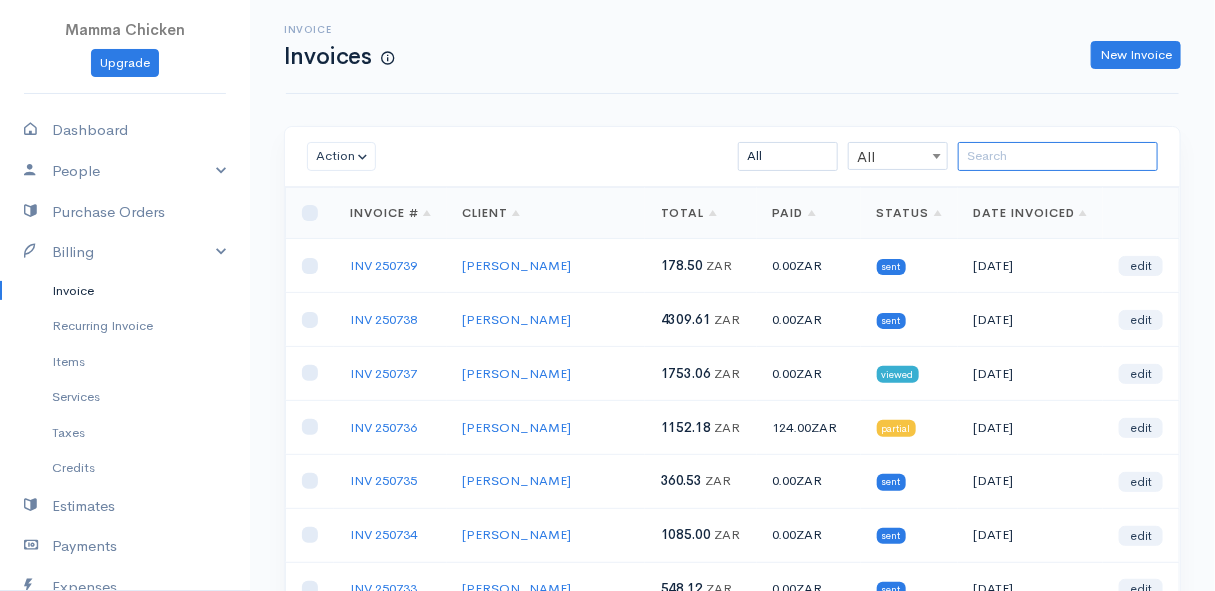 click at bounding box center (1058, 156) 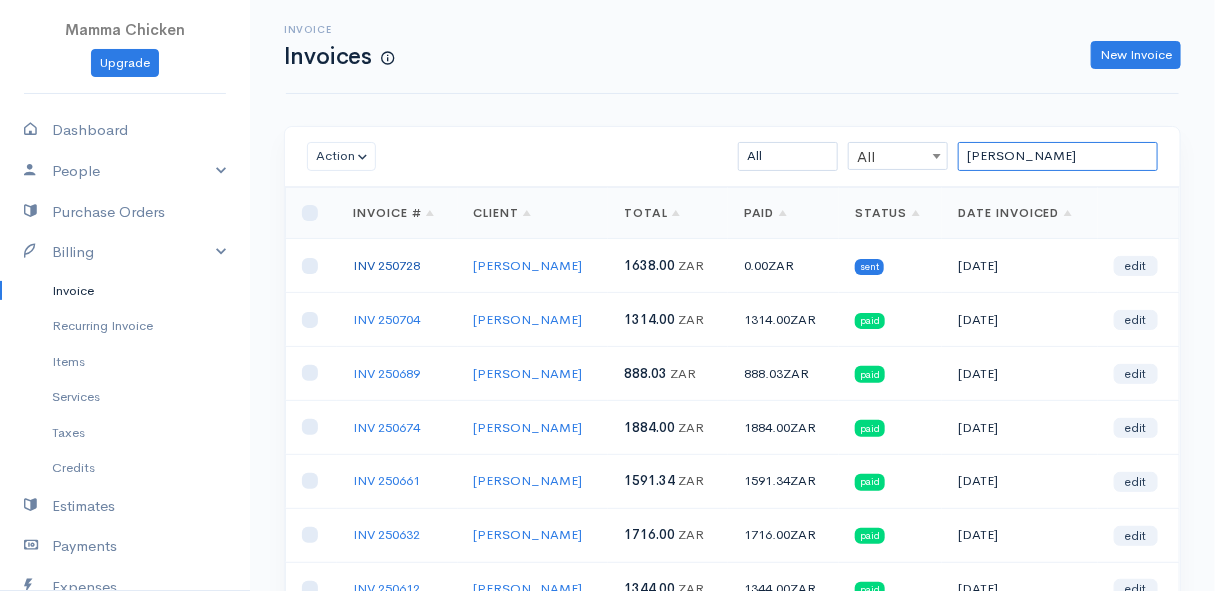 type on "[PERSON_NAME]" 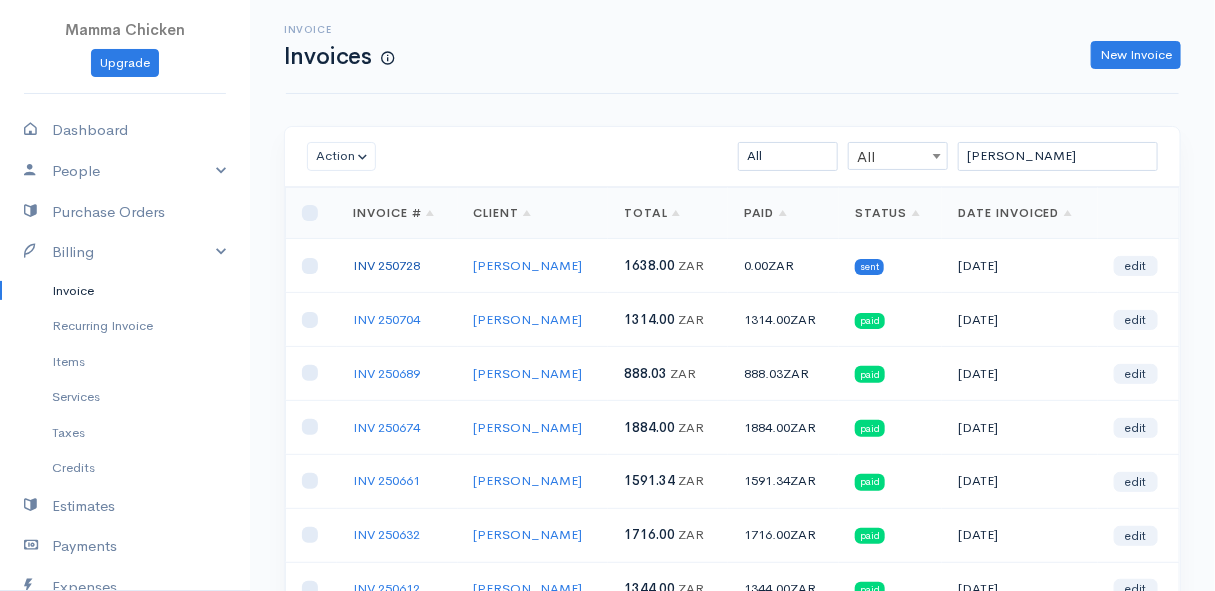 click on "INV 250728" at bounding box center [386, 265] 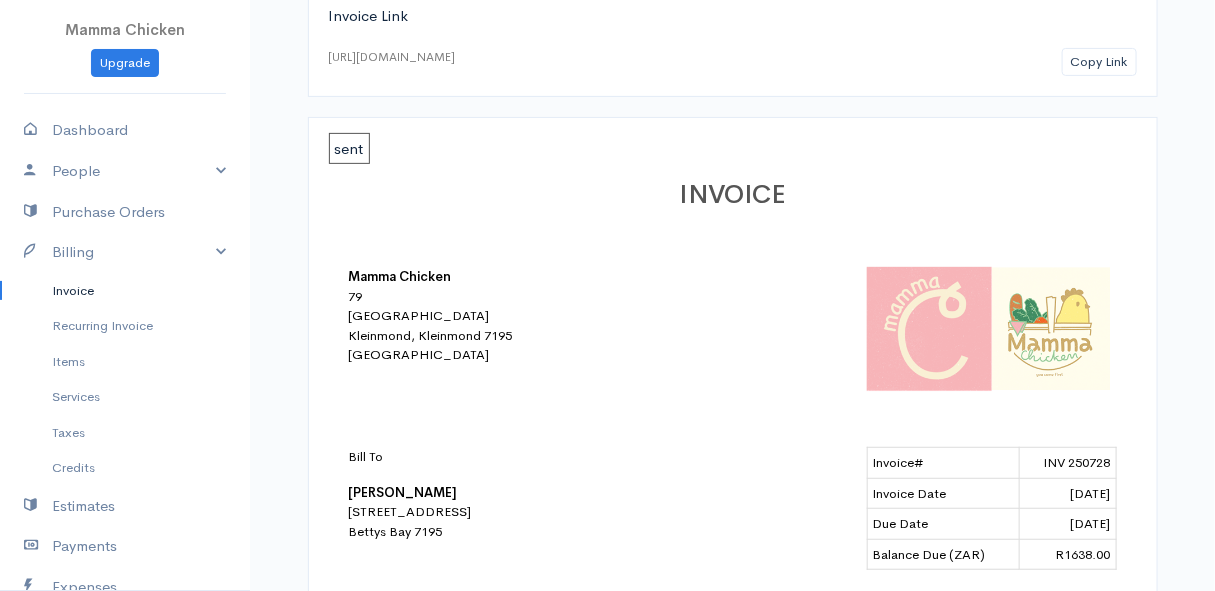 scroll, scrollTop: 0, scrollLeft: 0, axis: both 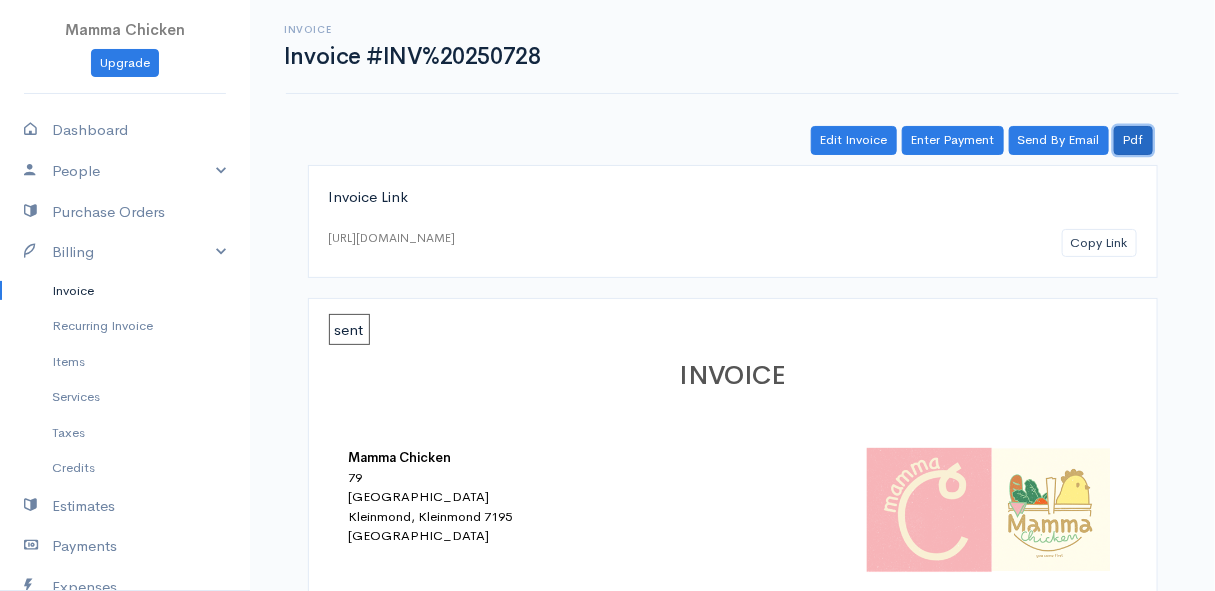 click on "Pdf" at bounding box center [1133, 140] 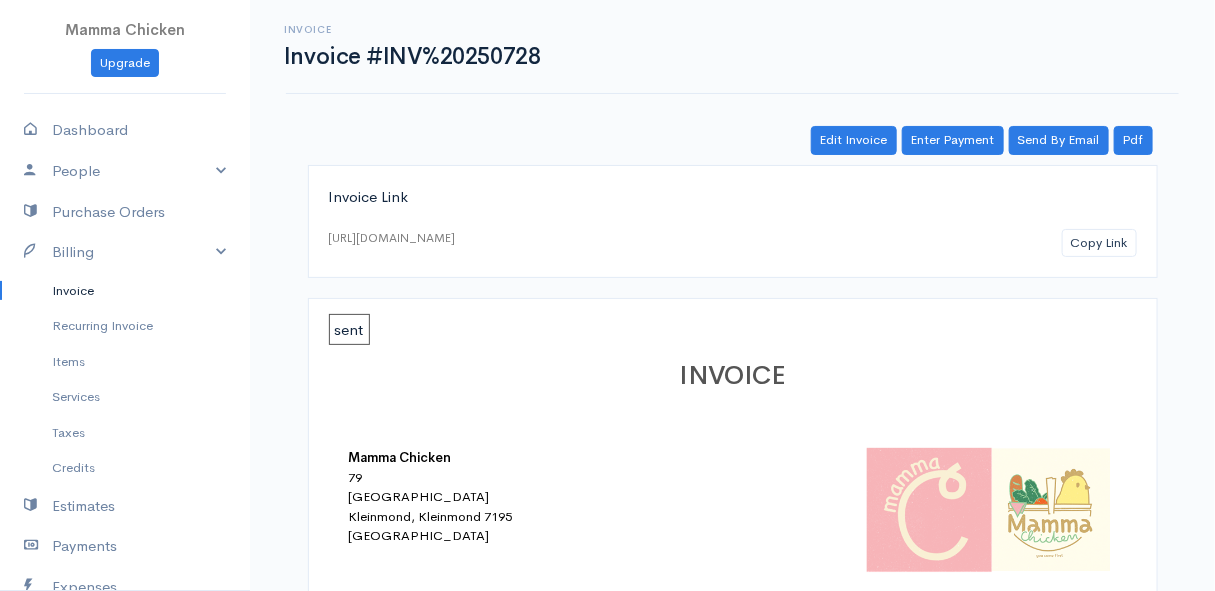 click on "Invoice
Invoice #INV%20250728
Actions Edit Invoice Enter Payment Print Send By Email PDF Send Paid Receipt" at bounding box center (732, 46) 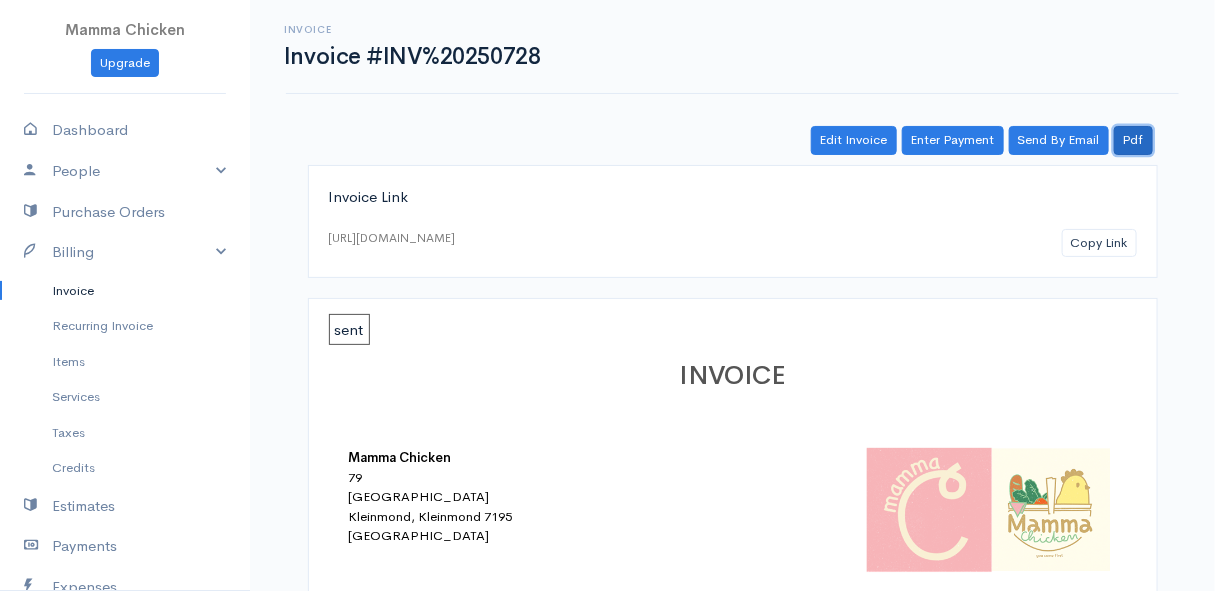 click on "Pdf" at bounding box center (1133, 140) 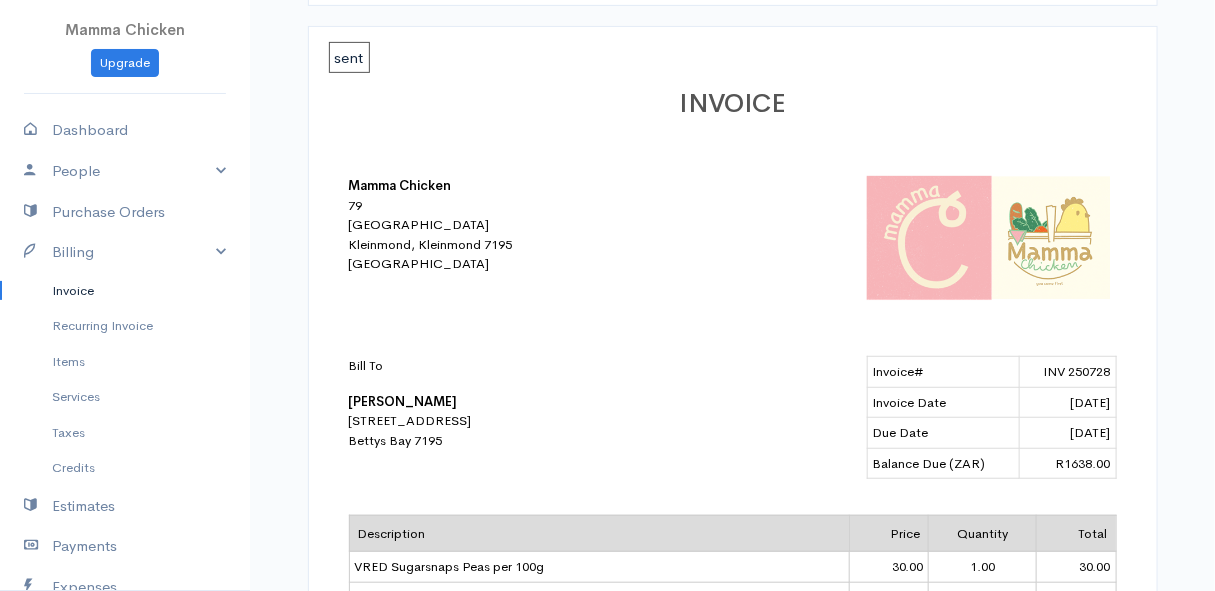 scroll, scrollTop: 0, scrollLeft: 0, axis: both 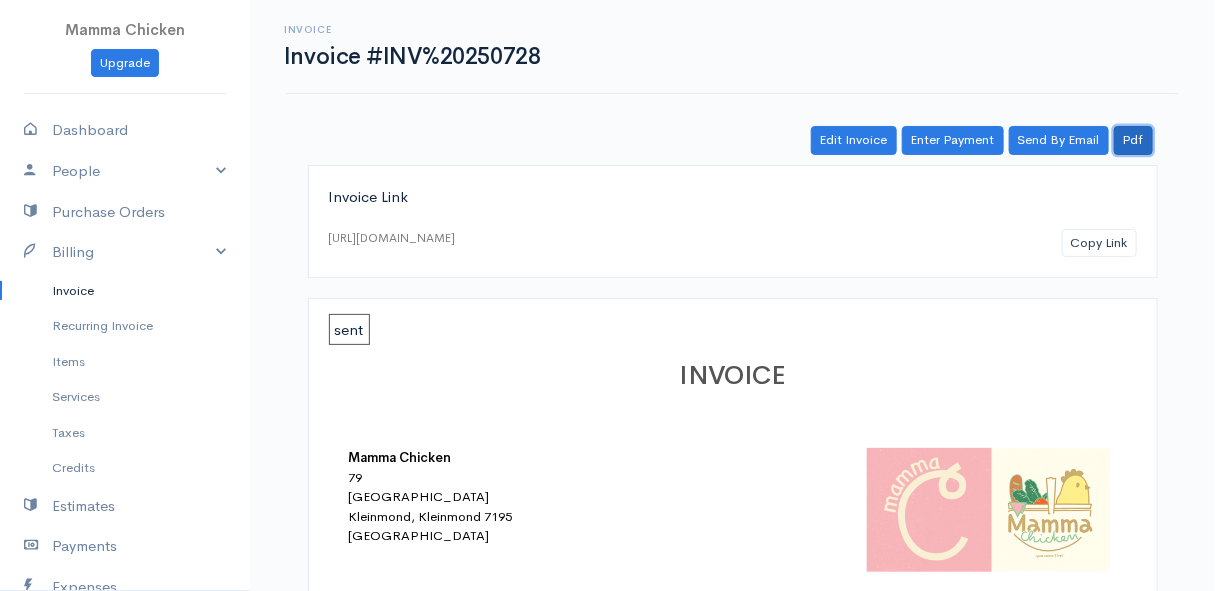 click on "Pdf" at bounding box center (1133, 140) 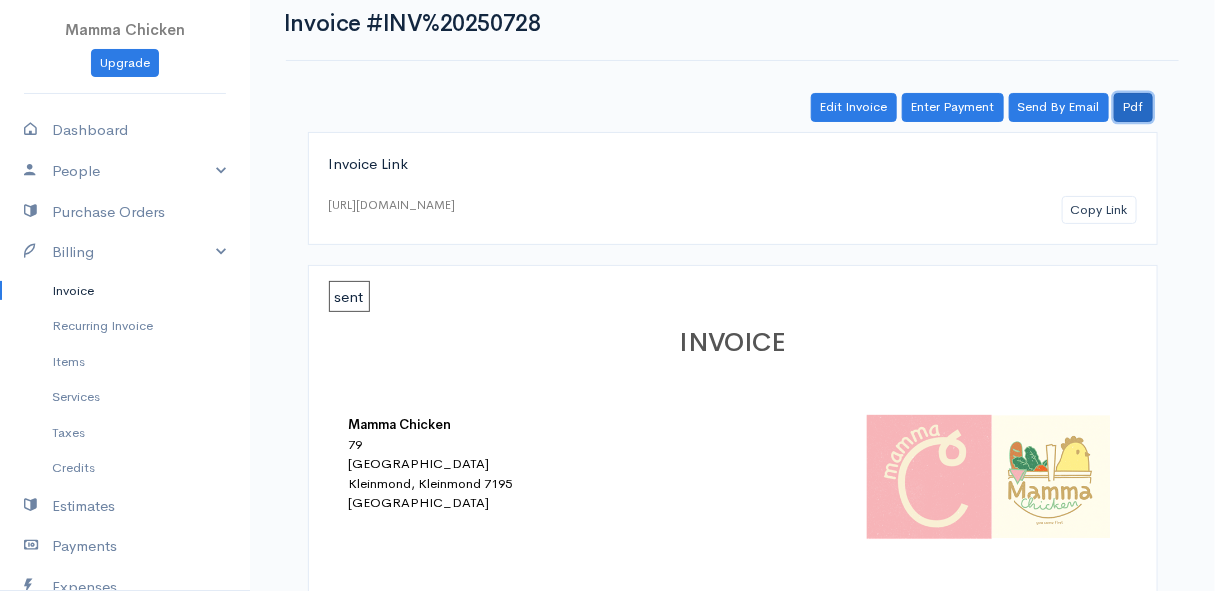 scroll, scrollTop: 0, scrollLeft: 0, axis: both 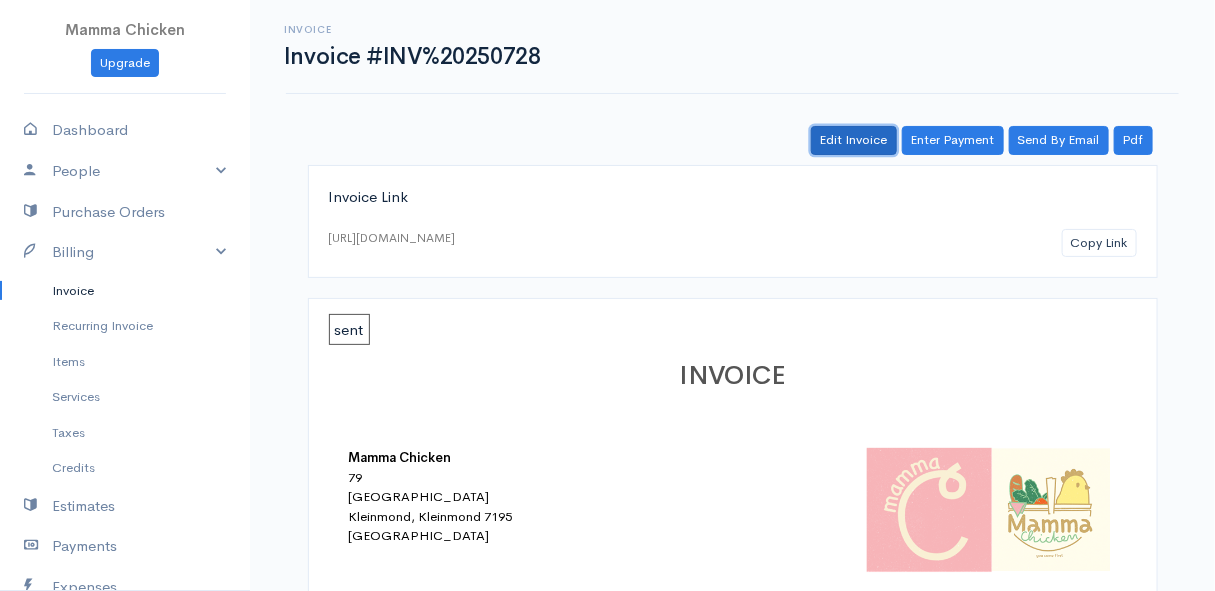 click on "Edit Invoice" at bounding box center [854, 140] 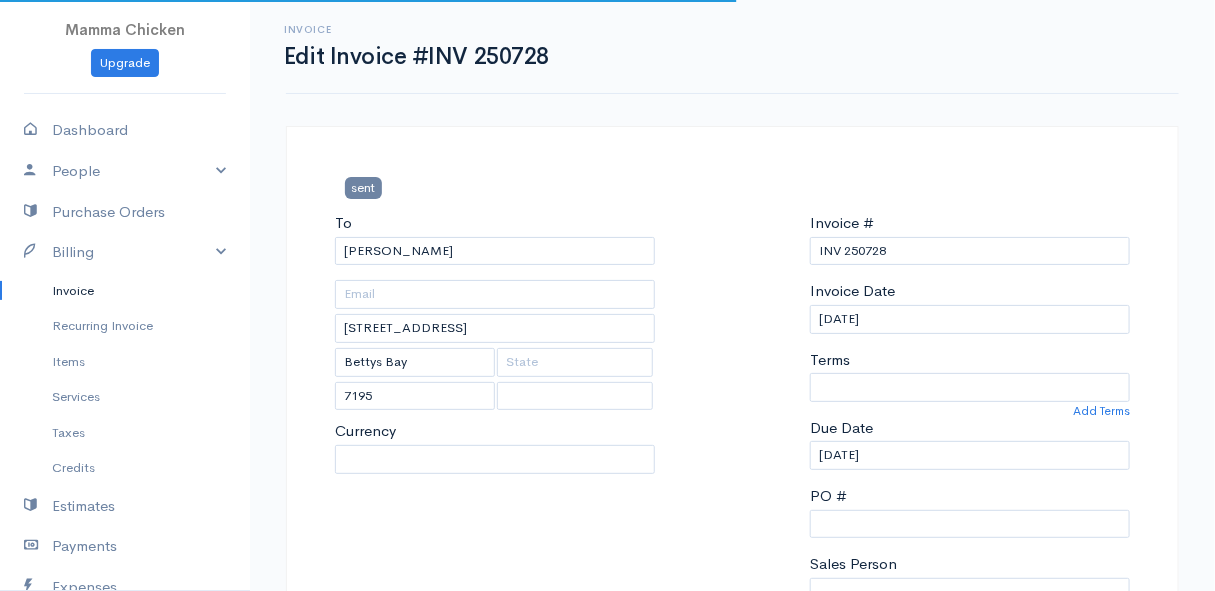 select on "0" 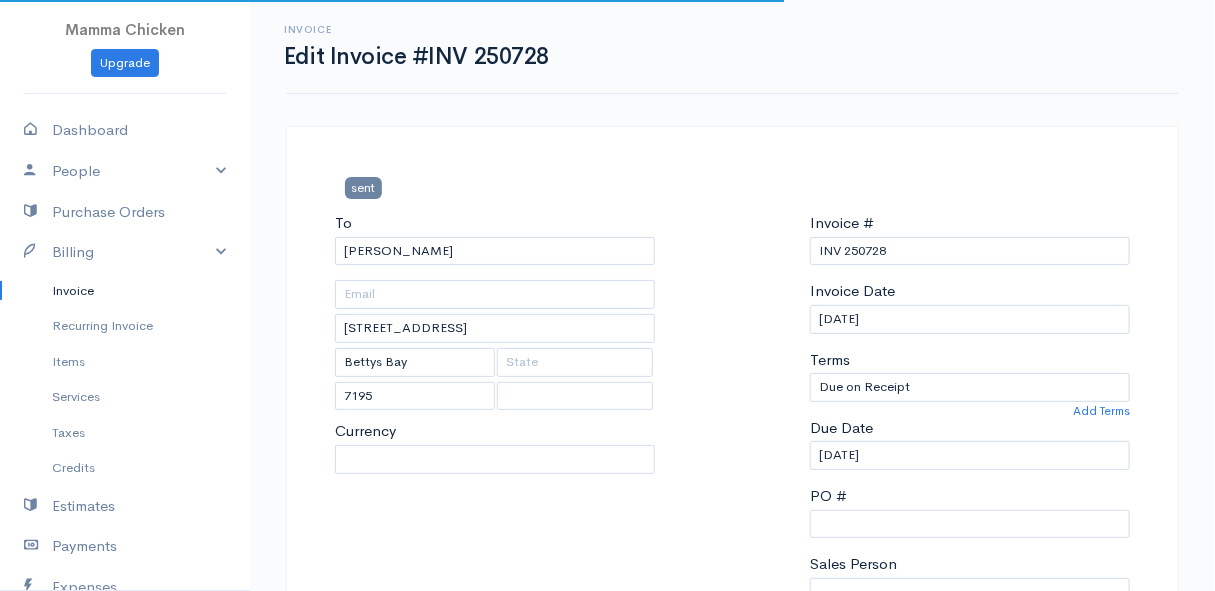 select on "[GEOGRAPHIC_DATA]" 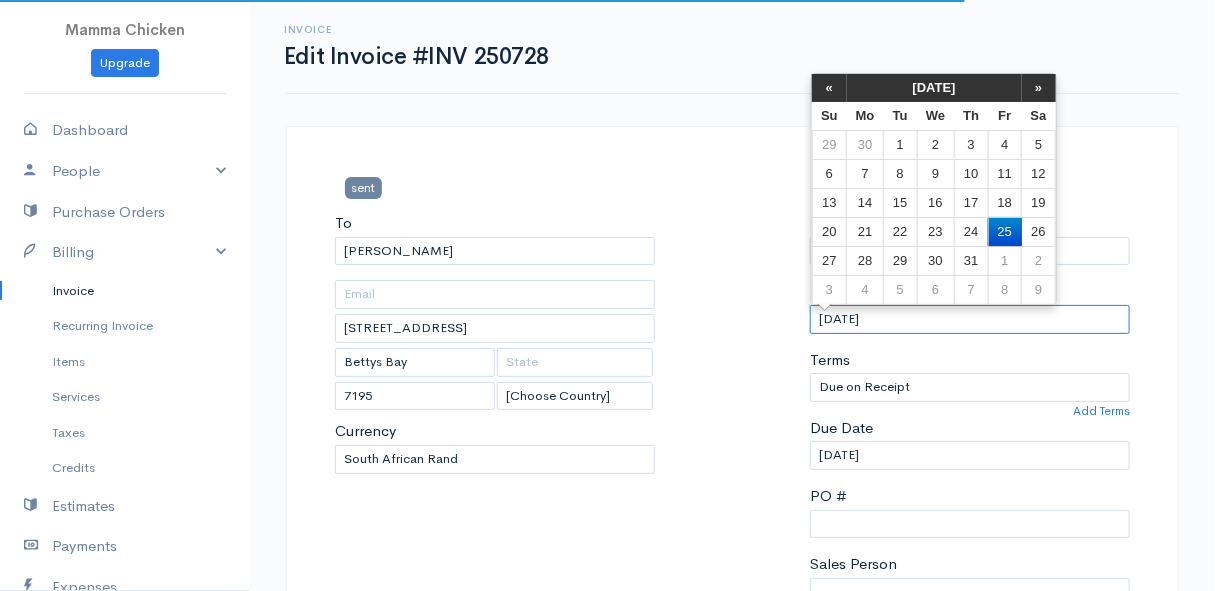 click on "[DATE]" at bounding box center [970, 319] 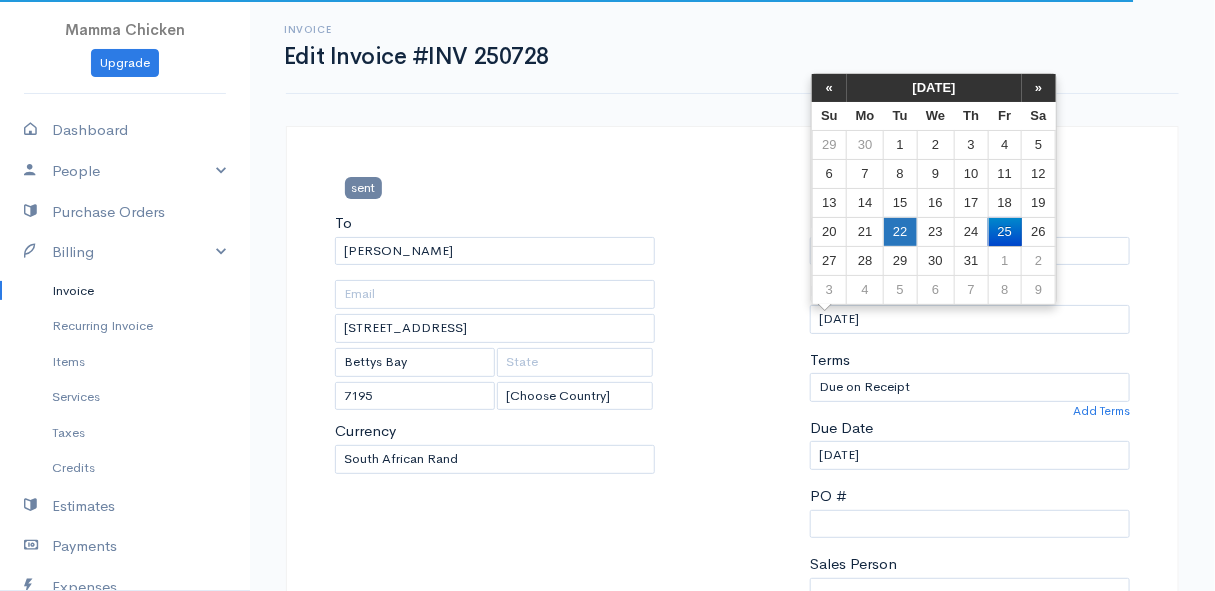click on "22" at bounding box center (900, 231) 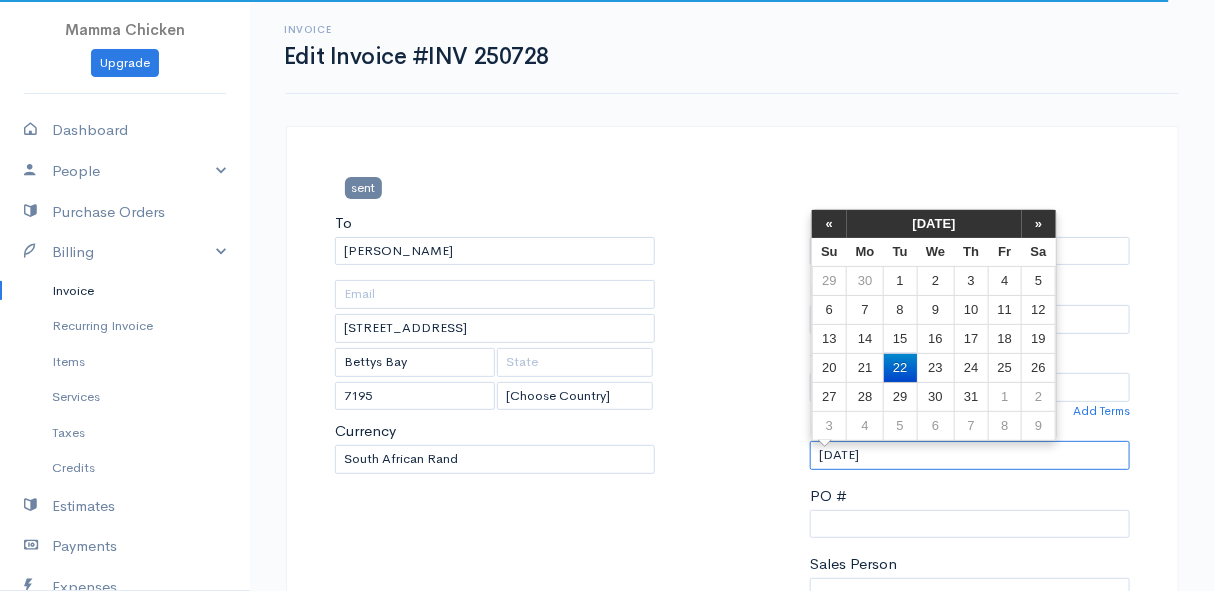 click on "[DATE]" at bounding box center [970, 455] 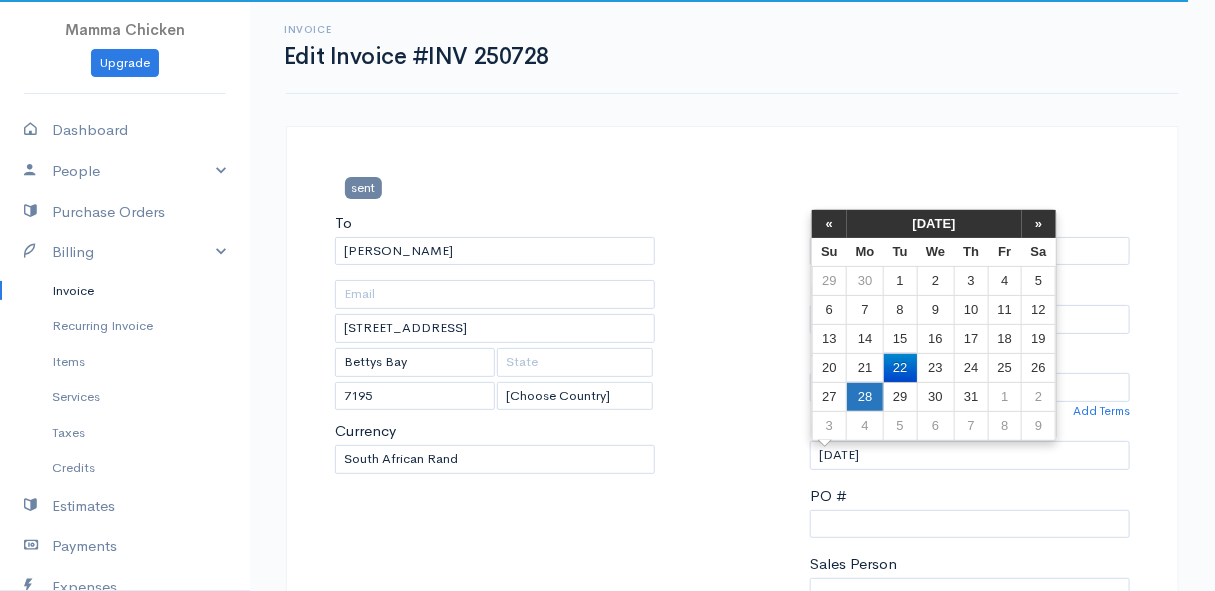 click on "28" at bounding box center (865, 396) 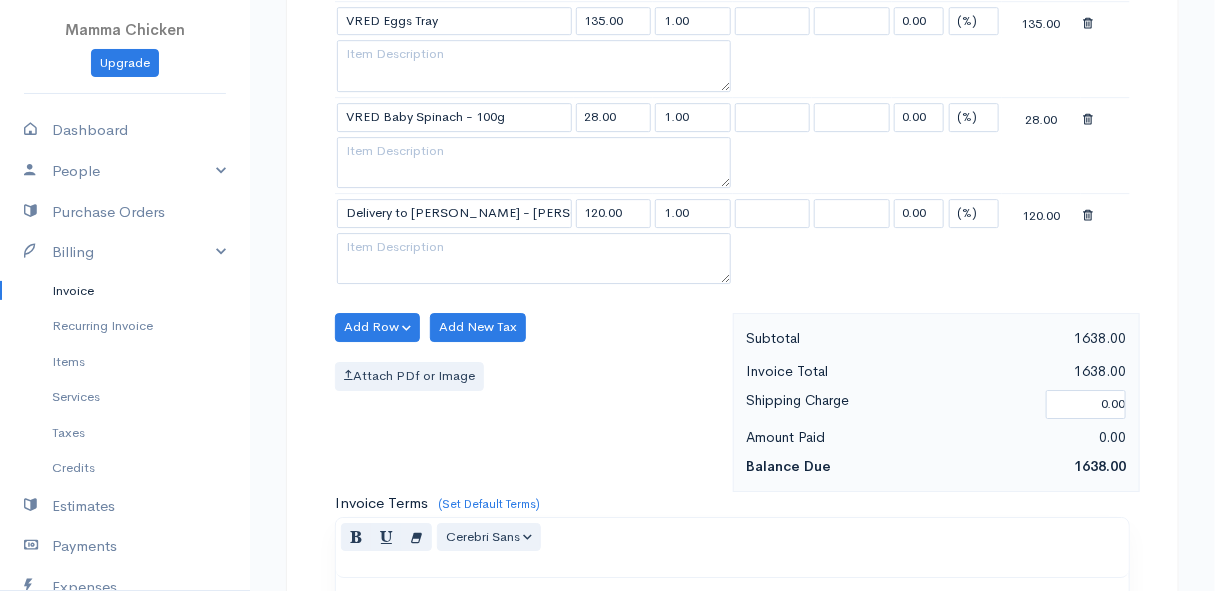 scroll, scrollTop: 2760, scrollLeft: 0, axis: vertical 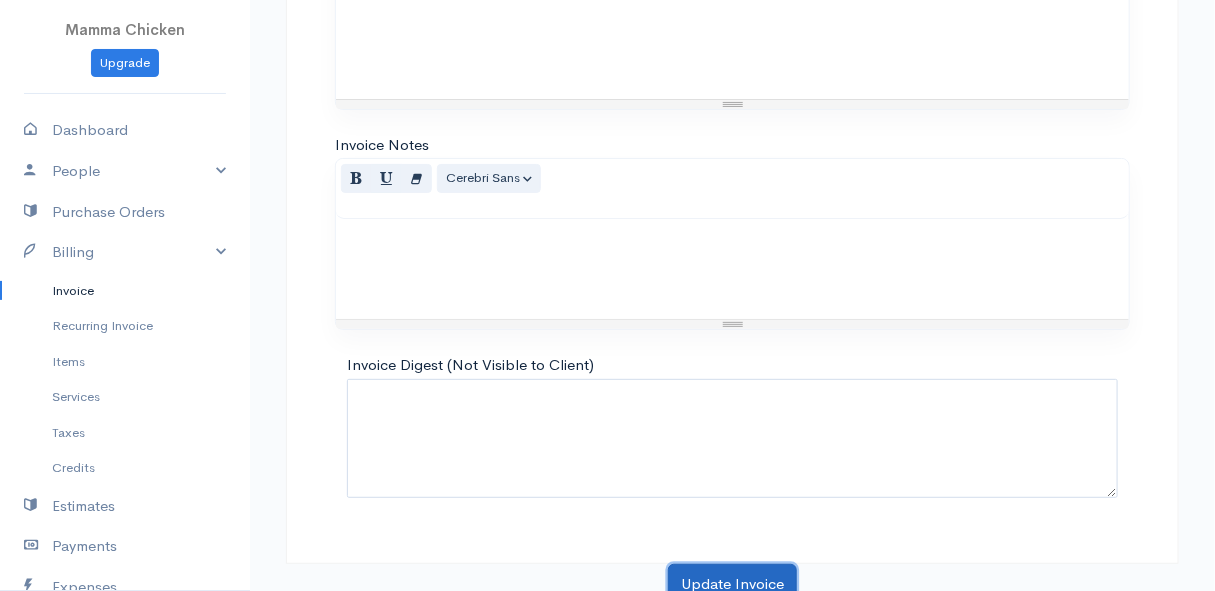 click on "Update Invoice" at bounding box center [732, 584] 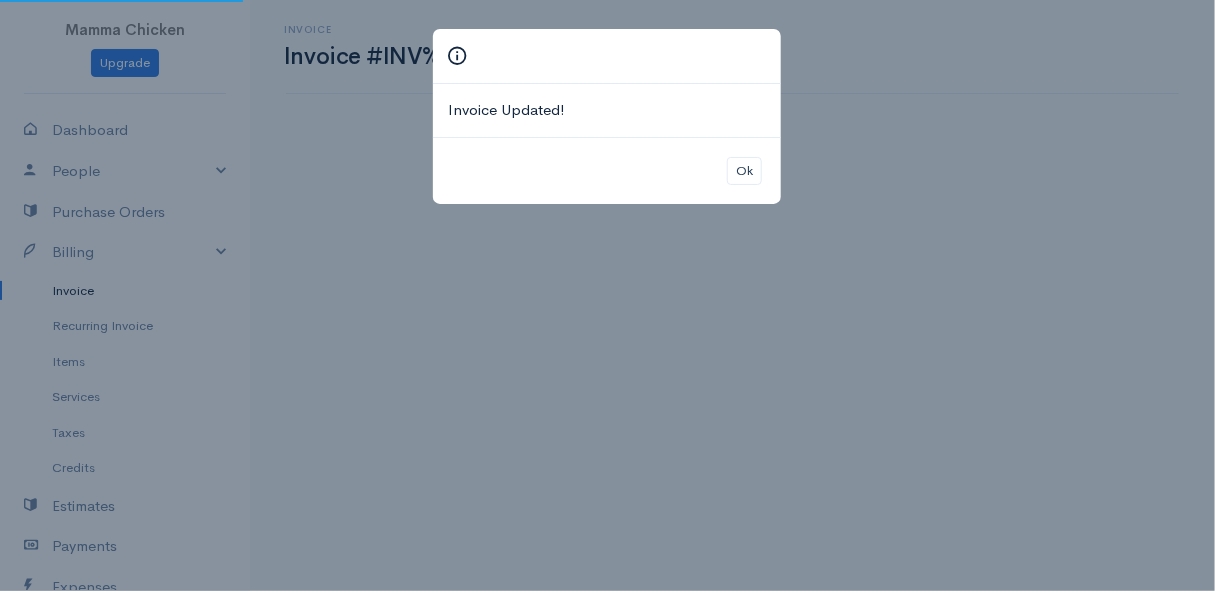 scroll, scrollTop: 0, scrollLeft: 0, axis: both 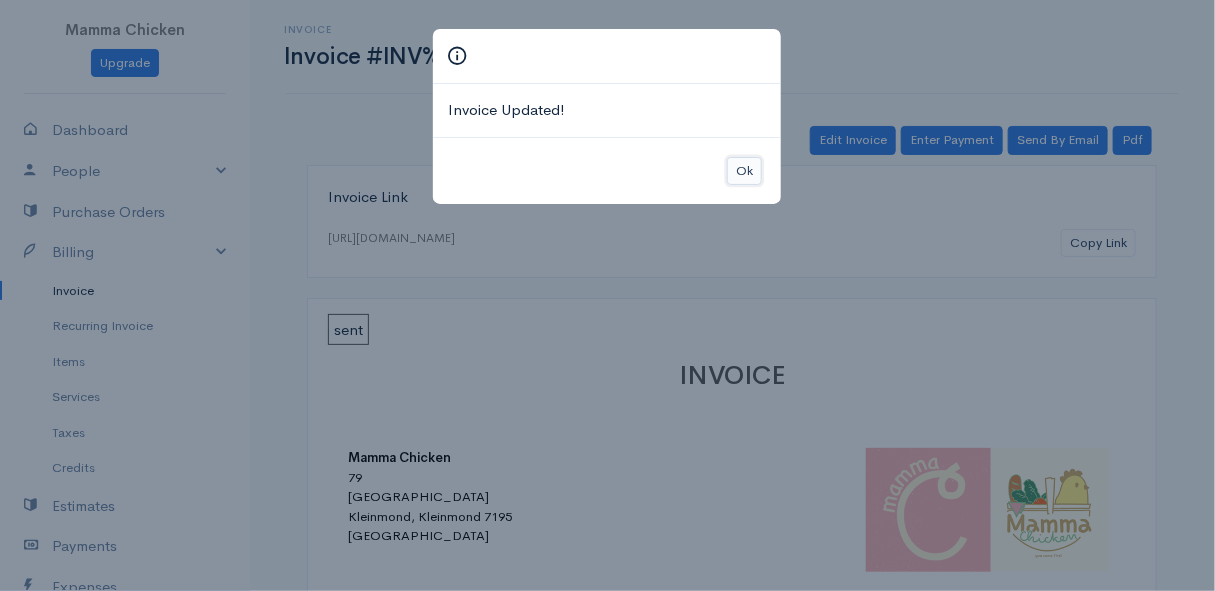 click on "Ok" at bounding box center [744, 171] 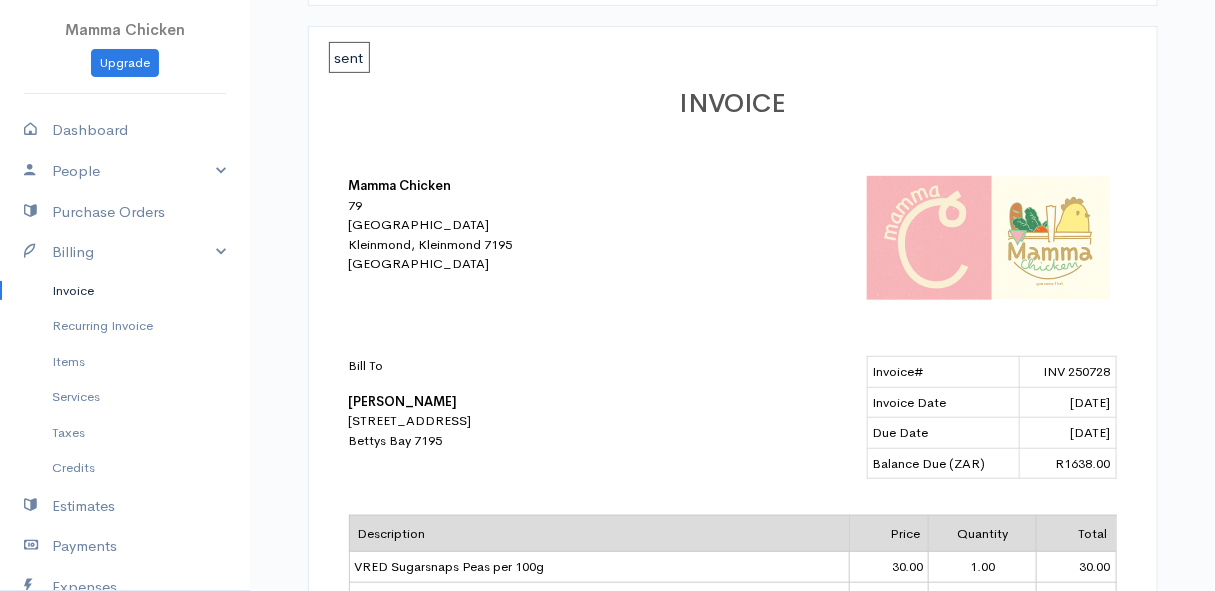scroll, scrollTop: 0, scrollLeft: 0, axis: both 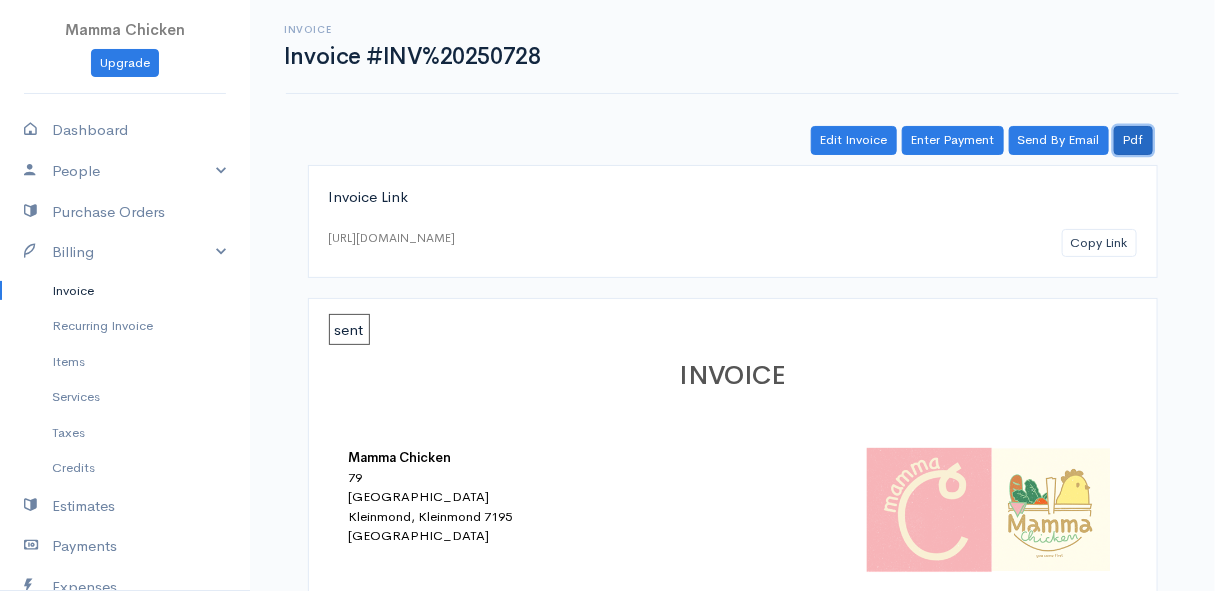 click on "Pdf" at bounding box center [1133, 140] 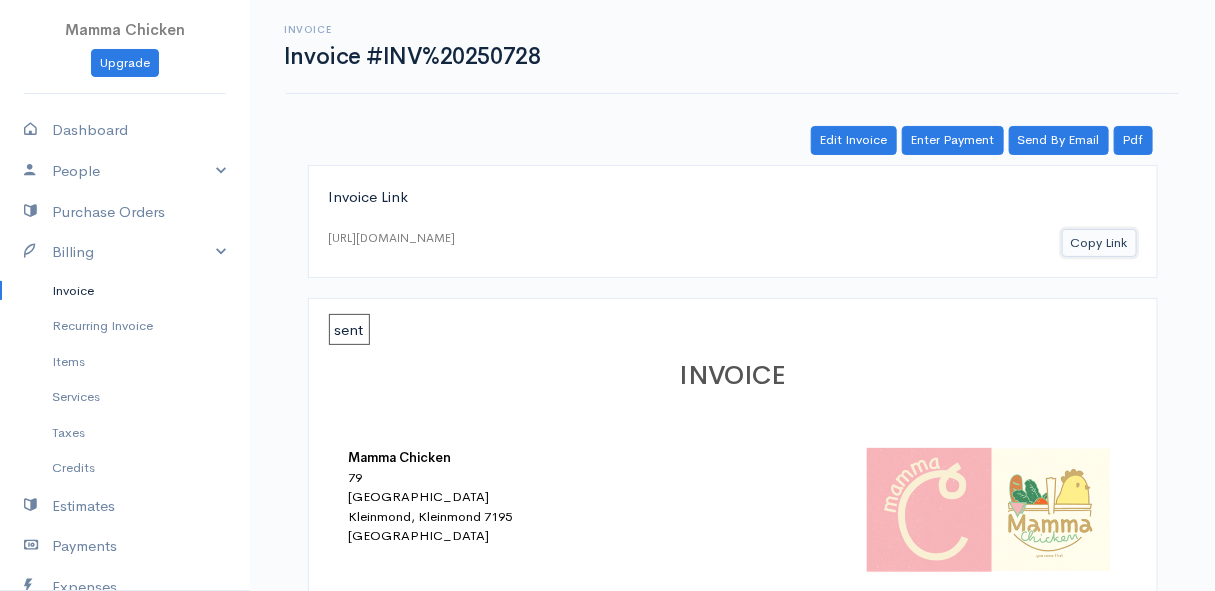 click on "Copy Link" at bounding box center [1099, 243] 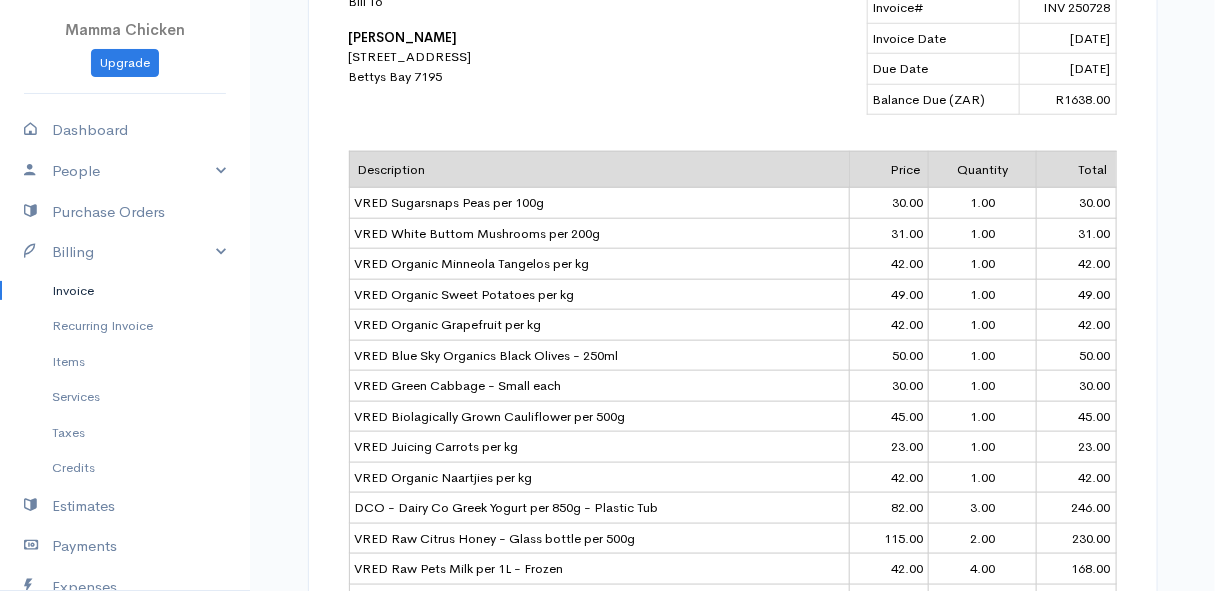 scroll, scrollTop: 90, scrollLeft: 0, axis: vertical 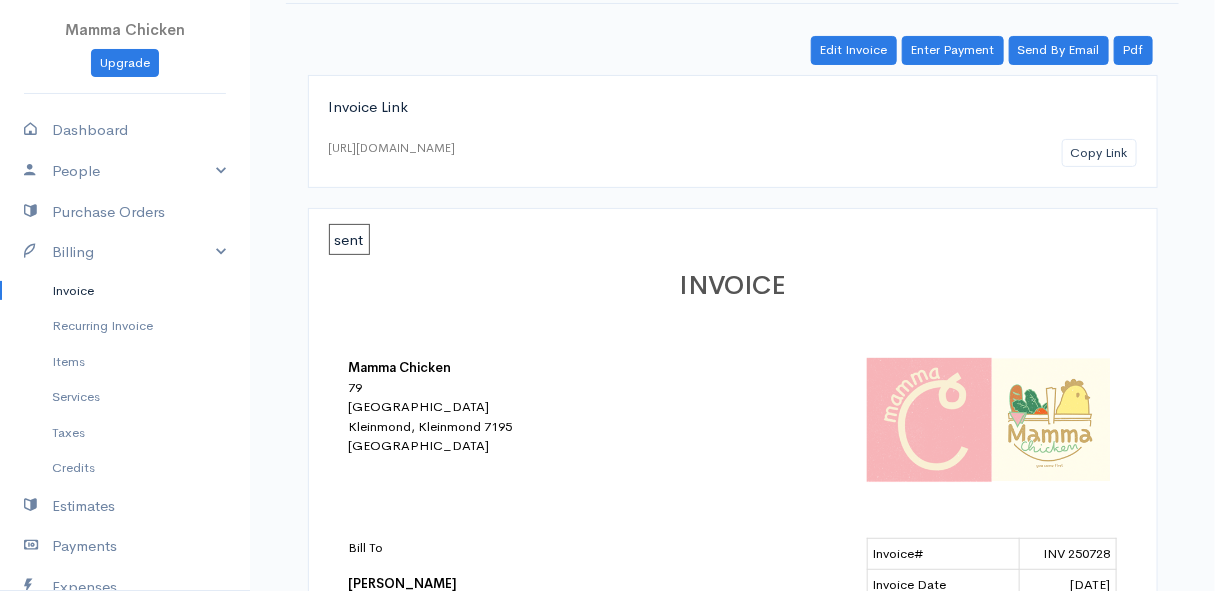 click on "Invoice" at bounding box center (125, 291) 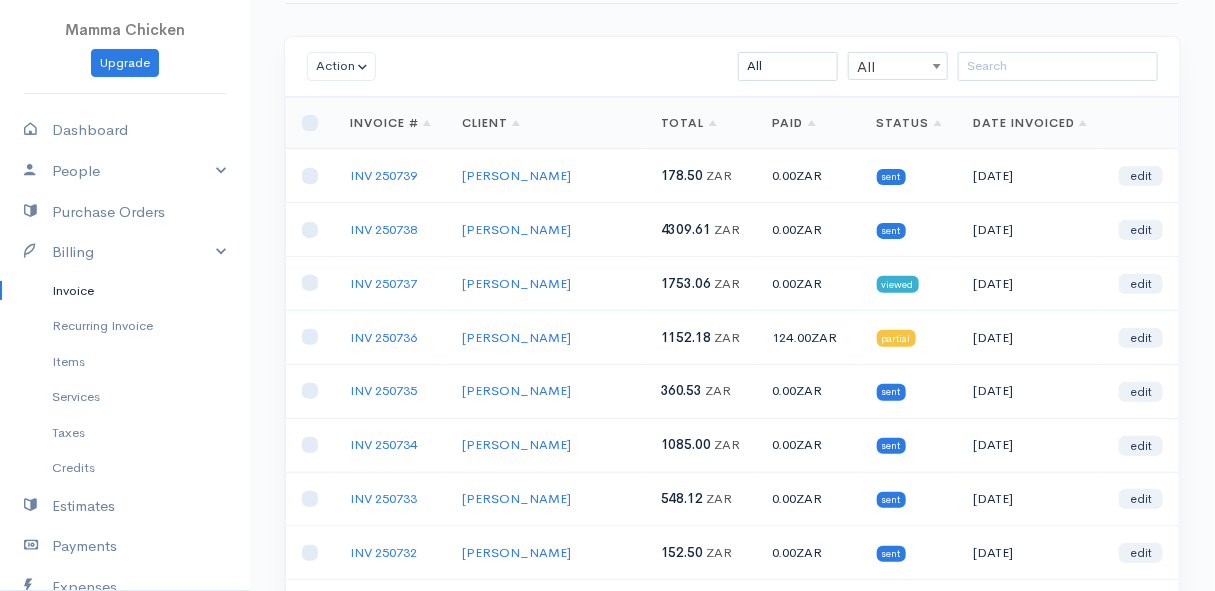 scroll, scrollTop: 181, scrollLeft: 0, axis: vertical 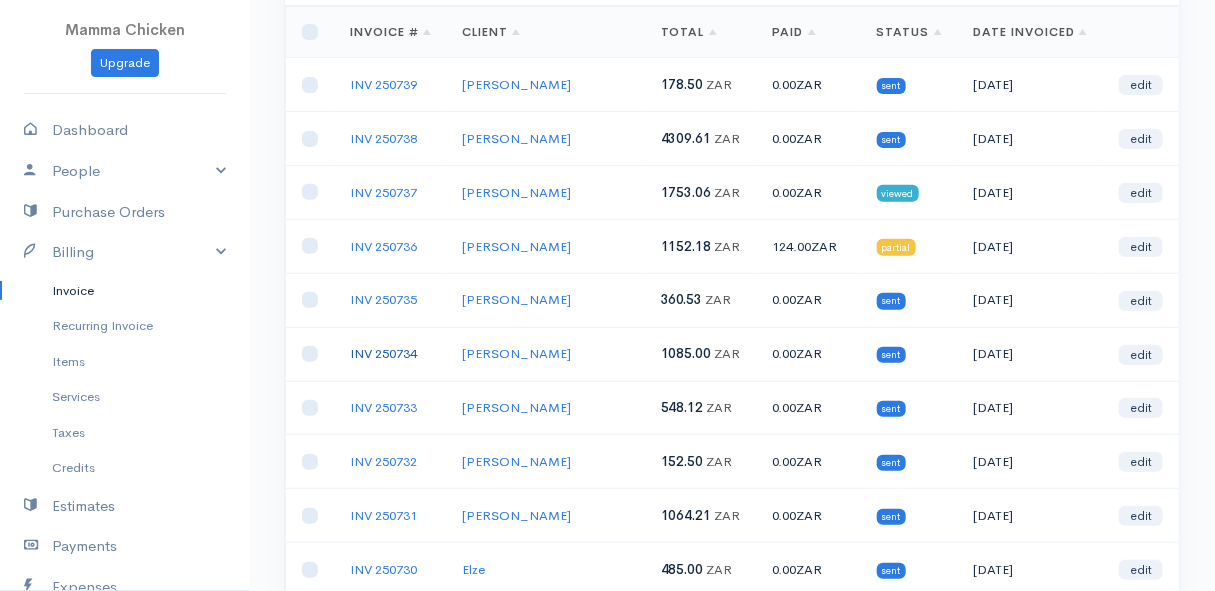 click on "INV 250734" at bounding box center [383, 353] 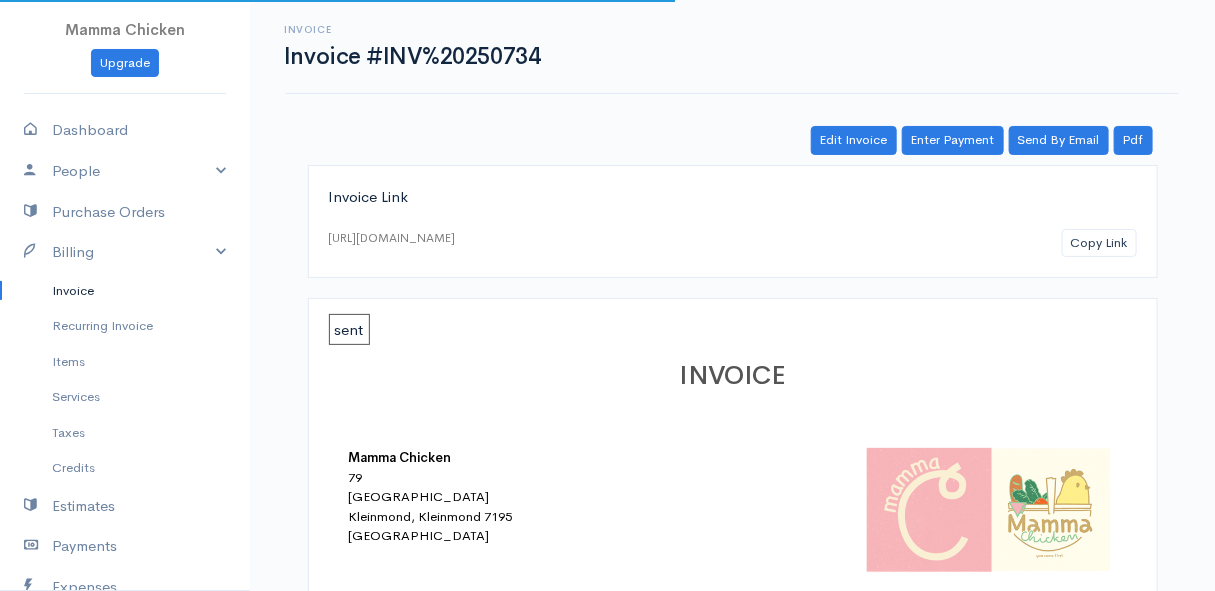 scroll, scrollTop: 90, scrollLeft: 0, axis: vertical 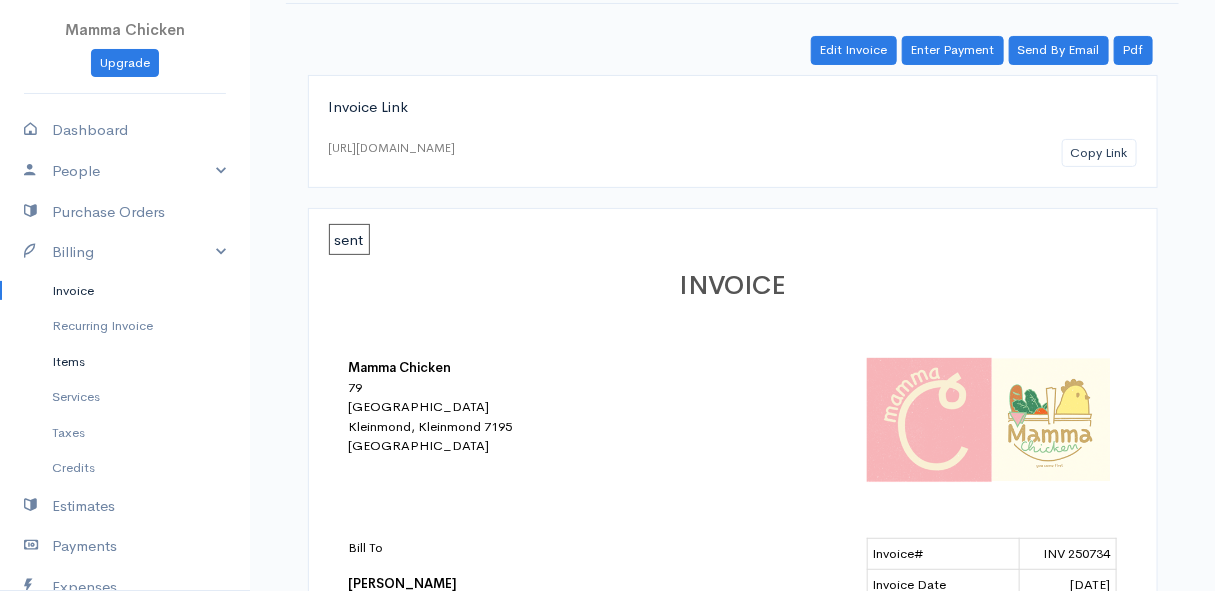 click on "Items" at bounding box center [125, 362] 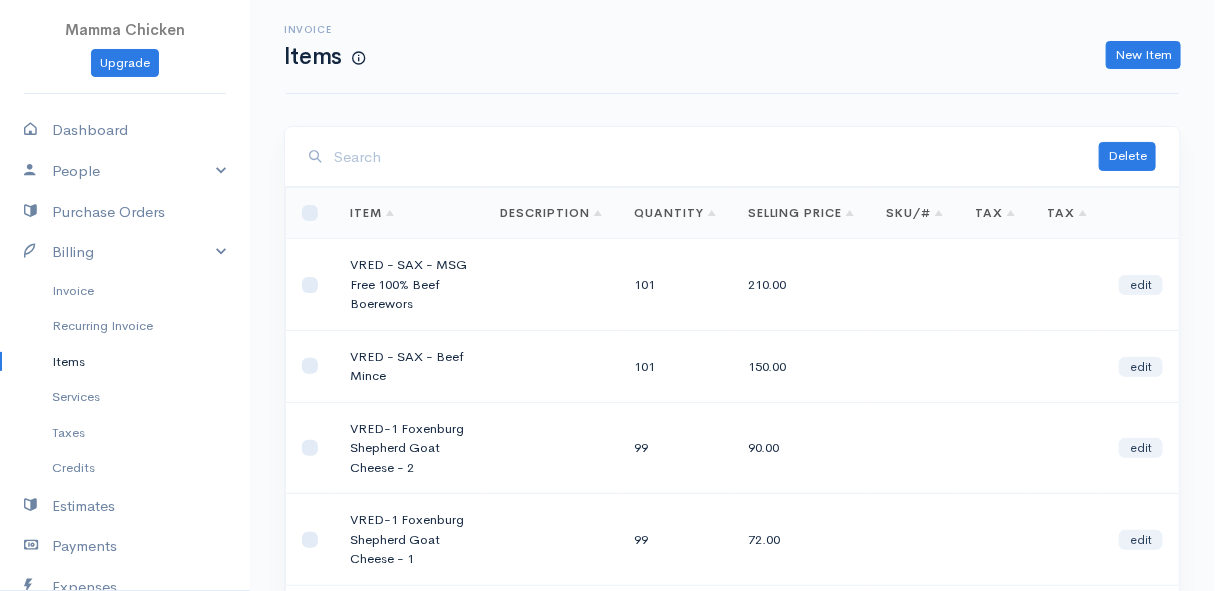 scroll, scrollTop: 90, scrollLeft: 0, axis: vertical 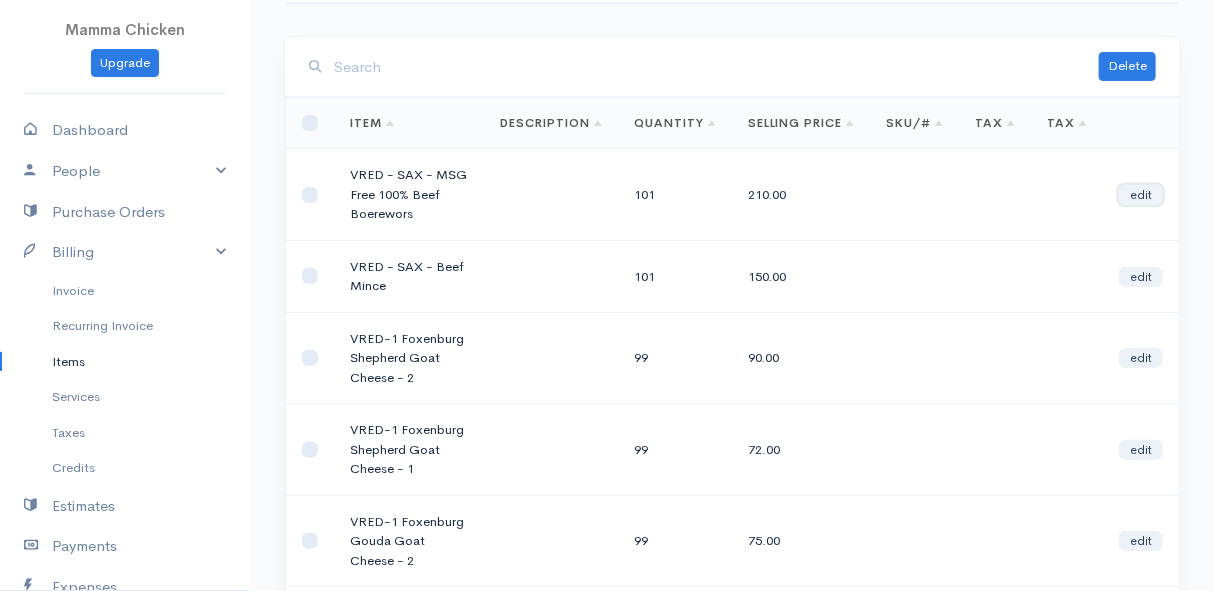 click on "edit" at bounding box center (1141, 195) 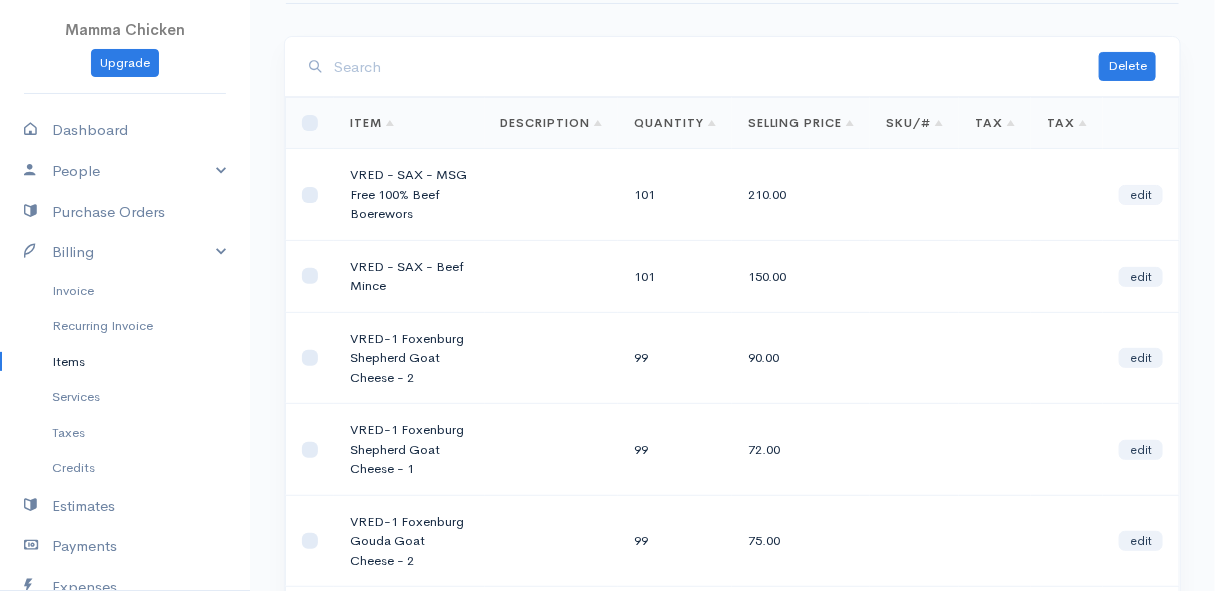 scroll, scrollTop: 0, scrollLeft: 0, axis: both 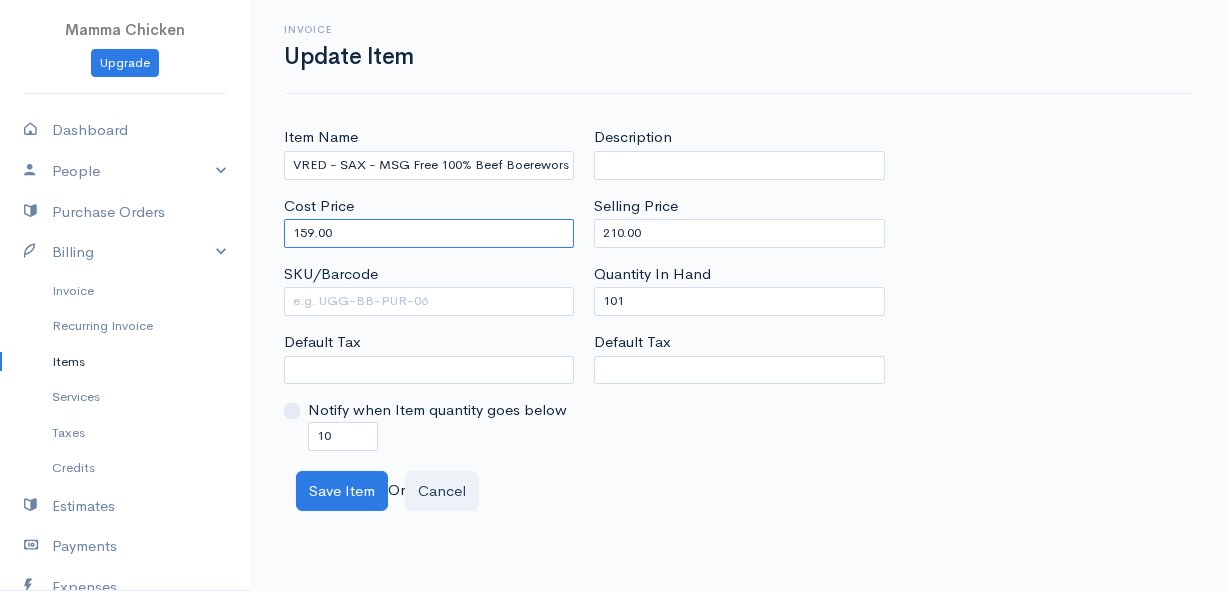 drag, startPoint x: 359, startPoint y: 227, endPoint x: 259, endPoint y: 239, distance: 100.71743 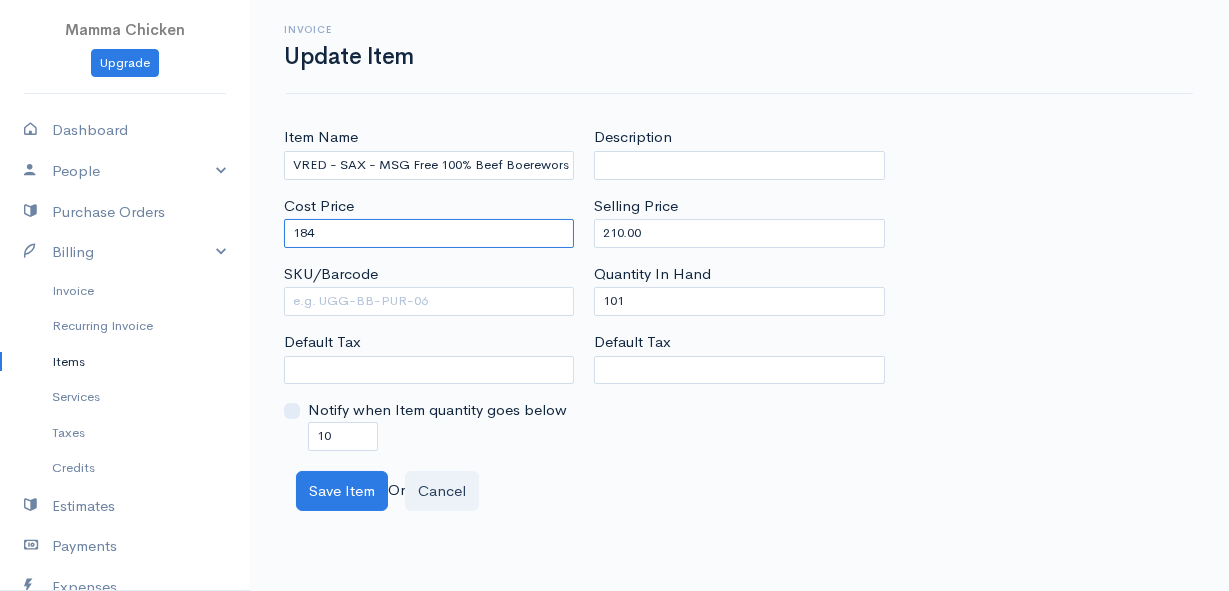 type on "184" 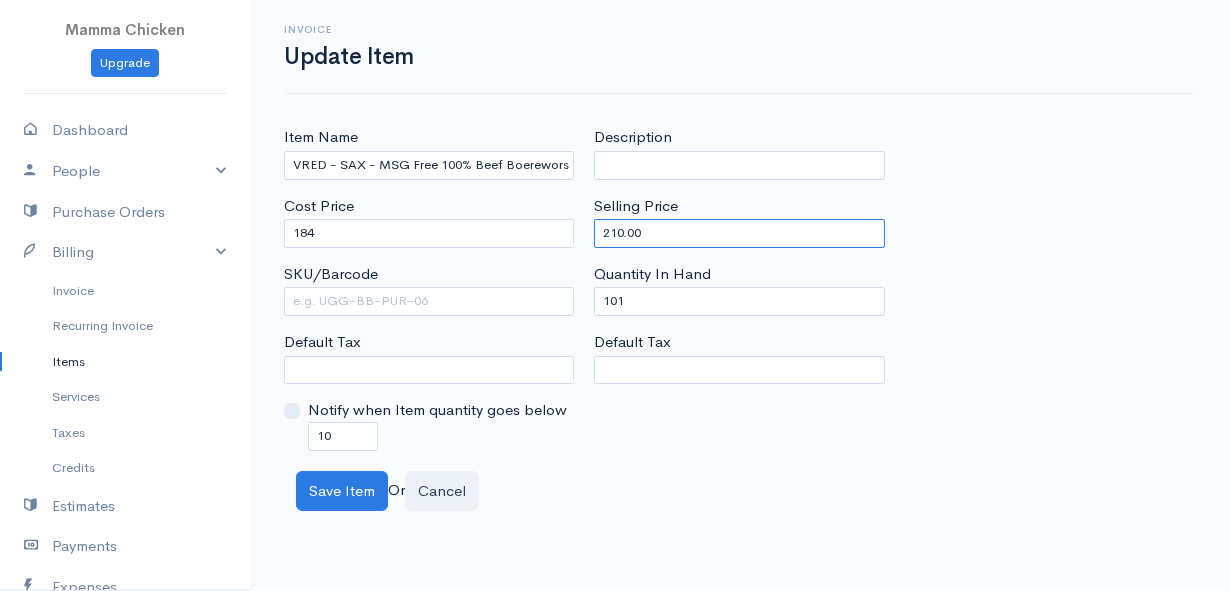 drag, startPoint x: 661, startPoint y: 237, endPoint x: 577, endPoint y: 239, distance: 84.0238 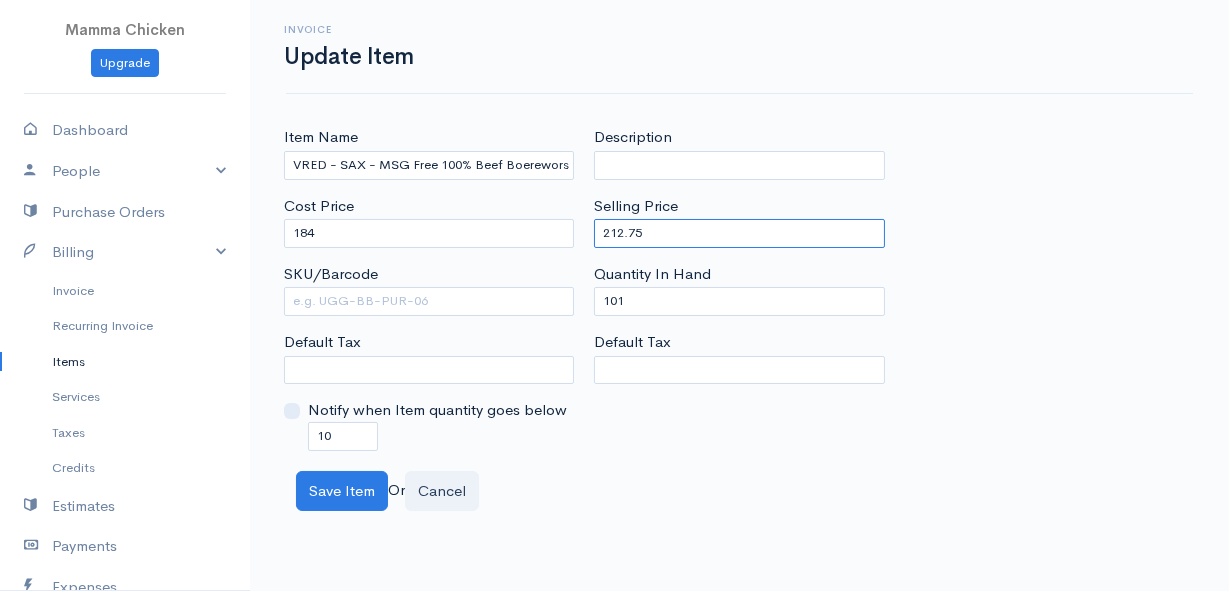 type on "212.75" 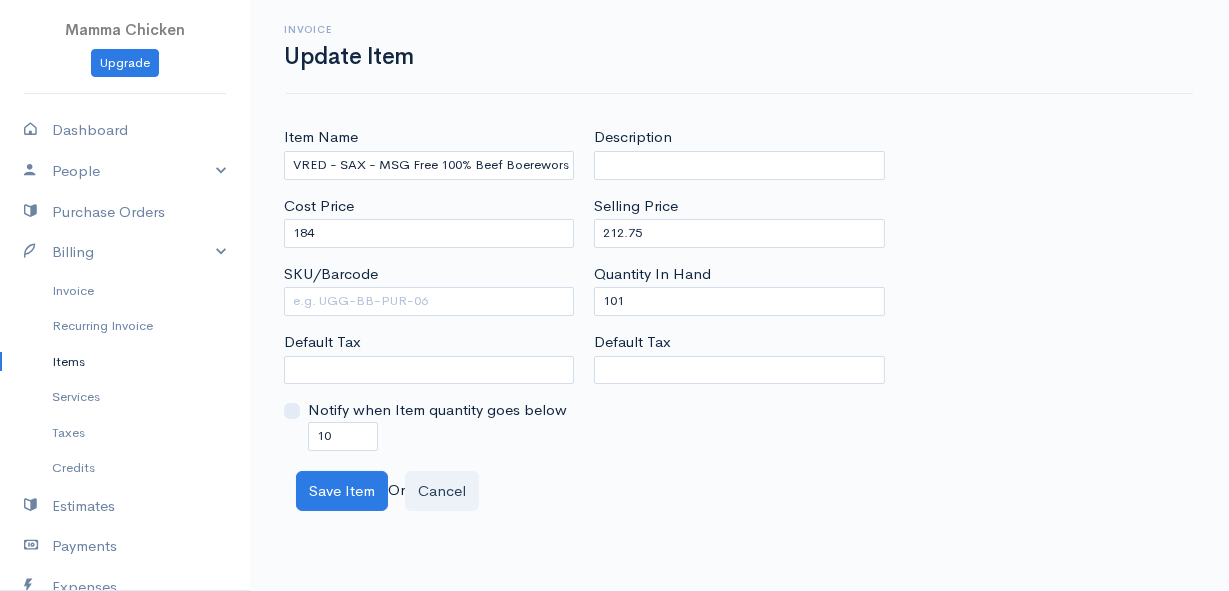 click on "Item Name VRED - SAX - MSG Free 100% Beef Boerewors Cost Price 184 SKU/Barcode Default Tax Notify when Item quantity goes below 10 Description Selling Price 212.75 Quantity In Hand 101 Default Tax" at bounding box center [739, 288] 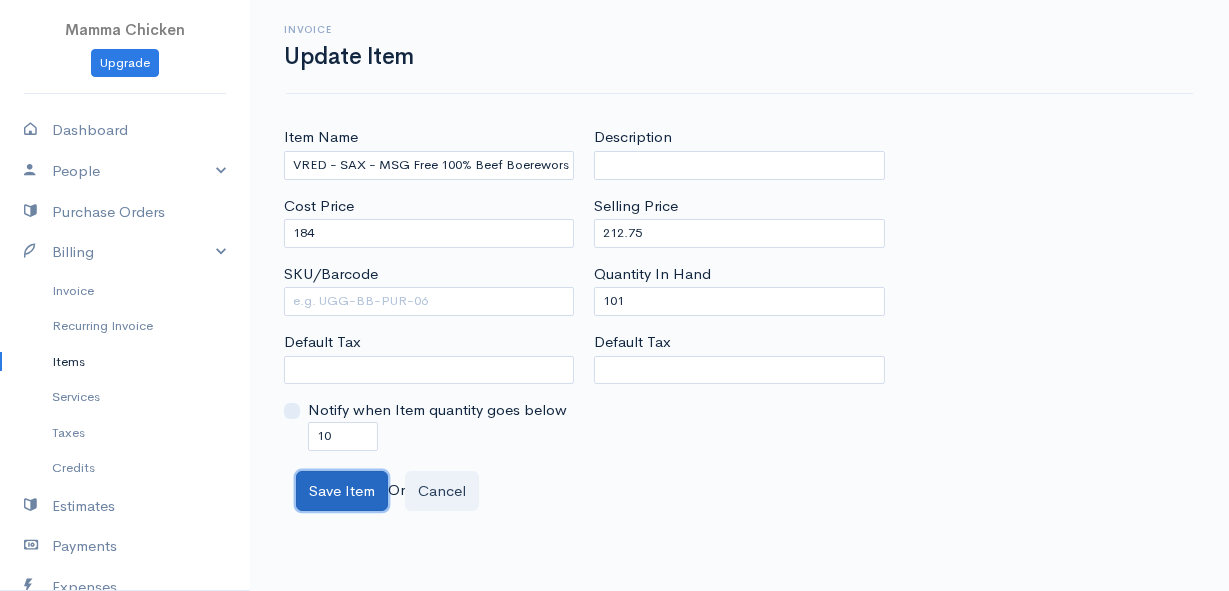click on "Save Item" at bounding box center [342, 491] 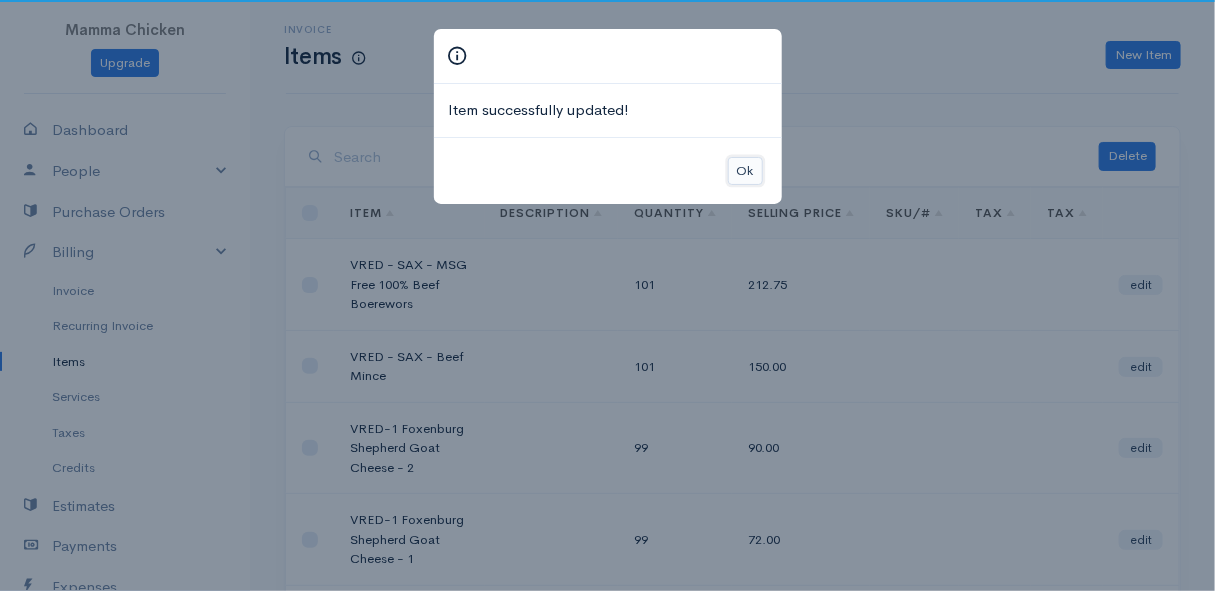 click on "Ok" at bounding box center [745, 171] 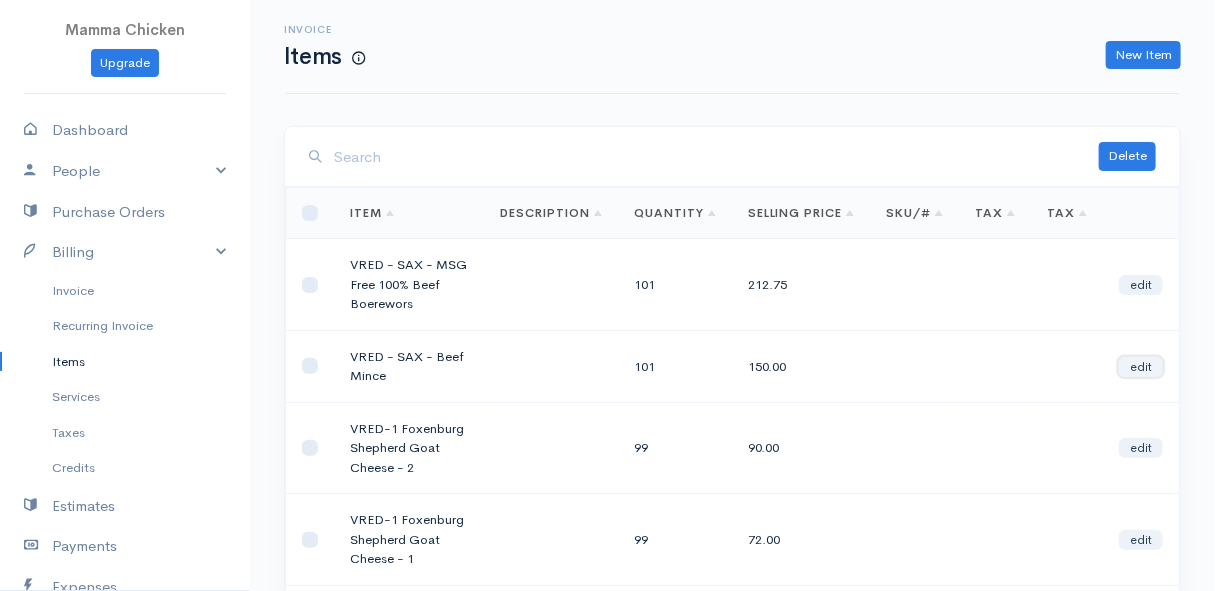 click on "edit" at bounding box center (1141, 367) 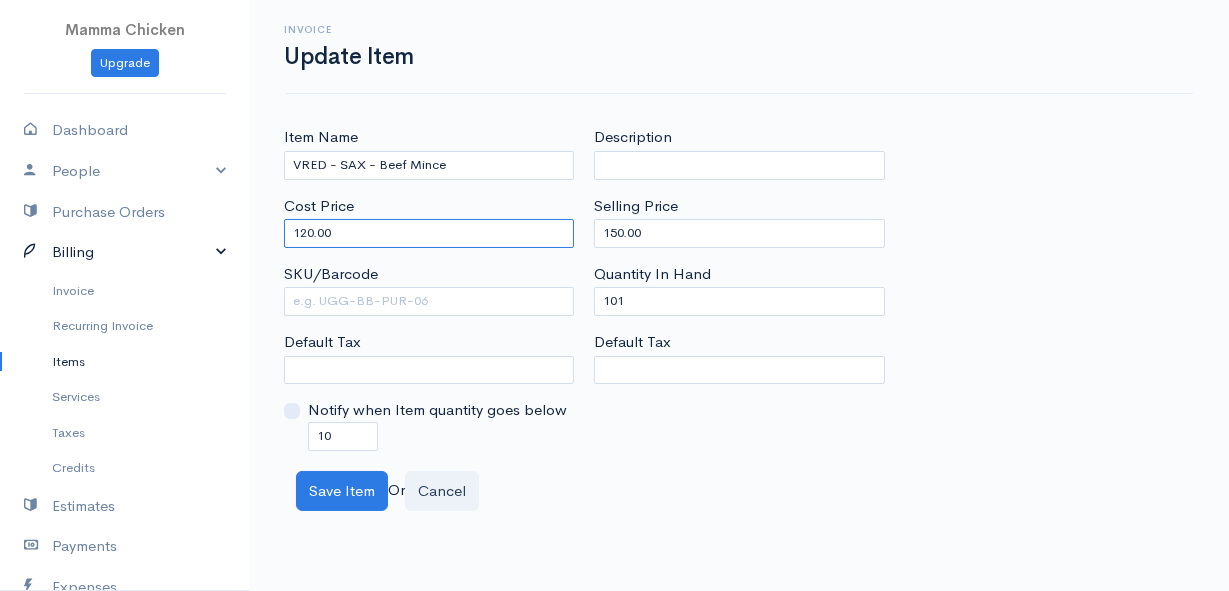 drag, startPoint x: 409, startPoint y: 234, endPoint x: 219, endPoint y: 241, distance: 190.1289 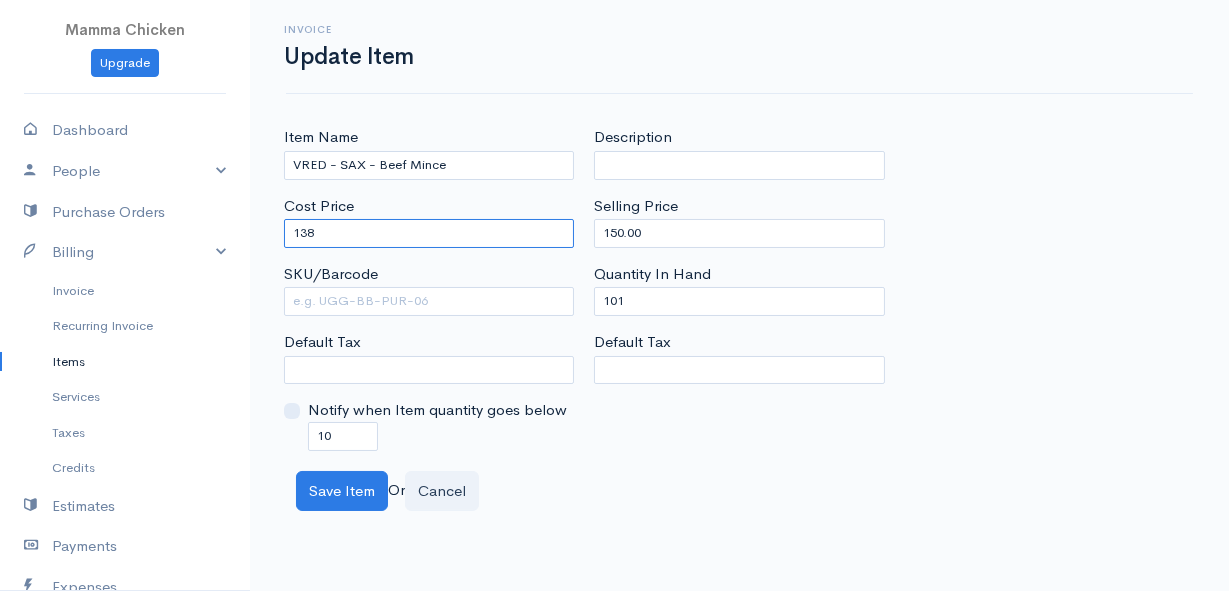 type on "138" 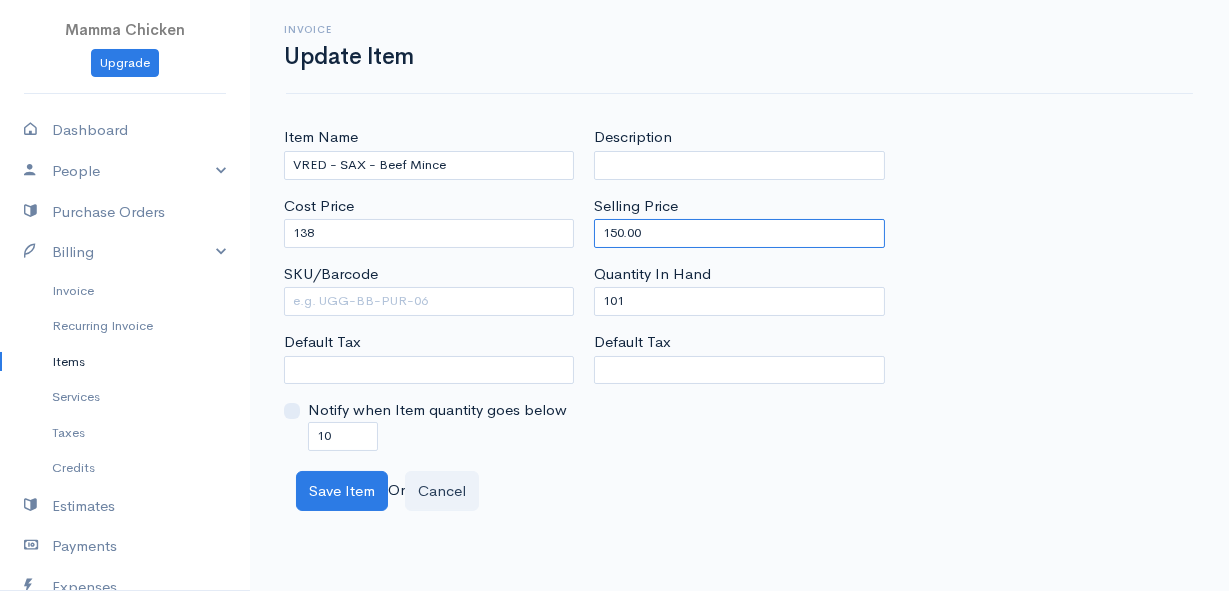 drag, startPoint x: 674, startPoint y: 229, endPoint x: 580, endPoint y: 233, distance: 94.08507 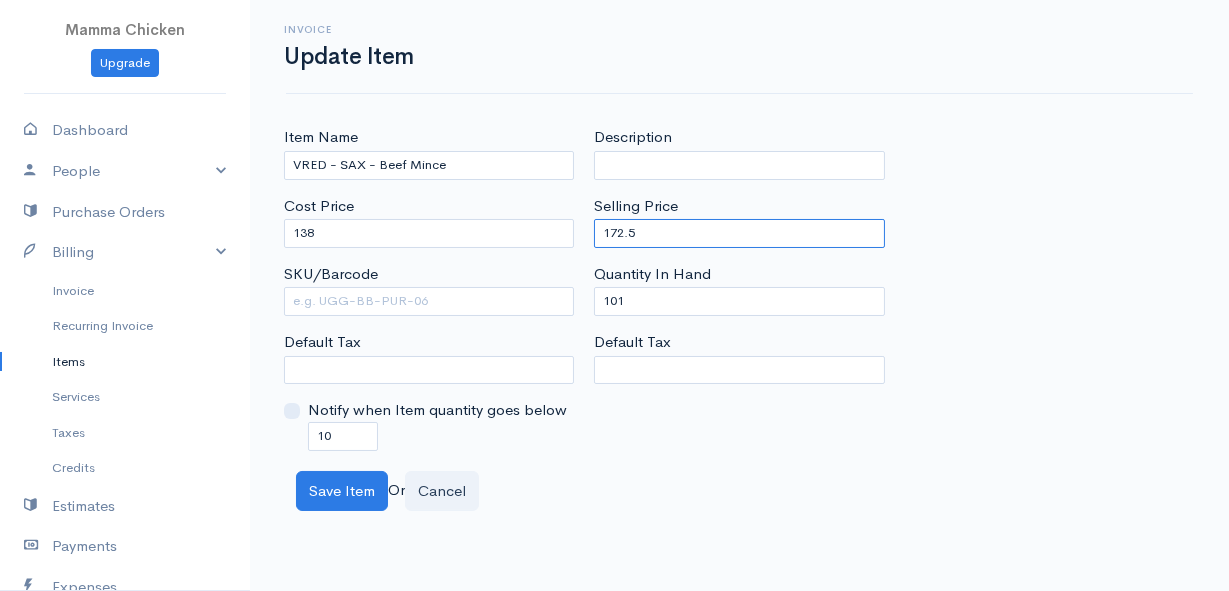 type on "172.5" 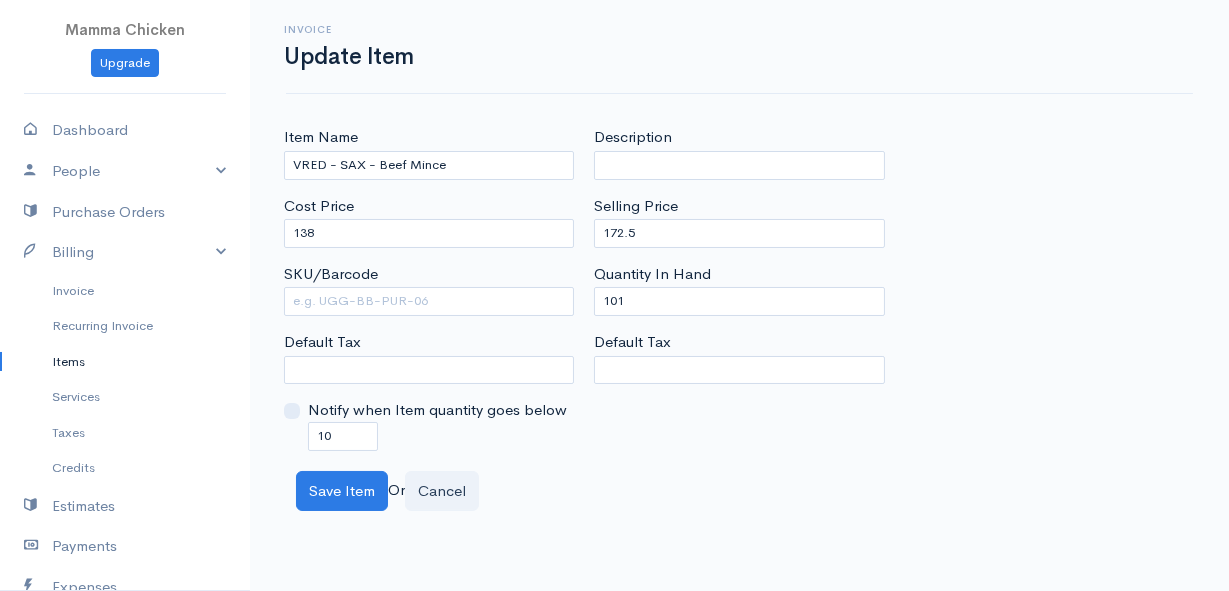 click on "Item Name VRED - SAX - Beef Mince Cost Price 138 SKU/Barcode Default Tax Notify when Item quantity goes below 10 Description Selling Price 172.5 Quantity In Hand 101 Default Tax" at bounding box center [739, 288] 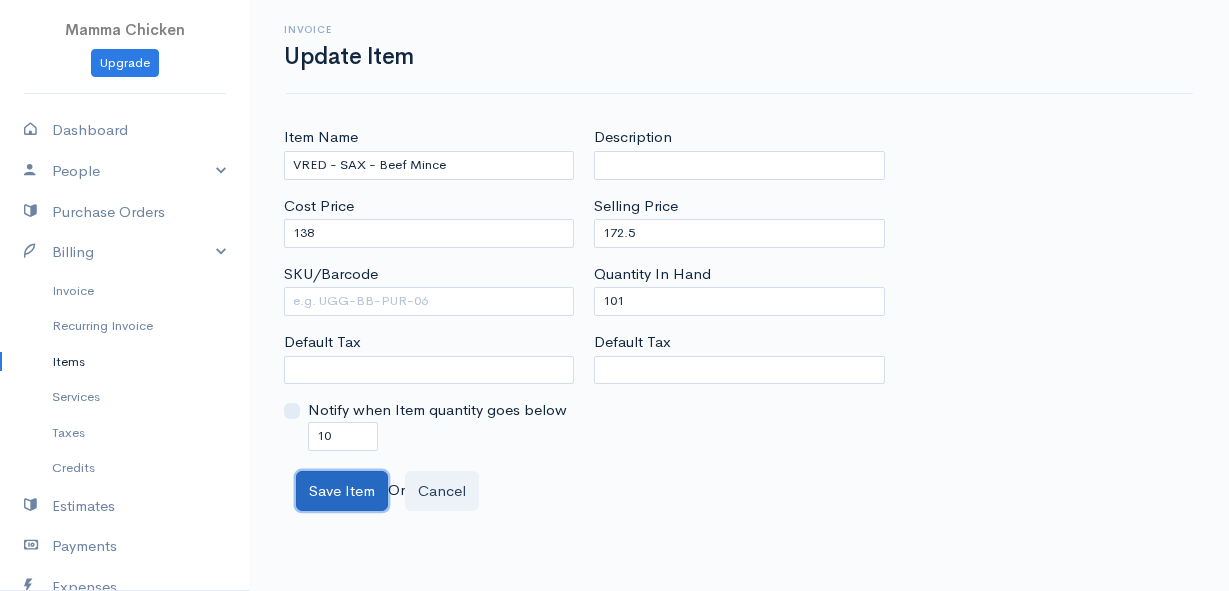 click on "Save Item" at bounding box center (342, 491) 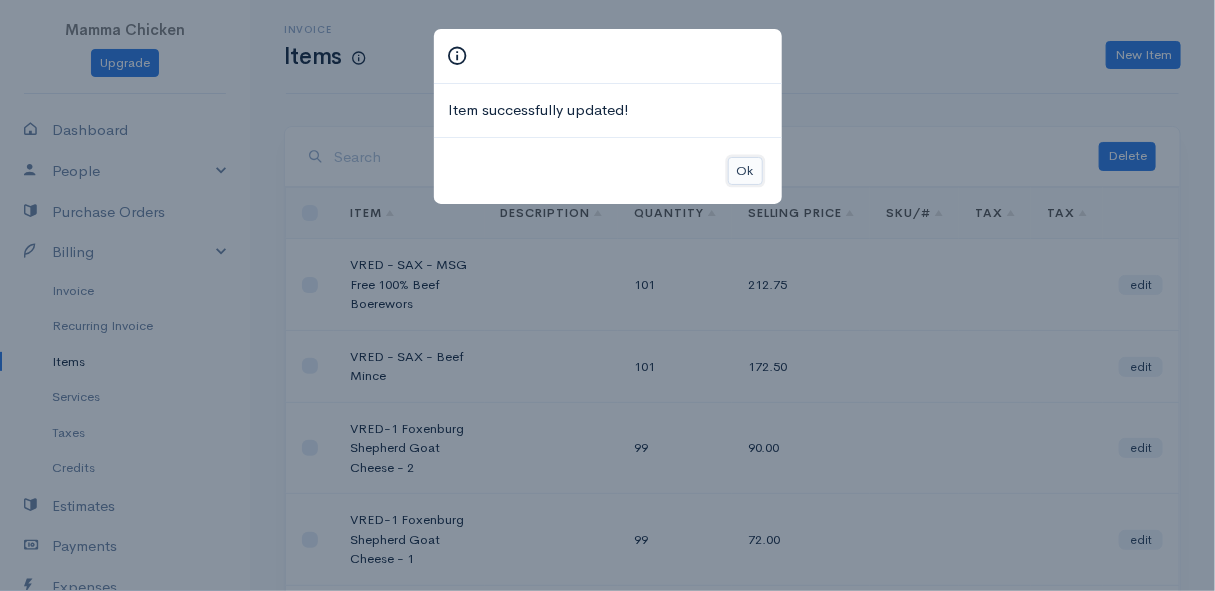 click on "Ok" at bounding box center (745, 171) 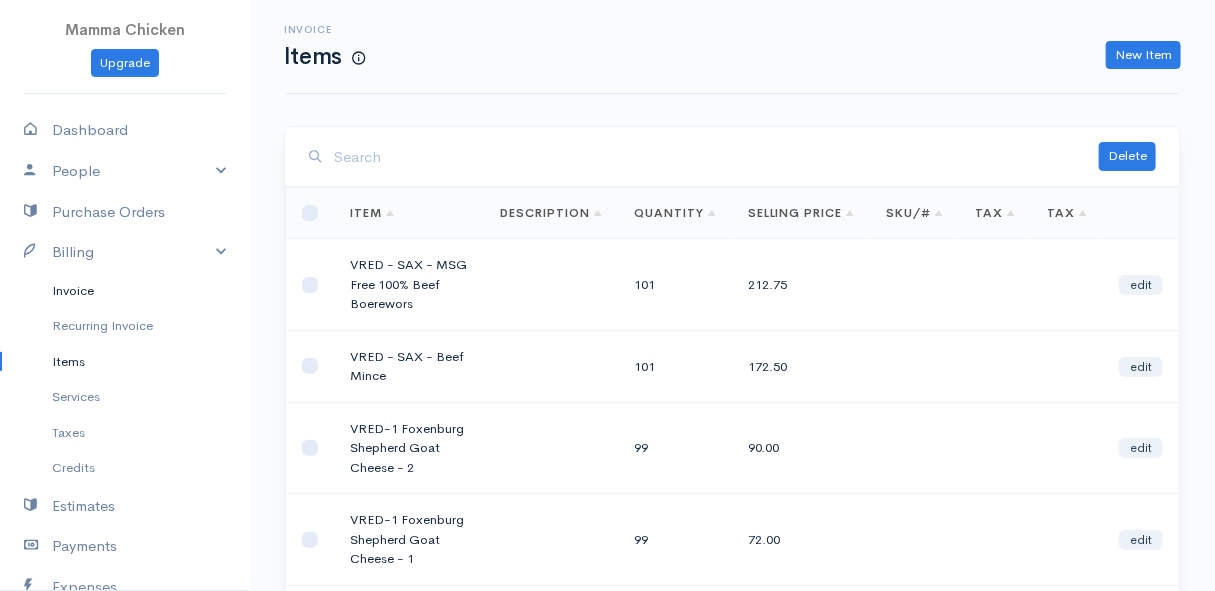 click on "Invoice" at bounding box center (125, 291) 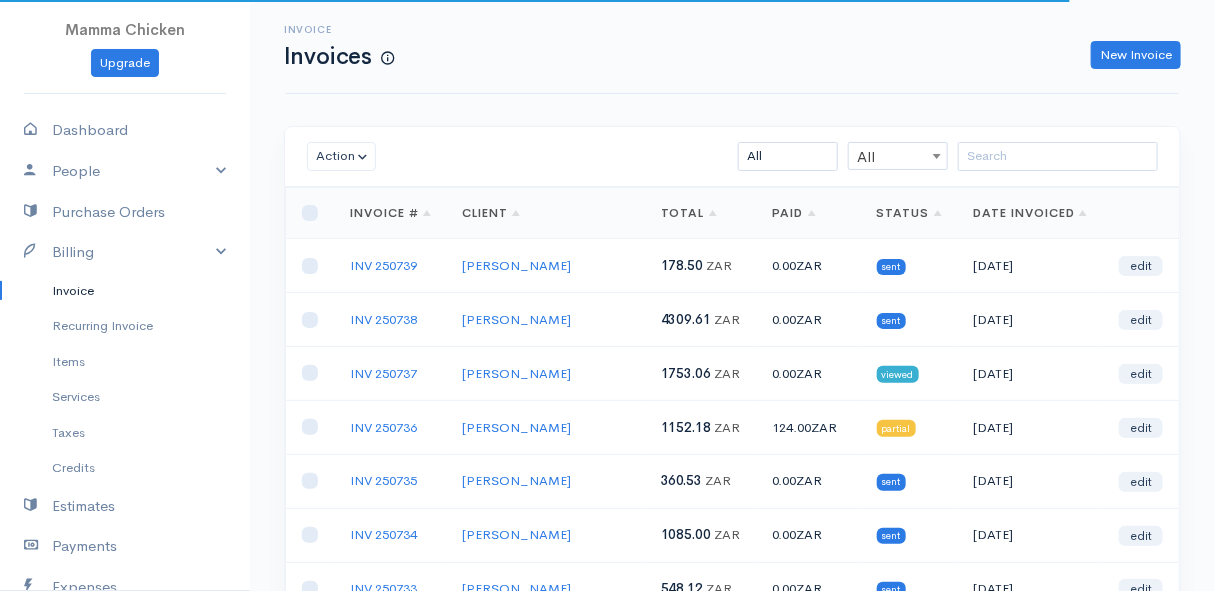 scroll, scrollTop: 90, scrollLeft: 0, axis: vertical 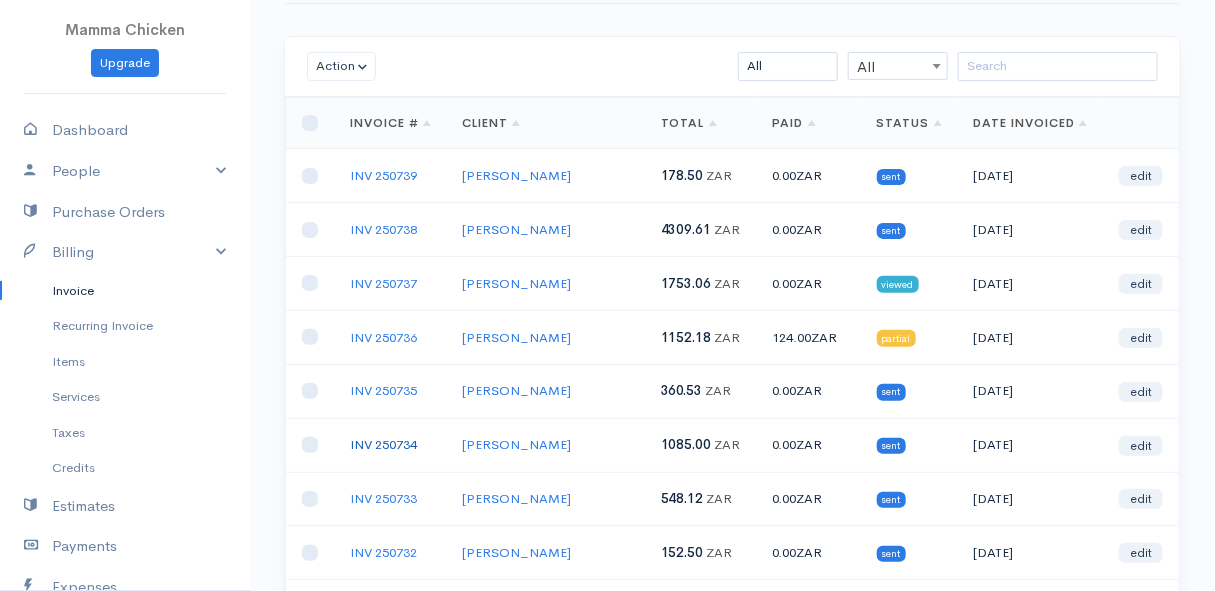 click on "INV 250734" at bounding box center (383, 444) 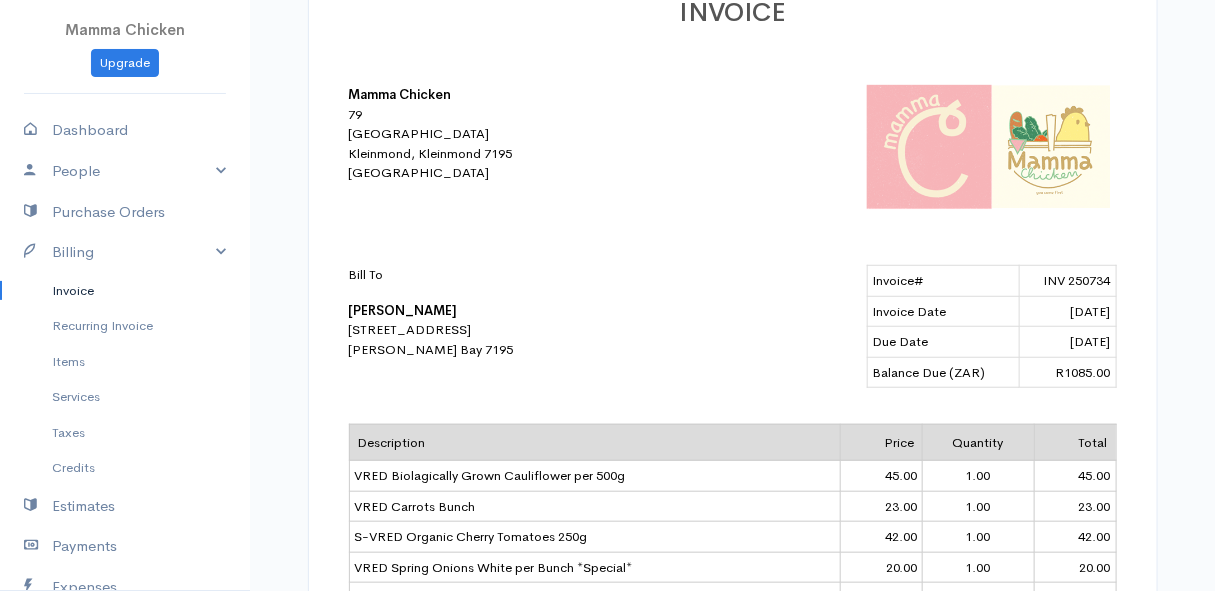 scroll, scrollTop: 0, scrollLeft: 0, axis: both 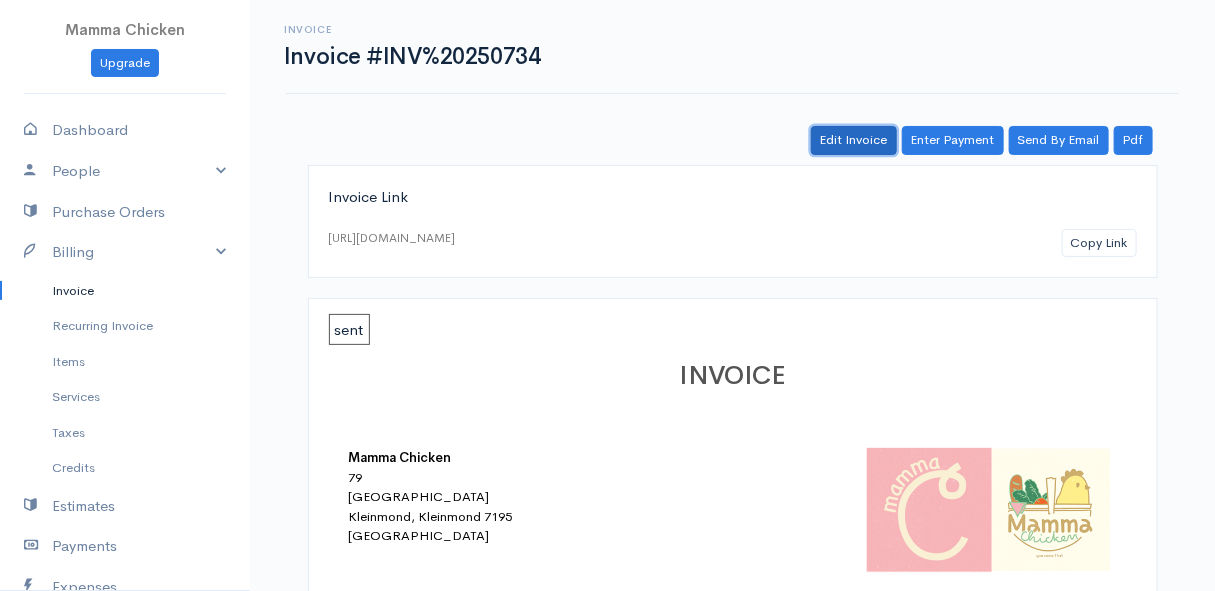 click on "Edit Invoice" at bounding box center [854, 140] 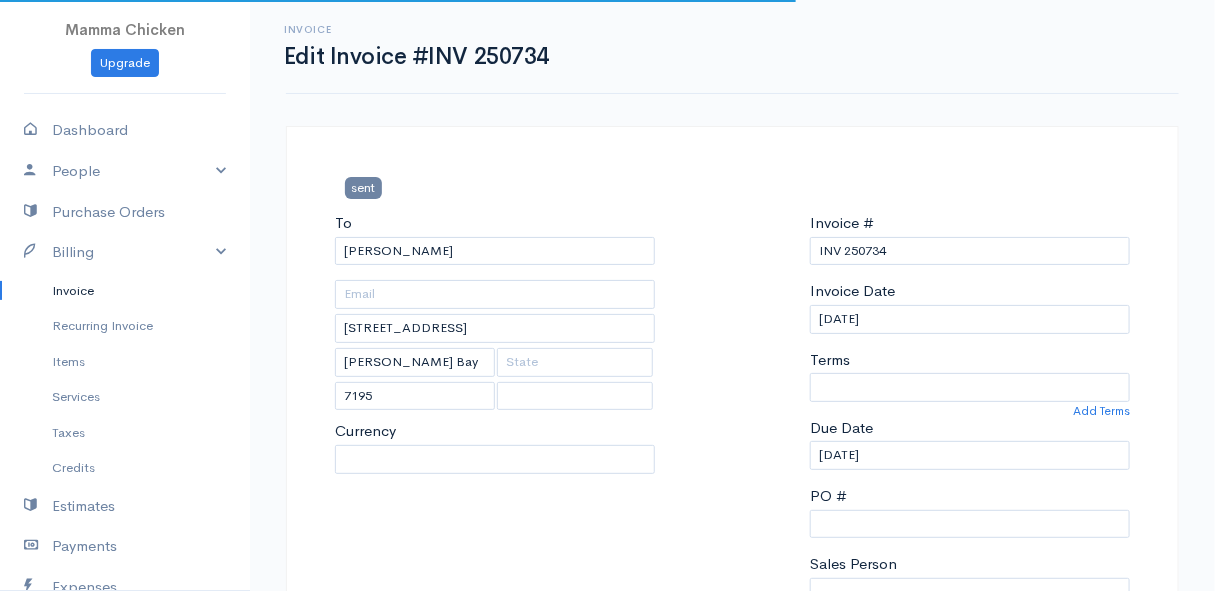 select on "0" 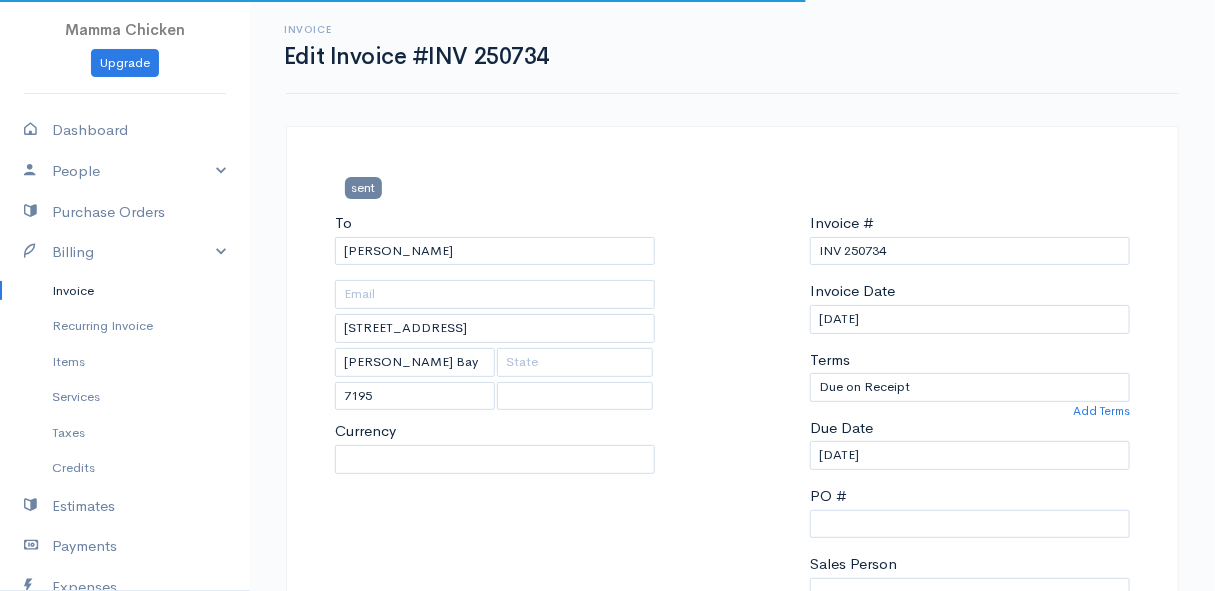 select on "[GEOGRAPHIC_DATA]" 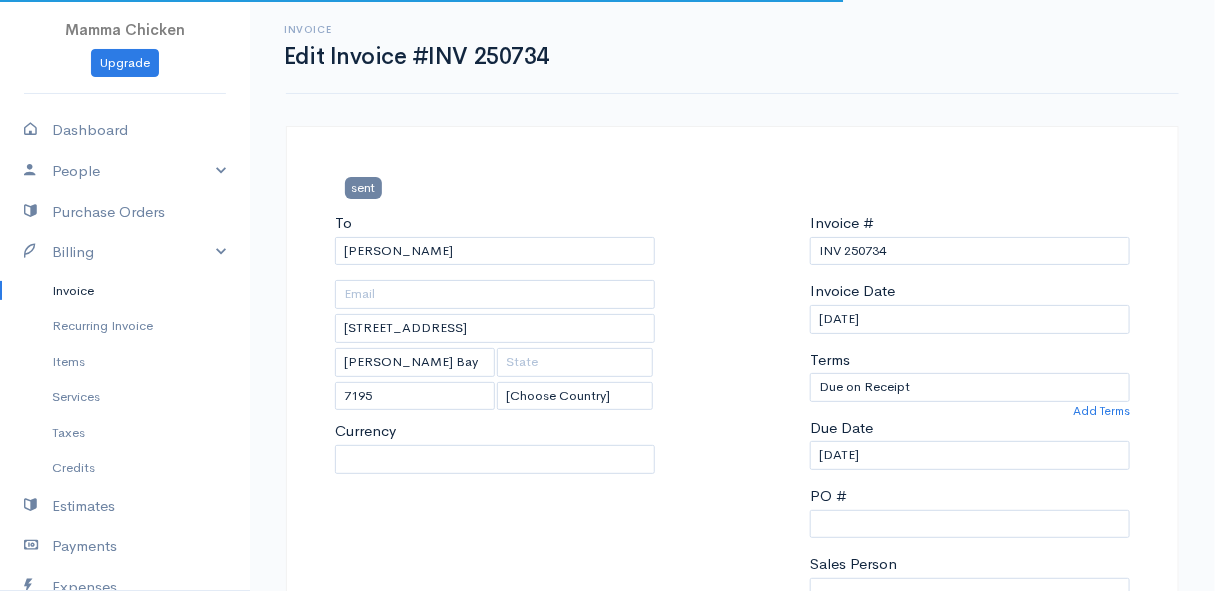 select on "ZAR" 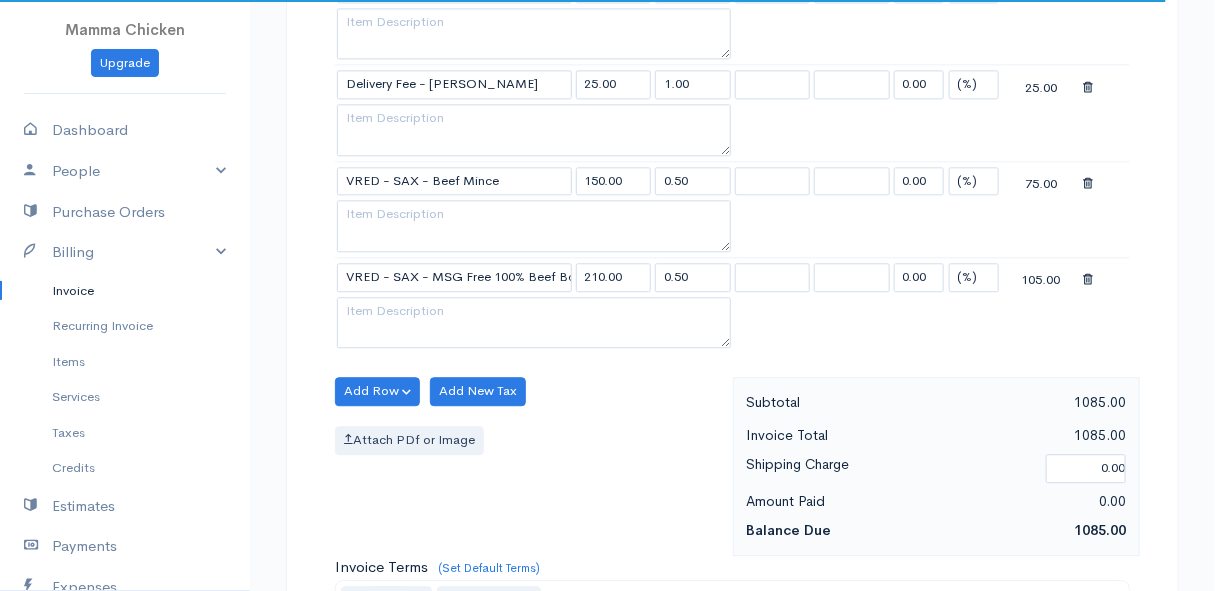 scroll, scrollTop: 1545, scrollLeft: 0, axis: vertical 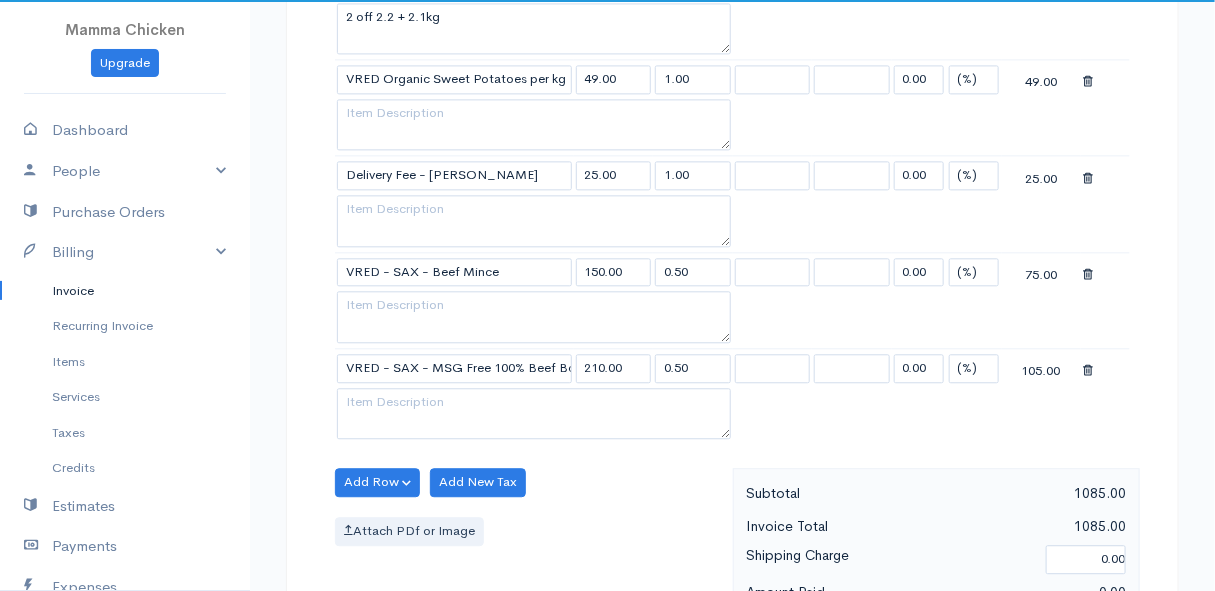 click at bounding box center [1088, 275] 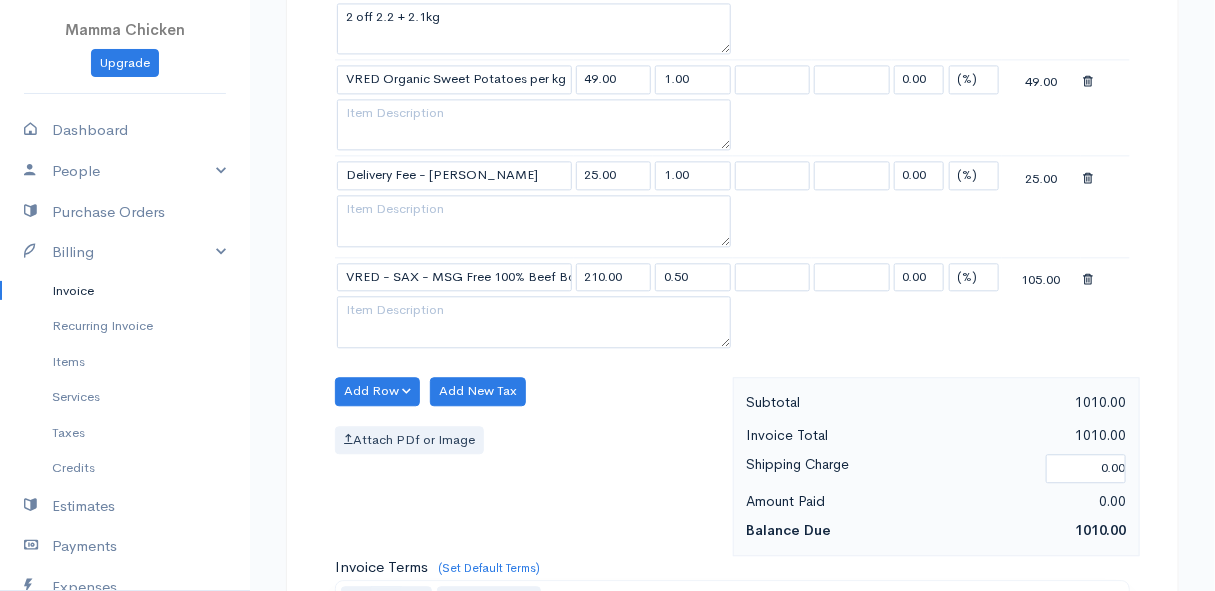 click at bounding box center [1088, 280] 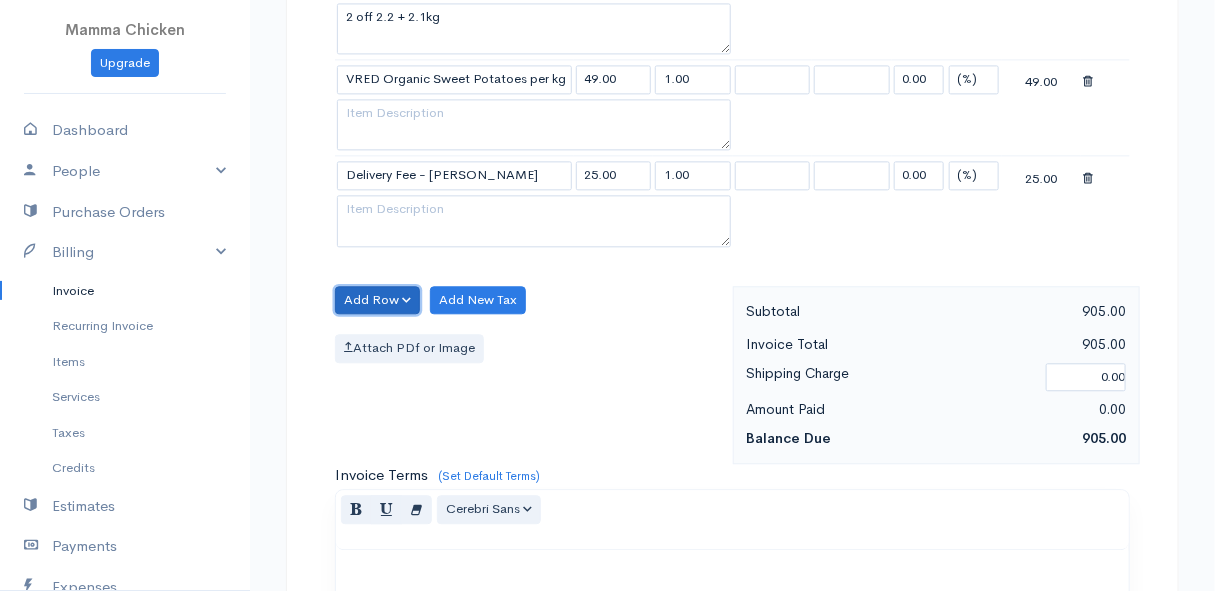 click on "Add Row" at bounding box center [377, 300] 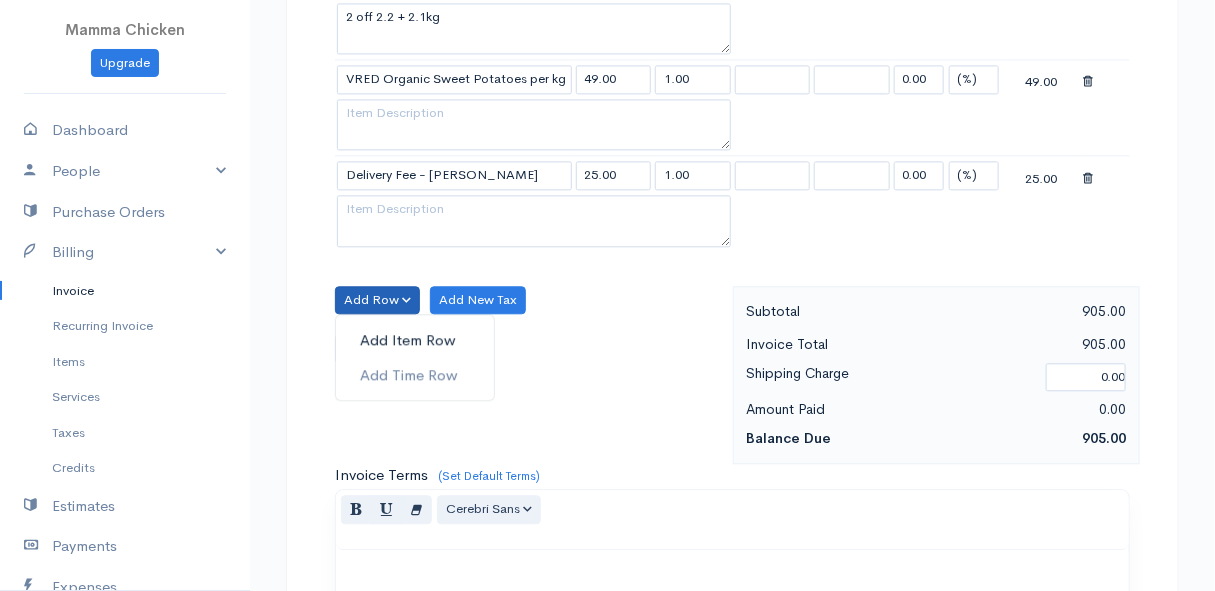 click on "Add Item Row" at bounding box center [415, 340] 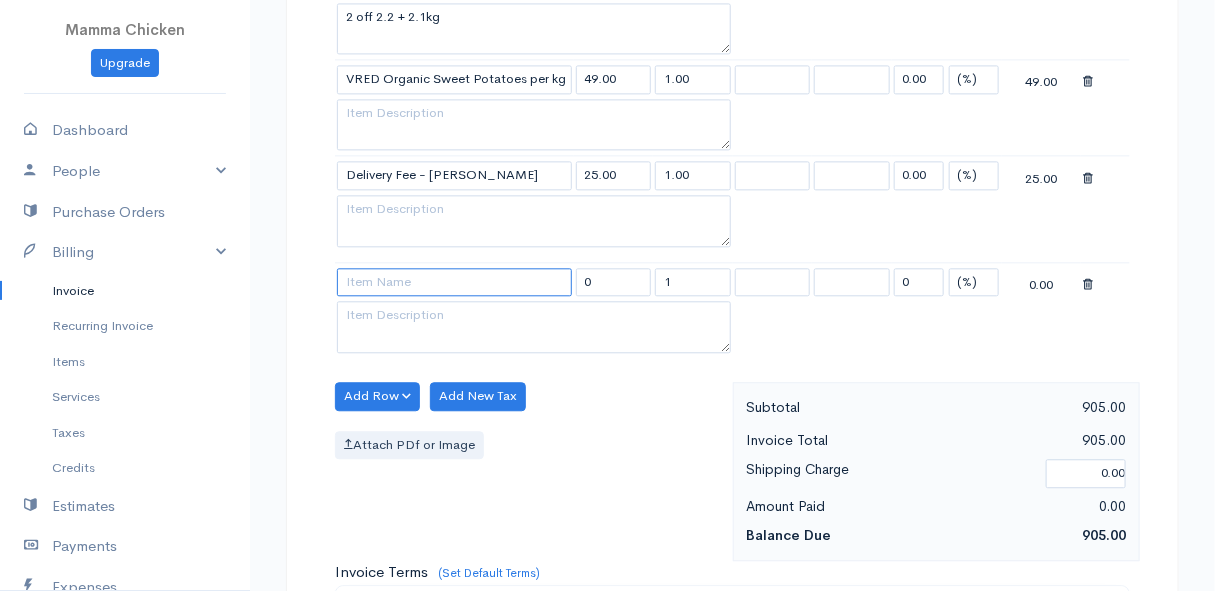 click at bounding box center [454, 282] 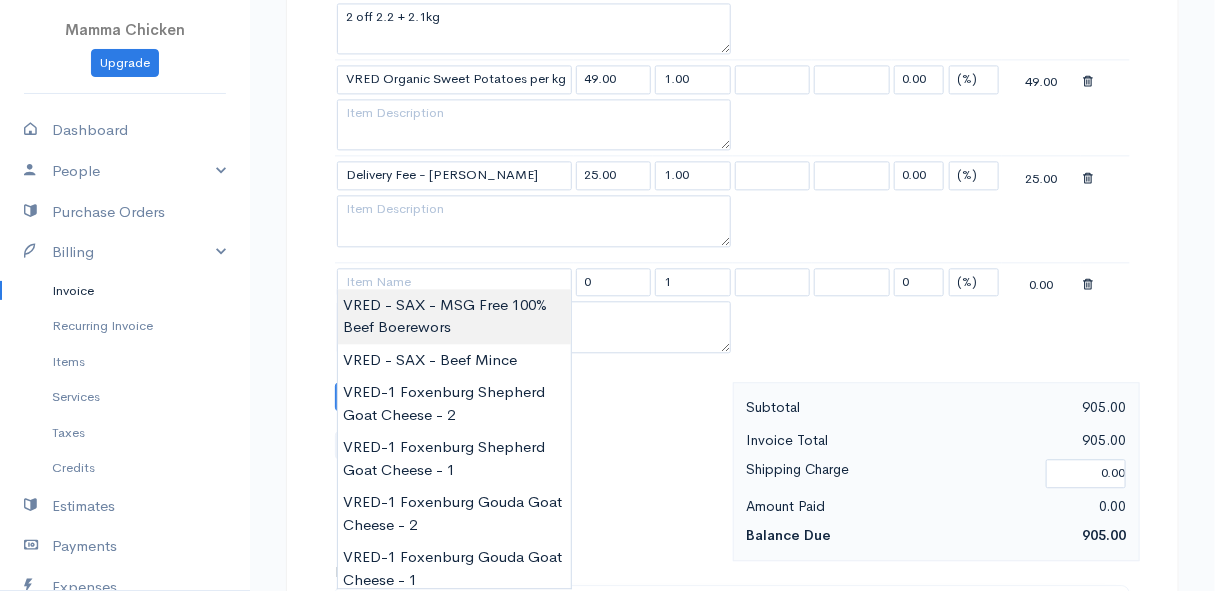 type on "VRED - SAX - MSG Free 100% Beef Boerewors" 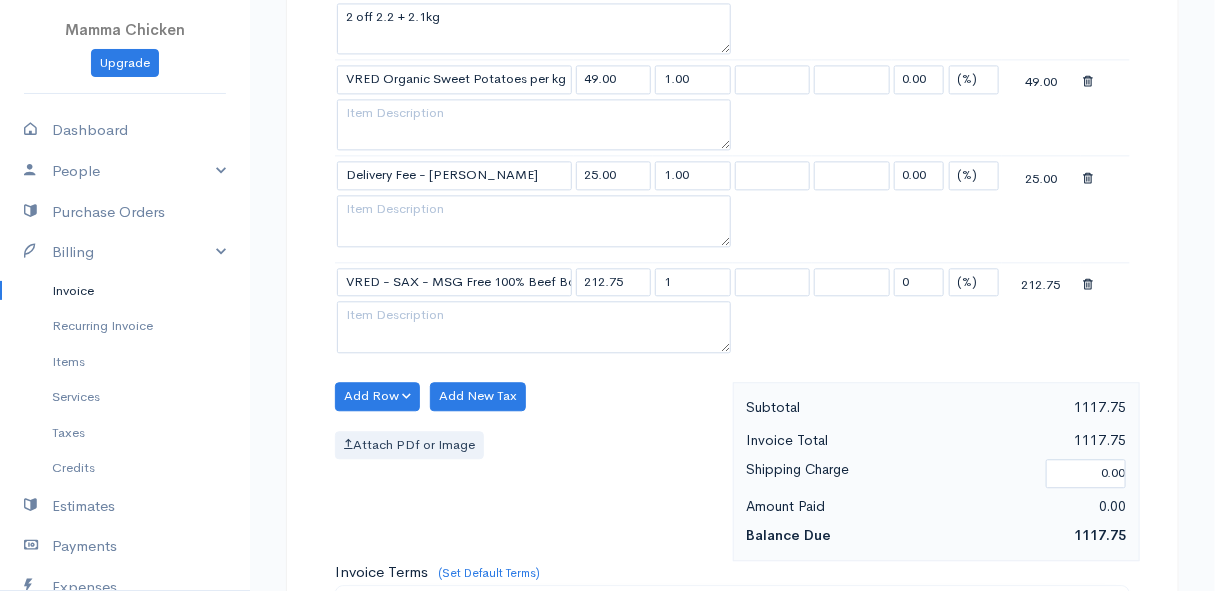 click on "Mamma Chicken
Upgrade
Dashboard
People
Clients
Vendors
Staff Users
Purchase Orders
Billing
Invoice
Recurring Invoice
Items
Services
Taxes
Credits
Estimates
Payments
Expenses
Track Time
Projects
Reports
Settings
My Organizations
Logout
Help
@CloudBooksApp 2022
Invoice
Edit Invoice #INV 250734
sent To [PERSON_NAME] [STREET_ADDRESS][PERSON_NAME] [Choose Country] [GEOGRAPHIC_DATA] [GEOGRAPHIC_DATA] [GEOGRAPHIC_DATA] [GEOGRAPHIC_DATA] [GEOGRAPHIC_DATA] [GEOGRAPHIC_DATA] [US_STATE] [GEOGRAPHIC_DATA] [GEOGRAPHIC_DATA] [GEOGRAPHIC_DATA] [GEOGRAPHIC_DATA]" at bounding box center (607, -147) 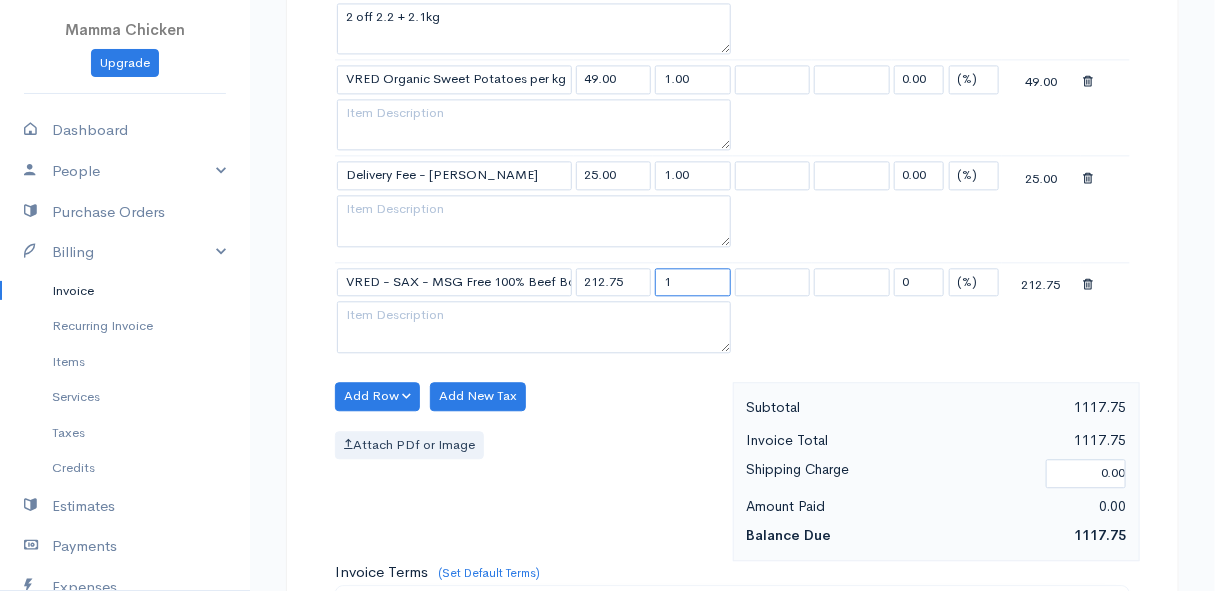 click on "1" at bounding box center (693, 282) 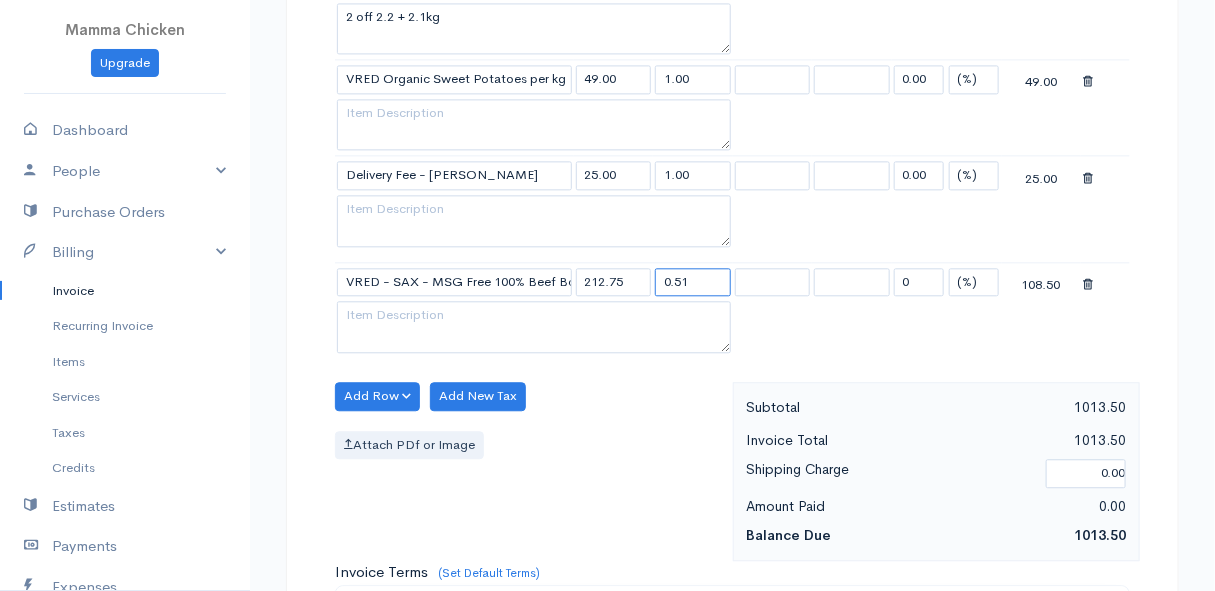 type on "0.51" 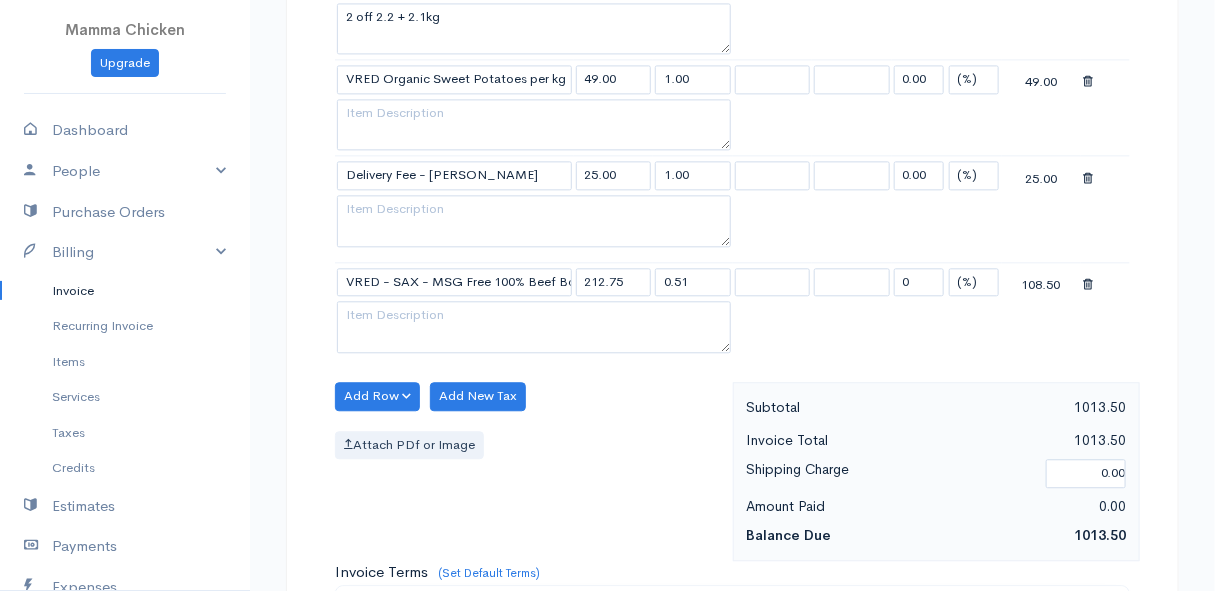 click on "Attach PDf or Image" at bounding box center (529, 445) 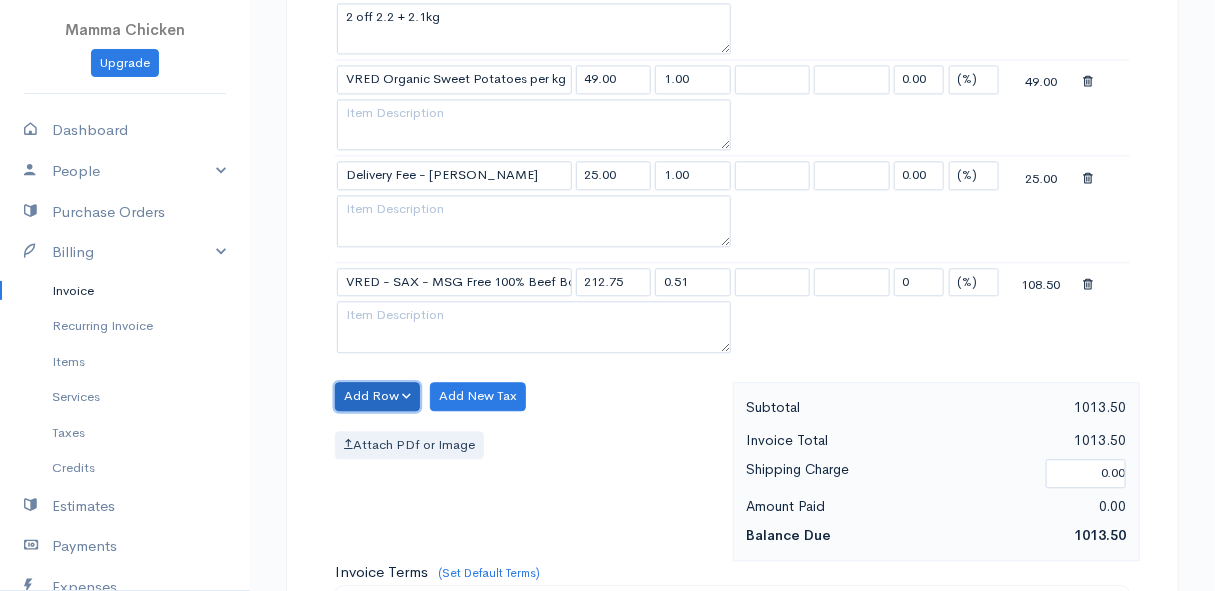 click on "Add Row" at bounding box center (377, 396) 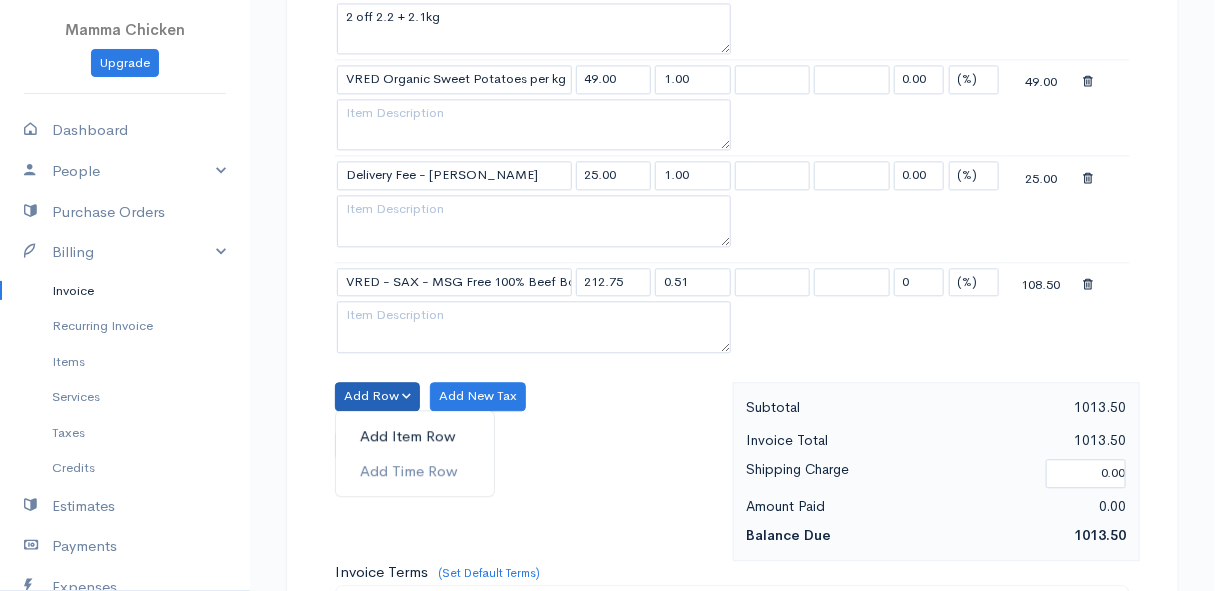 click on "Add Item Row" at bounding box center (415, 436) 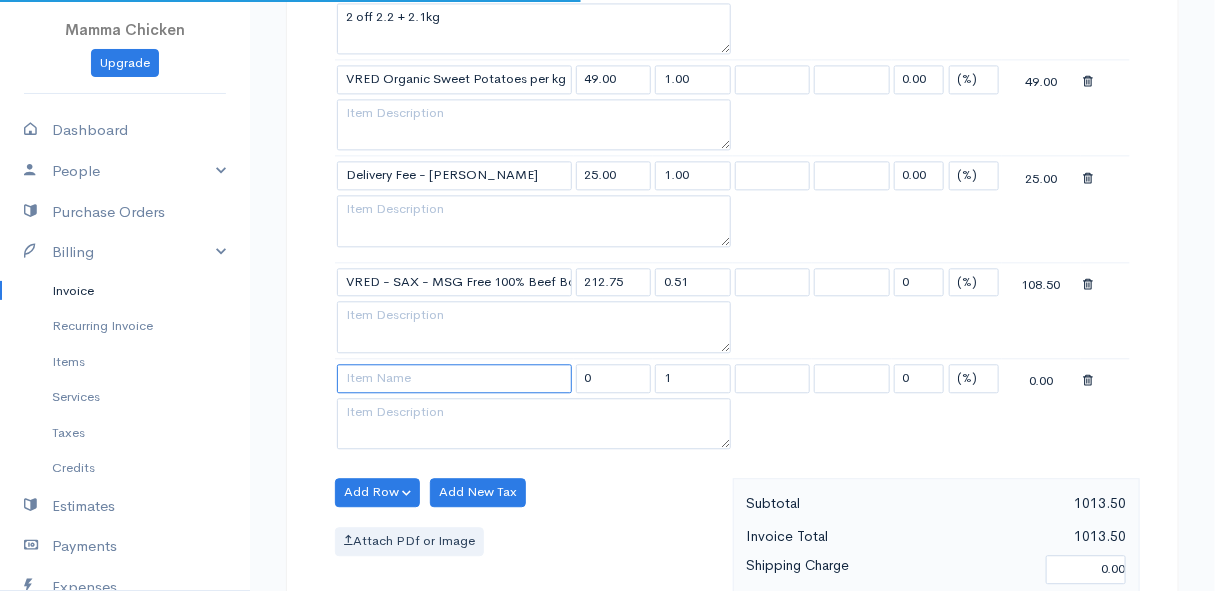 click at bounding box center (454, 378) 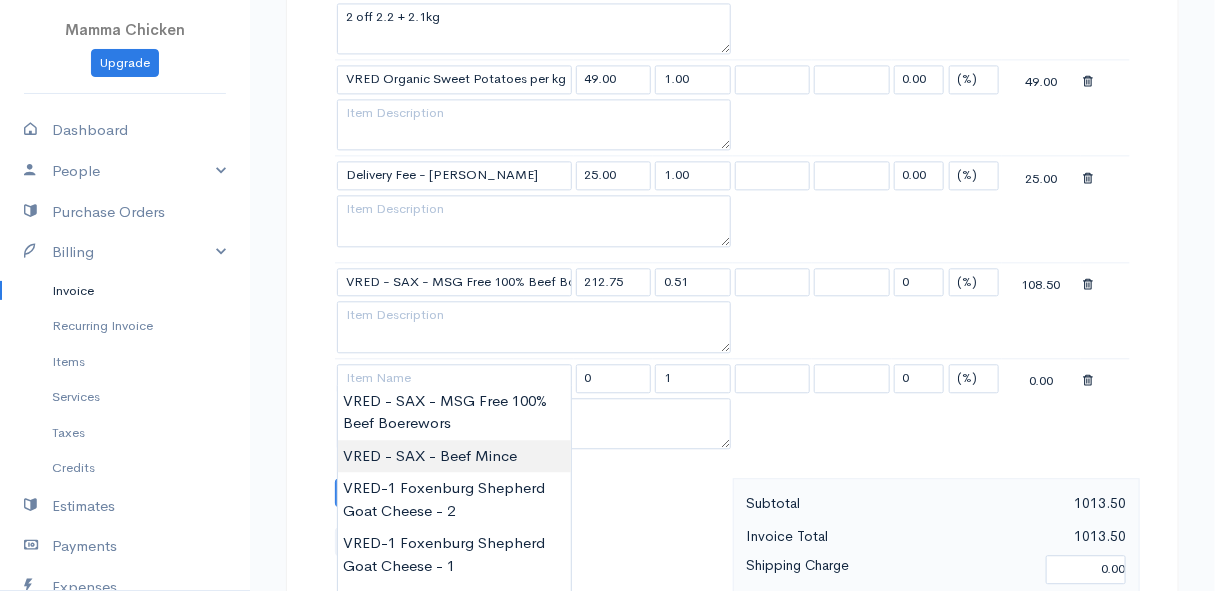 type on "VRED - SAX - Beef Mince" 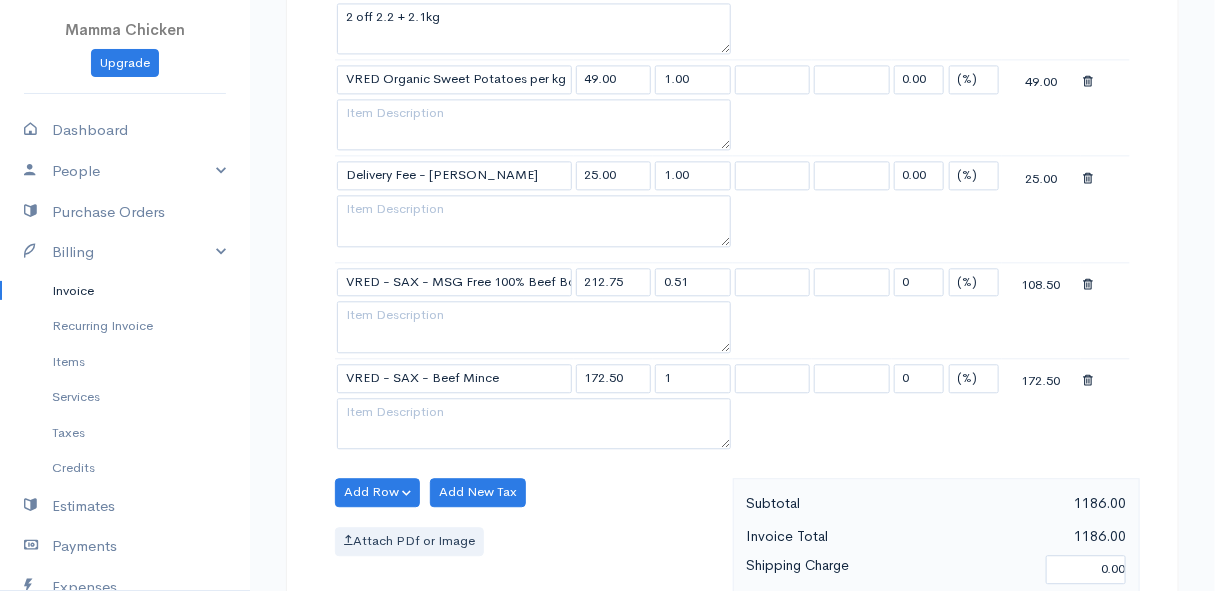 click on "Mamma Chicken
Upgrade
Dashboard
People
Clients
Vendors
Staff Users
Purchase Orders
Billing
Invoice
Recurring Invoice
Items
Services
Taxes
Credits
Estimates
Payments
Expenses
Track Time
Projects
Reports
Settings
My Organizations
Logout
Help
@CloudBooksApp 2022
Invoice
Edit Invoice #INV 250734
sent To [PERSON_NAME] [STREET_ADDRESS][PERSON_NAME] [Choose Country] [GEOGRAPHIC_DATA] [GEOGRAPHIC_DATA] [GEOGRAPHIC_DATA] [GEOGRAPHIC_DATA] [GEOGRAPHIC_DATA] [GEOGRAPHIC_DATA] [US_STATE] [GEOGRAPHIC_DATA] [GEOGRAPHIC_DATA] [GEOGRAPHIC_DATA] [GEOGRAPHIC_DATA]" at bounding box center [607, -98] 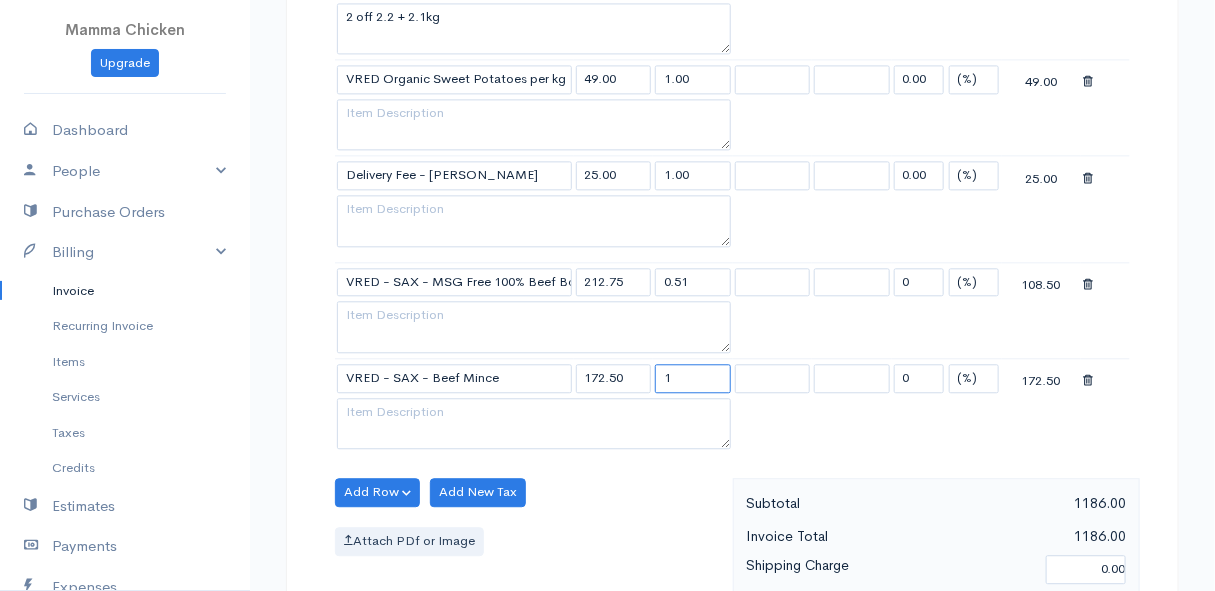 drag, startPoint x: 689, startPoint y: 370, endPoint x: 639, endPoint y: 376, distance: 50.358715 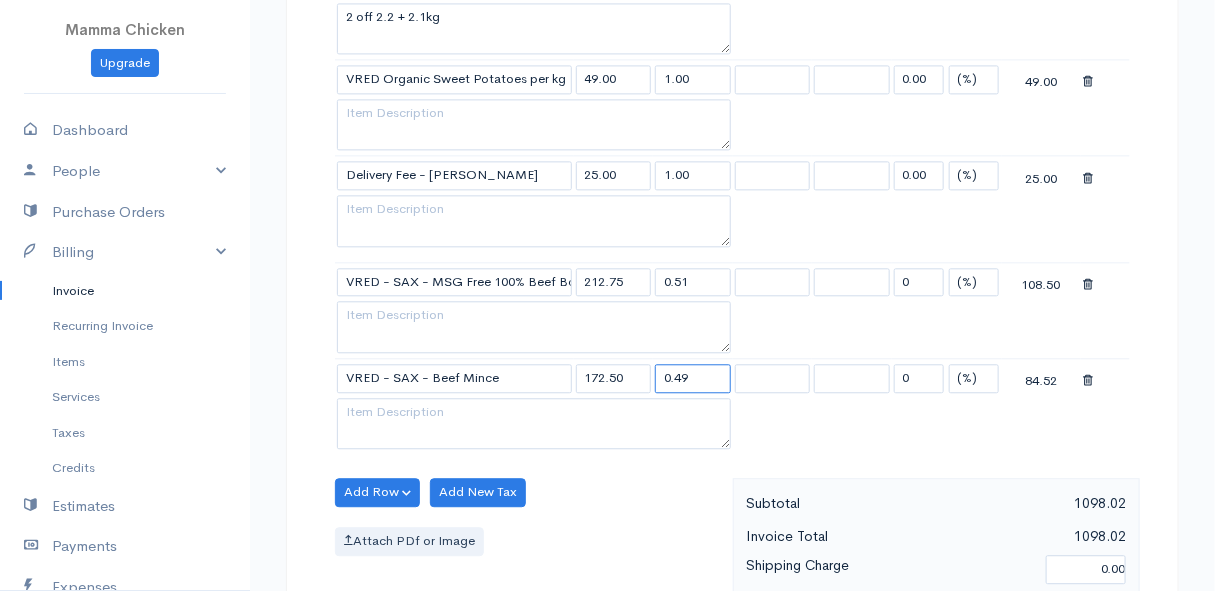 type on "0.49" 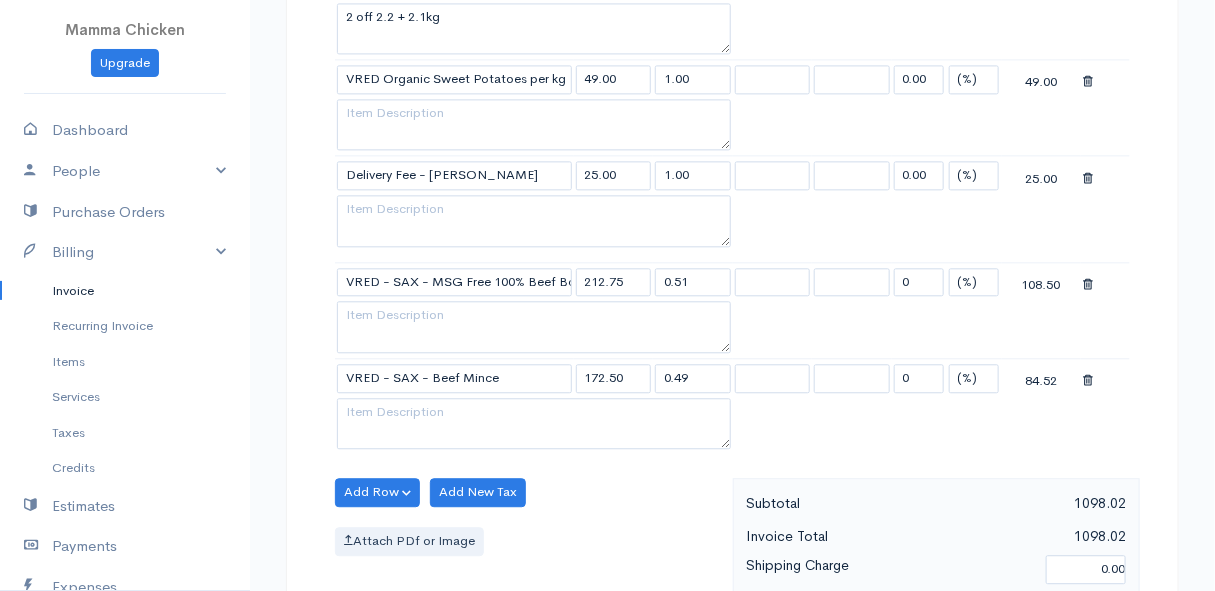 click on "Item Rate Qty Tax Tax Discount Total VRED Biolagically Grown Cauliflower per 500g 45.00 1.00 0.00 (%) Flat 45.00 VRED Carrots Bunch 23.00 1.00 0.00 (%) Flat 23.00 S-VRED Organic Cherry Tomatoes 250g 42.00 1.00 0.00 (%) Flat 42.00 VRED Spring Onions White per Bunch *Special* 20.00 1.00 0.00 (%) Flat 20.00 VRED Chives per 20g bag 22.00 1.00 0.00 (%) Flat 22.00 VRED Eggs Tray 135.00 1.00 0.00 (%) Flat 135.00 E-VRED Pasta Spaghetti Organic -500g 55.00 1.00 0.00 (%) Flat 55.00 E-VRED Pasta Penne Rigate Organic -500g 59.00 1.00 0.00 (%) Flat 59.00 Danie - H Chicken - Frozen Whole Chicken per kg 100.00 4.30 0.00 (%) Flat 430.00 2 off 2.2 + 2.1kg VRED Organic Sweet Potatoes per kg 49.00 1.00 0.00 (%) Flat 49.00 Delivery Fee - [PERSON_NAME] 25.00 1.00 0.00 (%) Flat 25.00 VRED - SAX - MSG Free 100% Beef Boerewors 212.75 0.51 0 (%) Flat 108.50 VRED - SAX - Beef Mince 172.50 0.49 0 (%) Flat 84.52" at bounding box center [732, -201] 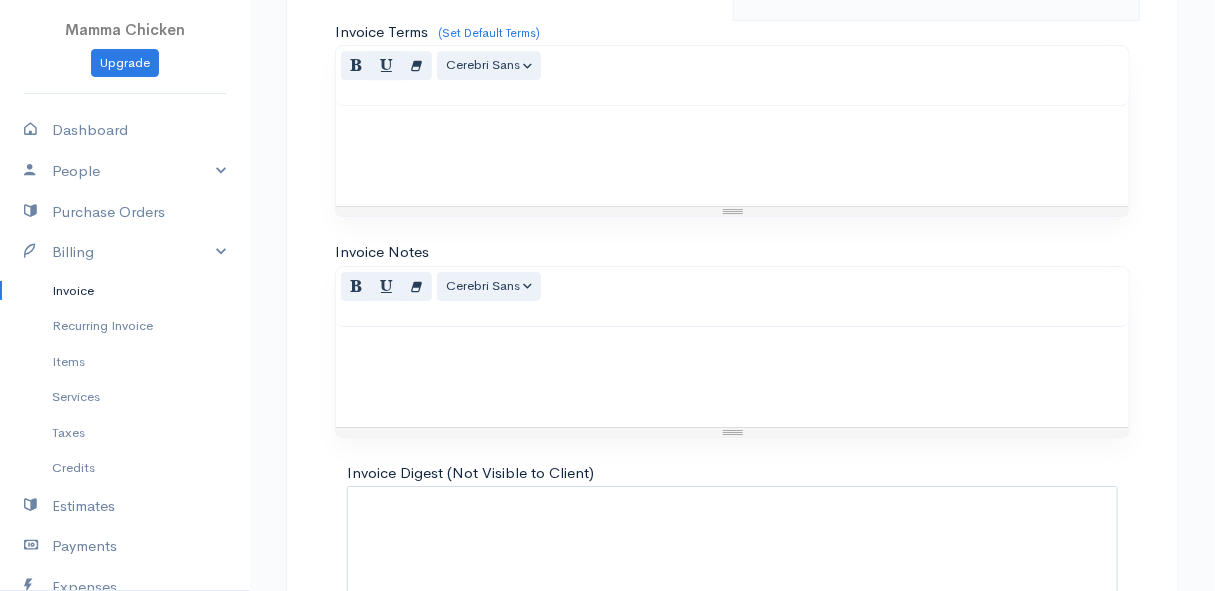 scroll, scrollTop: 2292, scrollLeft: 0, axis: vertical 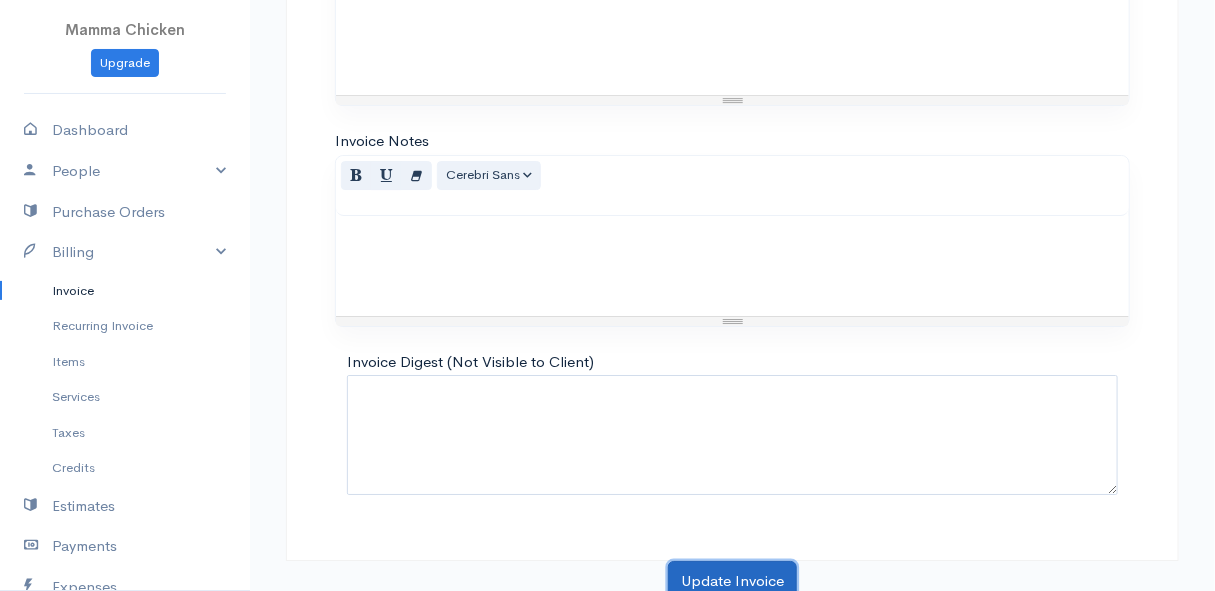 click on "Update Invoice" at bounding box center (732, 581) 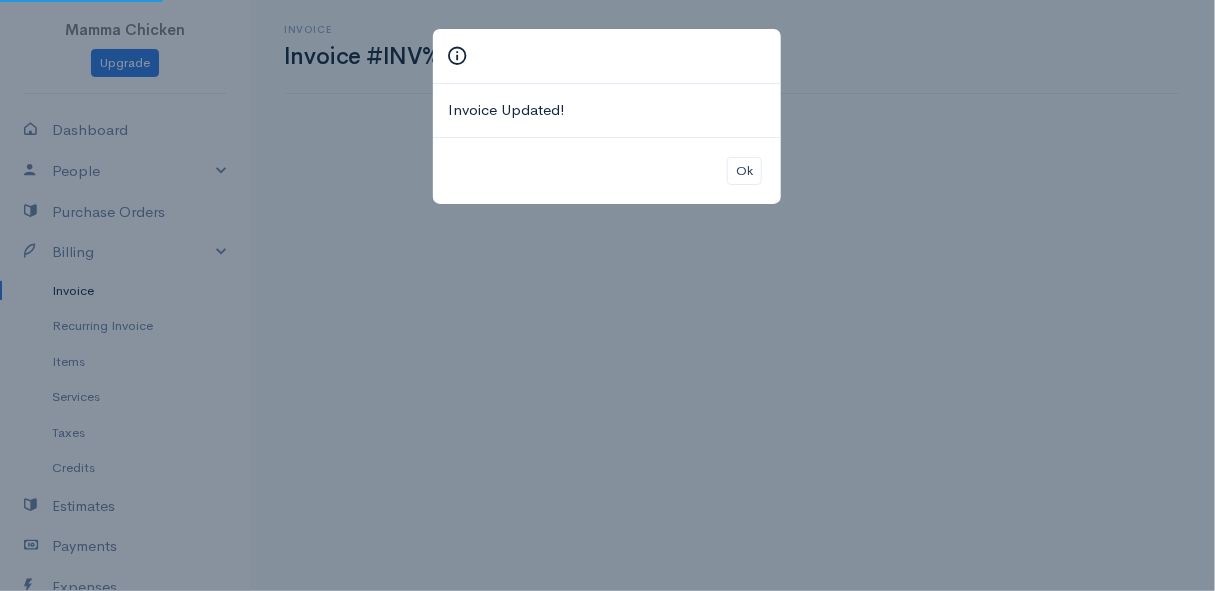 scroll, scrollTop: 0, scrollLeft: 0, axis: both 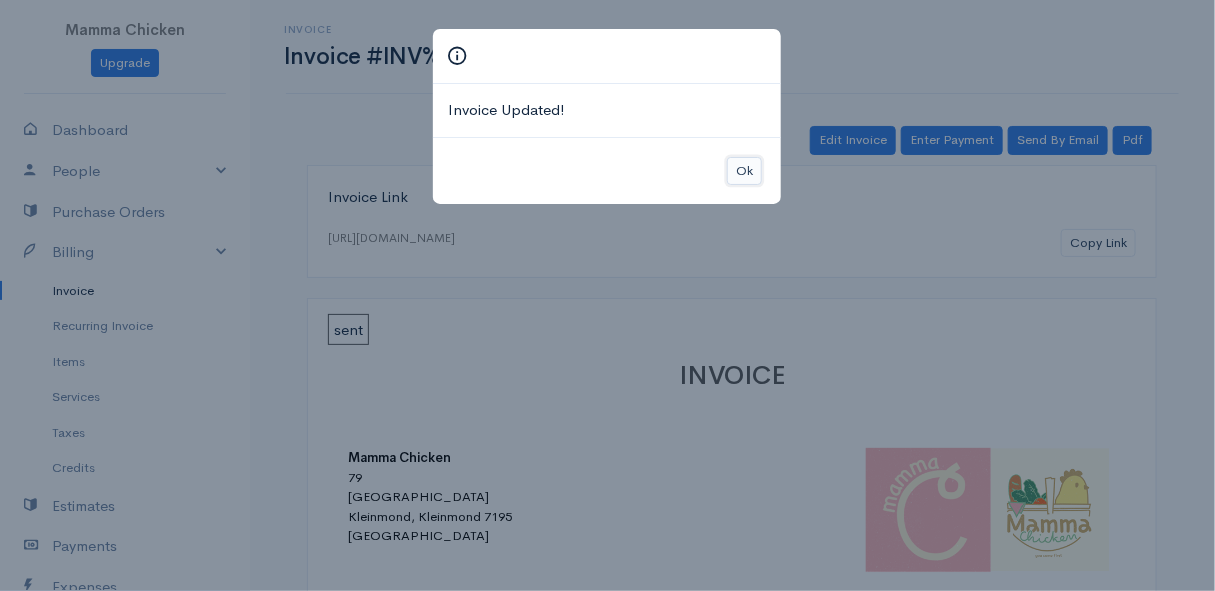 click on "Ok" at bounding box center [744, 171] 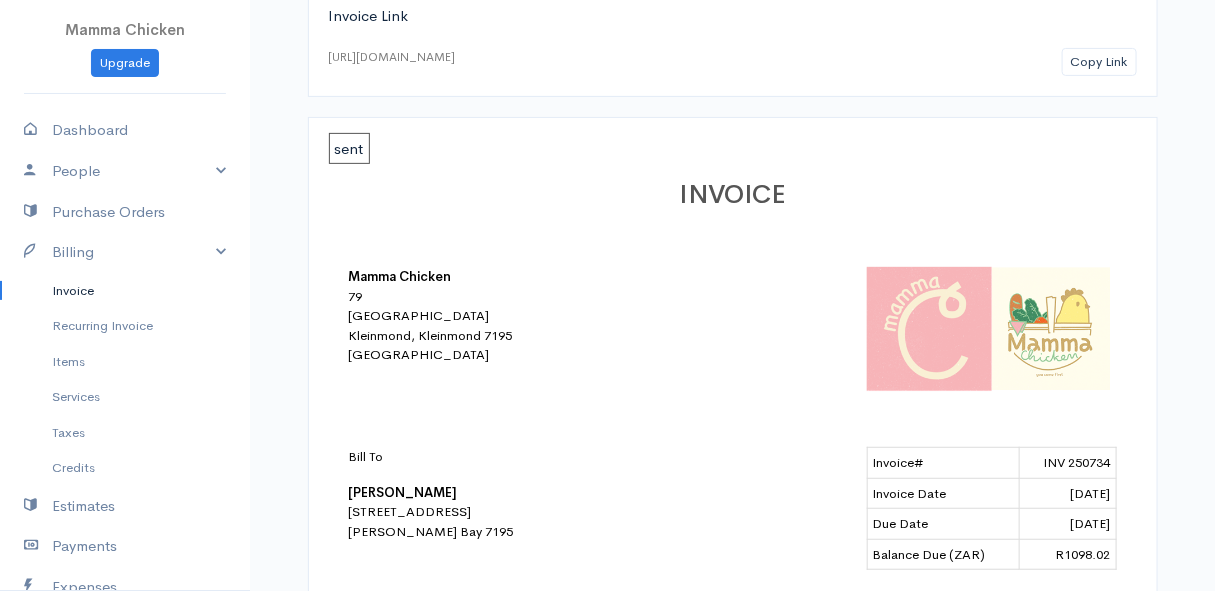 scroll, scrollTop: 0, scrollLeft: 0, axis: both 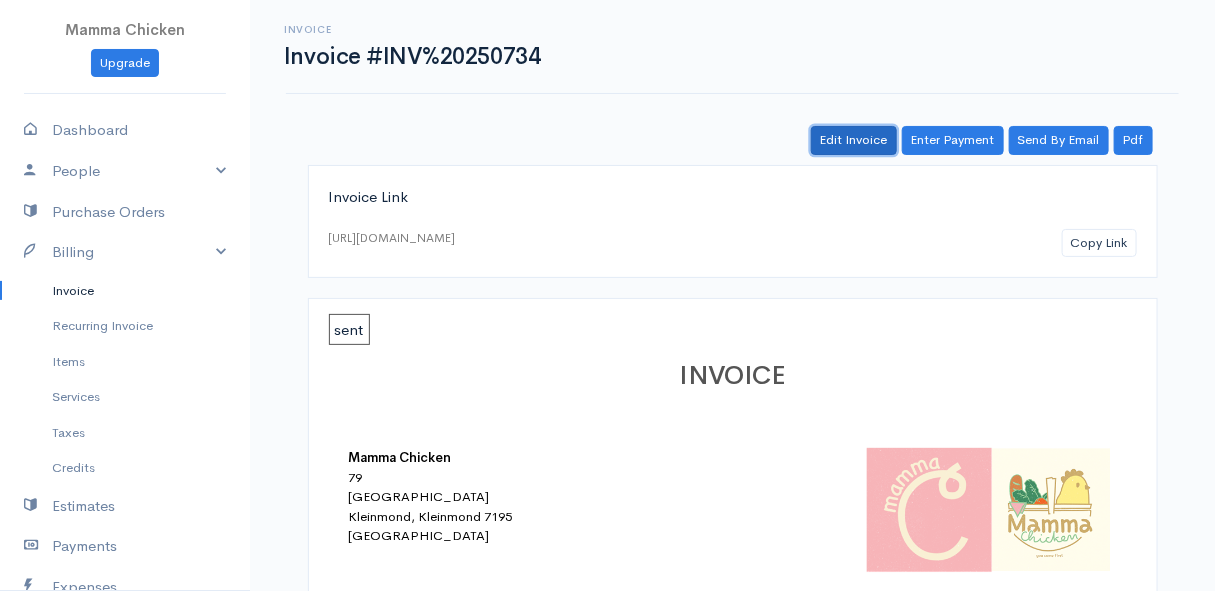 click on "Edit Invoice" at bounding box center [854, 140] 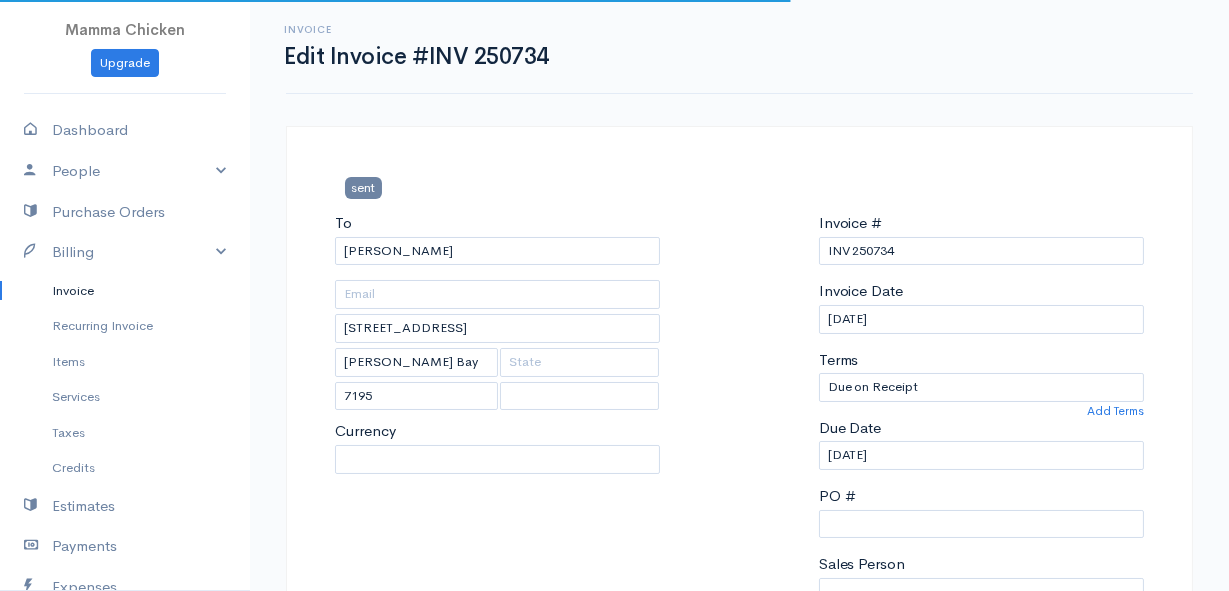 select on "0" 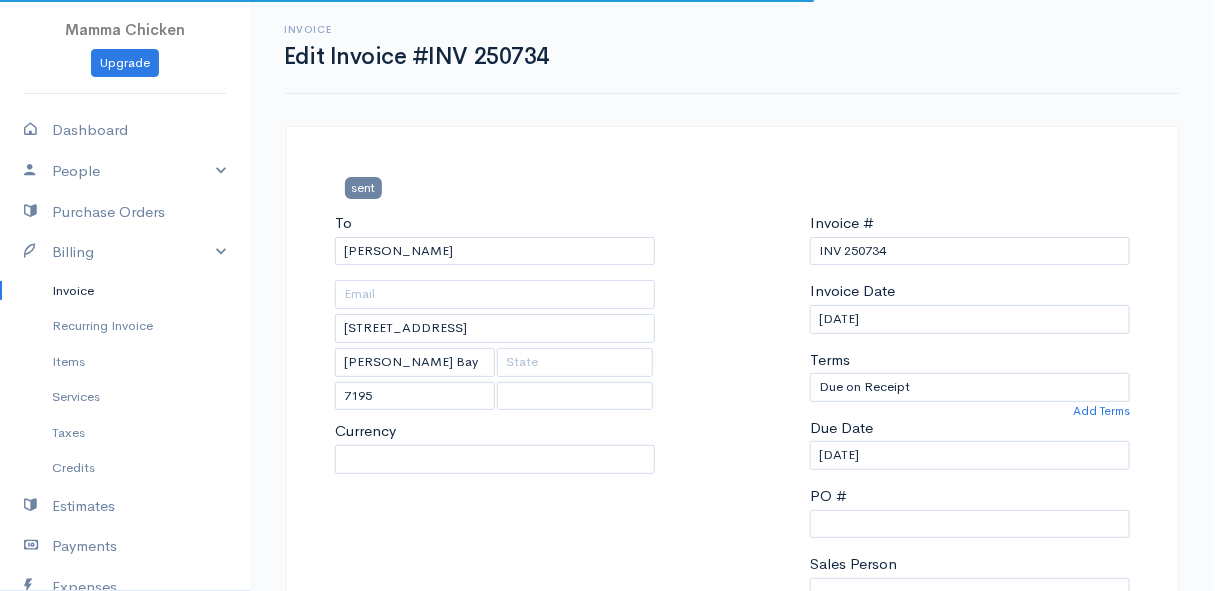 select on "[GEOGRAPHIC_DATA]" 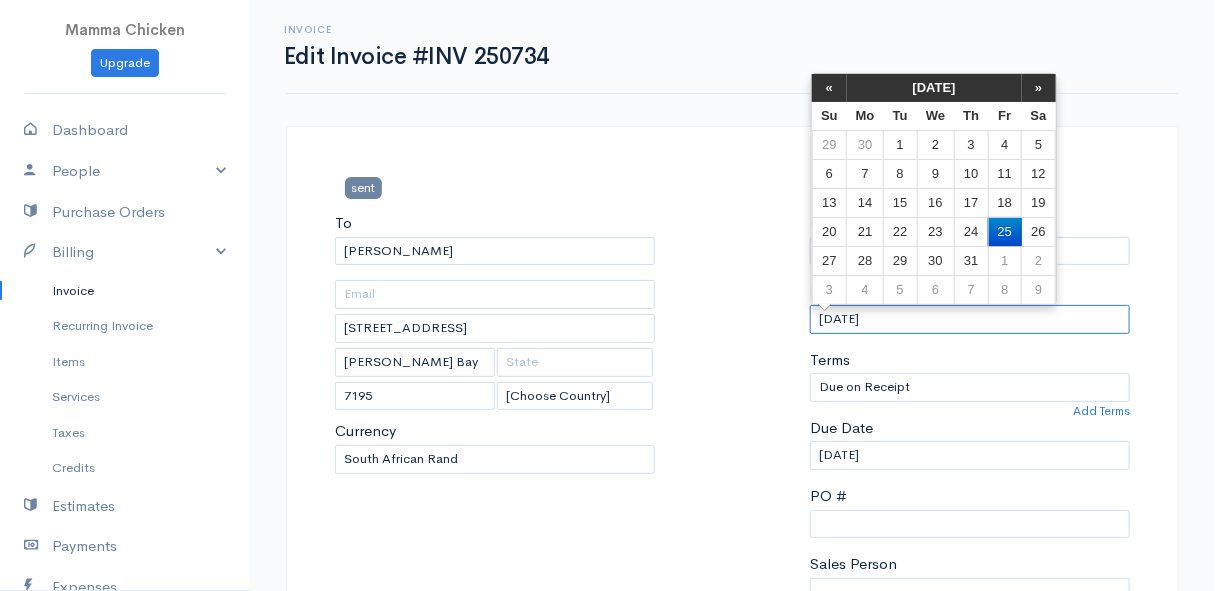 click on "[DATE]" at bounding box center [970, 319] 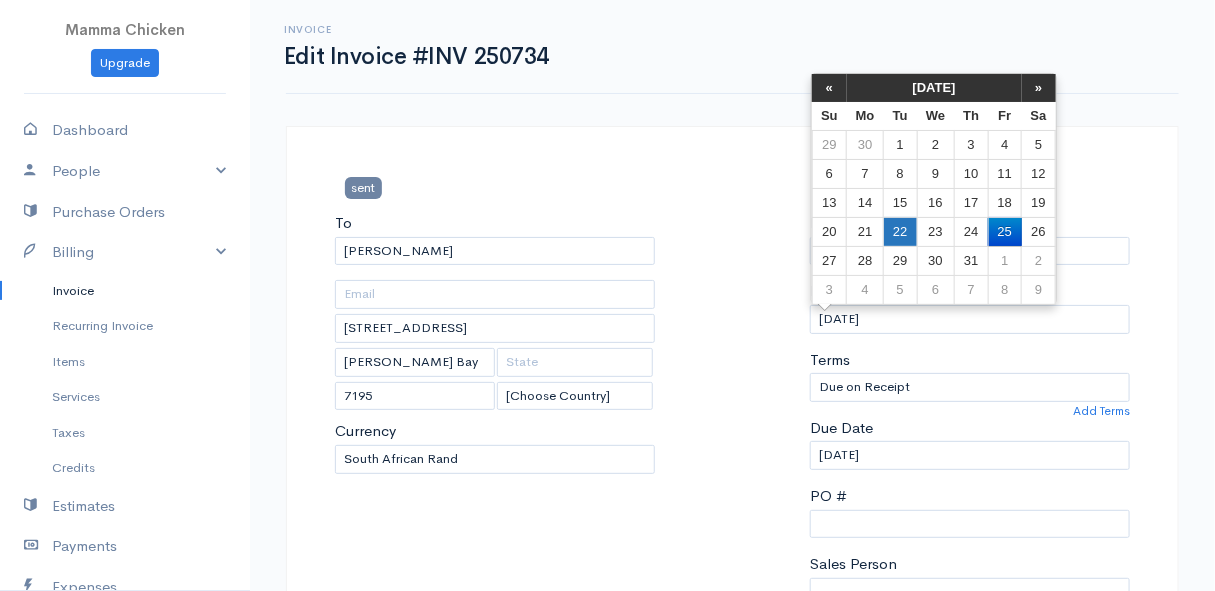 click on "22" at bounding box center [900, 231] 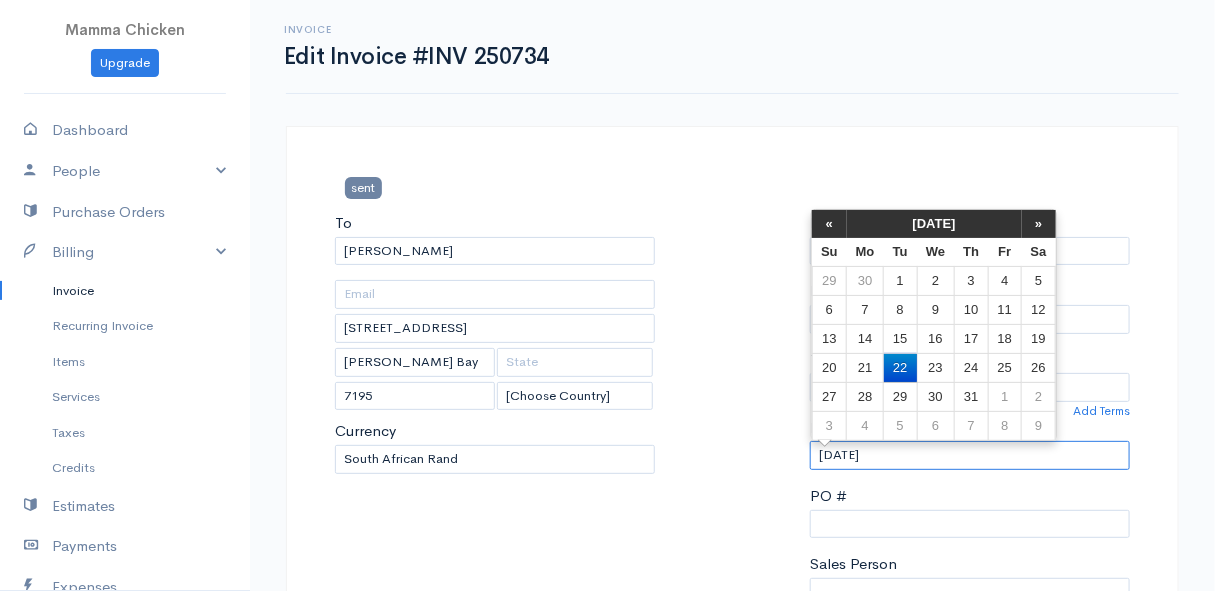 click on "[DATE]" at bounding box center [970, 455] 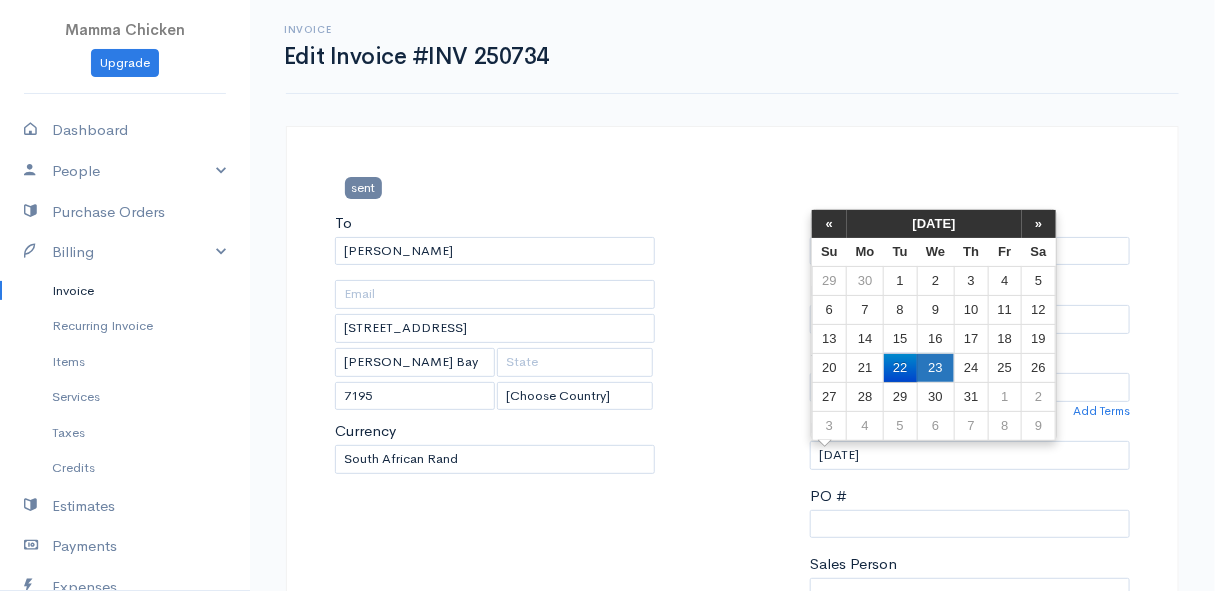 click on "23" at bounding box center [935, 367] 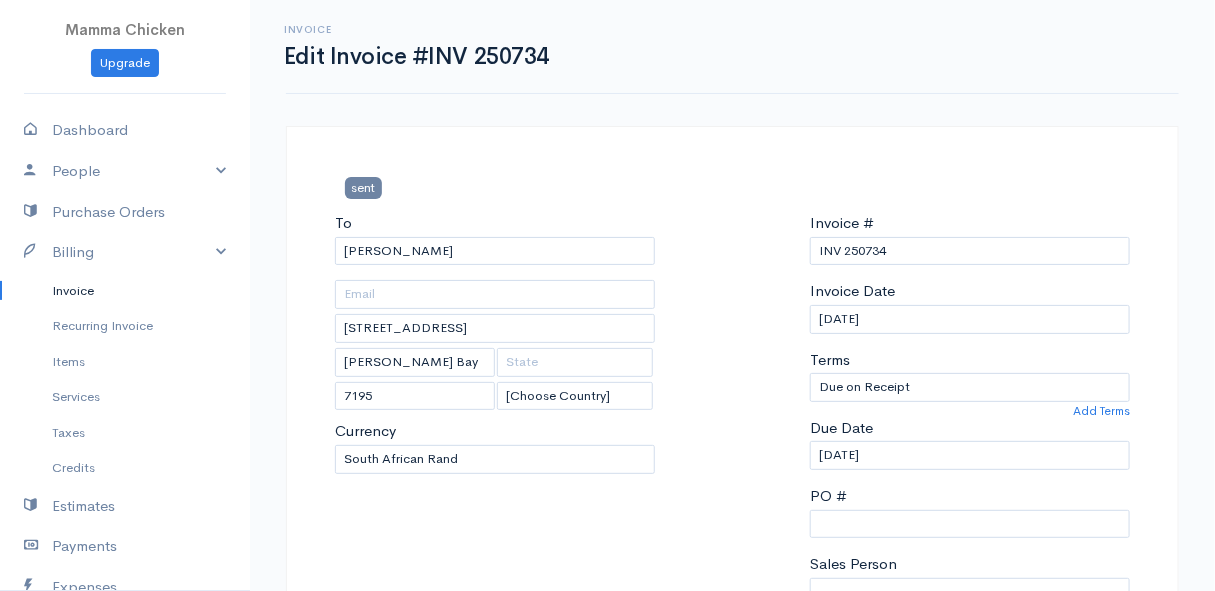 type on "[DATE]" 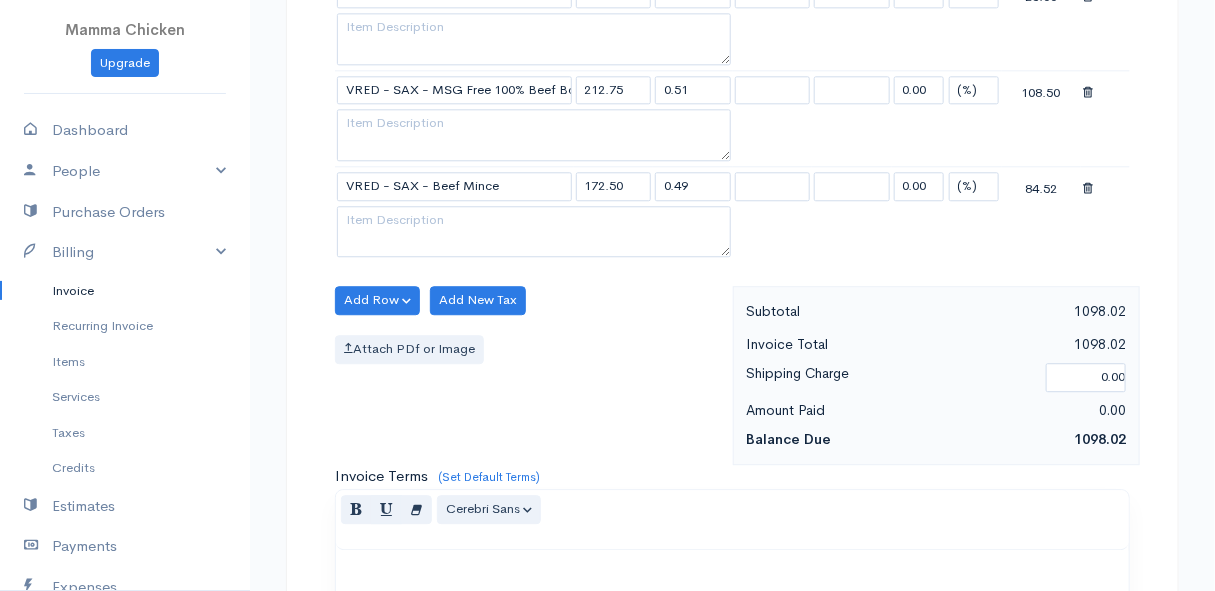 scroll, scrollTop: 2282, scrollLeft: 0, axis: vertical 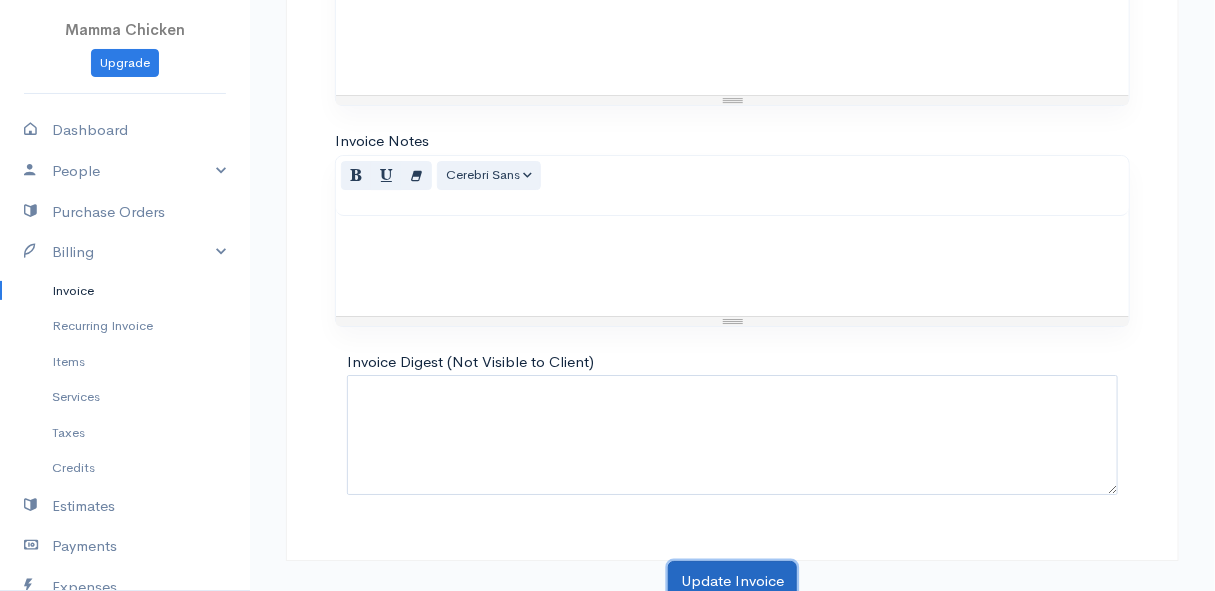 click on "Update Invoice" at bounding box center (732, 581) 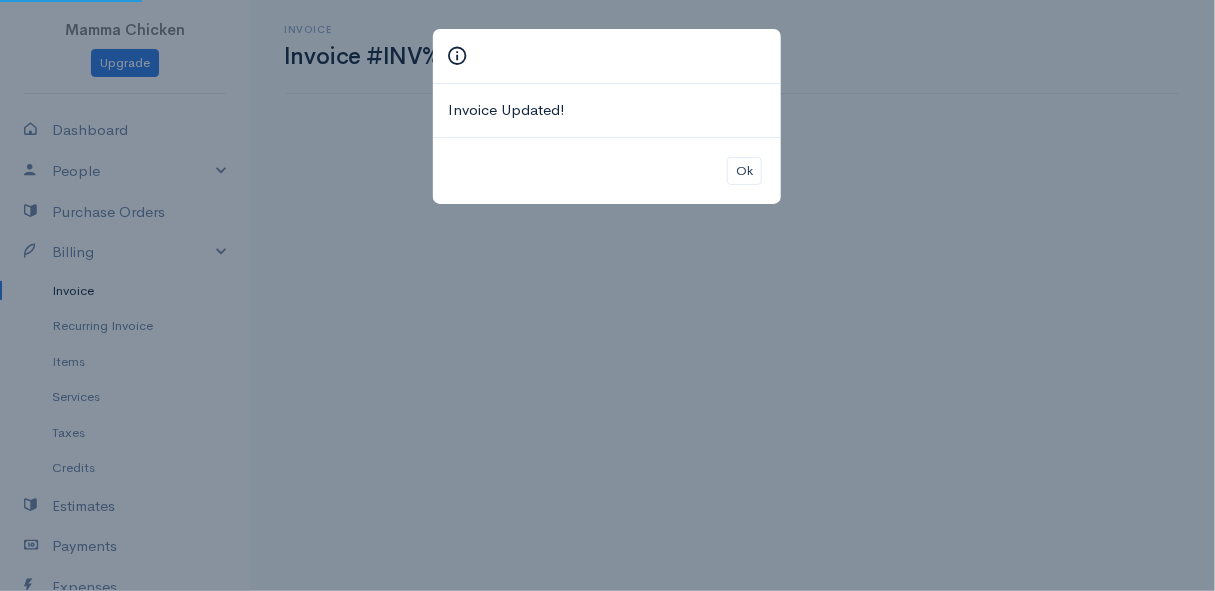 scroll, scrollTop: 0, scrollLeft: 0, axis: both 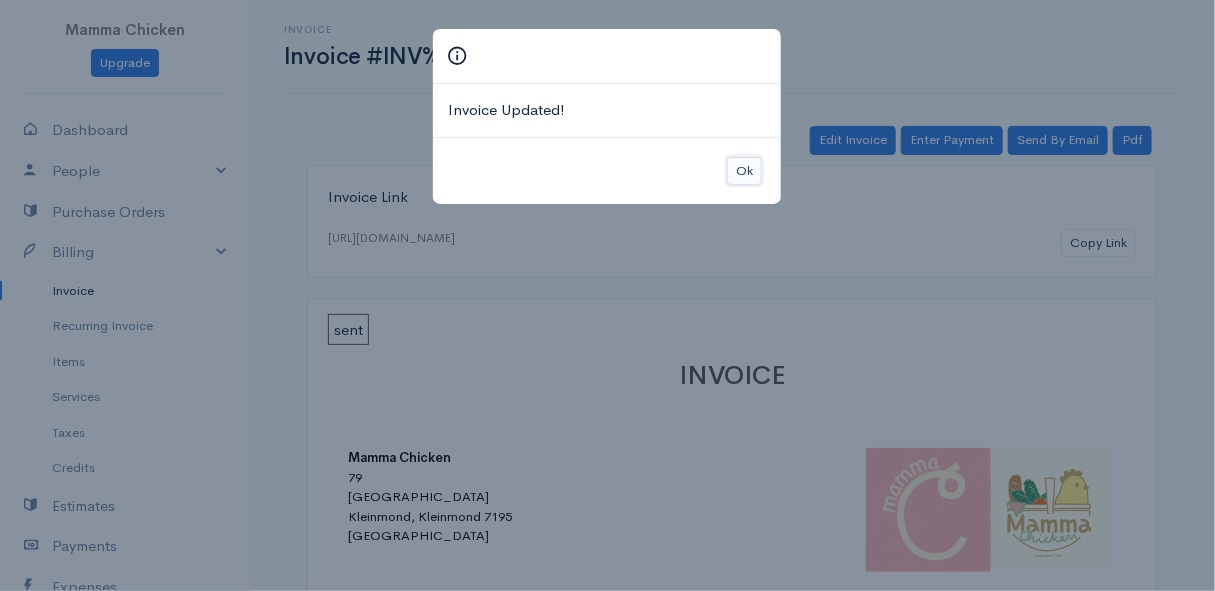 click on "Ok" at bounding box center [744, 171] 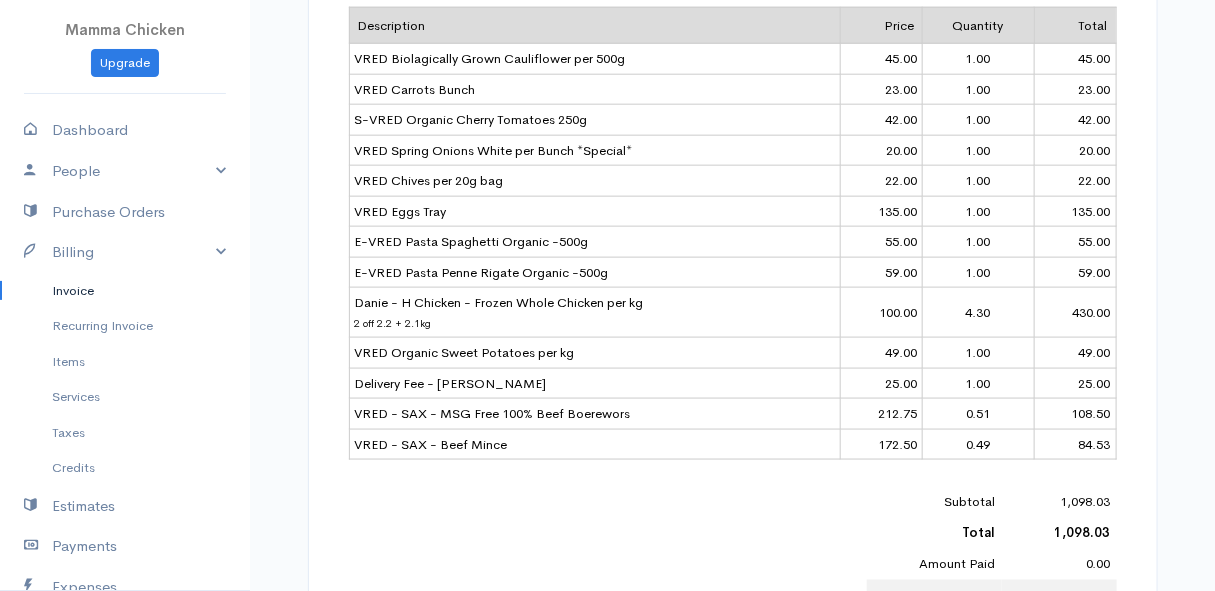 scroll, scrollTop: 0, scrollLeft: 0, axis: both 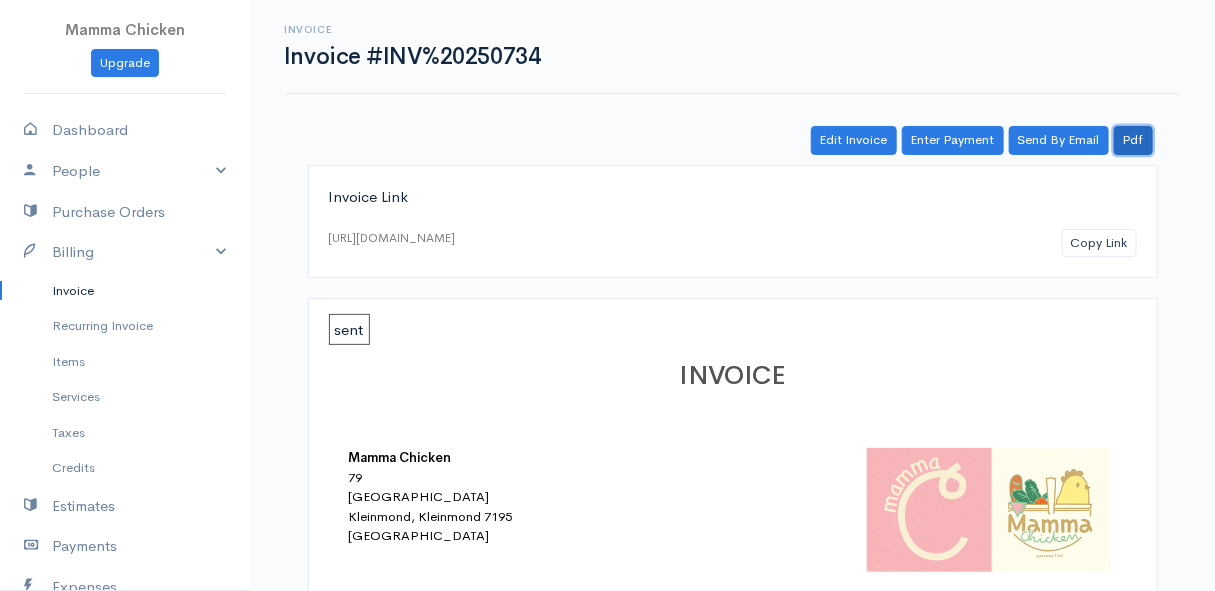 click on "Pdf" at bounding box center (1133, 140) 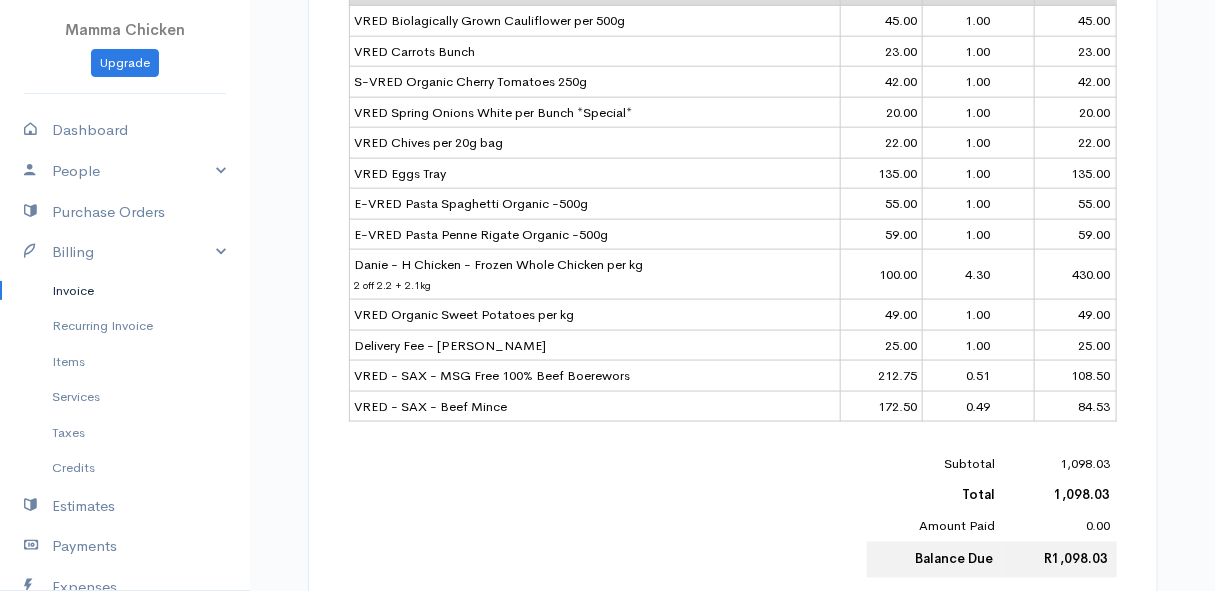 scroll, scrollTop: 0, scrollLeft: 0, axis: both 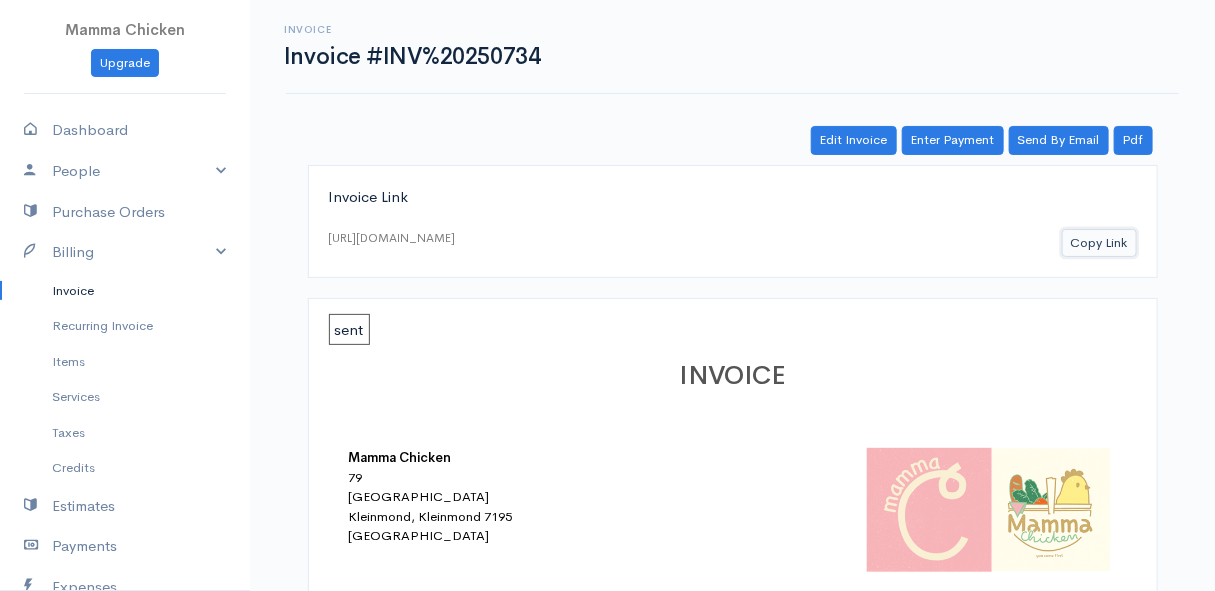 click on "Copy Link" at bounding box center [1099, 243] 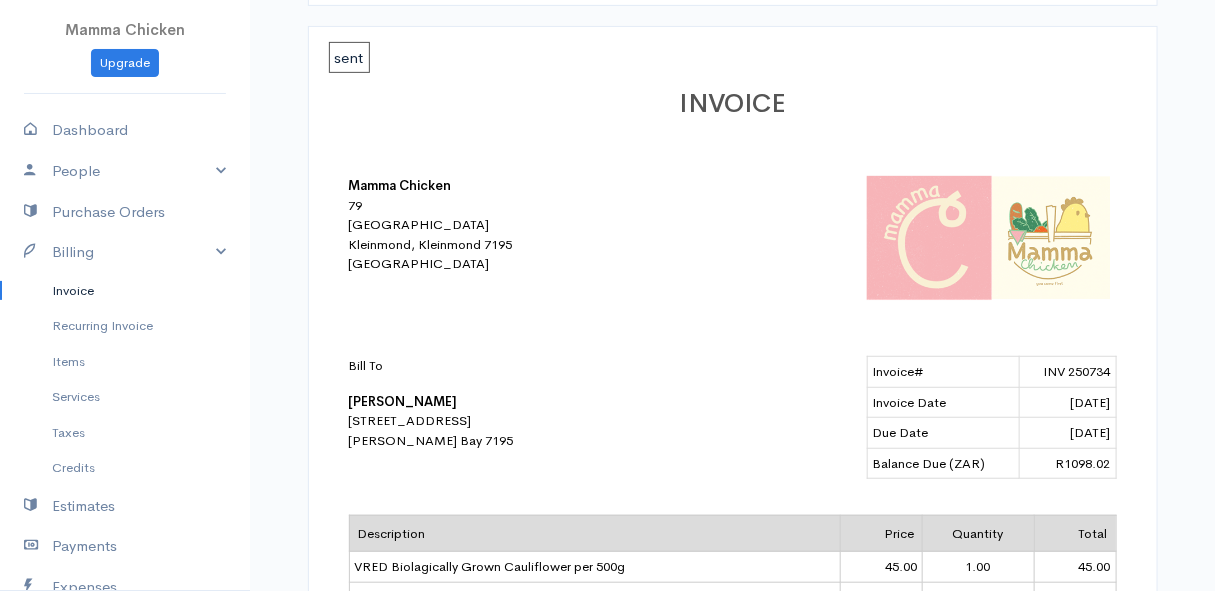 scroll, scrollTop: 0, scrollLeft: 0, axis: both 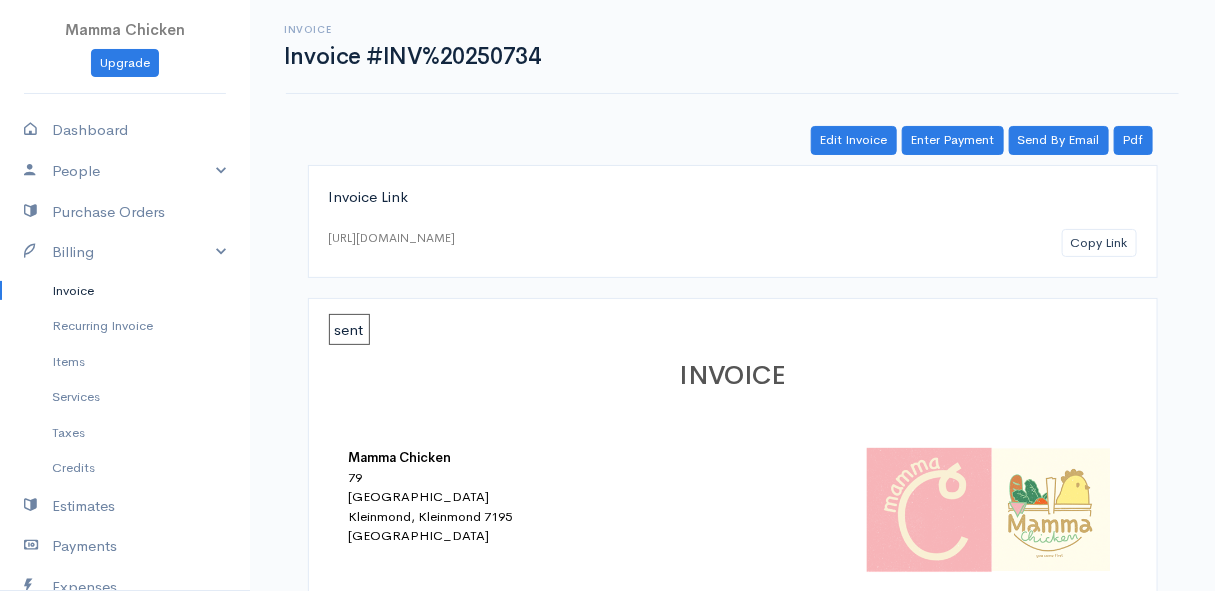 click on "Invoice" at bounding box center (125, 291) 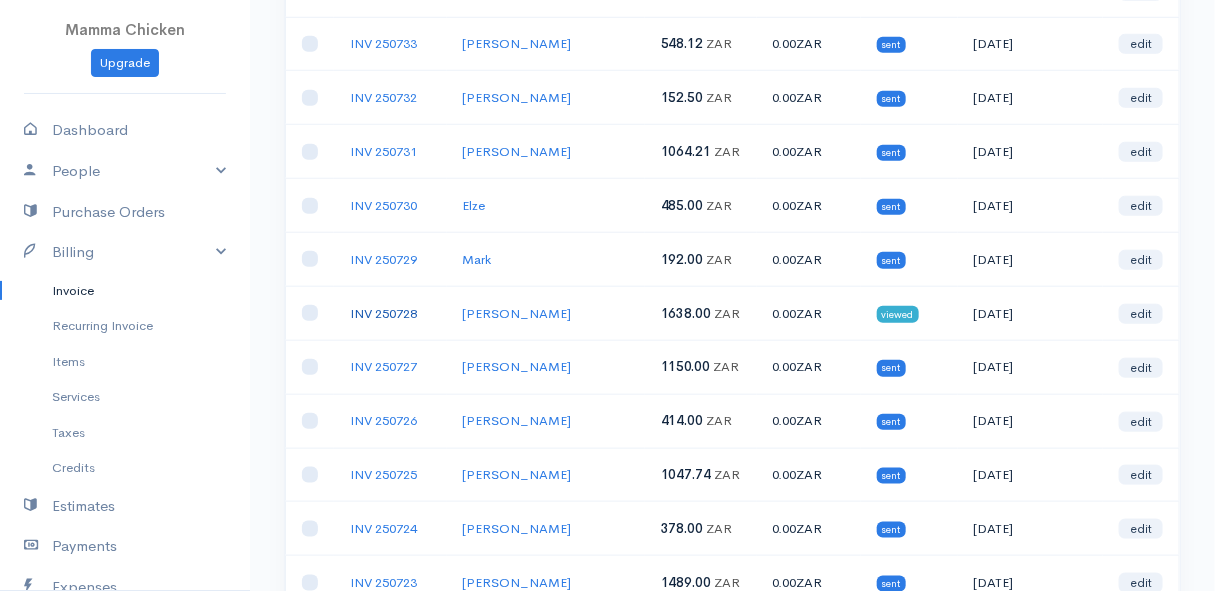 scroll, scrollTop: 636, scrollLeft: 0, axis: vertical 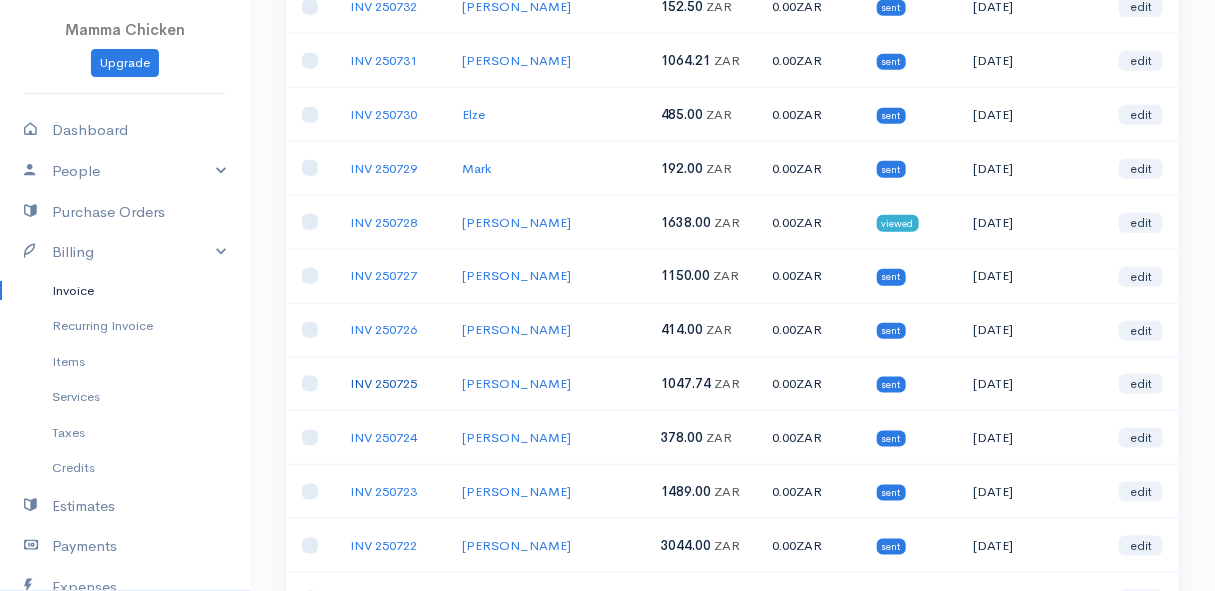 click on "INV 250725" at bounding box center [383, 383] 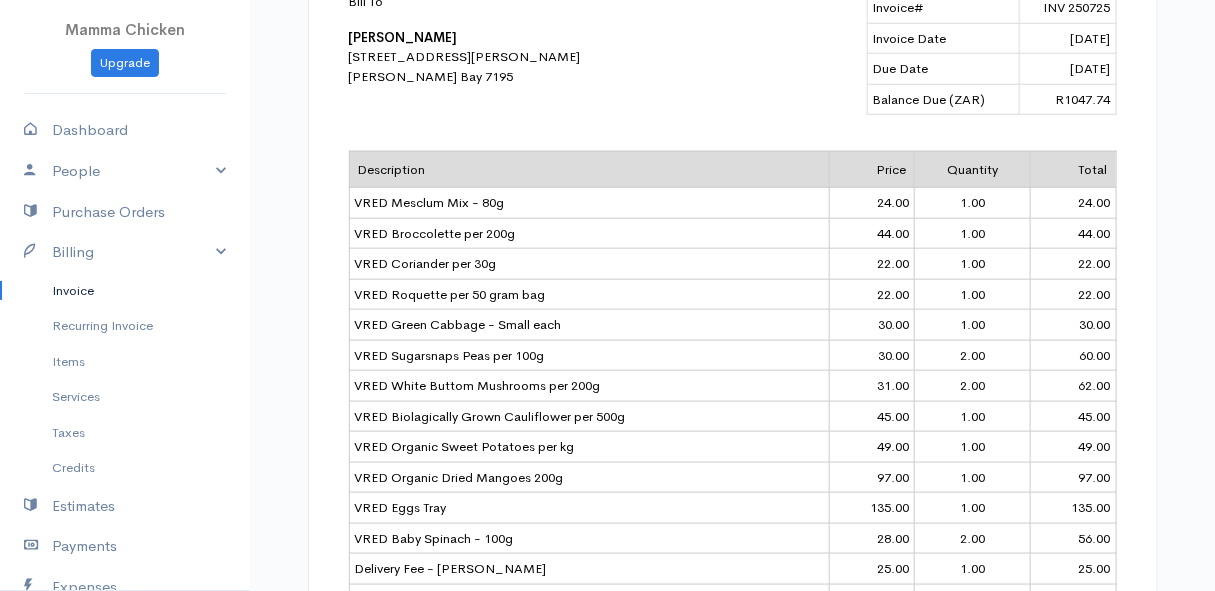 scroll, scrollTop: 727, scrollLeft: 0, axis: vertical 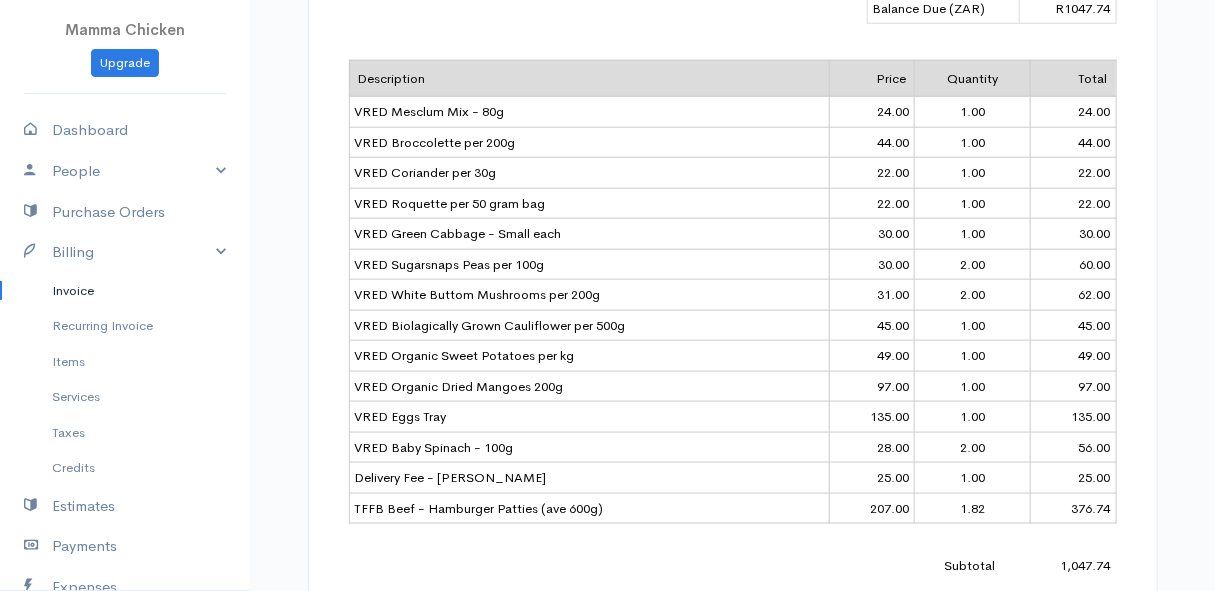 click on "Invoice" at bounding box center (125, 291) 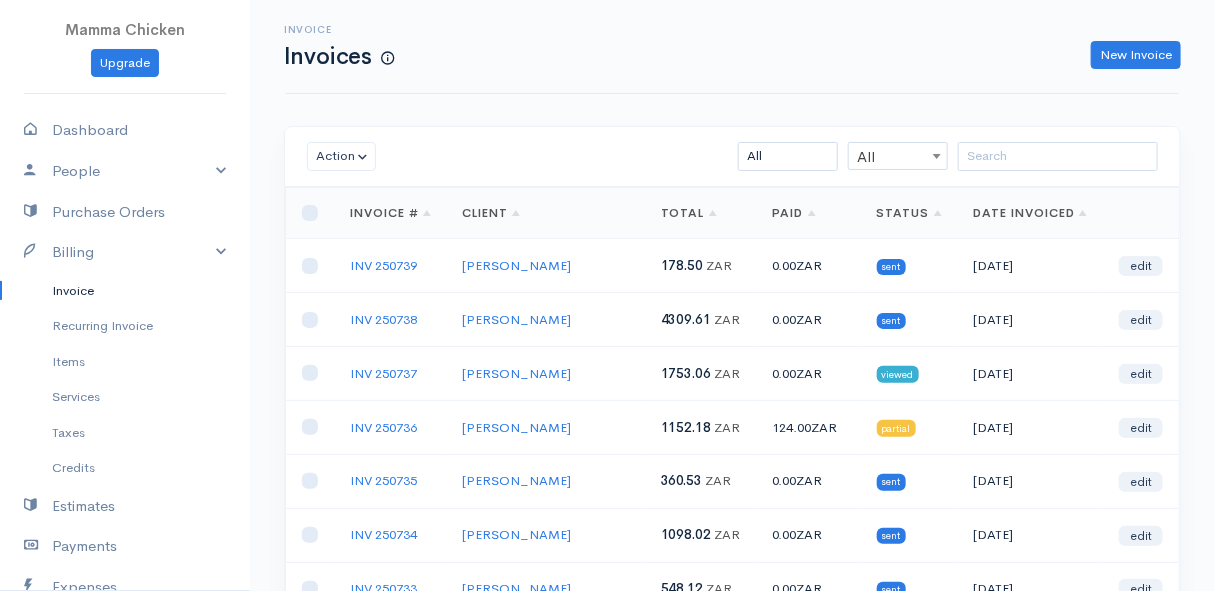 scroll, scrollTop: 90, scrollLeft: 0, axis: vertical 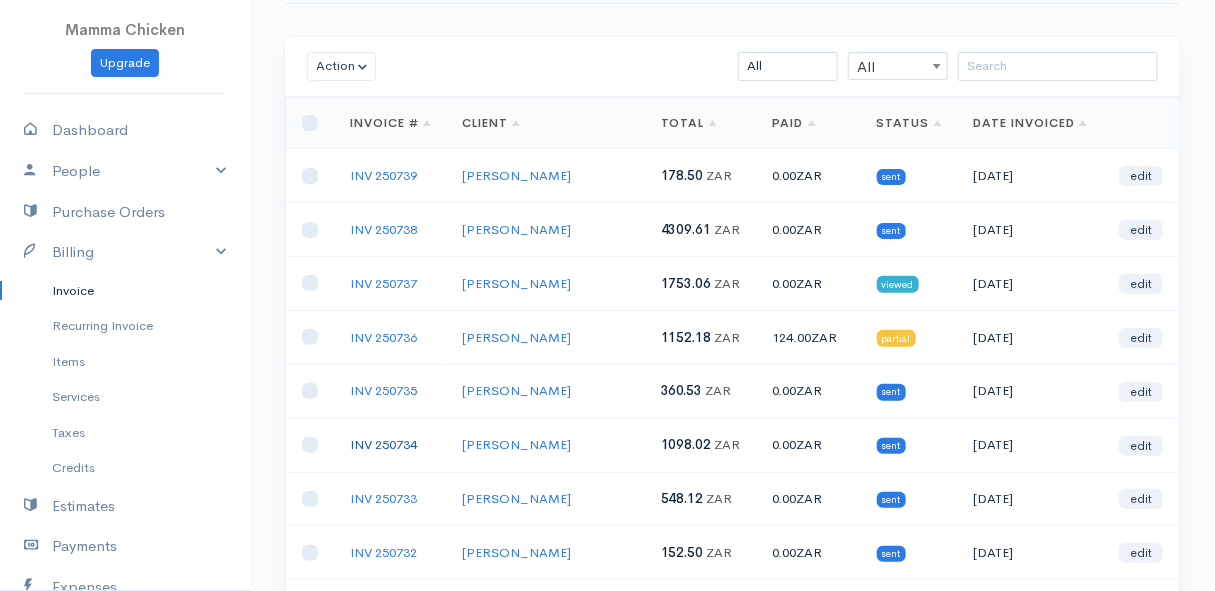 click on "INV 250734" at bounding box center (383, 444) 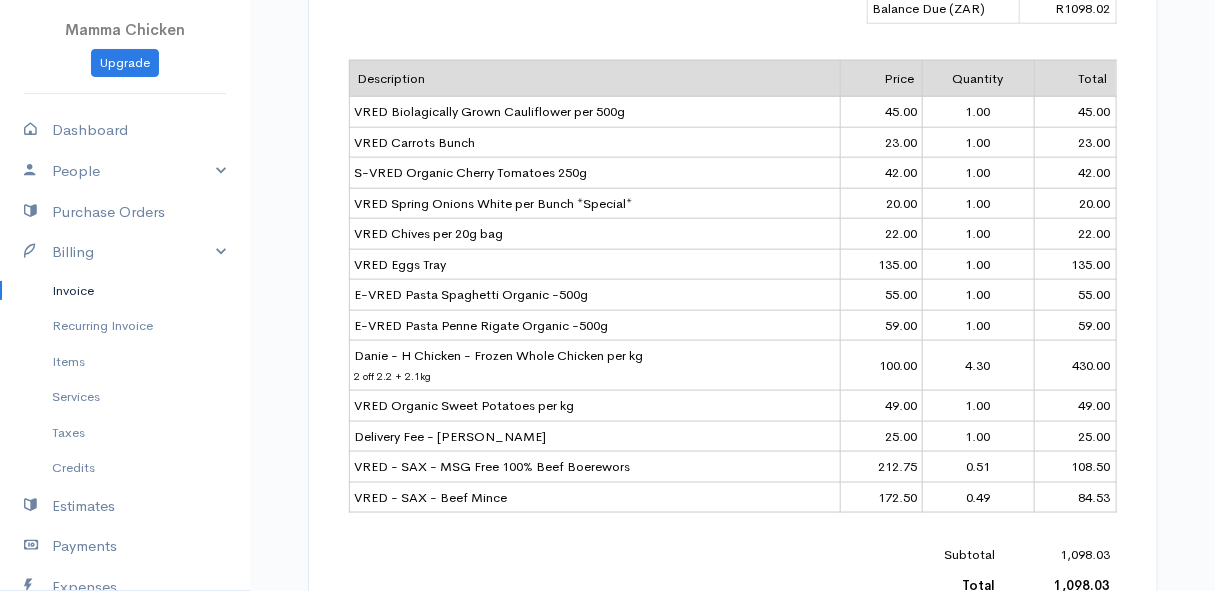 scroll, scrollTop: 363, scrollLeft: 0, axis: vertical 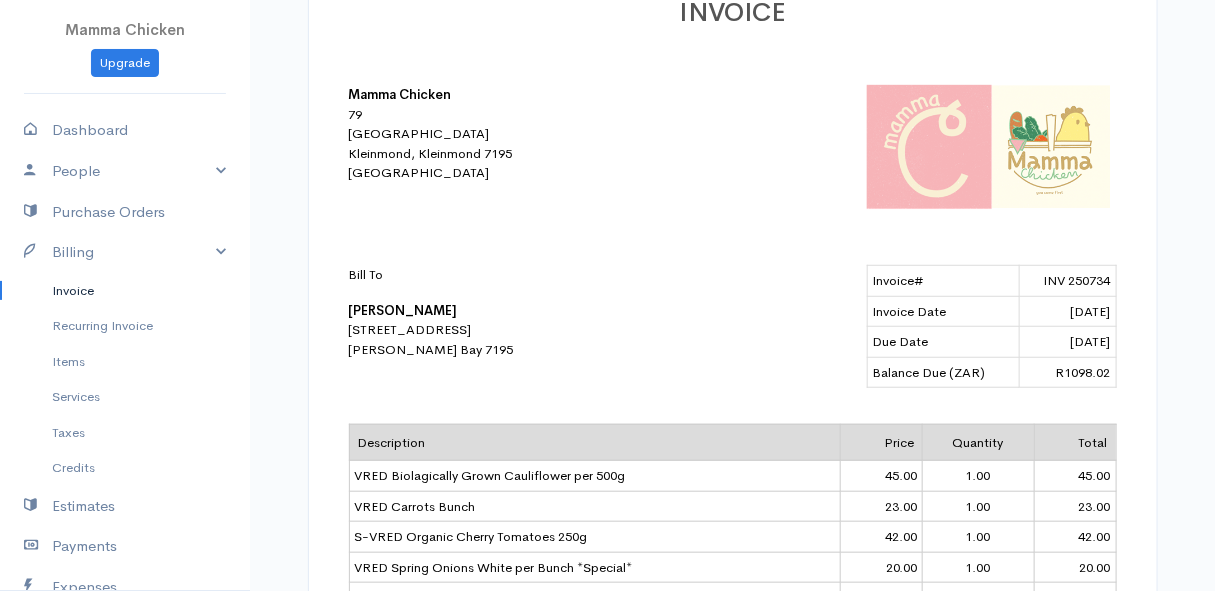click on "Invoice" at bounding box center (125, 291) 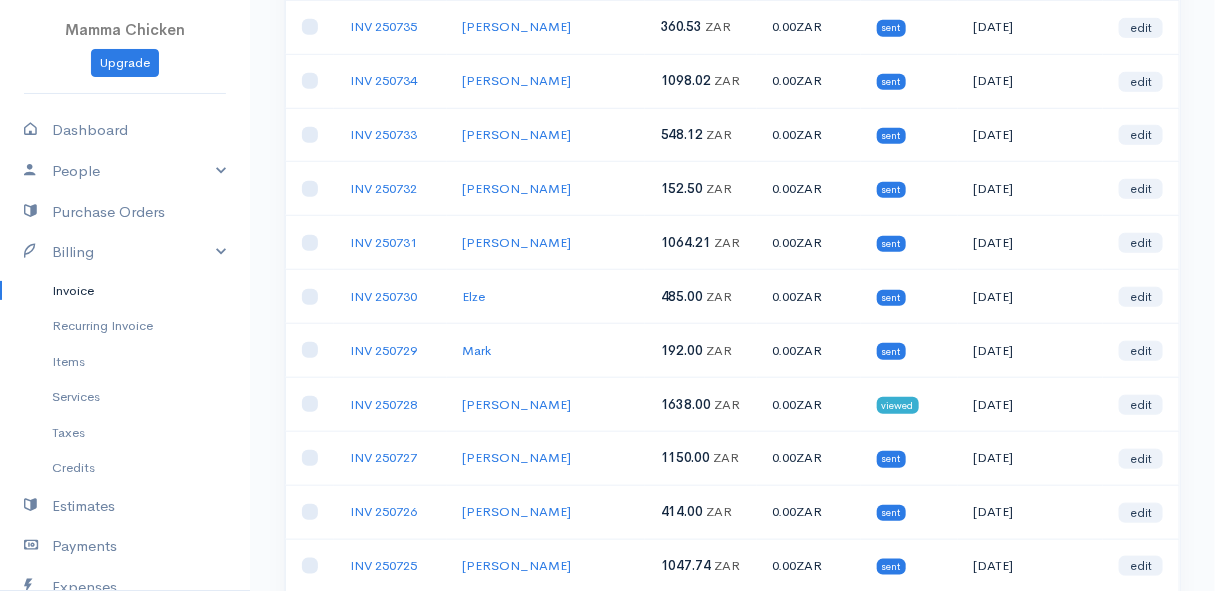 scroll, scrollTop: 545, scrollLeft: 0, axis: vertical 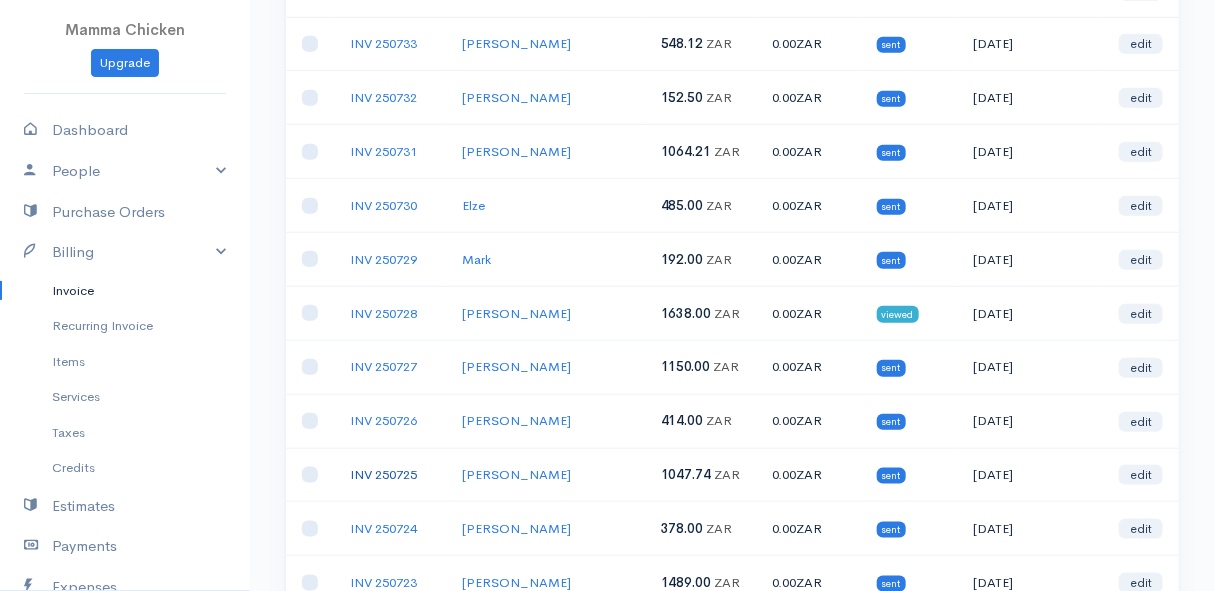 click on "INV 250725" at bounding box center (383, 474) 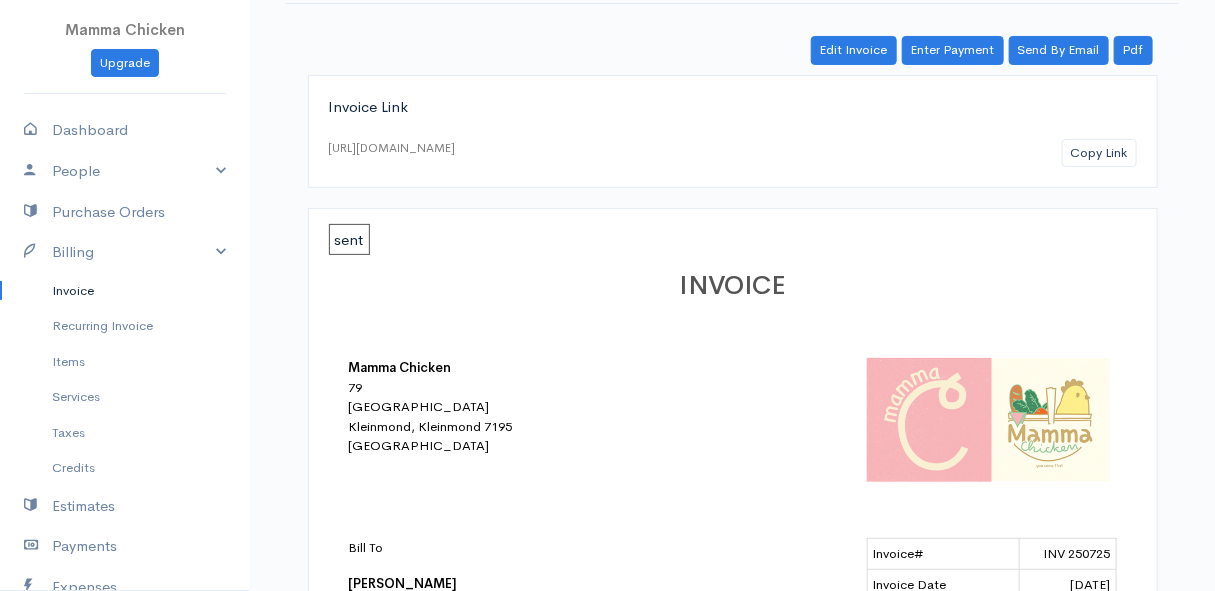 scroll, scrollTop: 0, scrollLeft: 0, axis: both 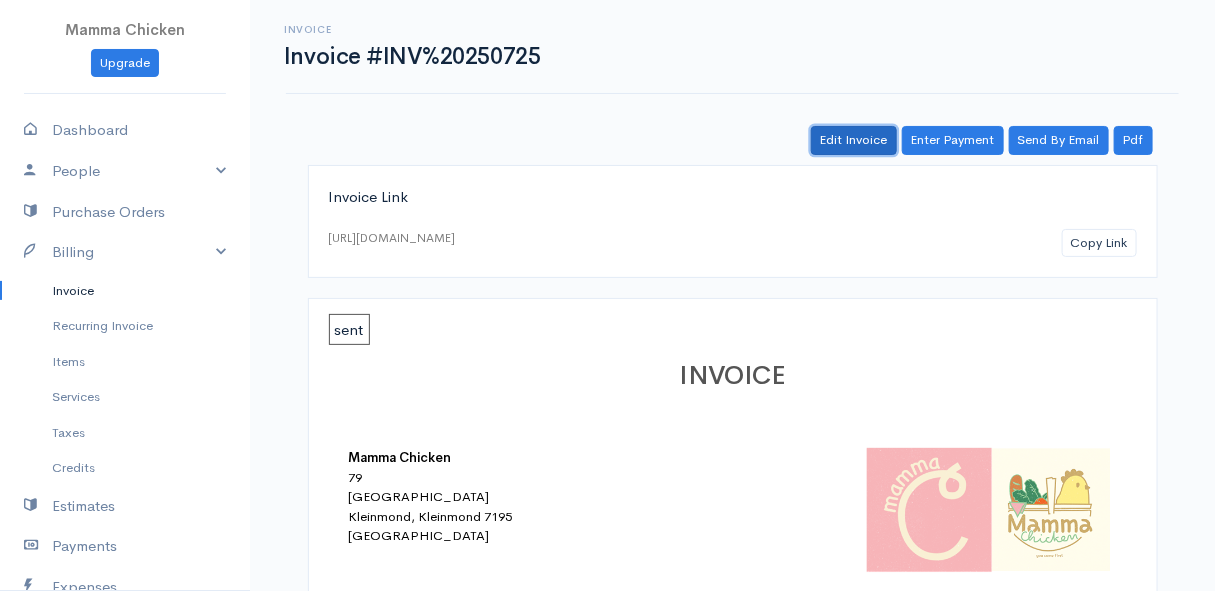 click on "Edit Invoice" at bounding box center [854, 140] 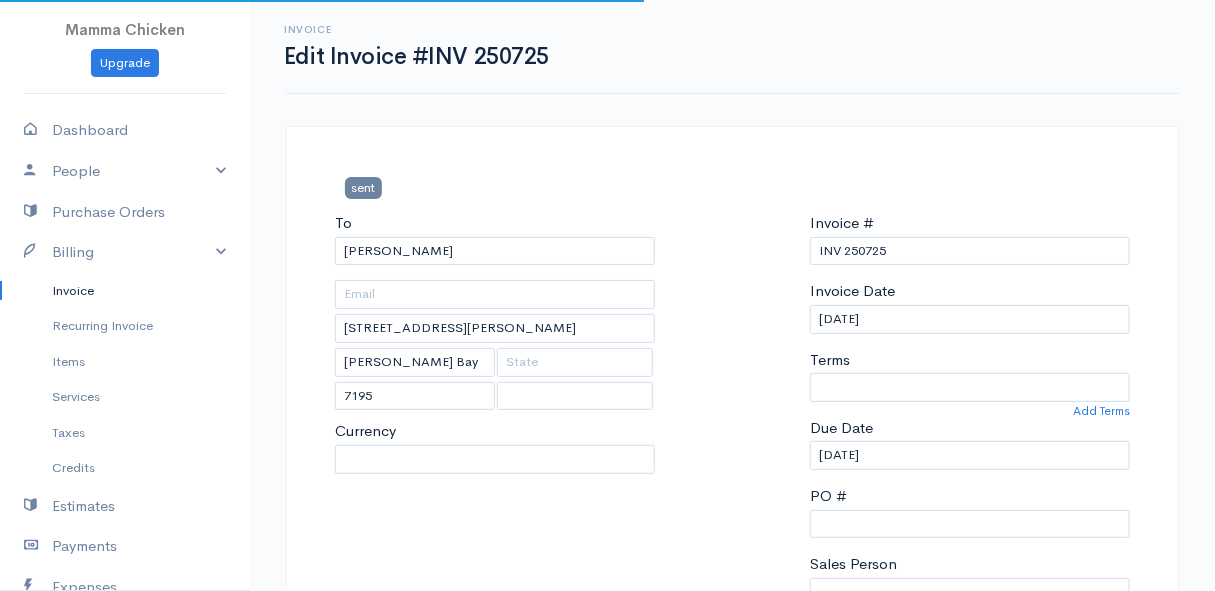 select on "0" 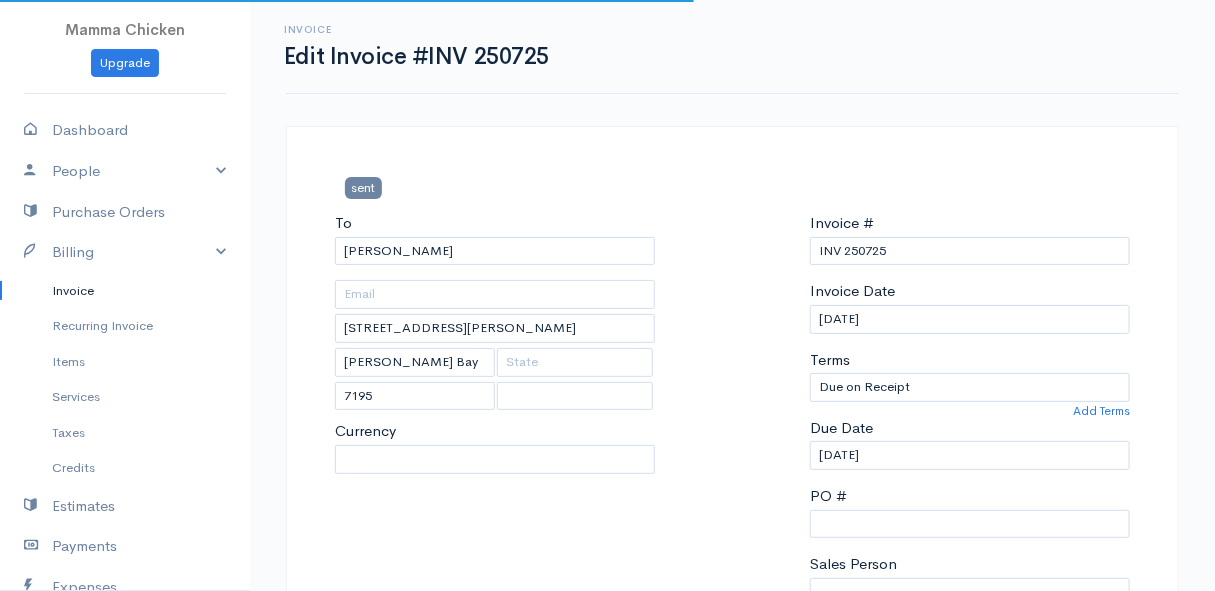 select on "[GEOGRAPHIC_DATA]" 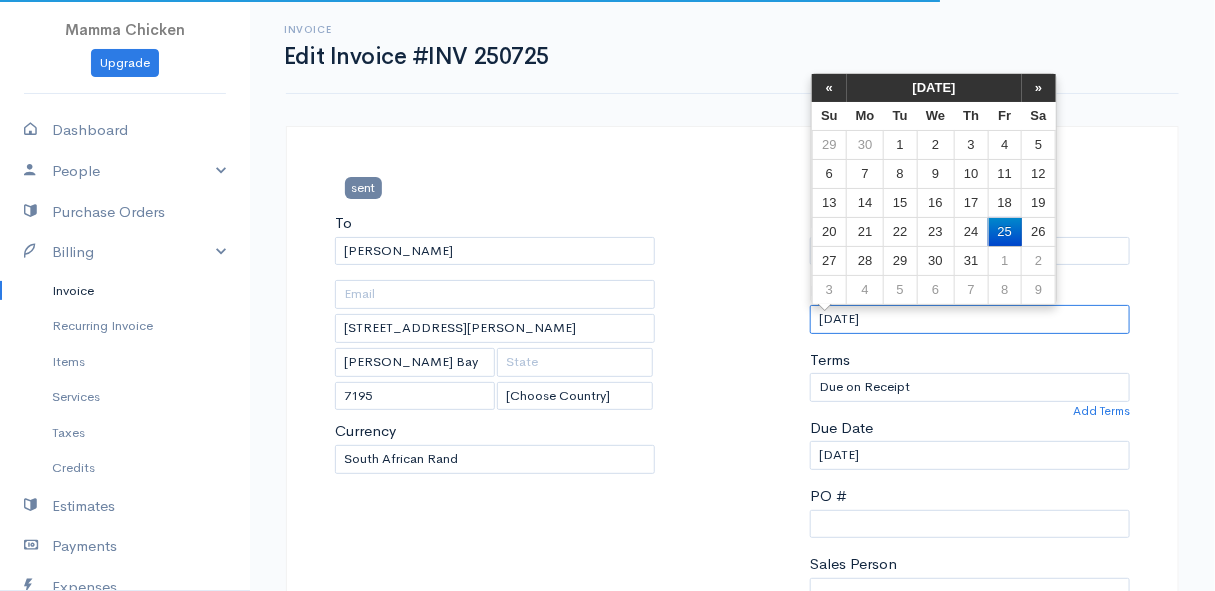 click on "[DATE]" at bounding box center (970, 319) 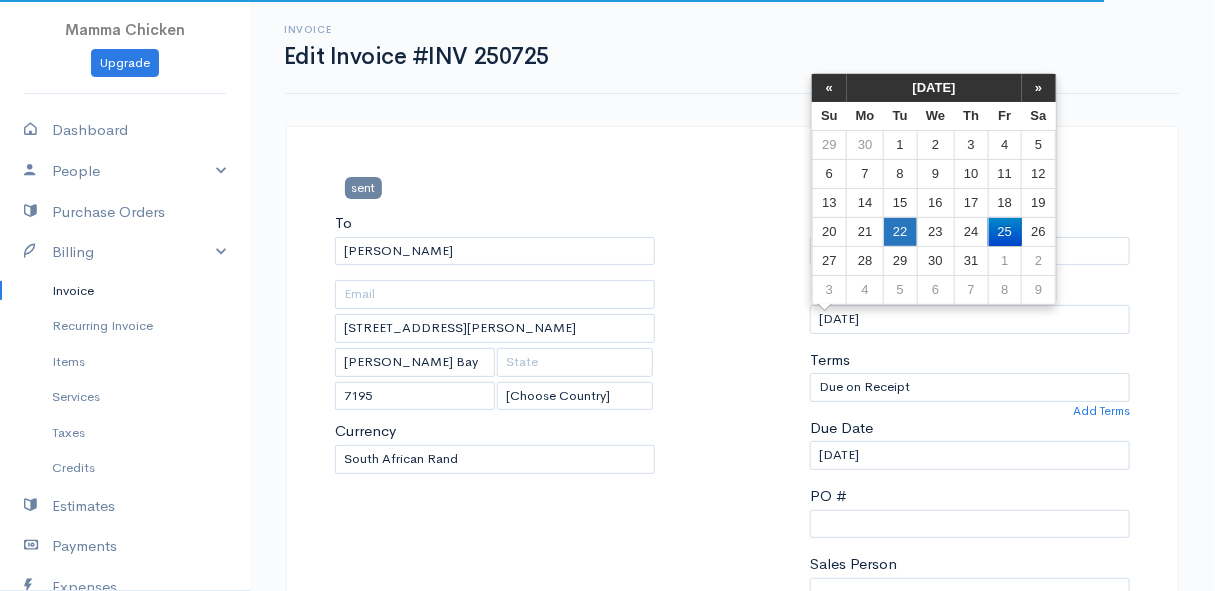click on "22" at bounding box center (900, 231) 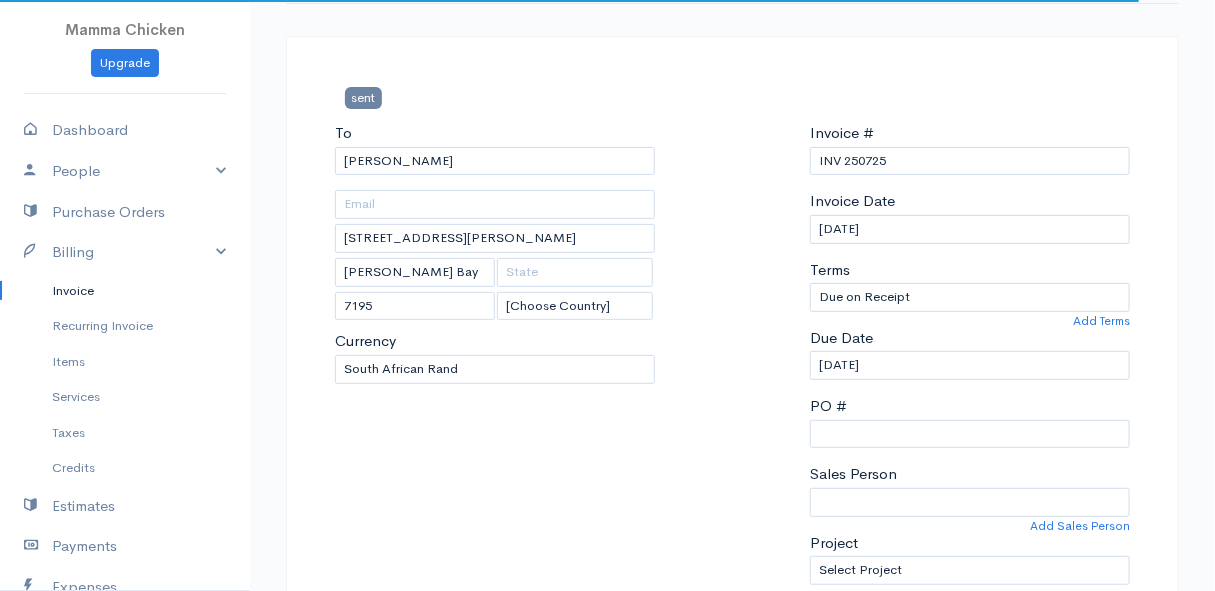scroll, scrollTop: 181, scrollLeft: 0, axis: vertical 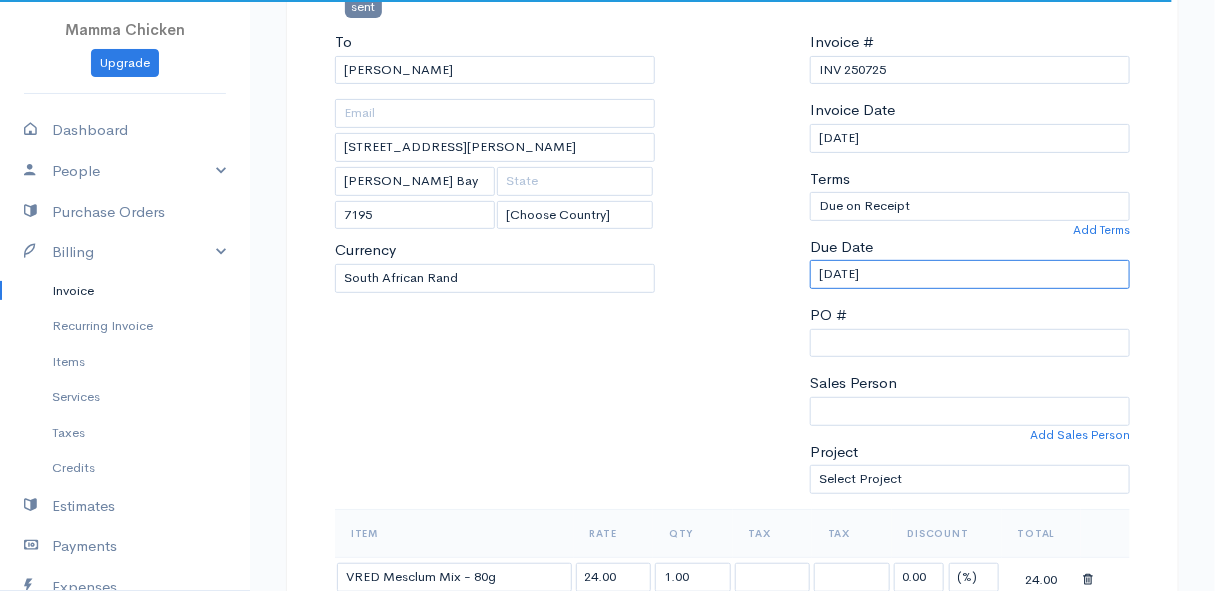 click on "[DATE]" at bounding box center [970, 274] 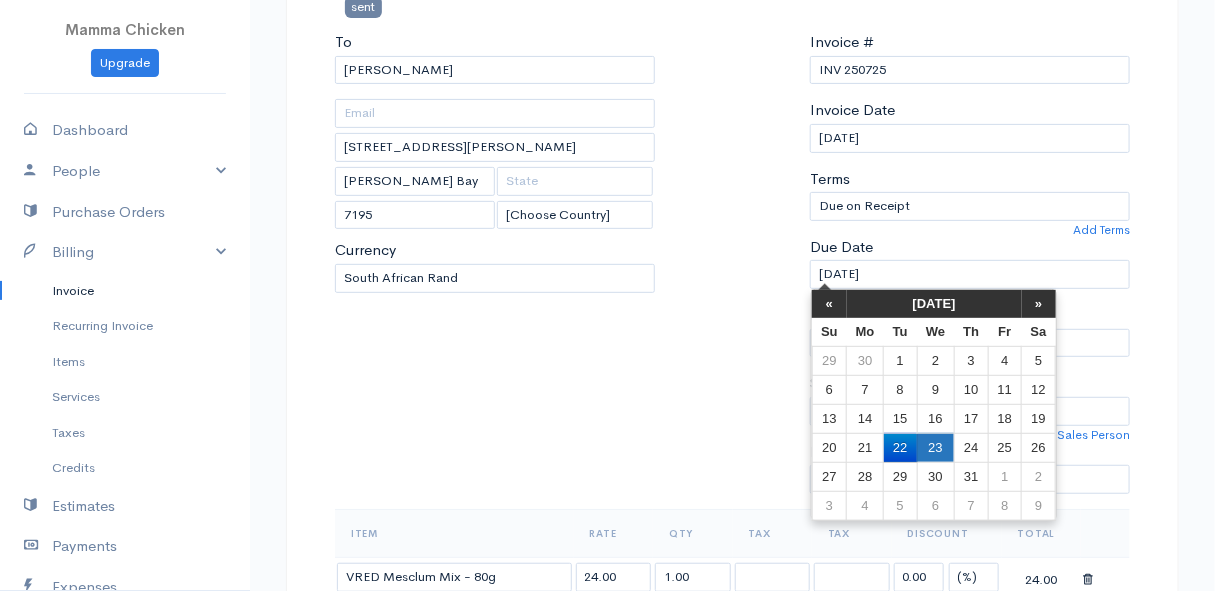 click on "23" at bounding box center (935, 447) 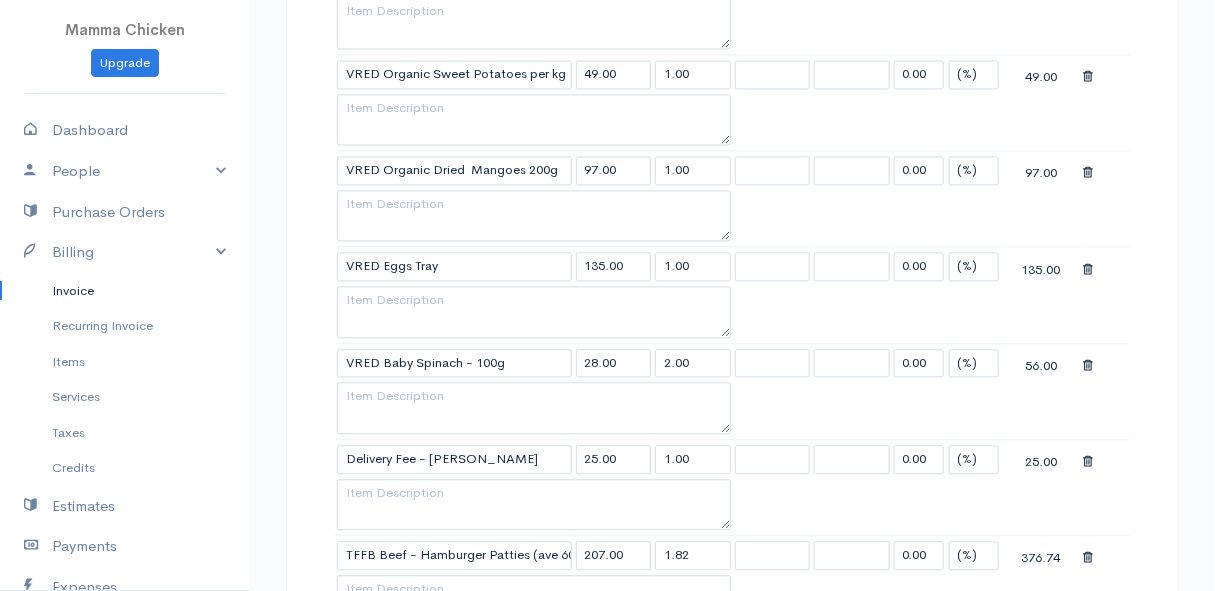 scroll, scrollTop: 1909, scrollLeft: 0, axis: vertical 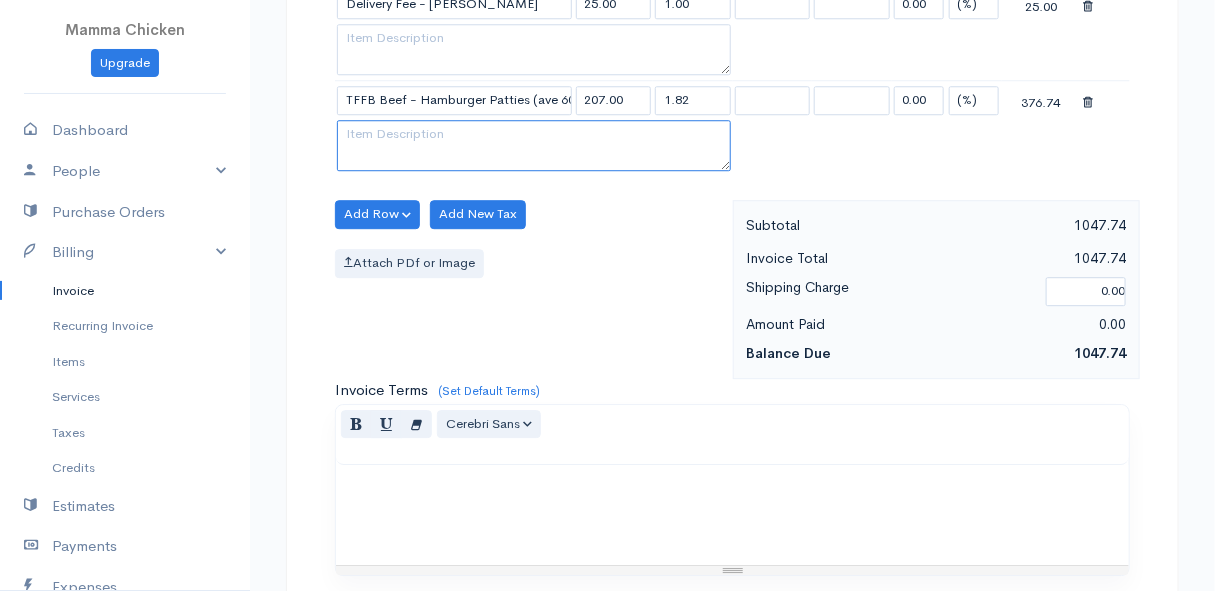 click at bounding box center (534, 146) 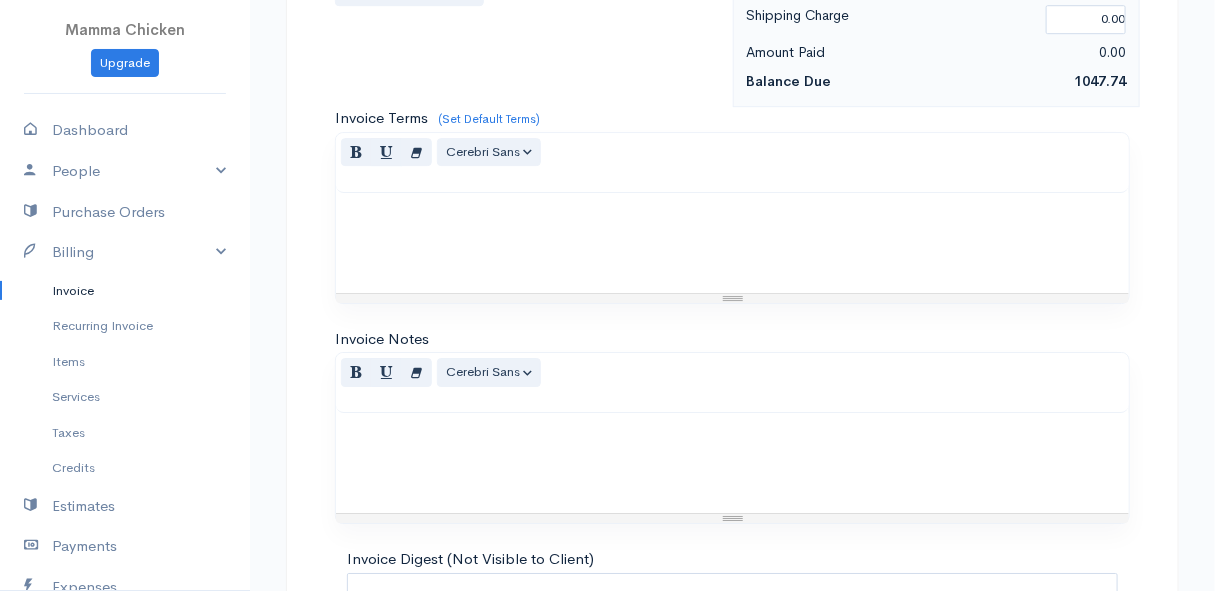 scroll, scrollTop: 2378, scrollLeft: 0, axis: vertical 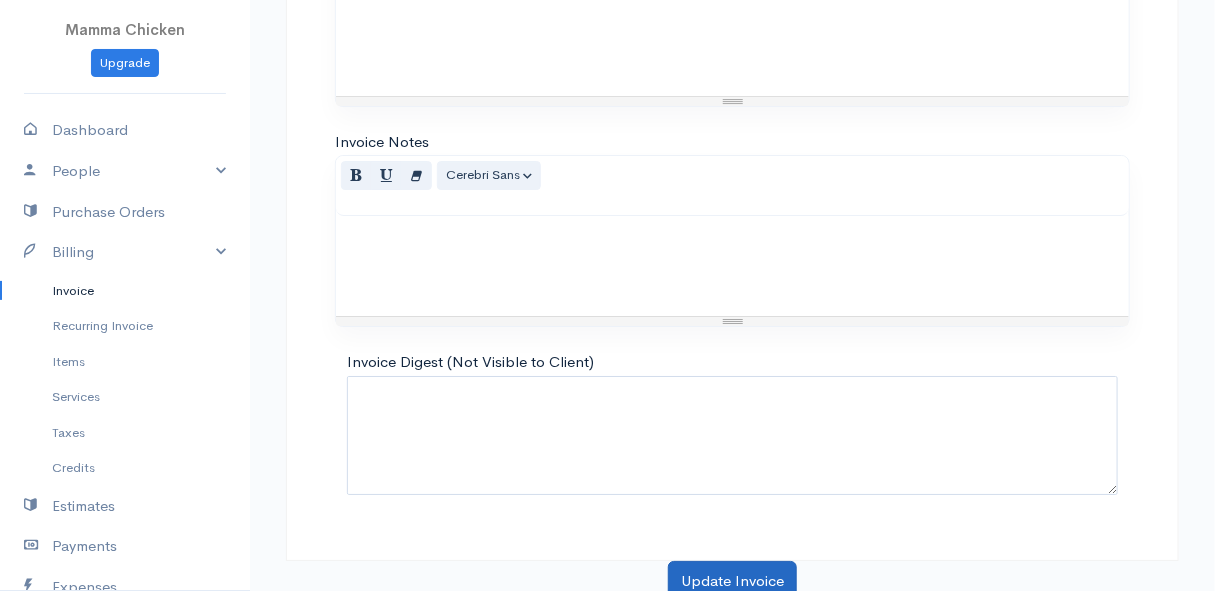 type on "Delivery [DATE]" 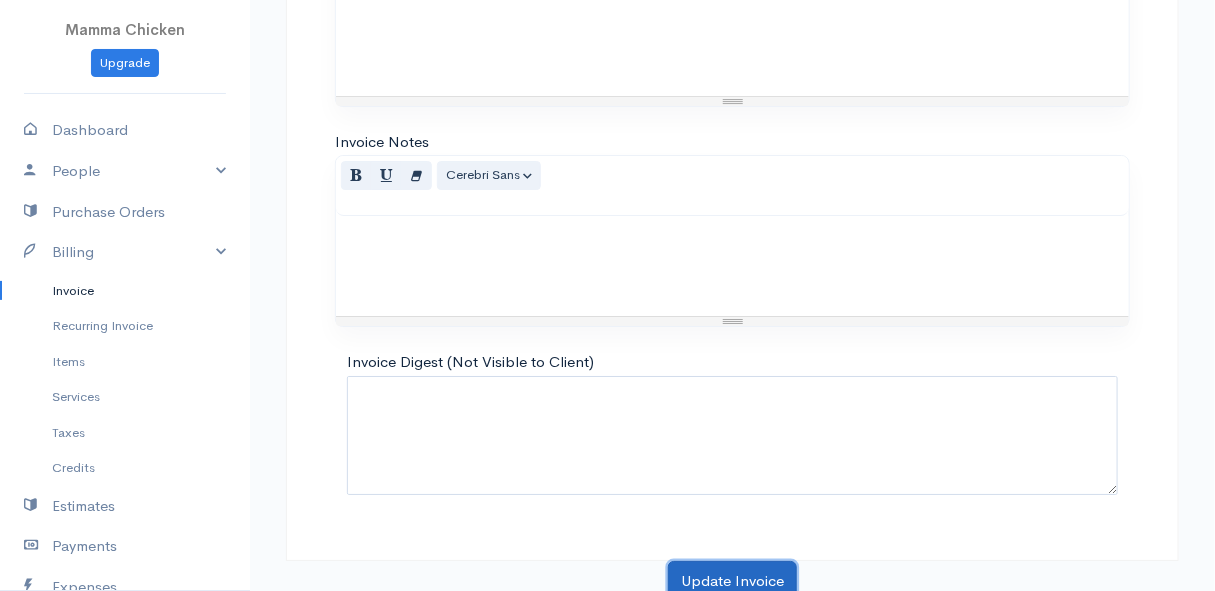 click on "Update Invoice" at bounding box center (732, 581) 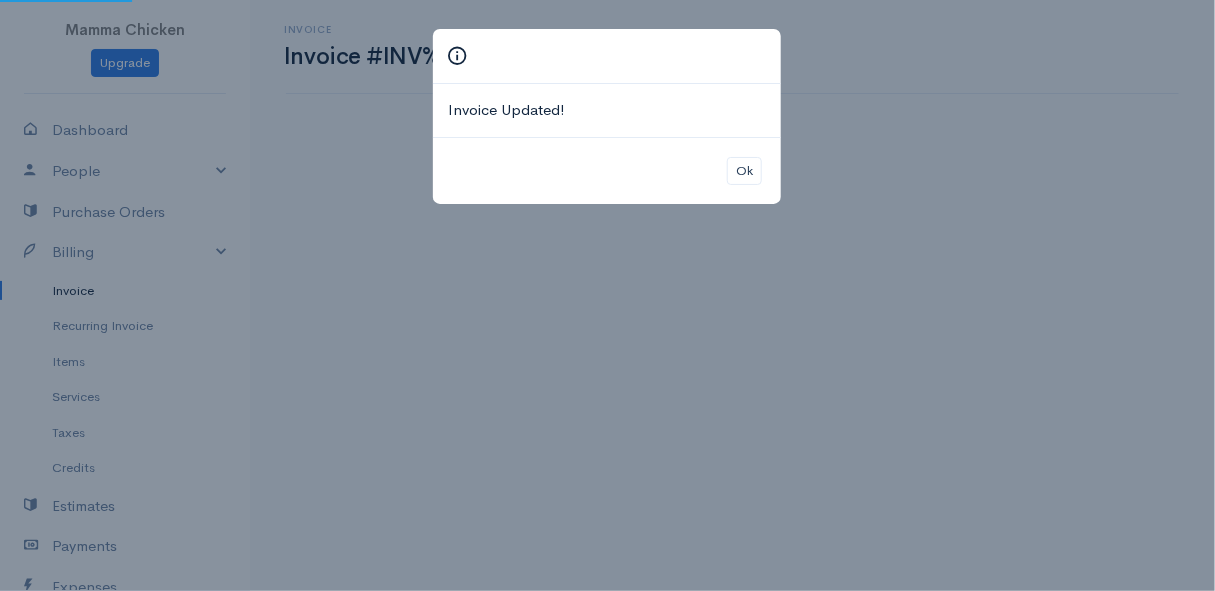 scroll, scrollTop: 0, scrollLeft: 0, axis: both 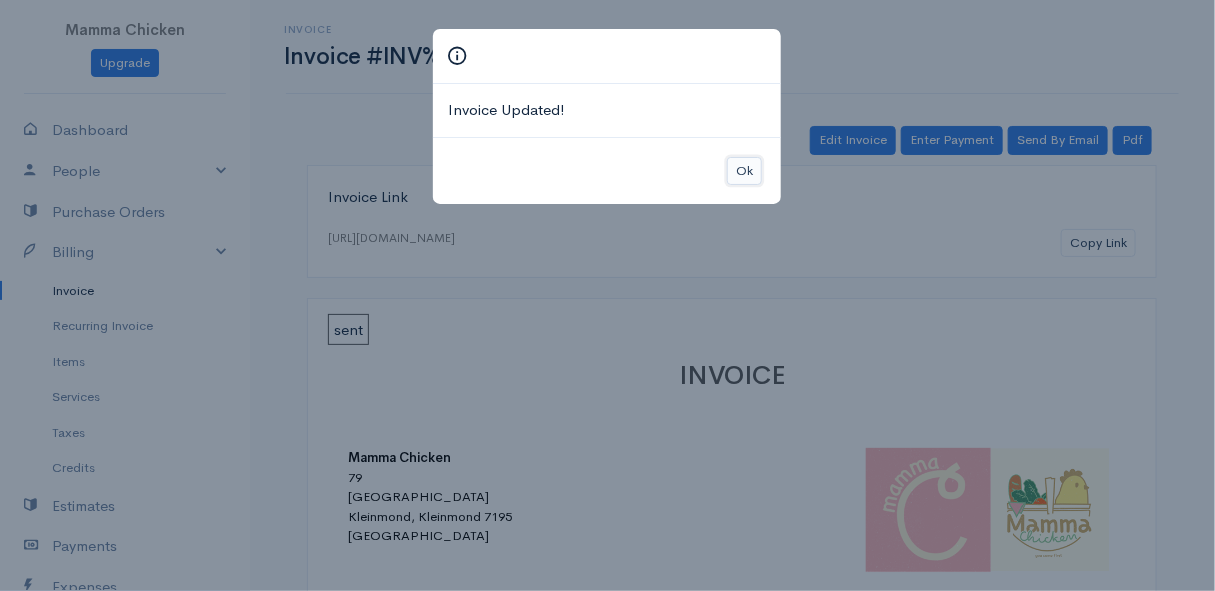 click on "Ok" at bounding box center (744, 171) 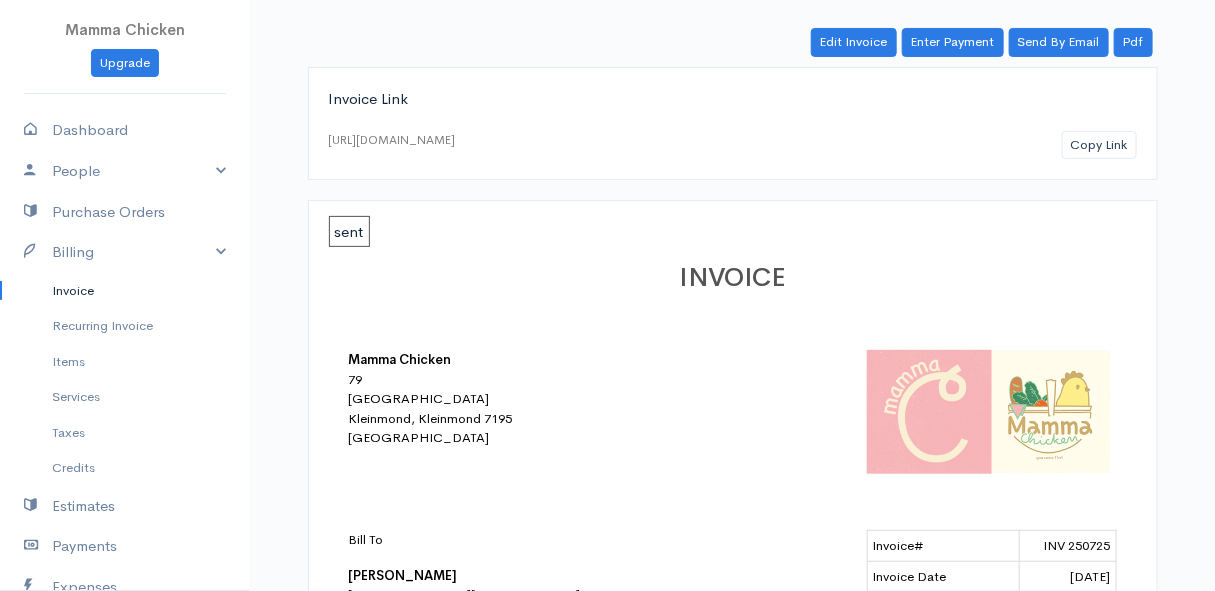 scroll, scrollTop: 0, scrollLeft: 0, axis: both 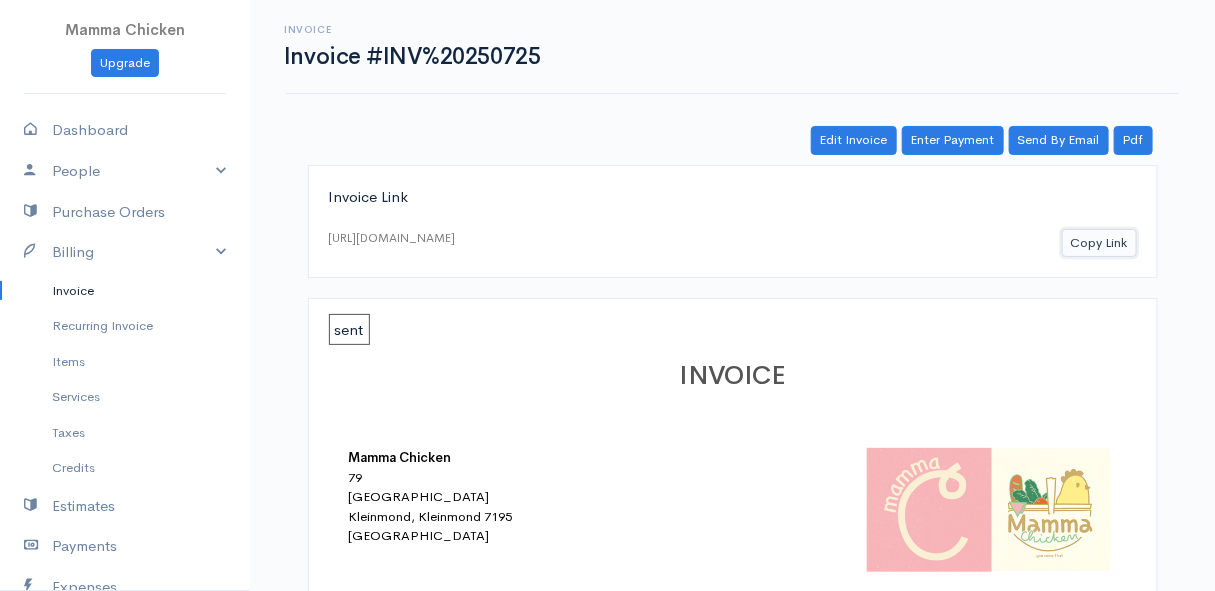 click on "Copy Link" at bounding box center [1099, 243] 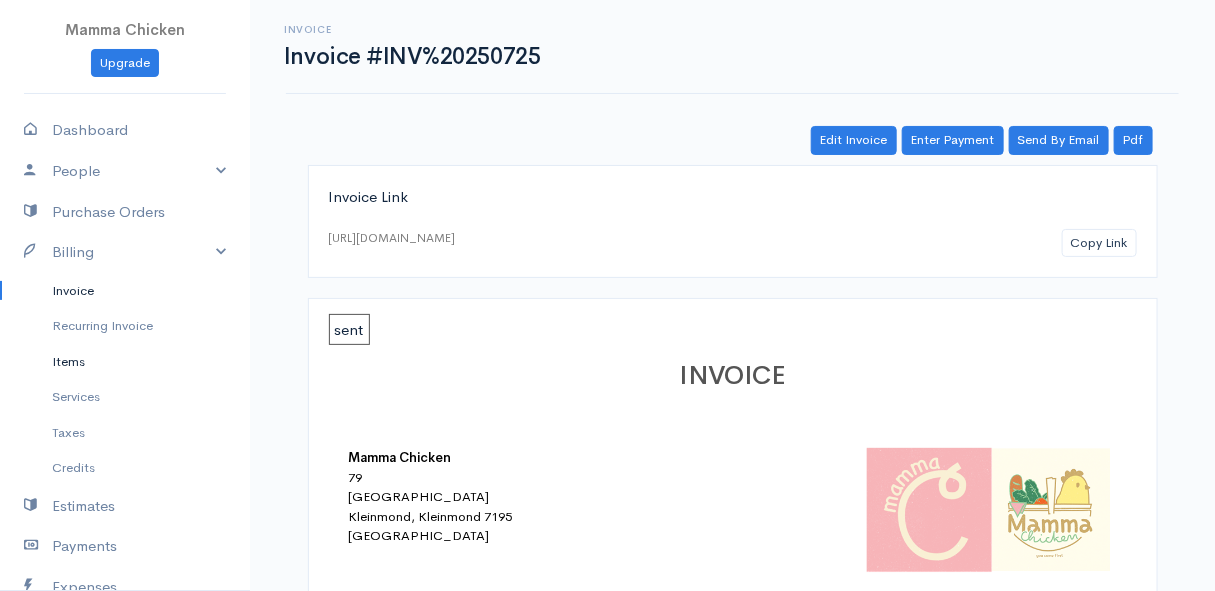 click on "Items" at bounding box center [125, 362] 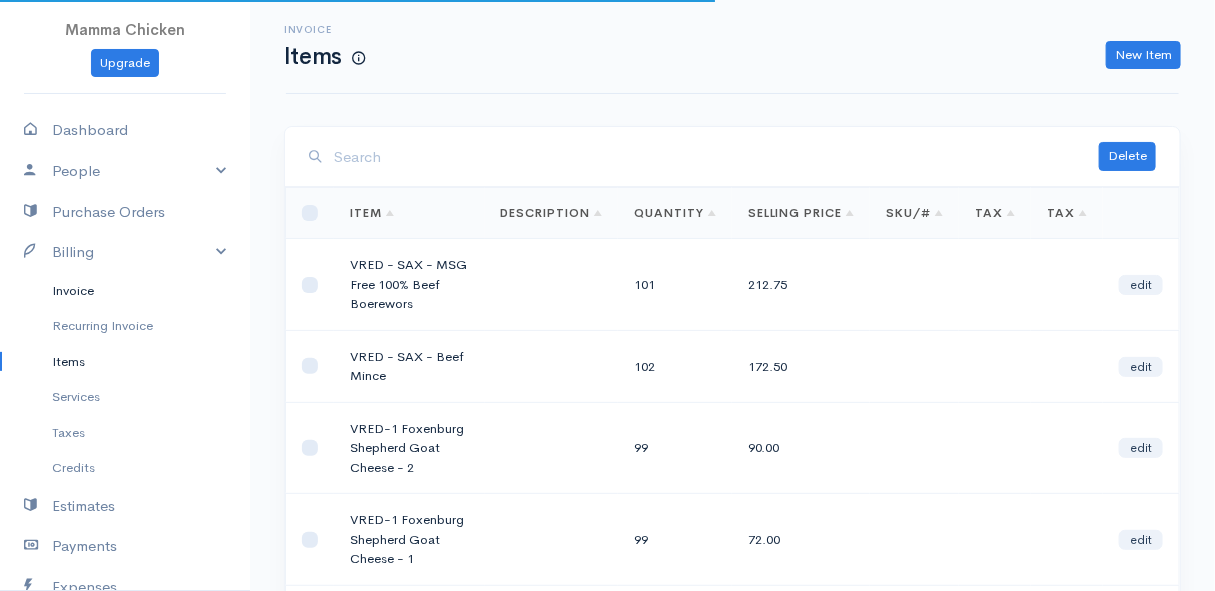 click on "Invoice" at bounding box center (125, 291) 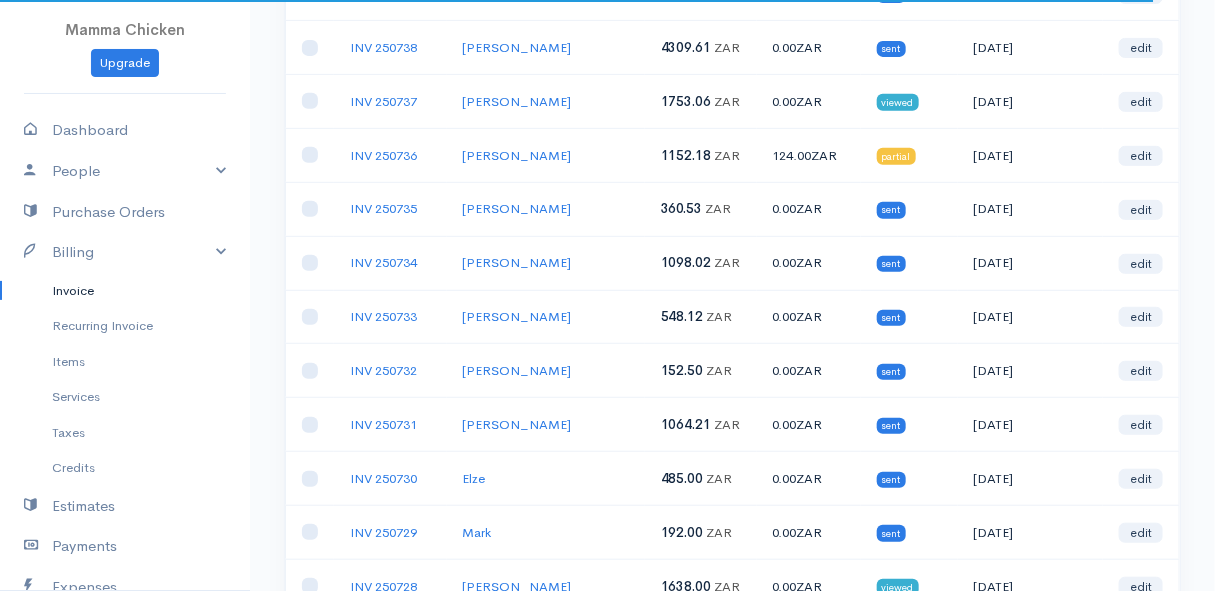 scroll, scrollTop: 363, scrollLeft: 0, axis: vertical 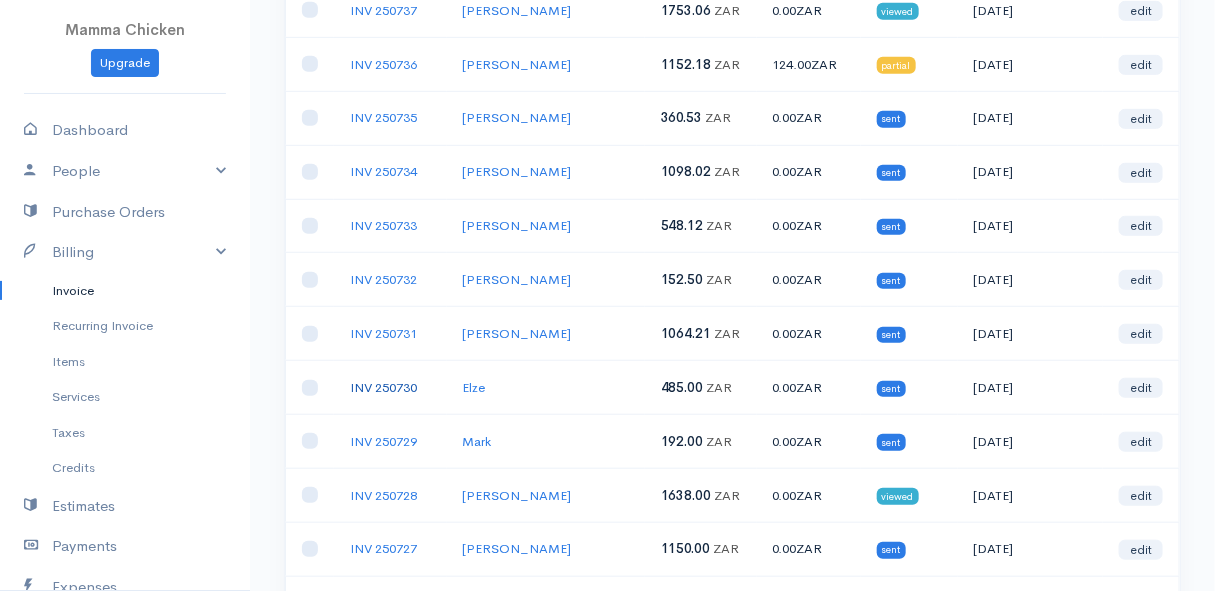 click on "INV 250730" at bounding box center (383, 387) 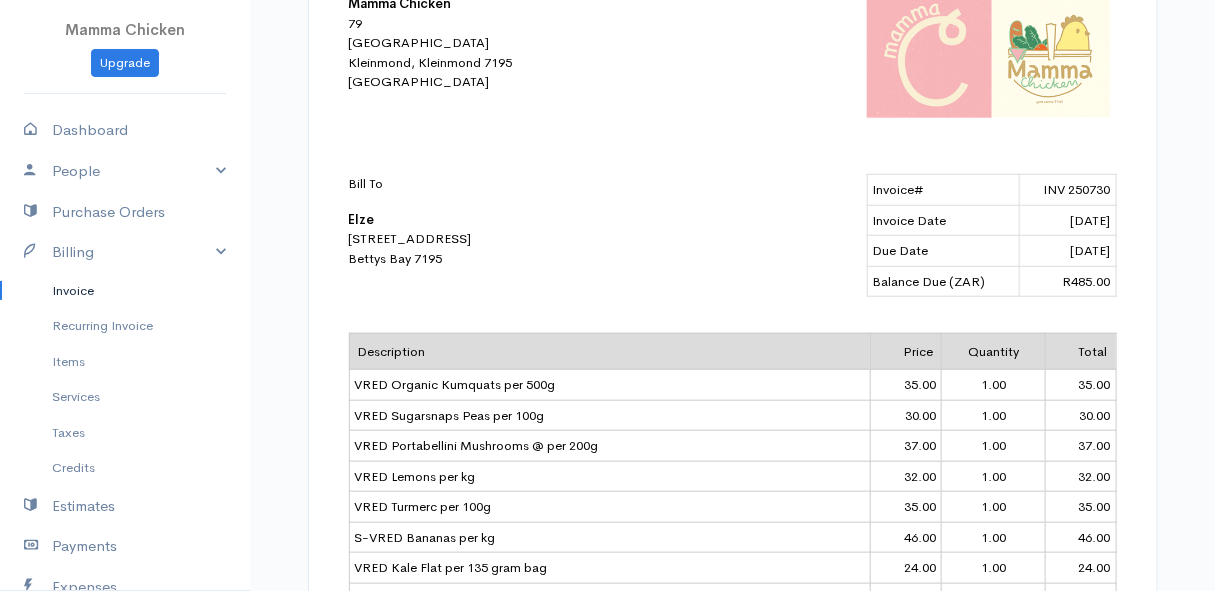 scroll, scrollTop: 272, scrollLeft: 0, axis: vertical 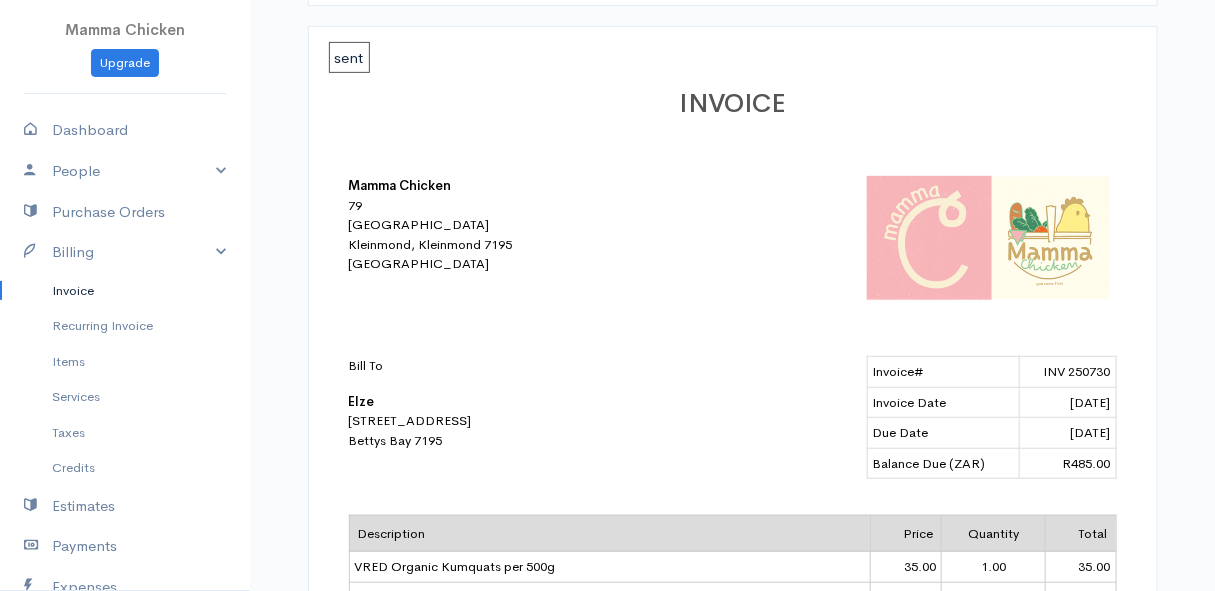 click on "Invoice" at bounding box center (125, 291) 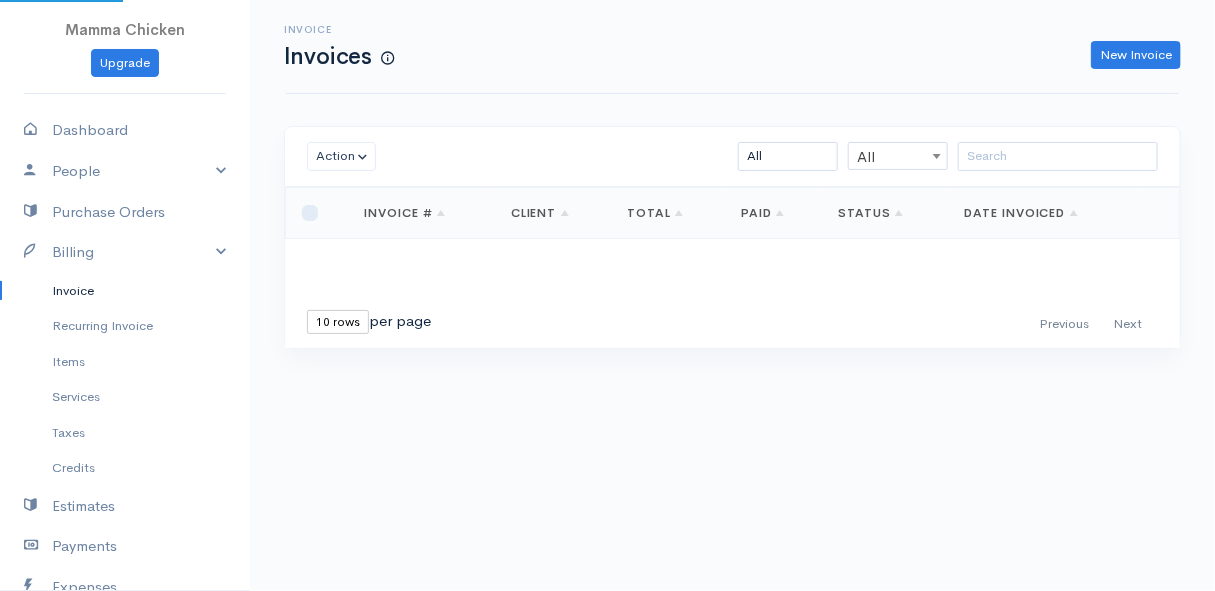 scroll, scrollTop: 0, scrollLeft: 0, axis: both 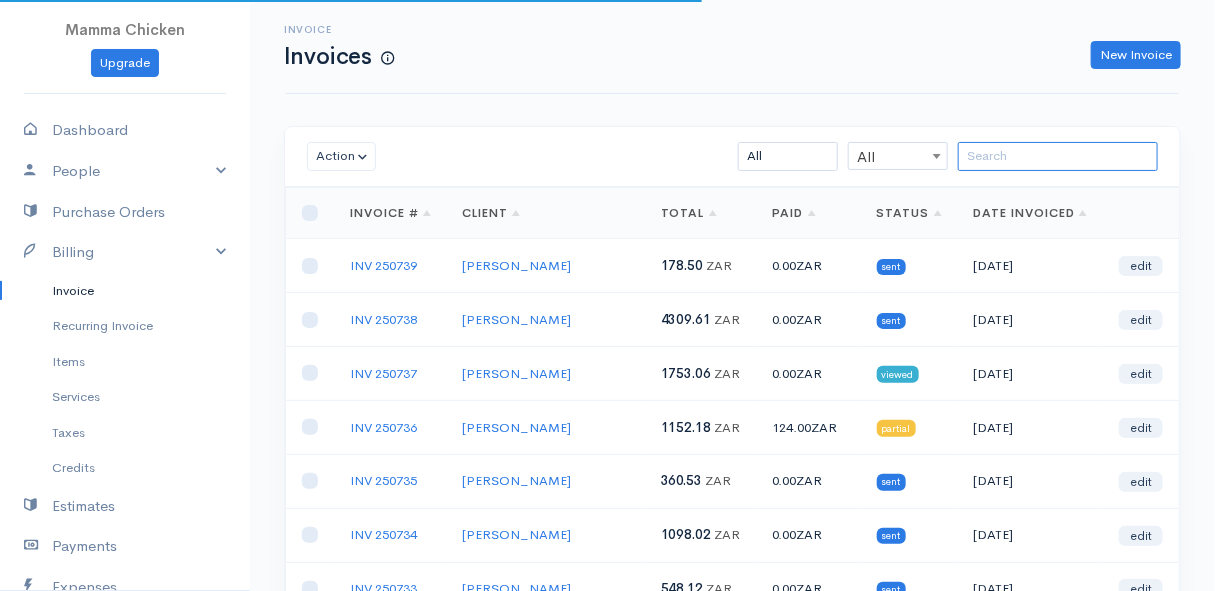 click at bounding box center (1058, 156) 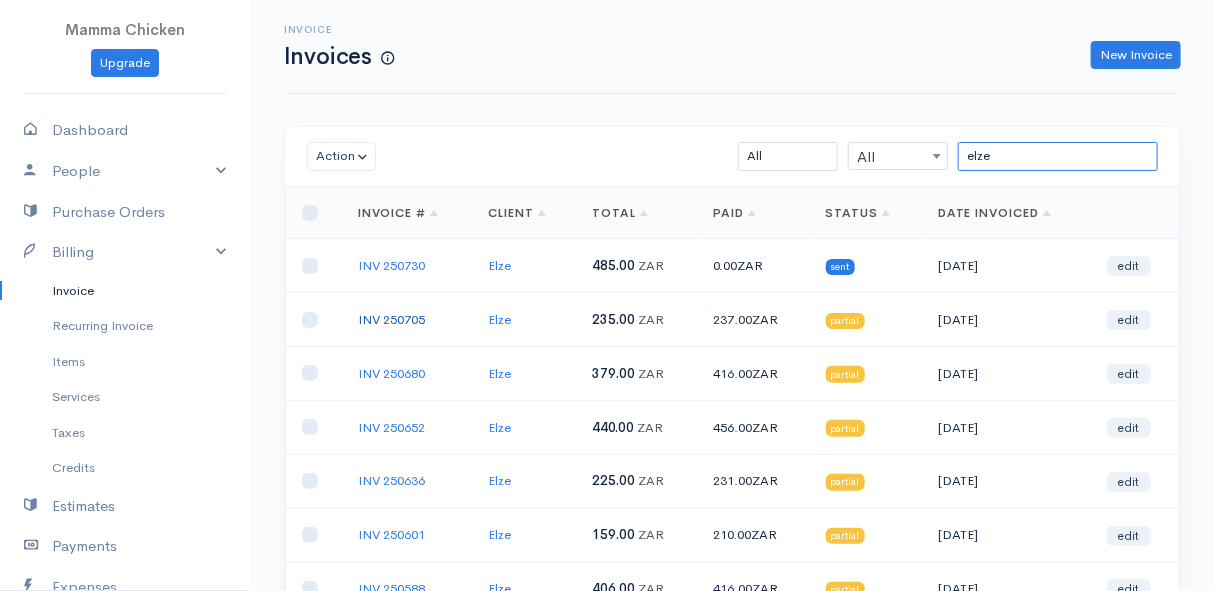 type on "elze" 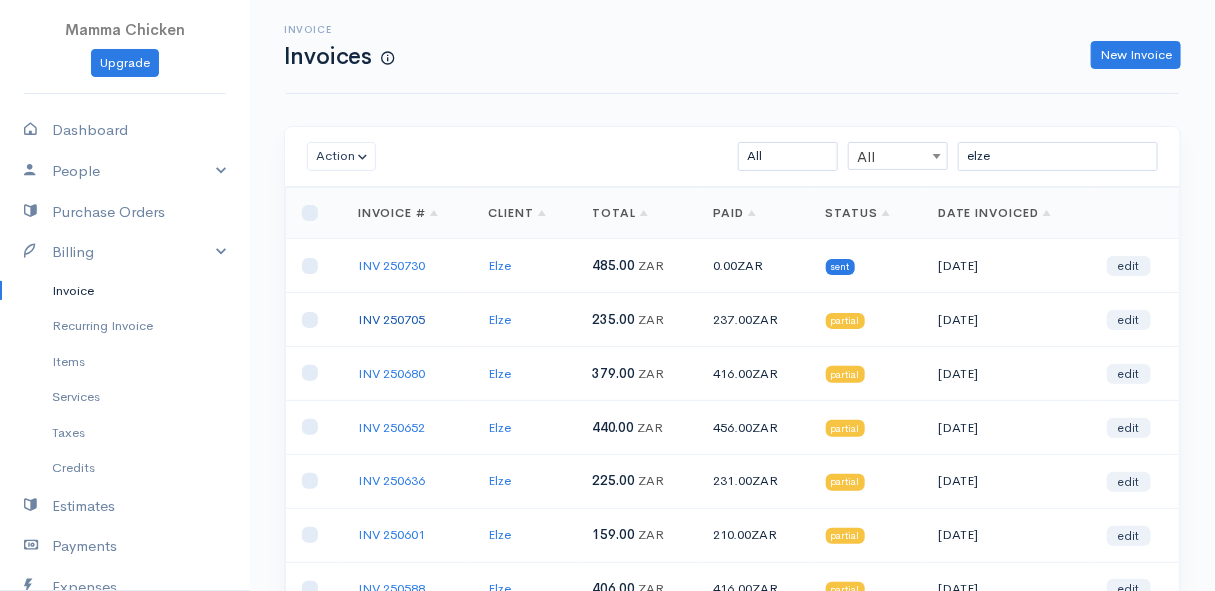 click on "INV 250705" at bounding box center (391, 319) 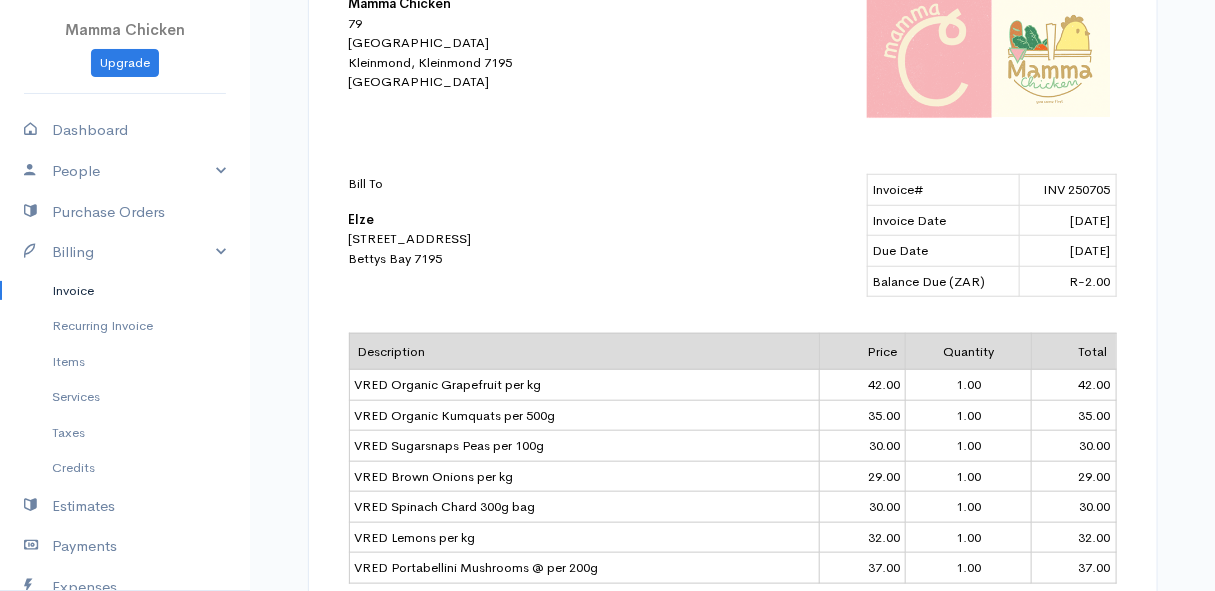 scroll, scrollTop: 753, scrollLeft: 0, axis: vertical 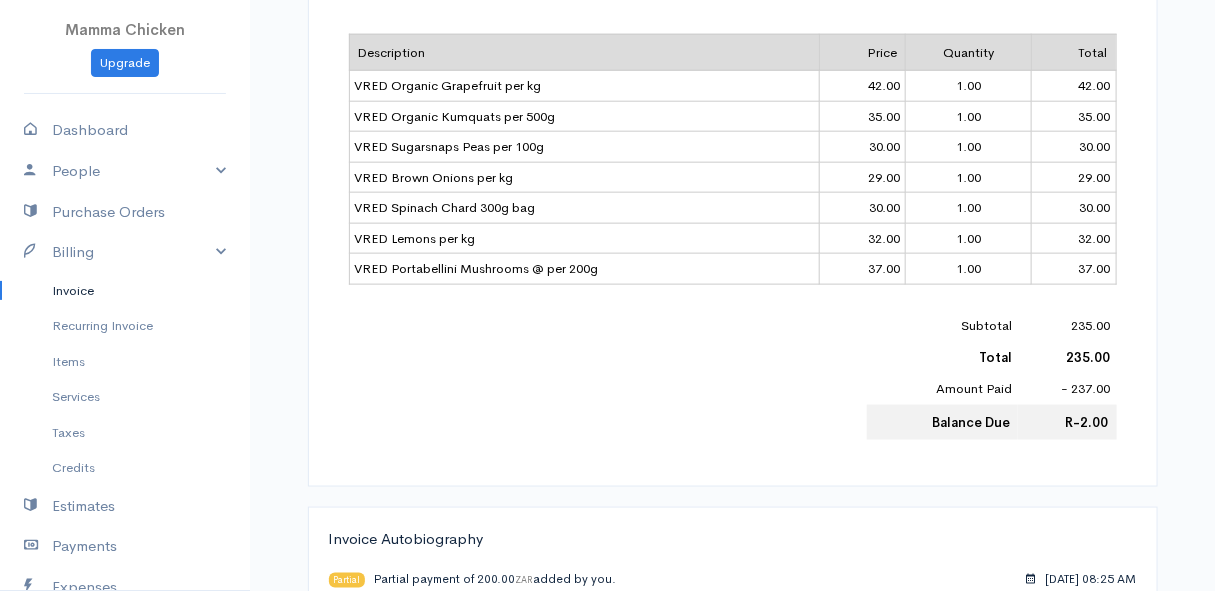 click on "Invoice" at bounding box center [125, 291] 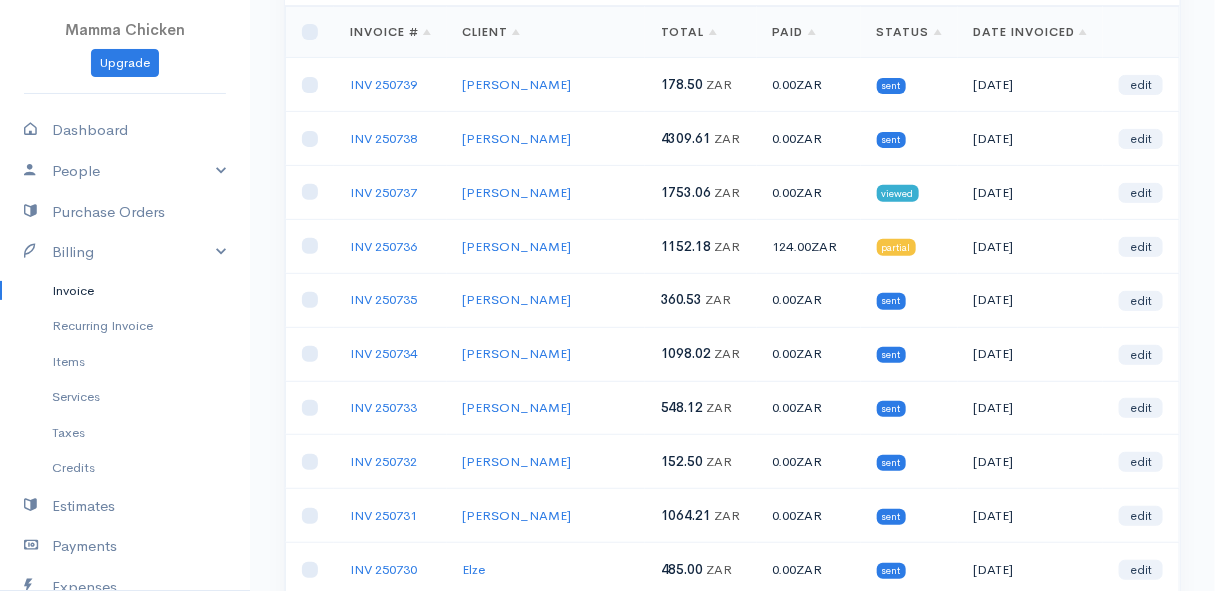 scroll, scrollTop: 272, scrollLeft: 0, axis: vertical 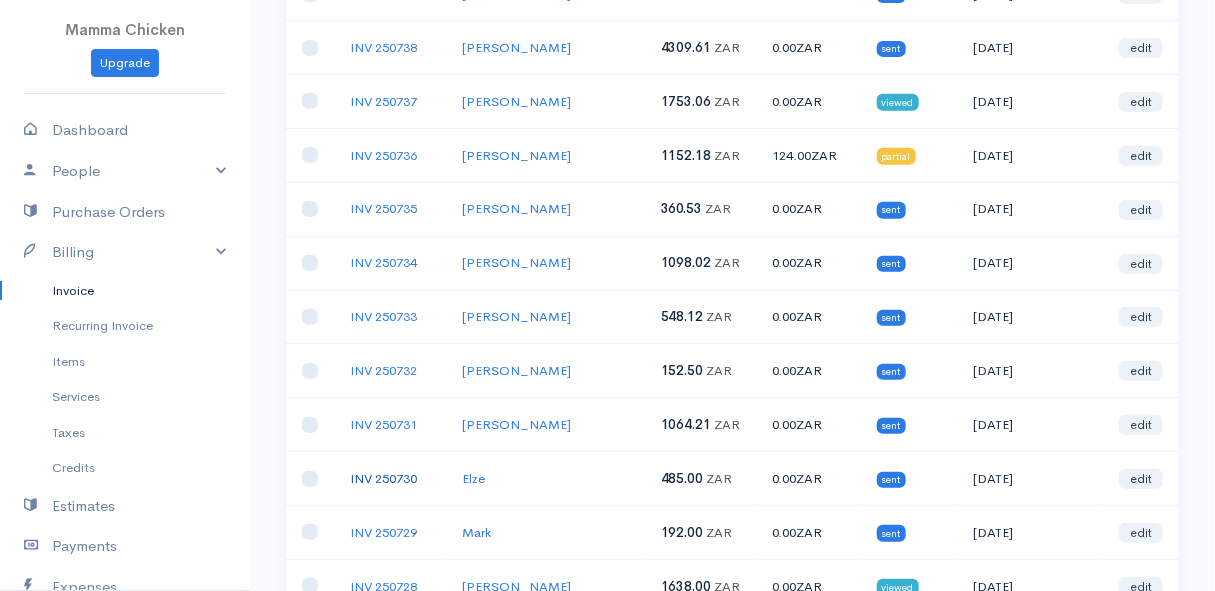 click on "INV 250730" at bounding box center (383, 478) 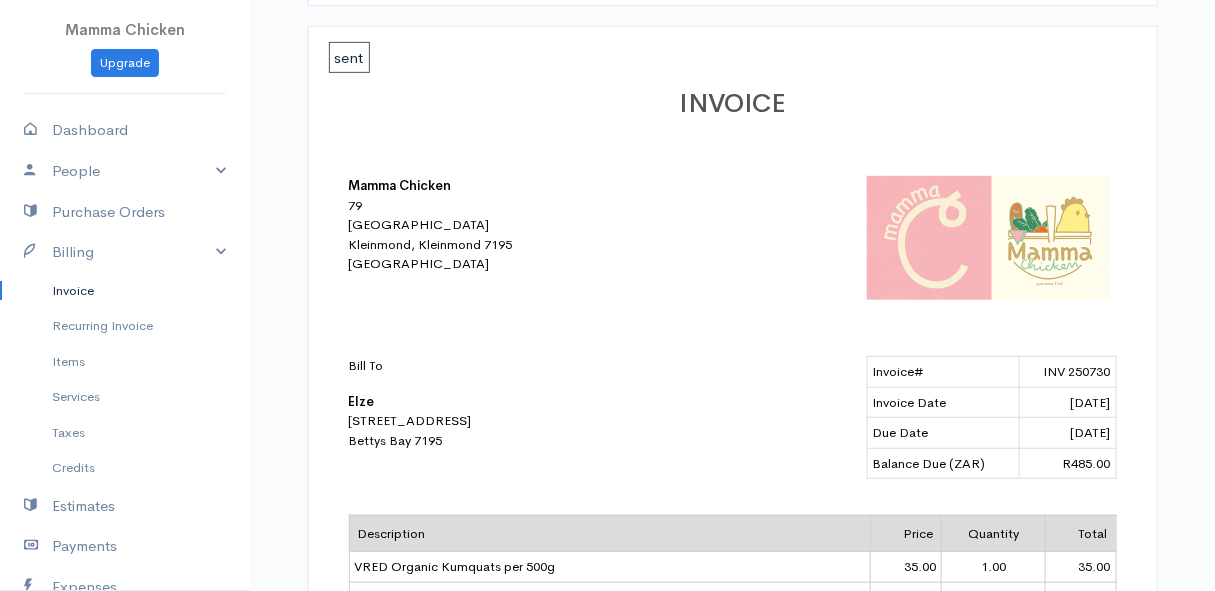 scroll, scrollTop: 0, scrollLeft: 0, axis: both 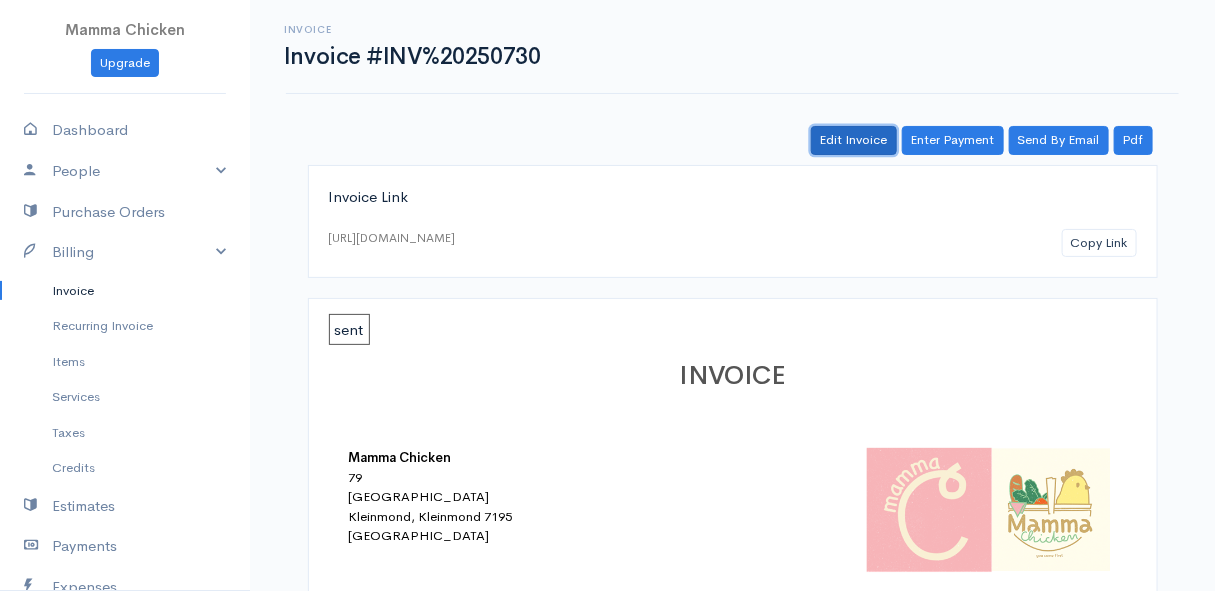 click on "Edit Invoice" at bounding box center [854, 140] 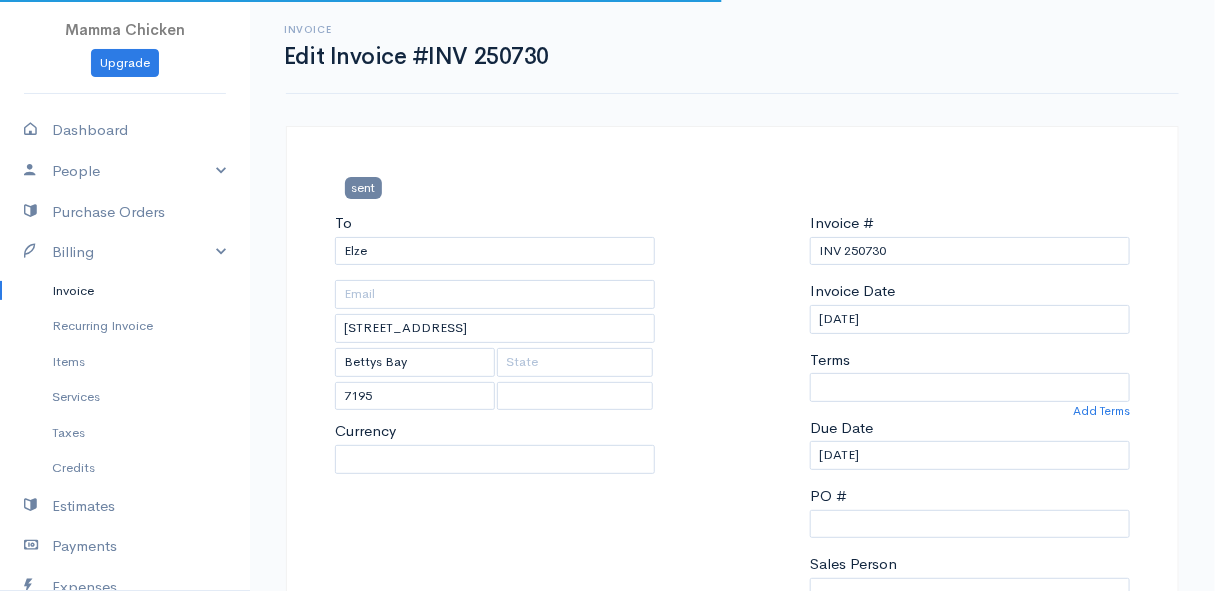 select on "0" 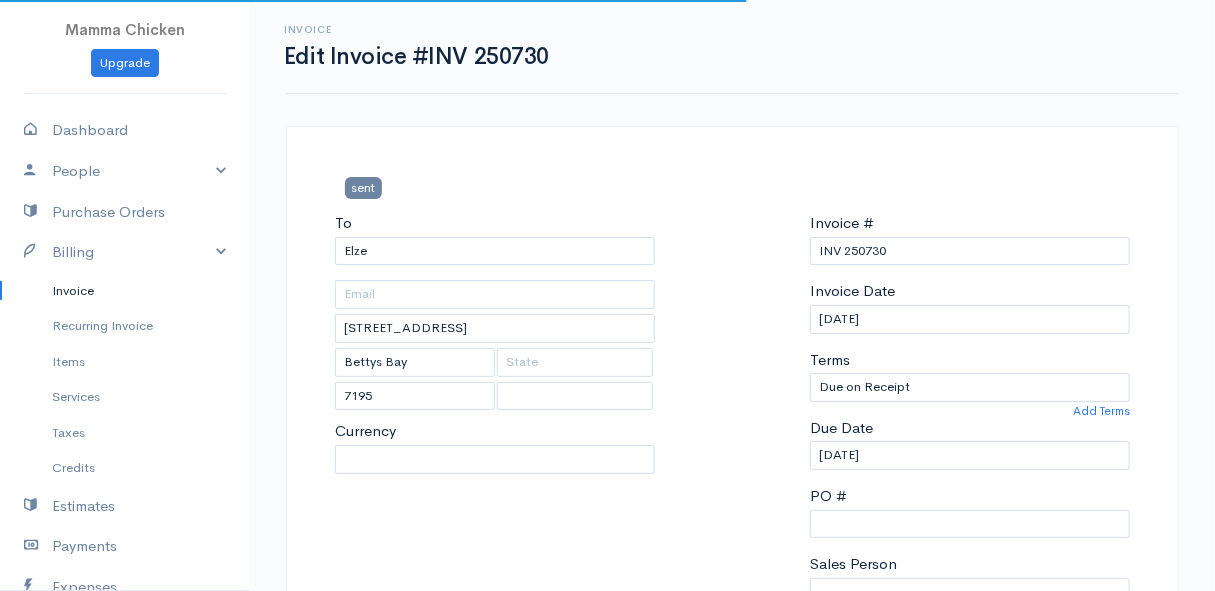 select on "[GEOGRAPHIC_DATA]" 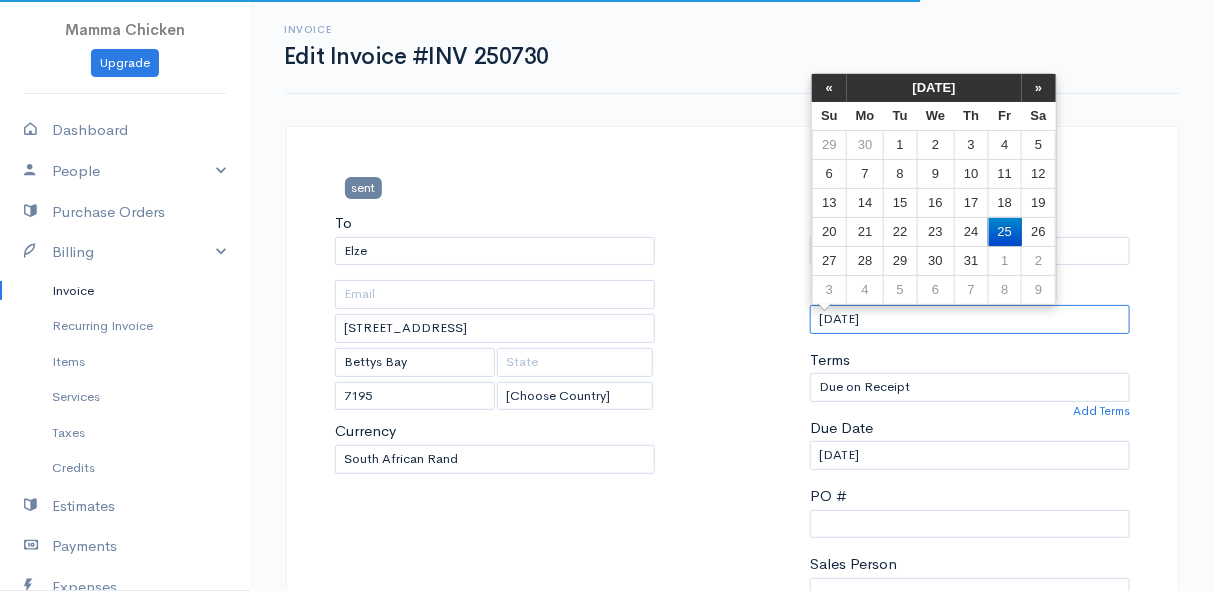 click on "[DATE]" at bounding box center (970, 319) 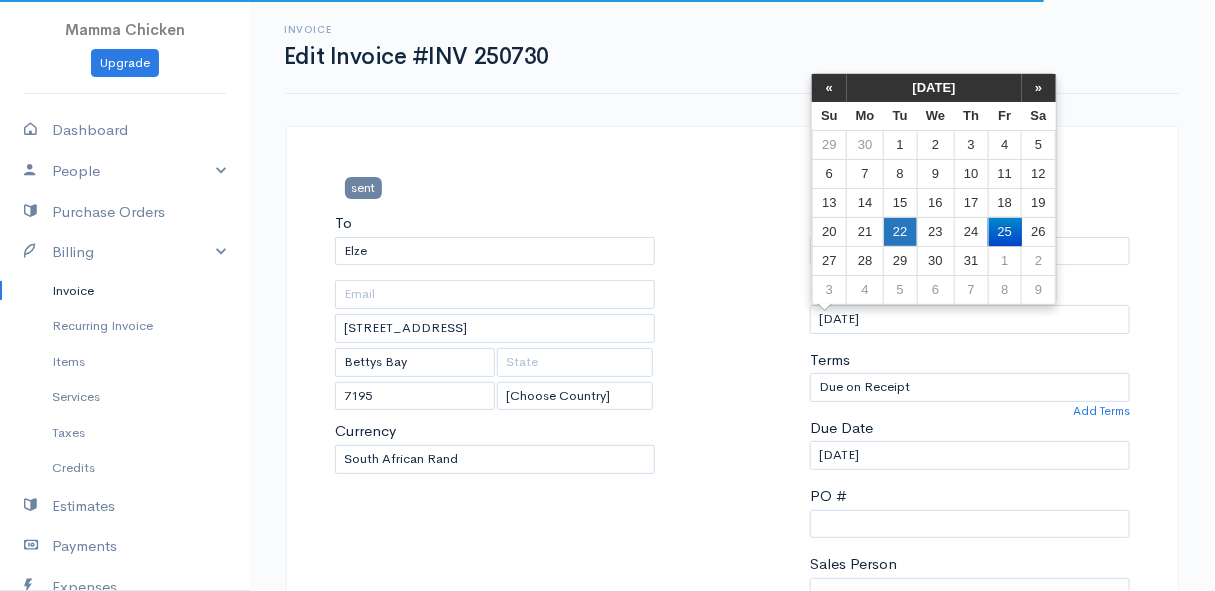 click on "22" at bounding box center [900, 231] 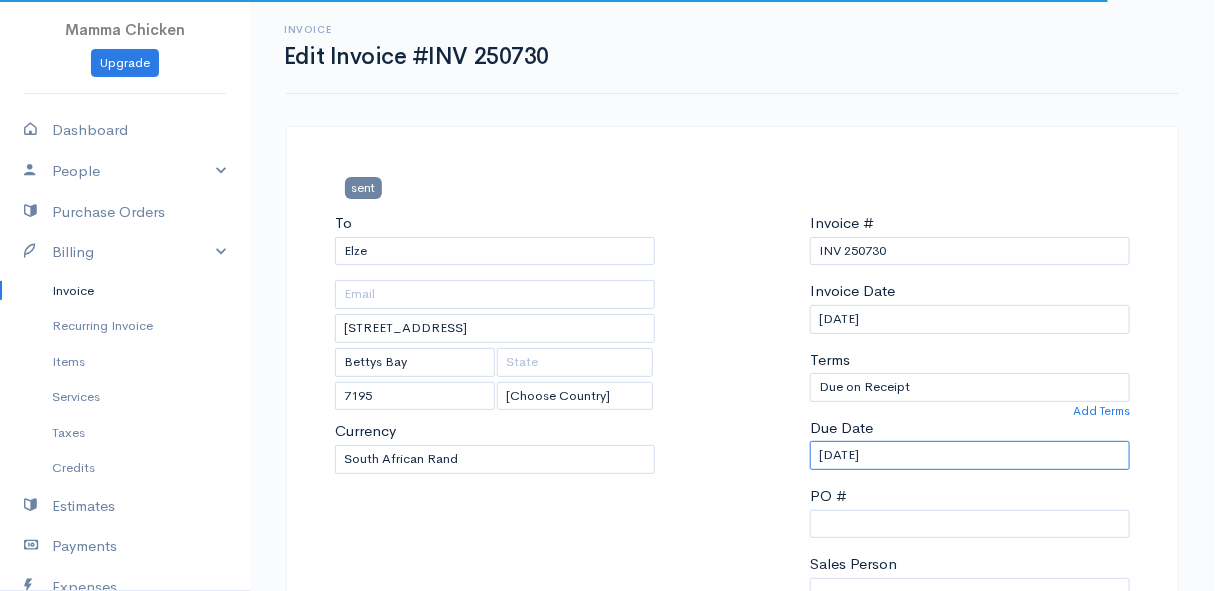 click on "[DATE]" at bounding box center (970, 455) 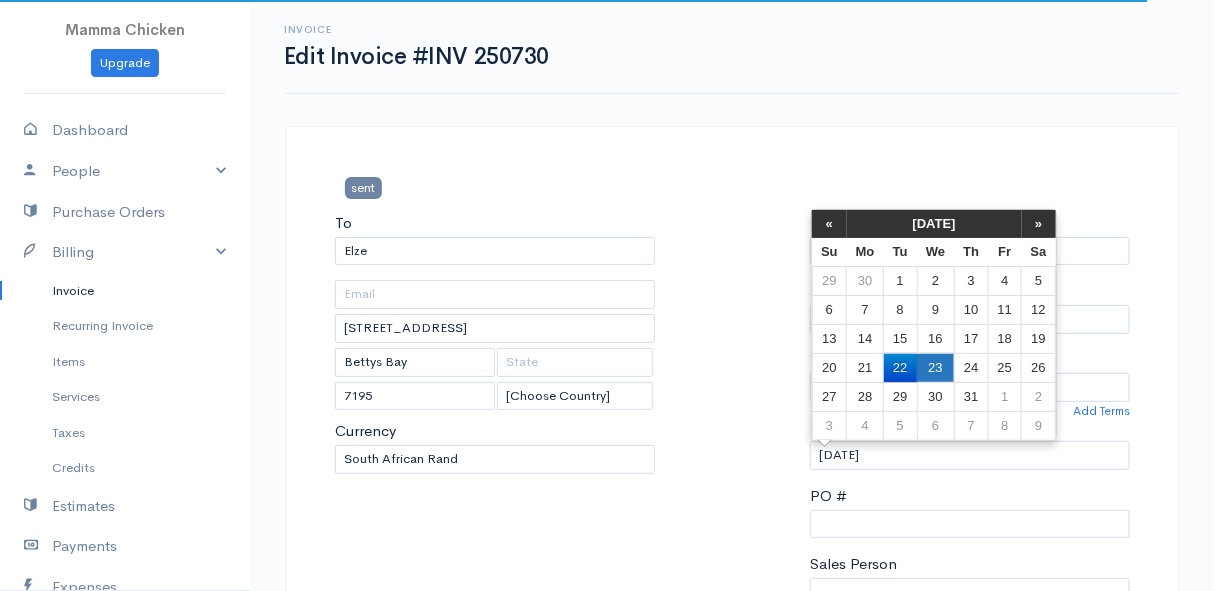 click on "23" at bounding box center [935, 367] 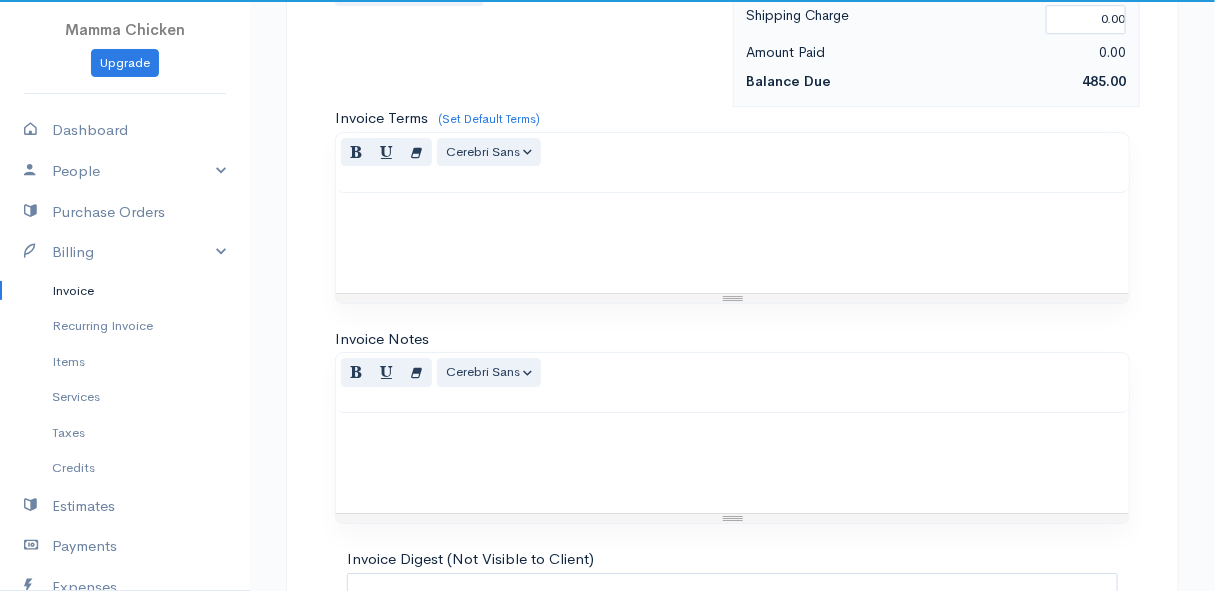 scroll, scrollTop: 2378, scrollLeft: 0, axis: vertical 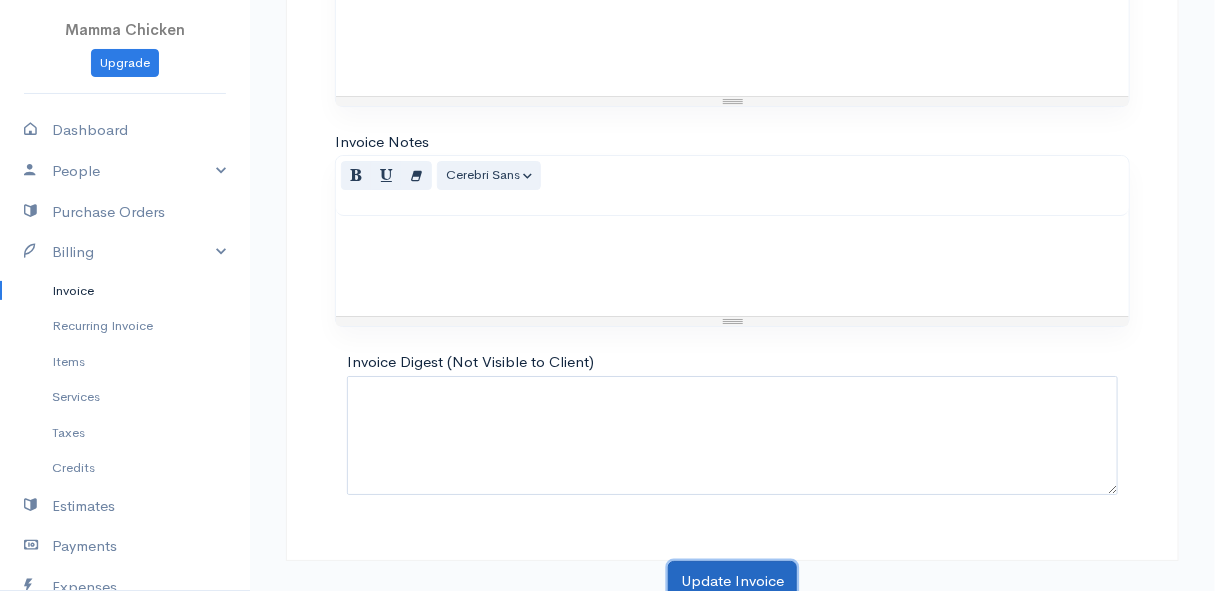 click on "Update Invoice" at bounding box center (732, 581) 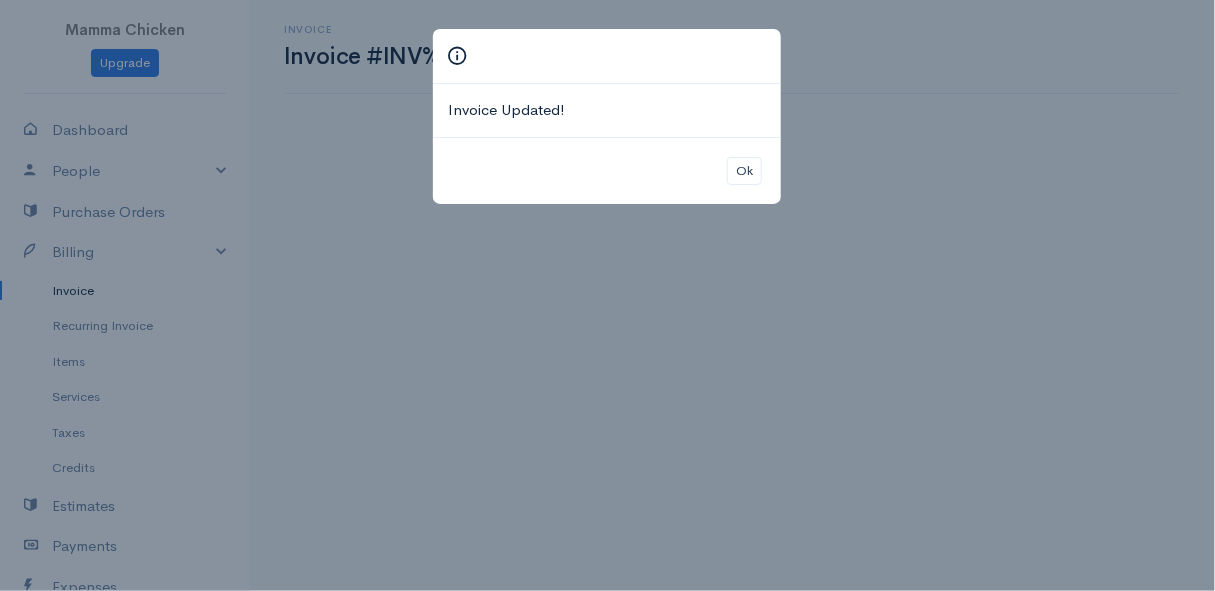 scroll, scrollTop: 0, scrollLeft: 0, axis: both 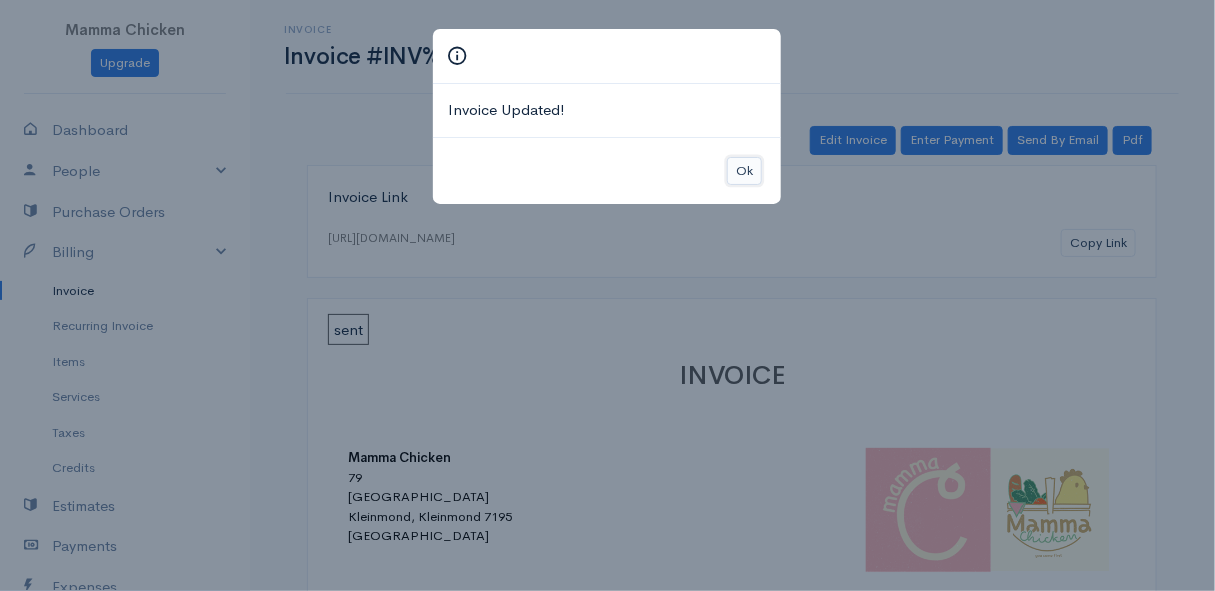 click on "Ok" at bounding box center (744, 171) 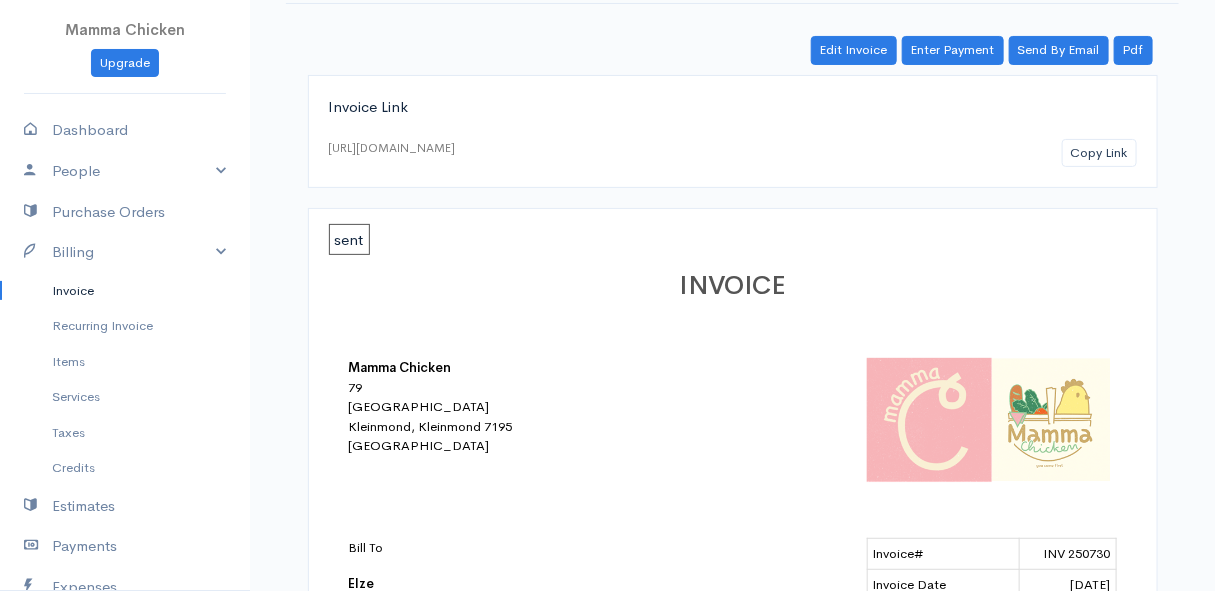 scroll, scrollTop: 0, scrollLeft: 0, axis: both 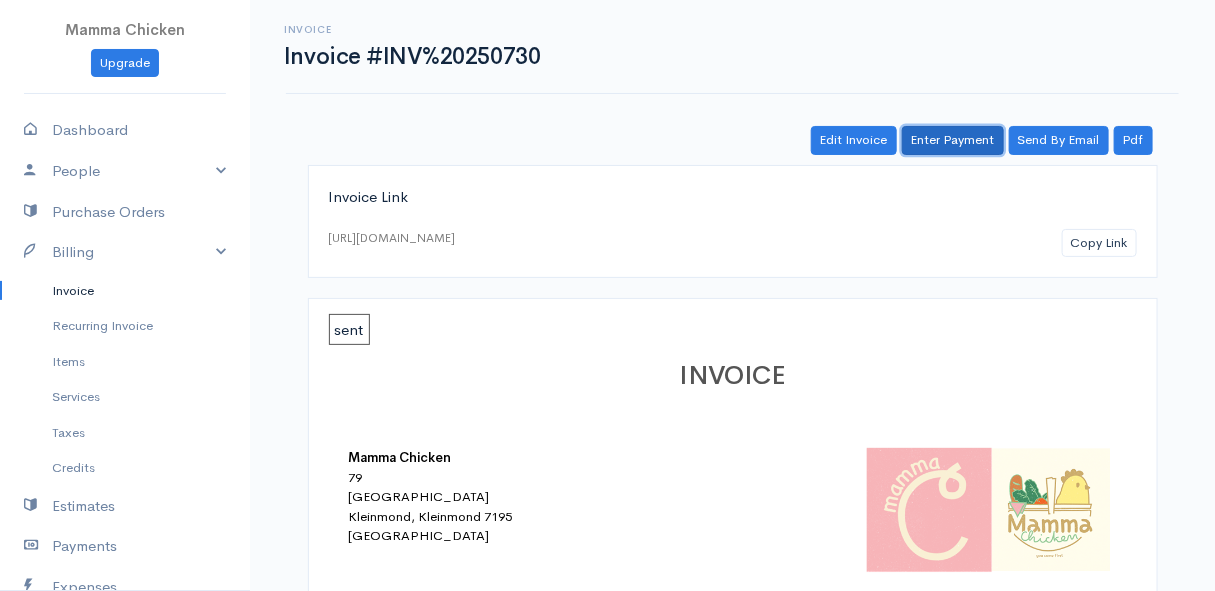 click on "Enter Payment" at bounding box center [953, 140] 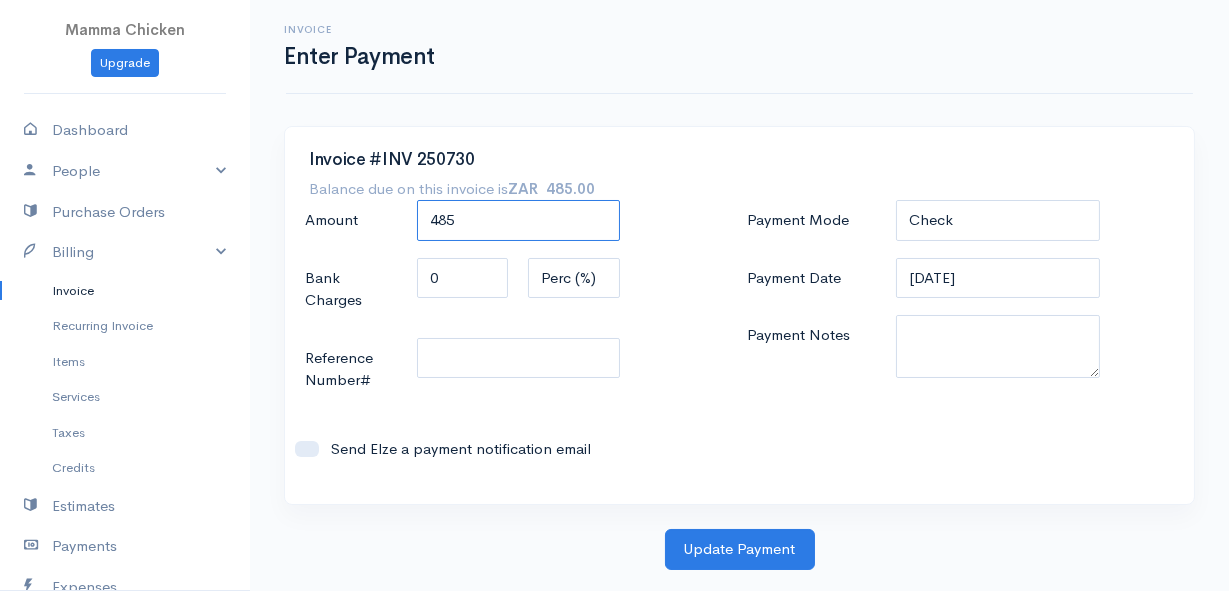 drag, startPoint x: 468, startPoint y: 218, endPoint x: 388, endPoint y: 229, distance: 80.75271 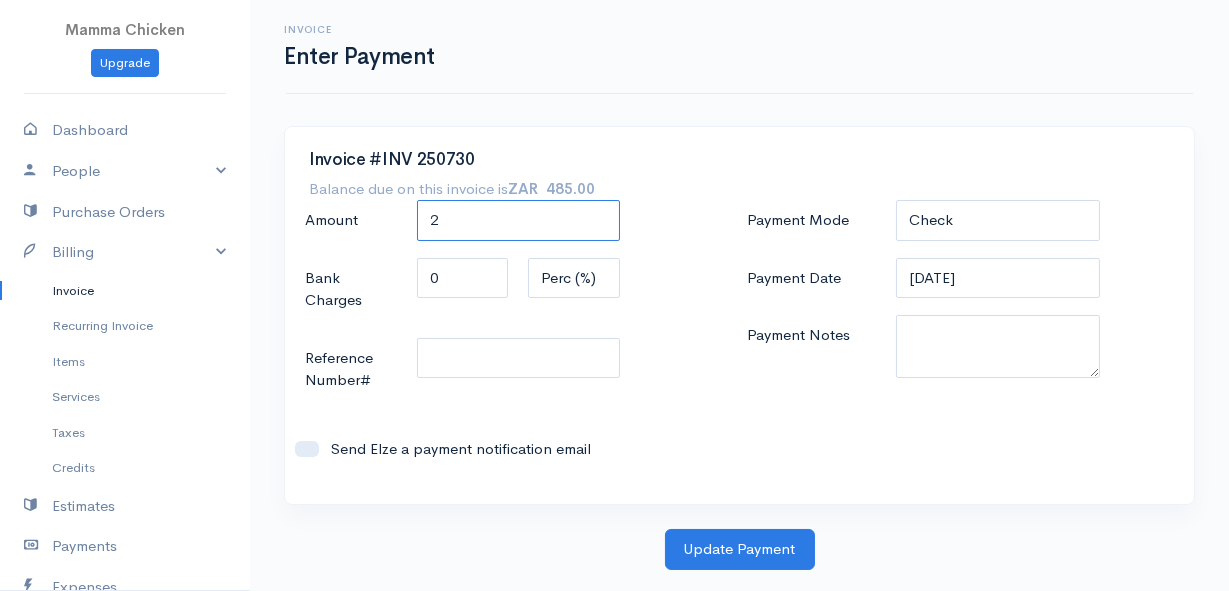 type on "2" 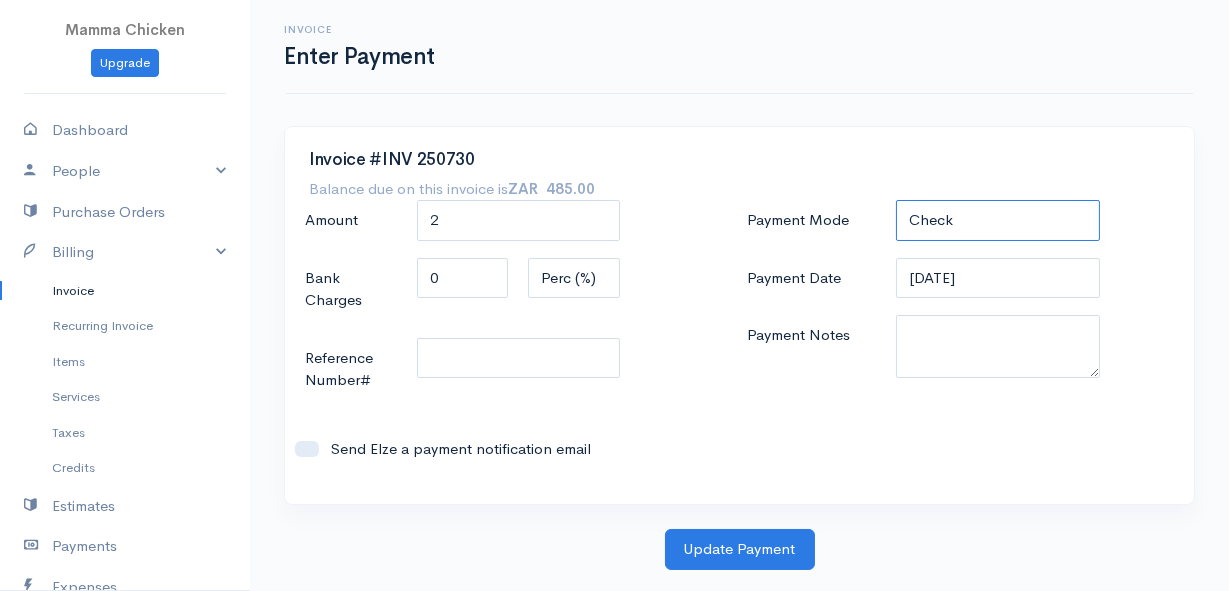 click on "Check Bank Transfer Credit Cash Debit ACH VISA MASTERCARD AMEX DISCOVER DINERS EUROCARD JCB NOVA Credit Card PayPal Google Checkout 2Checkout Amazon" at bounding box center (997, 220) 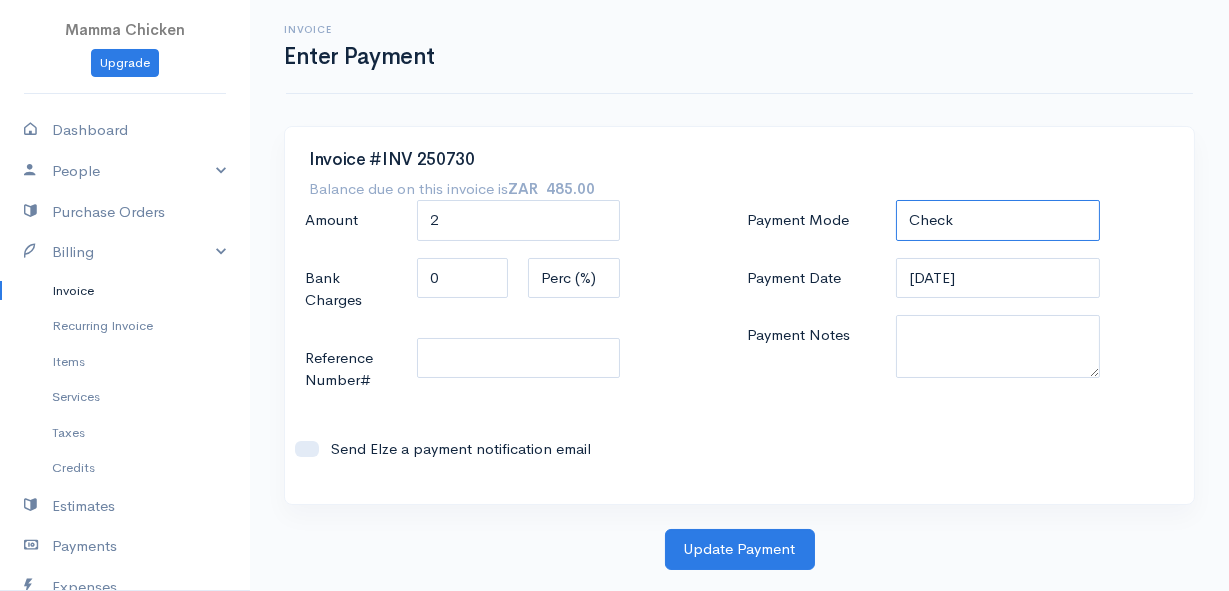 select on "Cash" 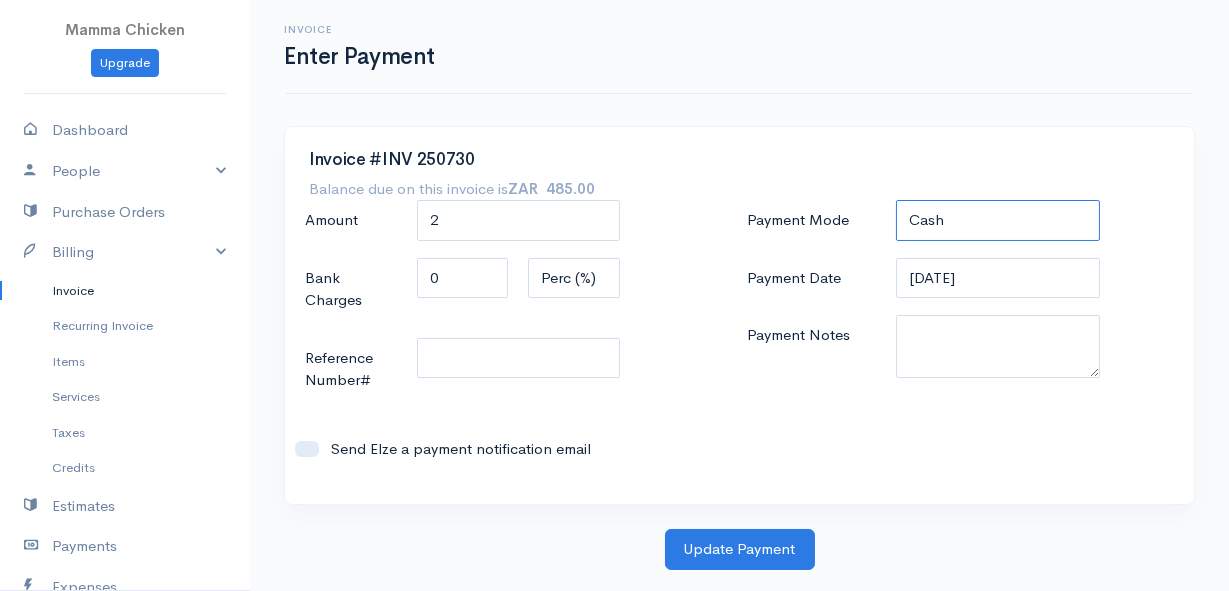 click on "Check Bank Transfer Credit Cash Debit ACH VISA MASTERCARD AMEX DISCOVER DINERS EUROCARD JCB NOVA Credit Card PayPal Google Checkout 2Checkout Amazon" at bounding box center [997, 220] 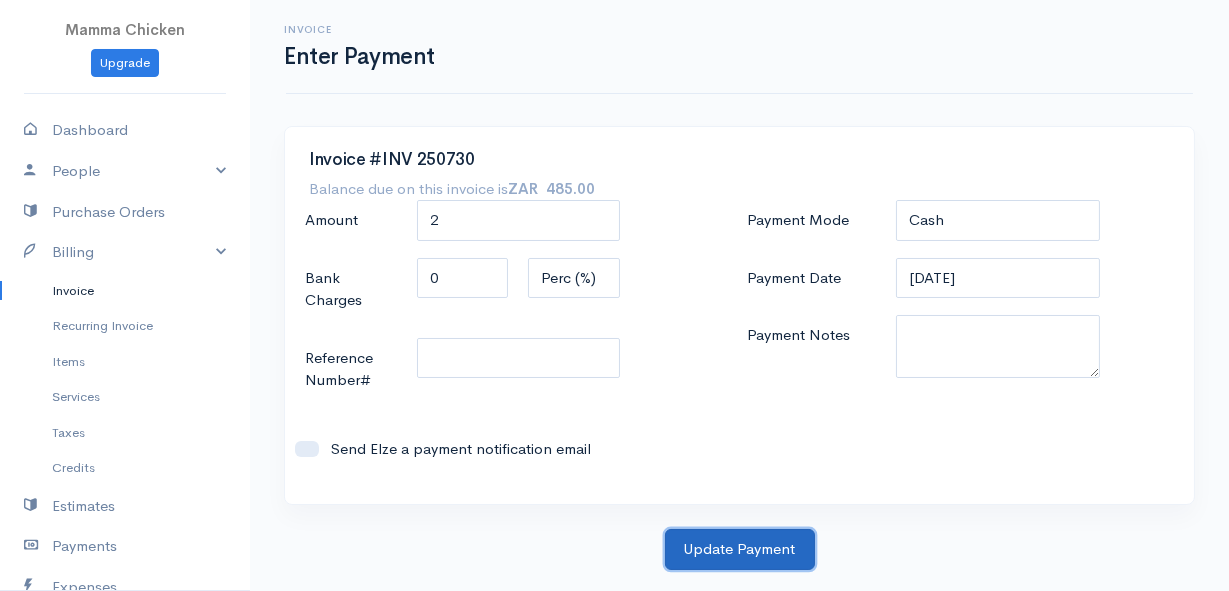 click on "Update Payment" at bounding box center (740, 549) 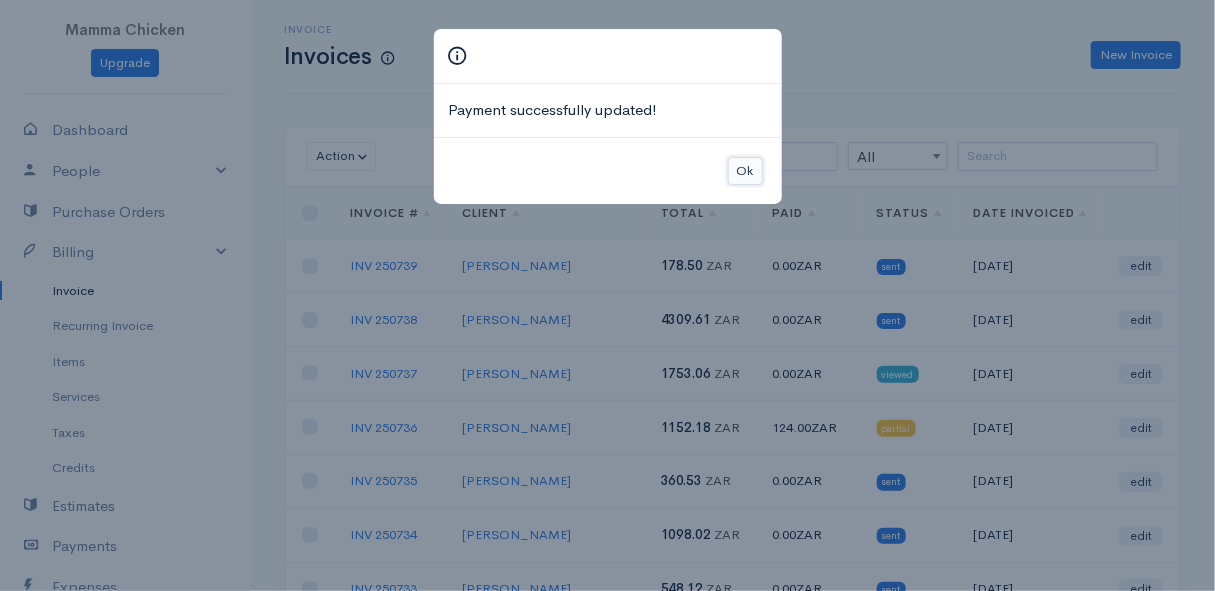 click on "Ok" at bounding box center (745, 171) 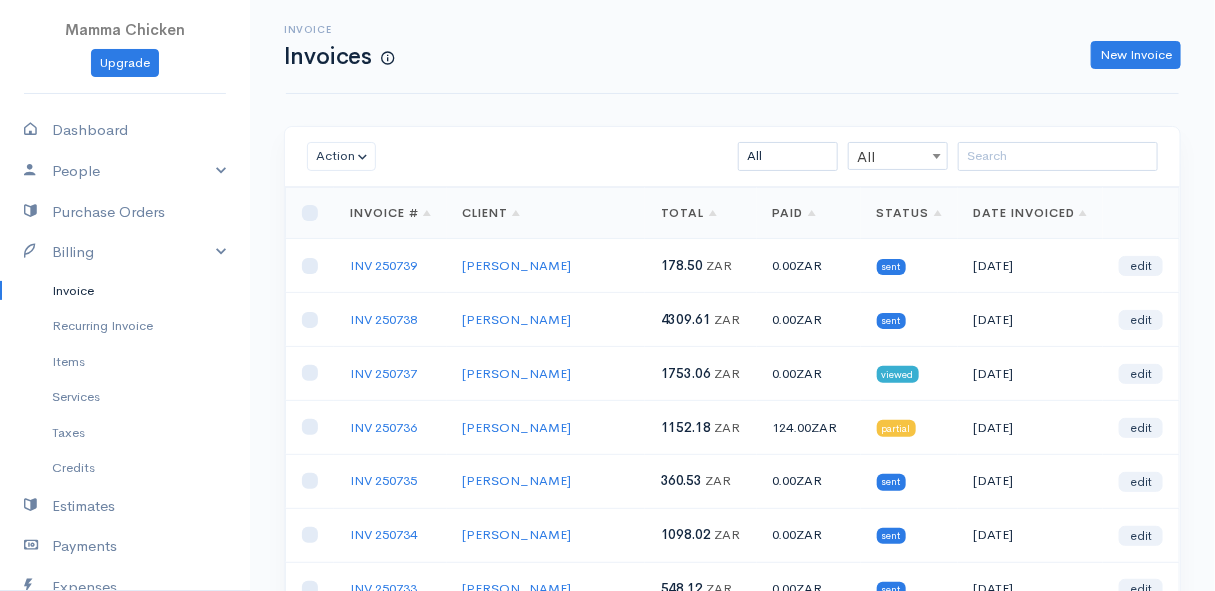 scroll, scrollTop: 90, scrollLeft: 0, axis: vertical 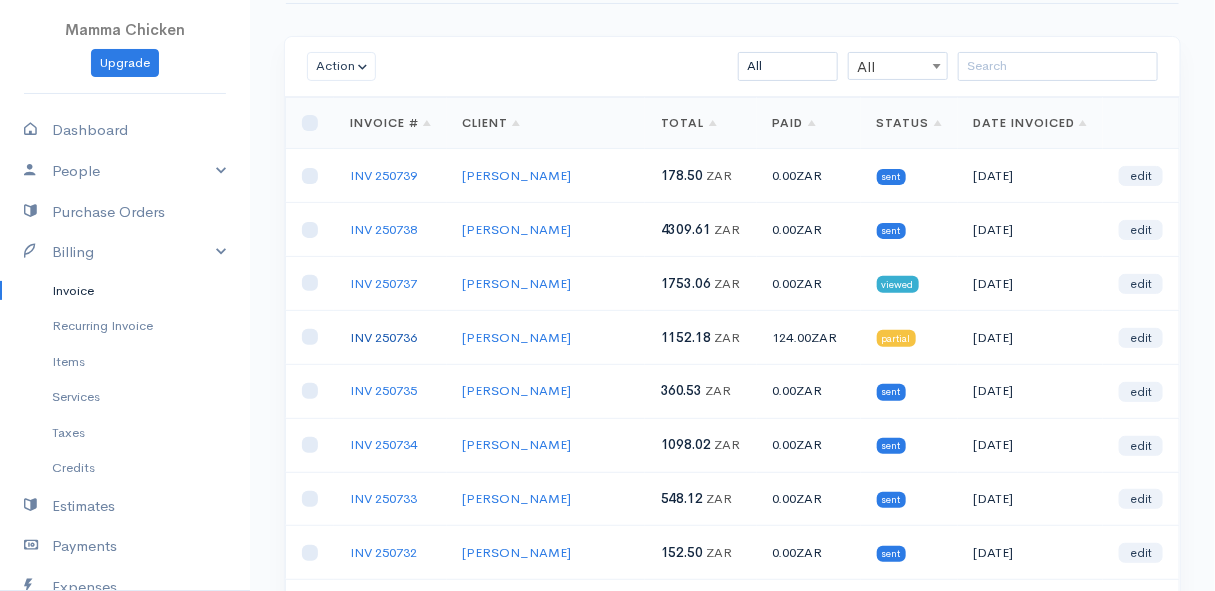 click on "INV 250736" at bounding box center [383, 337] 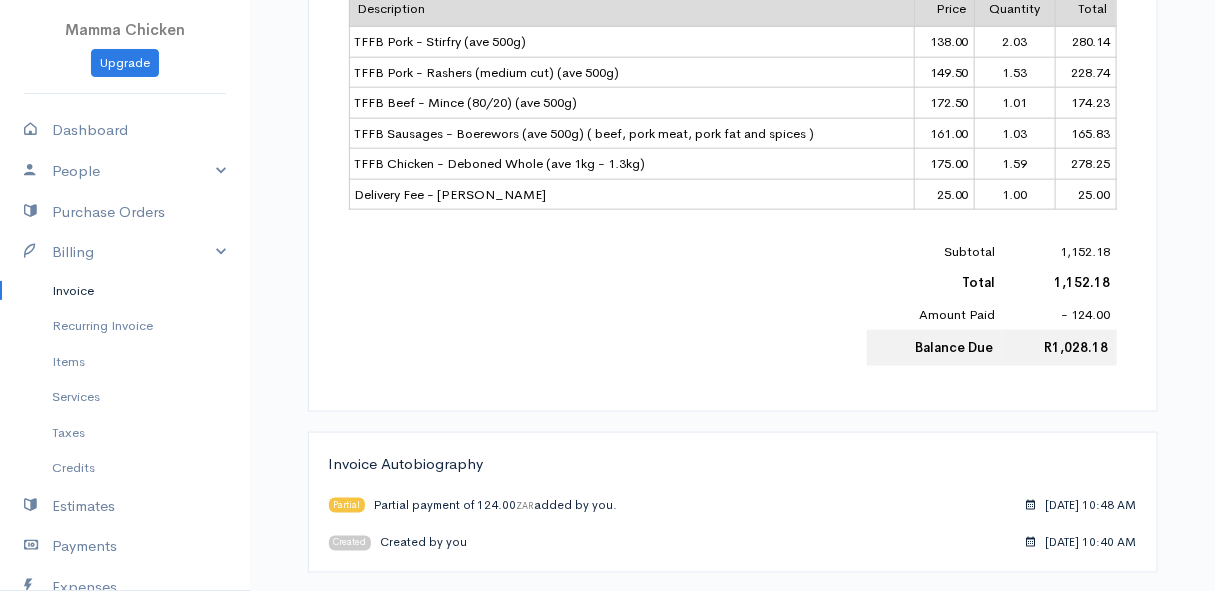 scroll, scrollTop: 433, scrollLeft: 0, axis: vertical 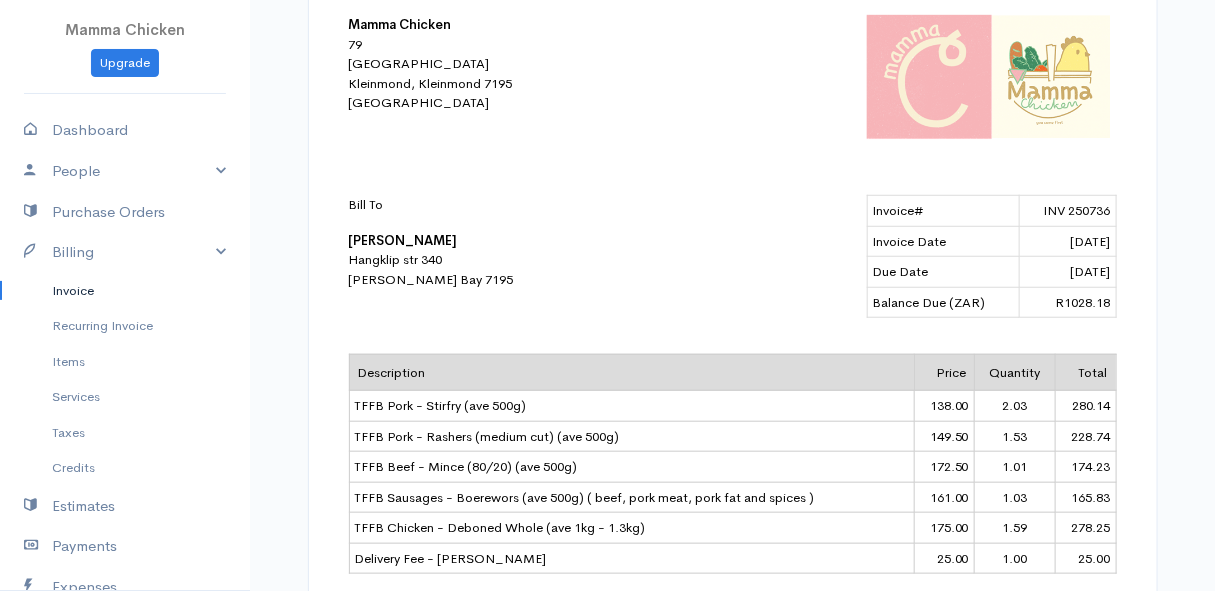 click on "Invoice" at bounding box center [125, 291] 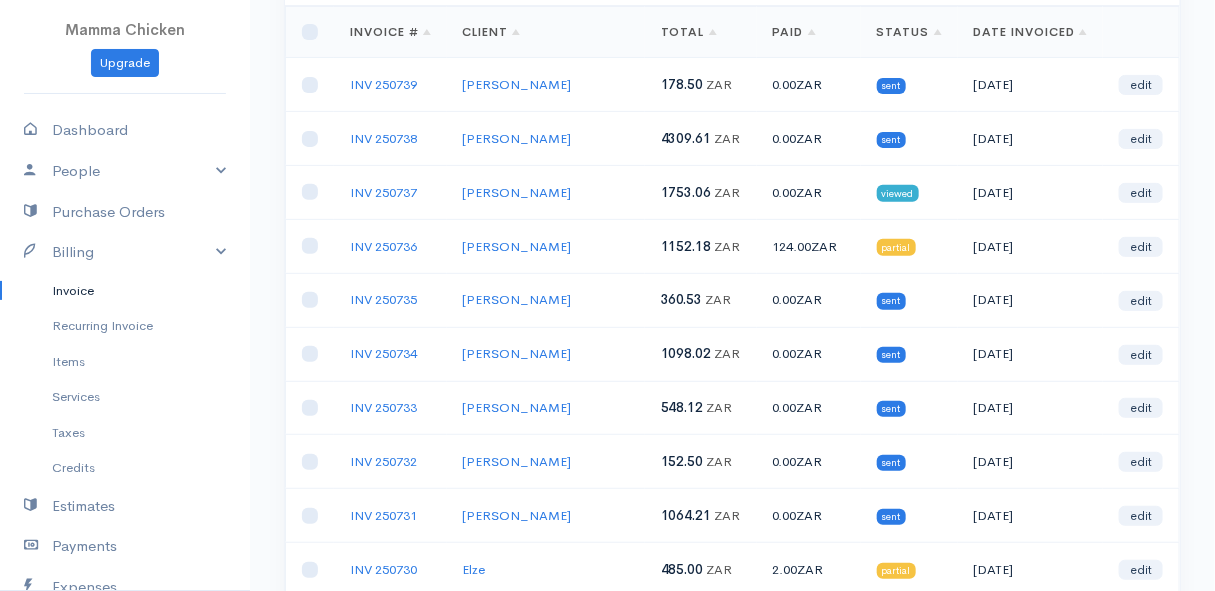 scroll, scrollTop: 272, scrollLeft: 0, axis: vertical 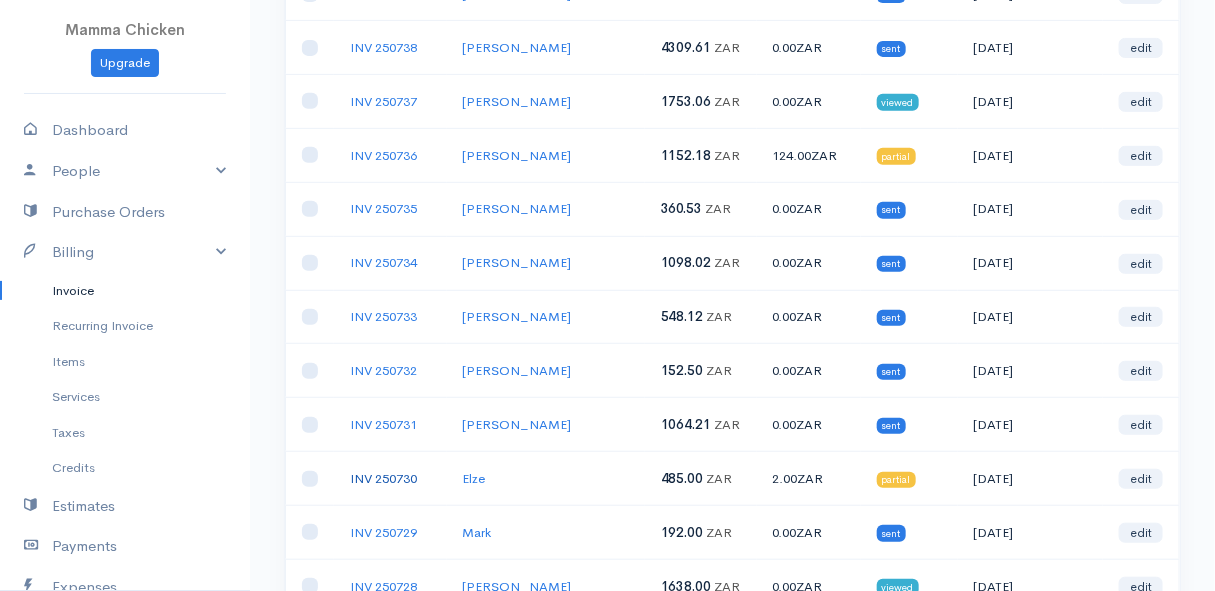 click on "INV 250730" at bounding box center [383, 478] 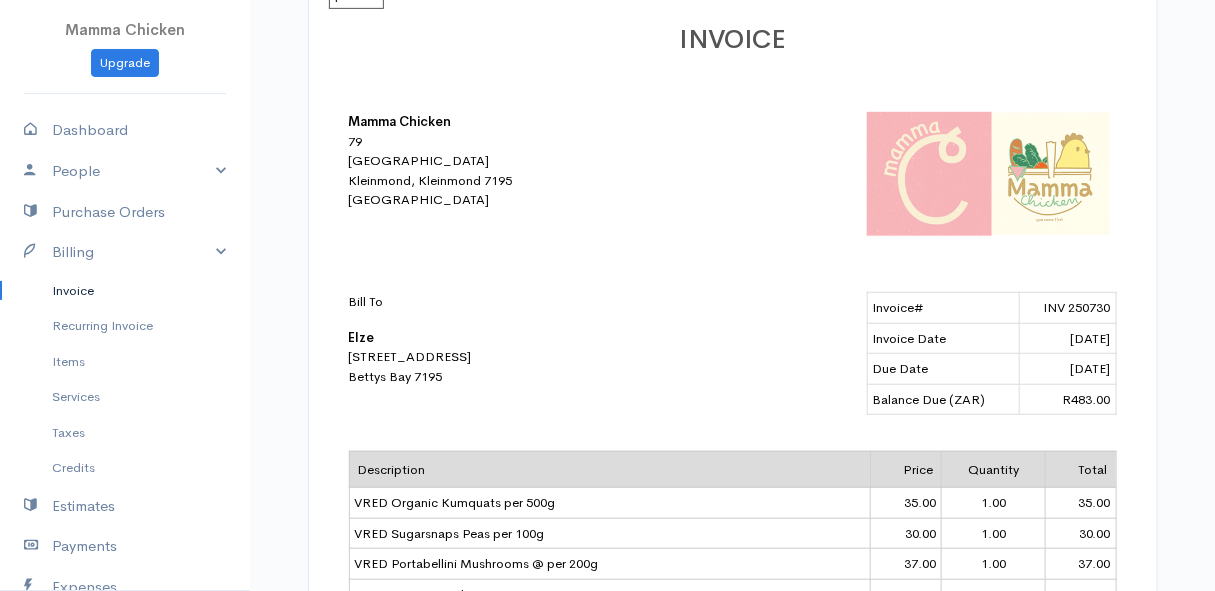 scroll, scrollTop: 0, scrollLeft: 0, axis: both 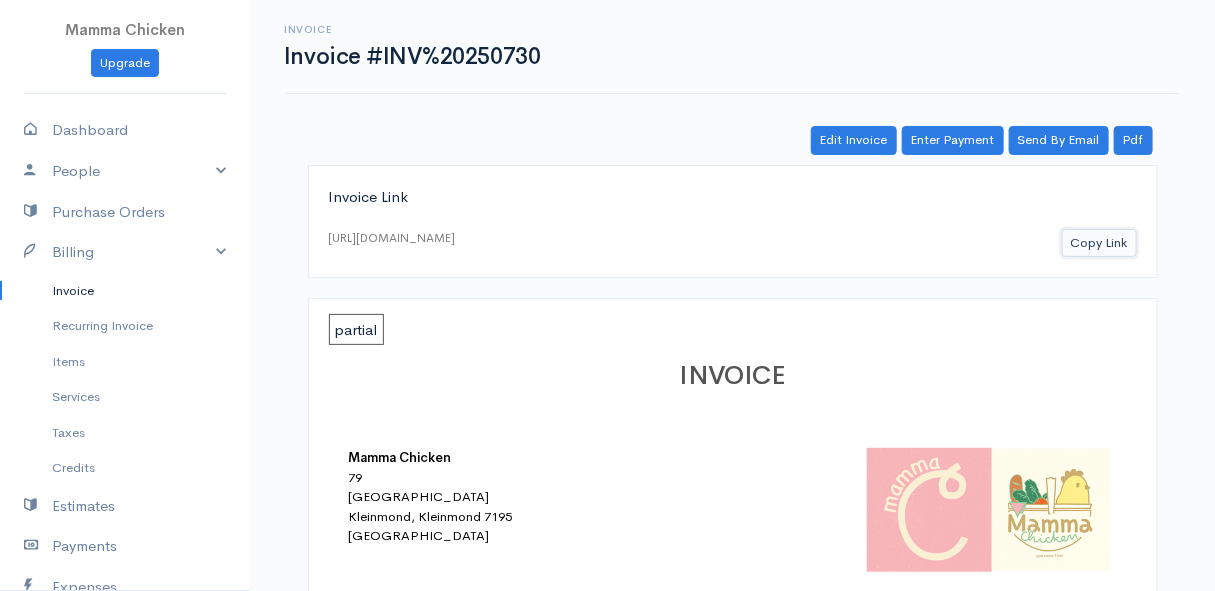 click on "Copy Link" at bounding box center [1099, 243] 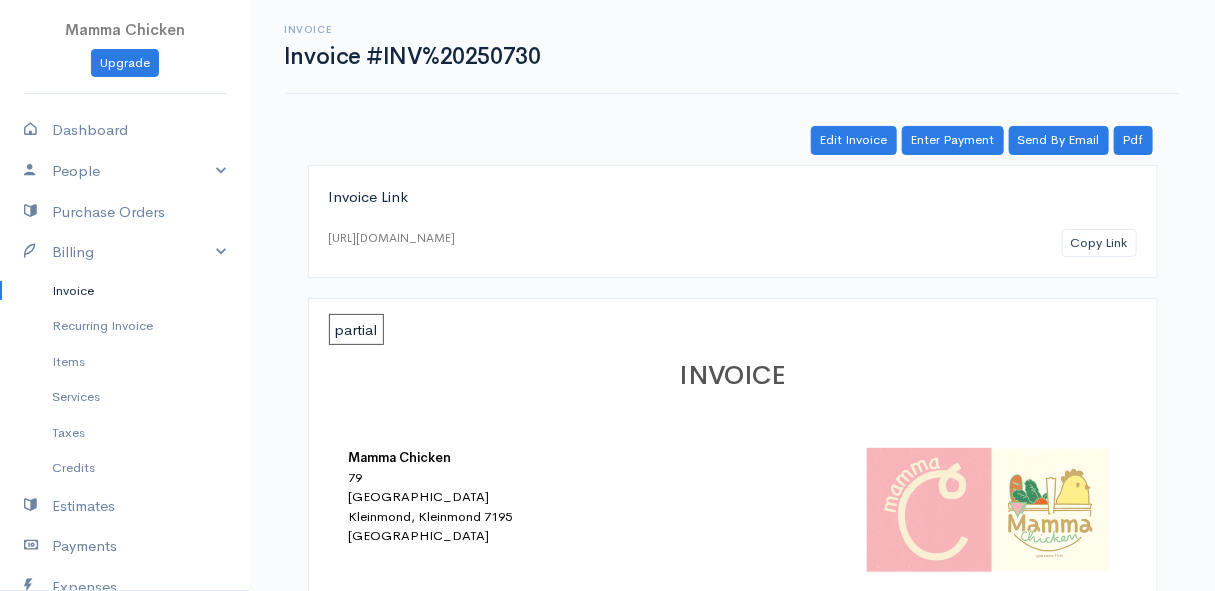 click on "Invoice" at bounding box center (125, 291) 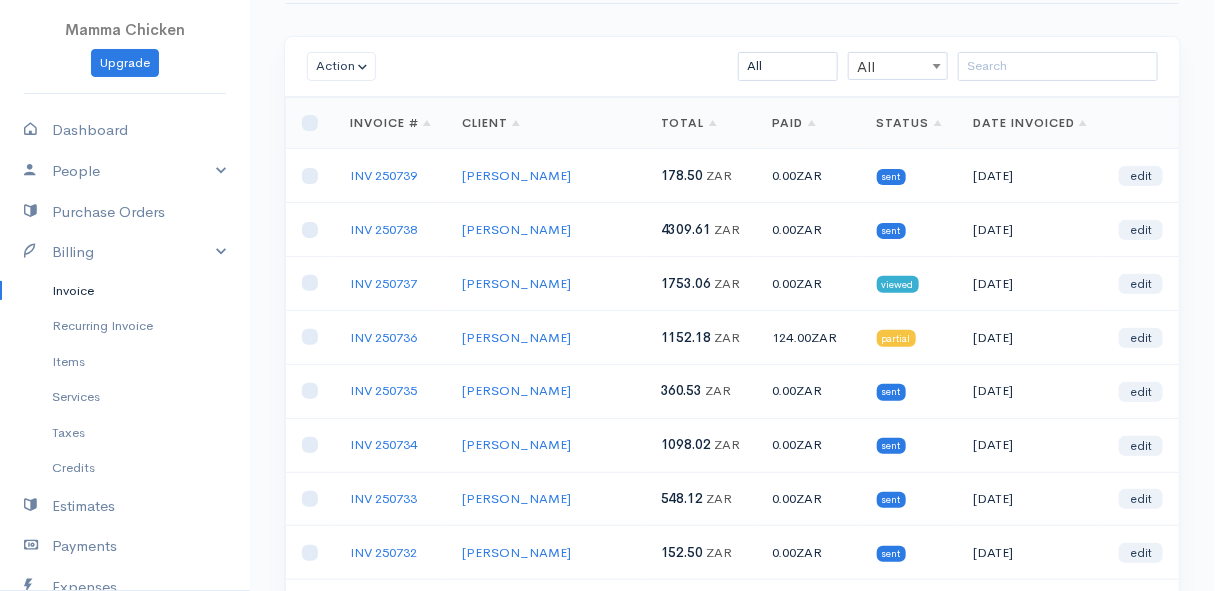 scroll, scrollTop: 0, scrollLeft: 0, axis: both 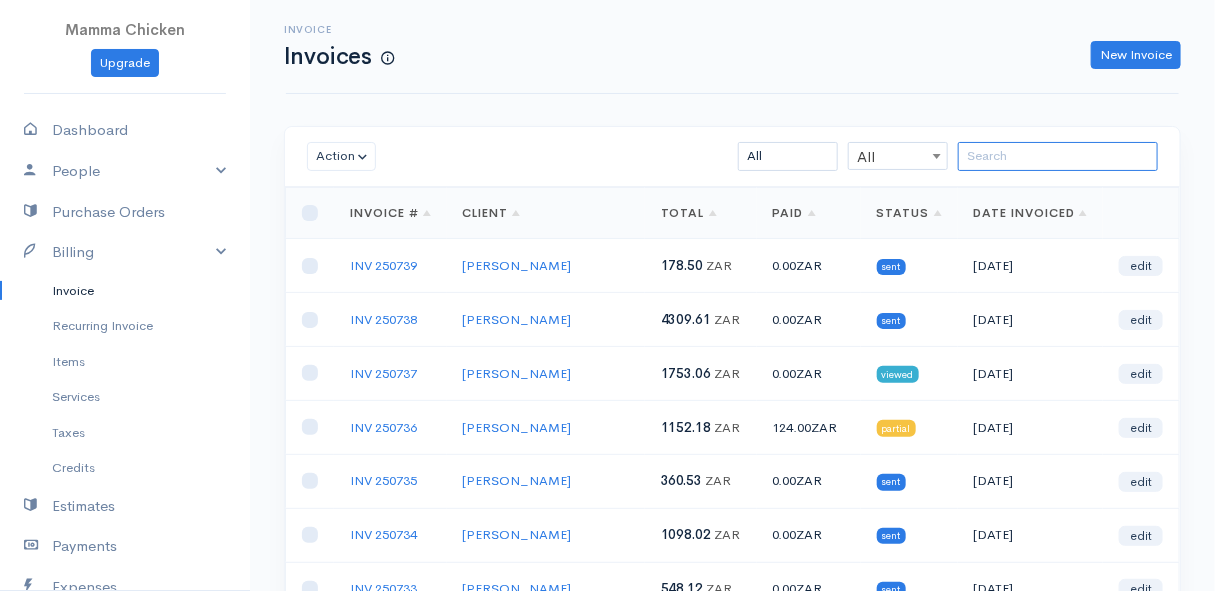 click at bounding box center [1058, 156] 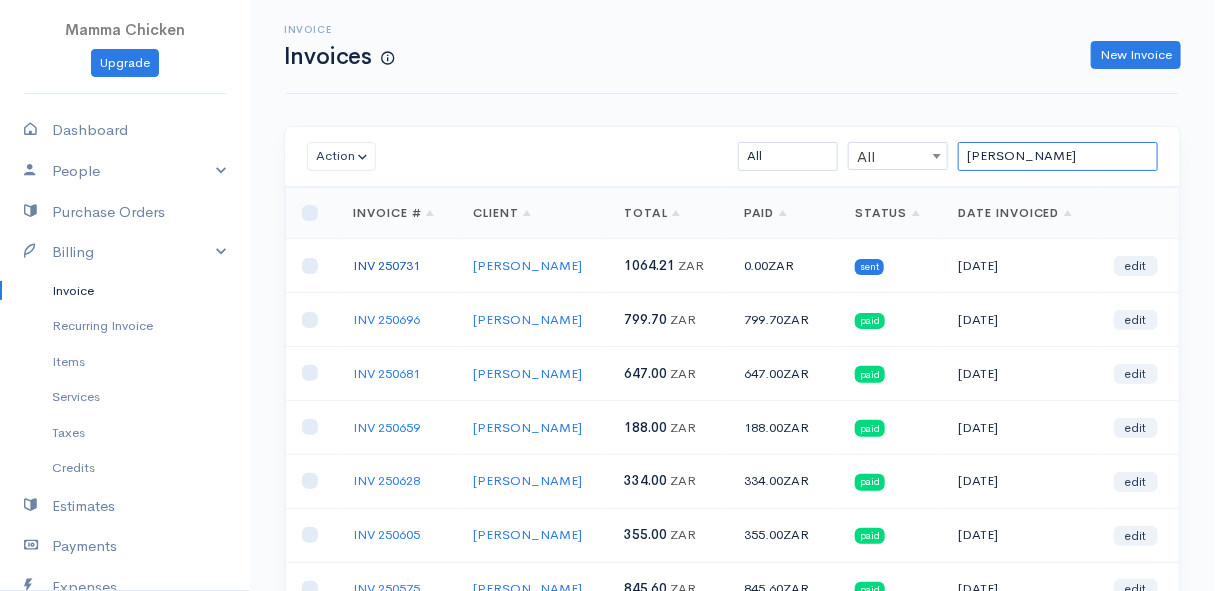 type on "[PERSON_NAME]" 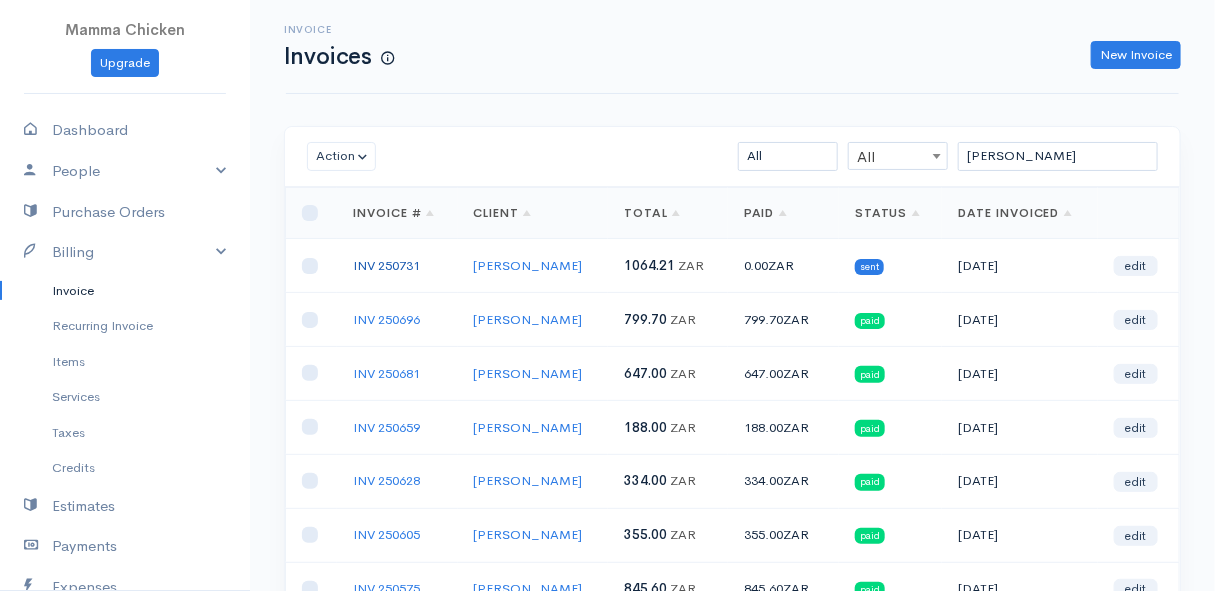 click on "INV 250731" at bounding box center (386, 265) 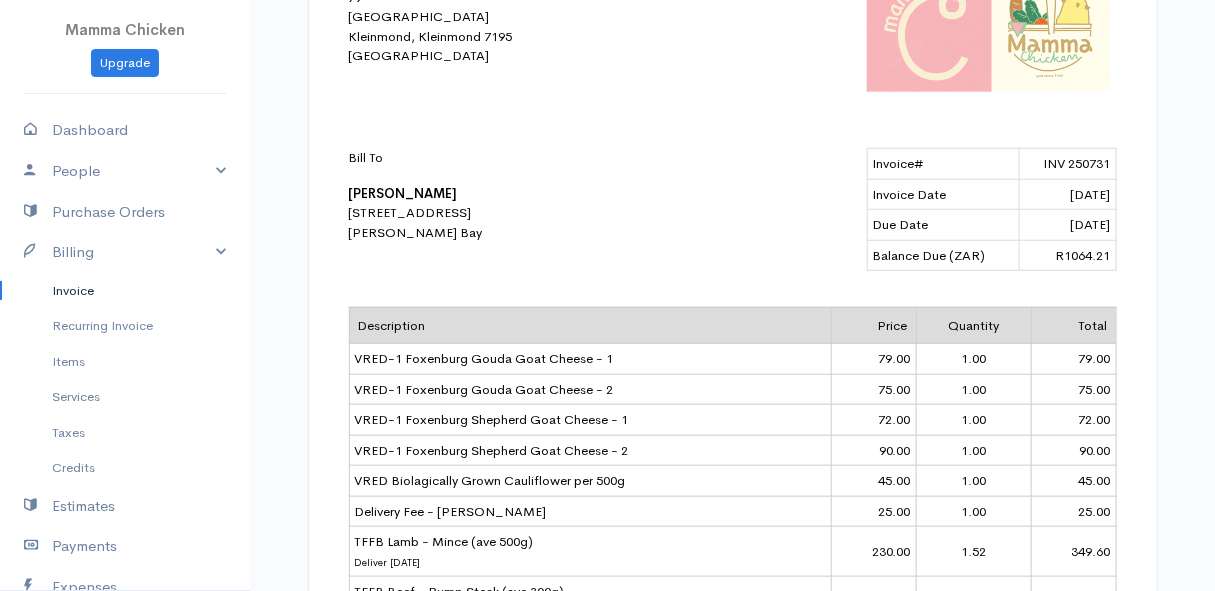 scroll, scrollTop: 0, scrollLeft: 0, axis: both 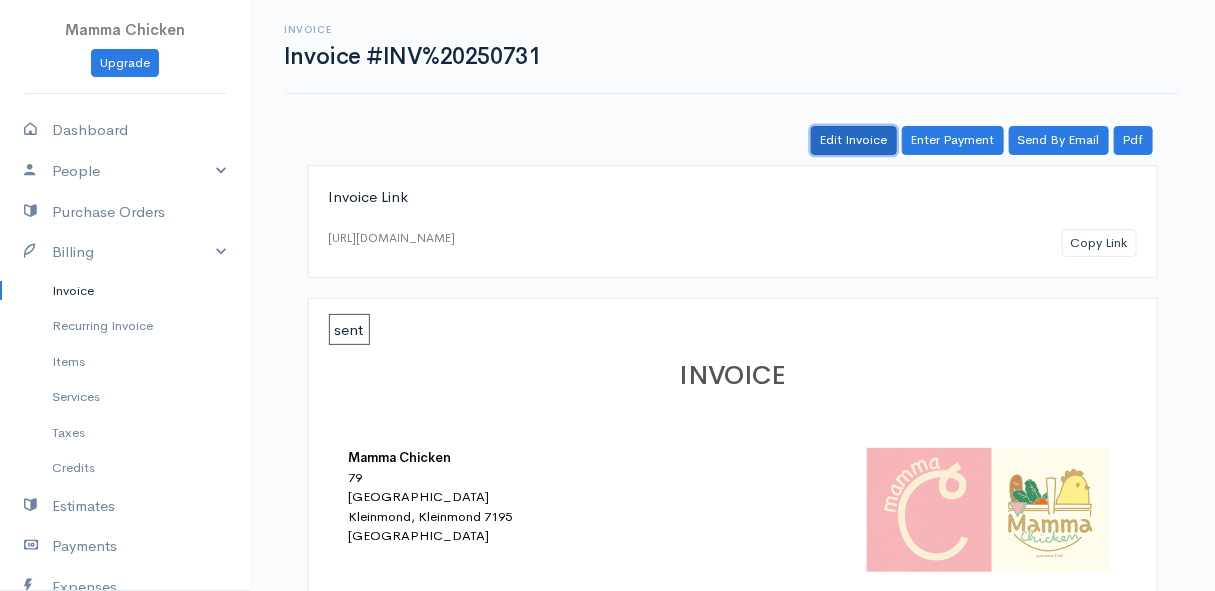 click on "Edit Invoice" at bounding box center [854, 140] 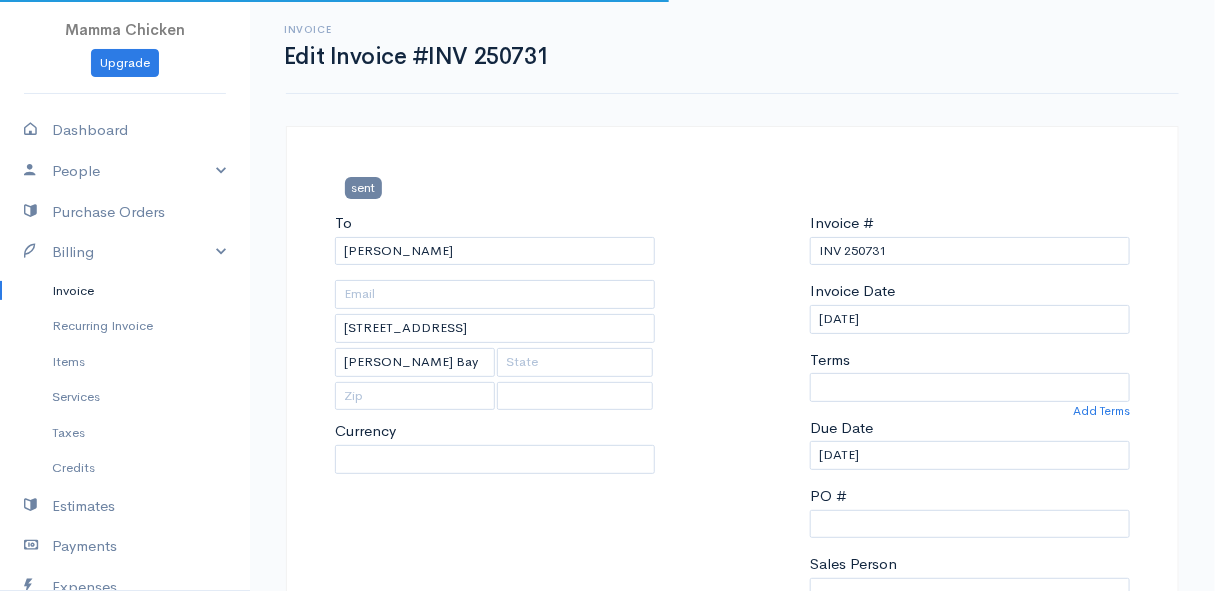 select on "0" 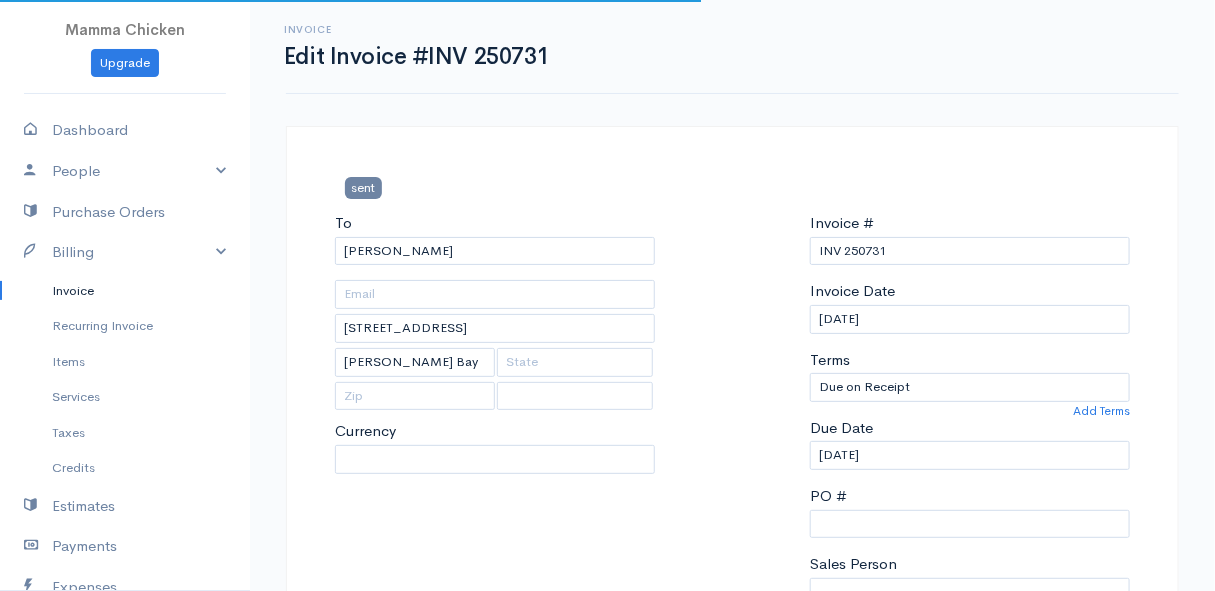 select on "[GEOGRAPHIC_DATA]" 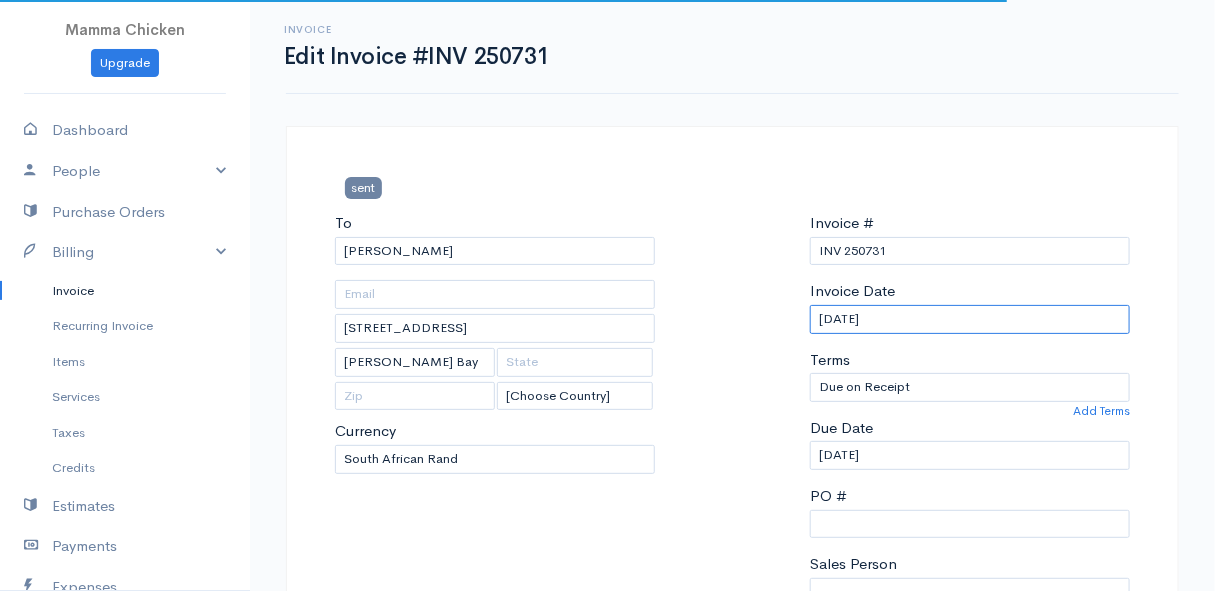click on "[DATE]" at bounding box center (970, 319) 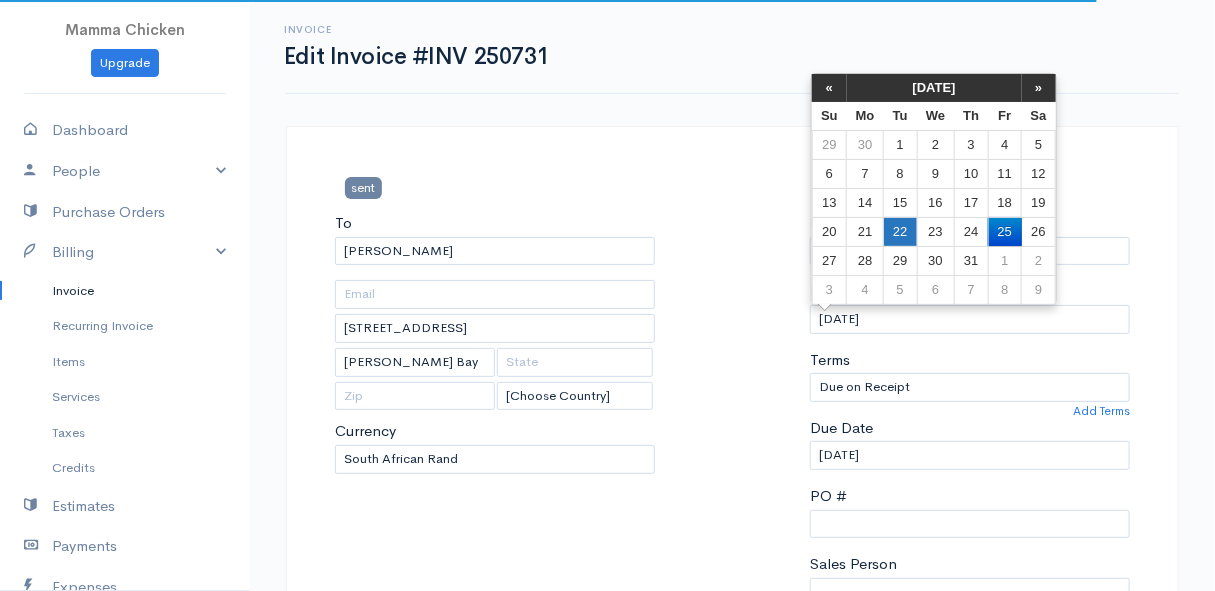 click on "22" at bounding box center [900, 231] 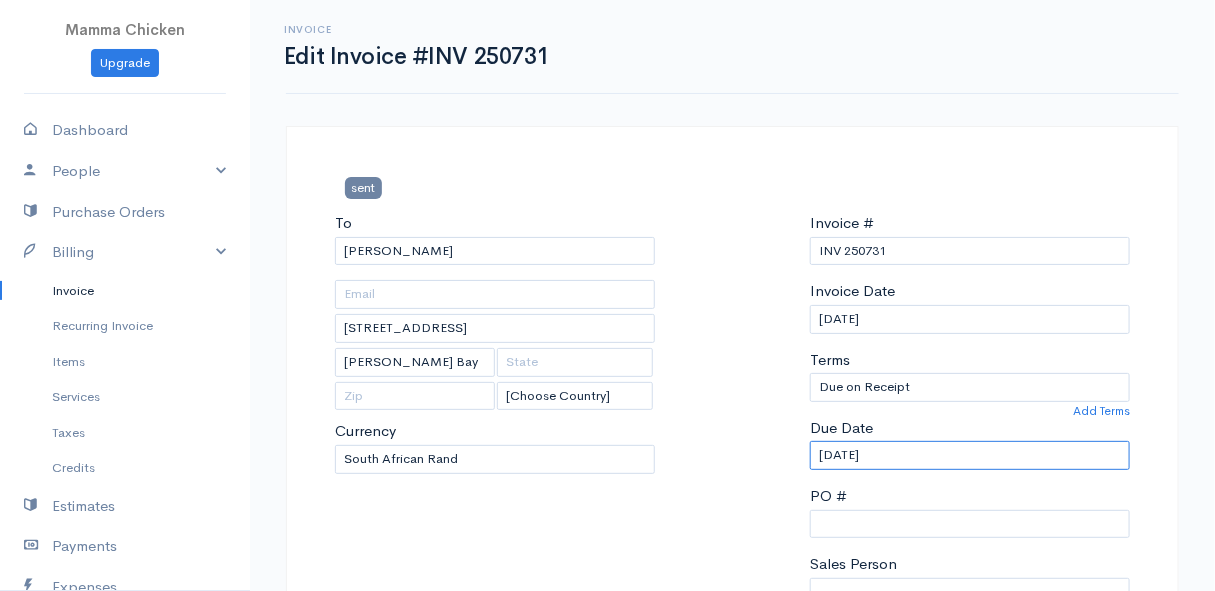 click on "[DATE]" at bounding box center [970, 455] 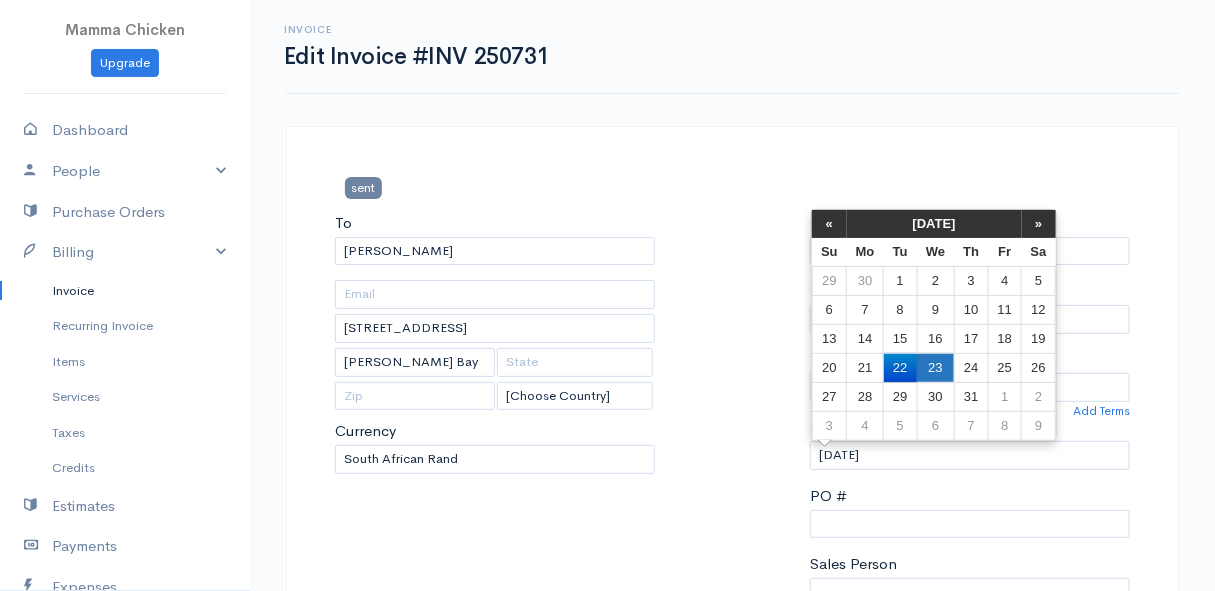 click on "23" at bounding box center (935, 367) 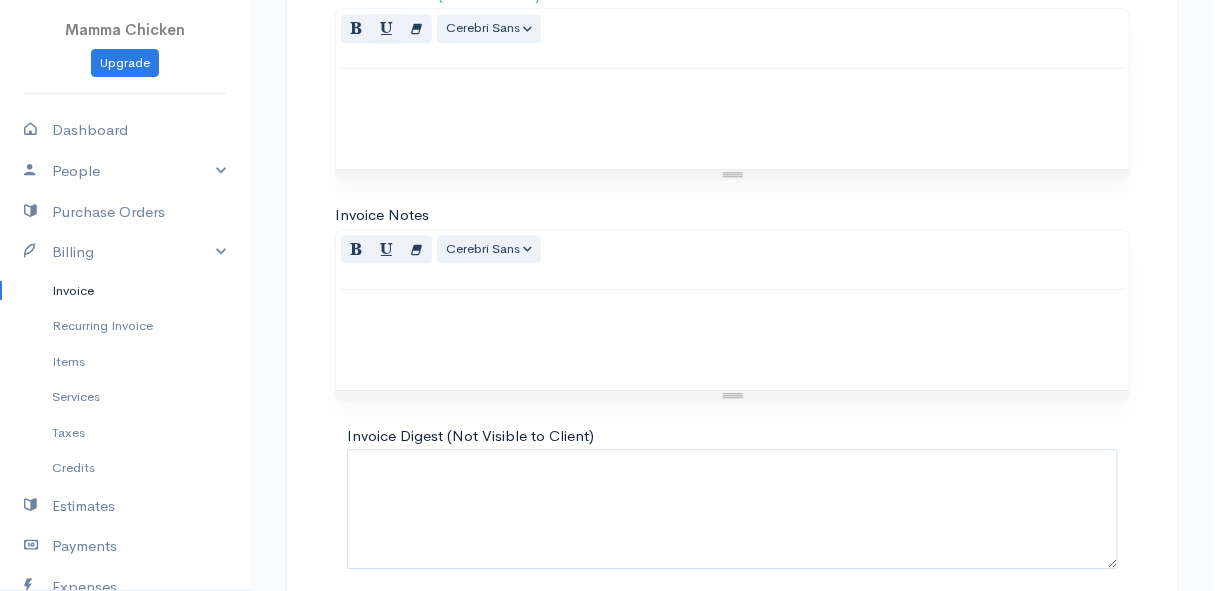 scroll, scrollTop: 1803, scrollLeft: 0, axis: vertical 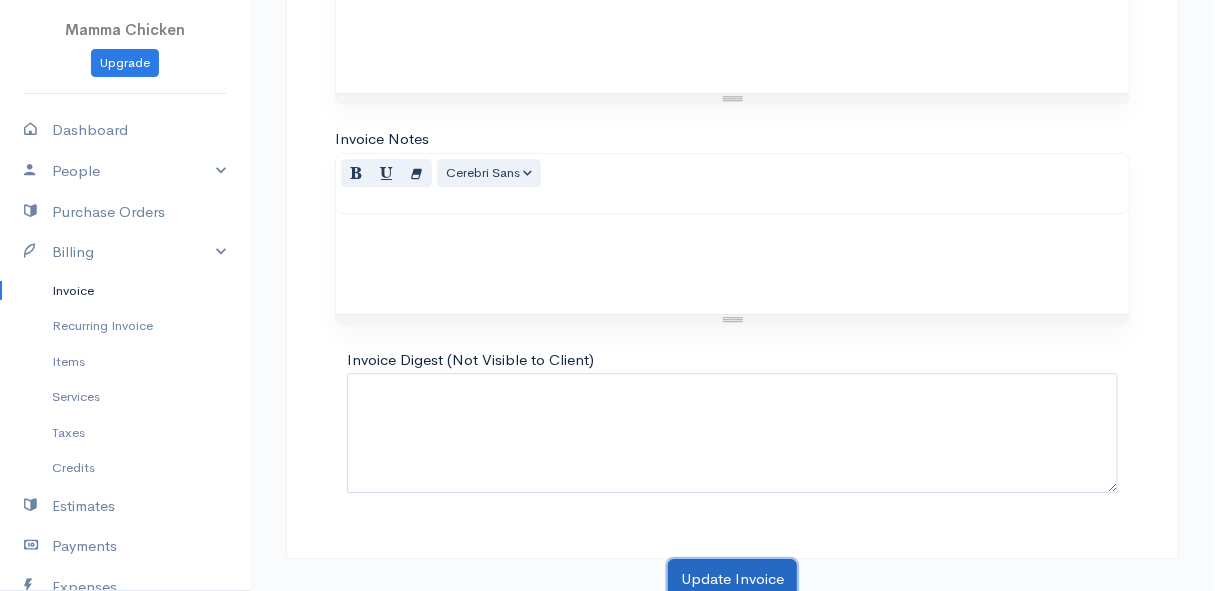 click on "Update Invoice" at bounding box center (732, 579) 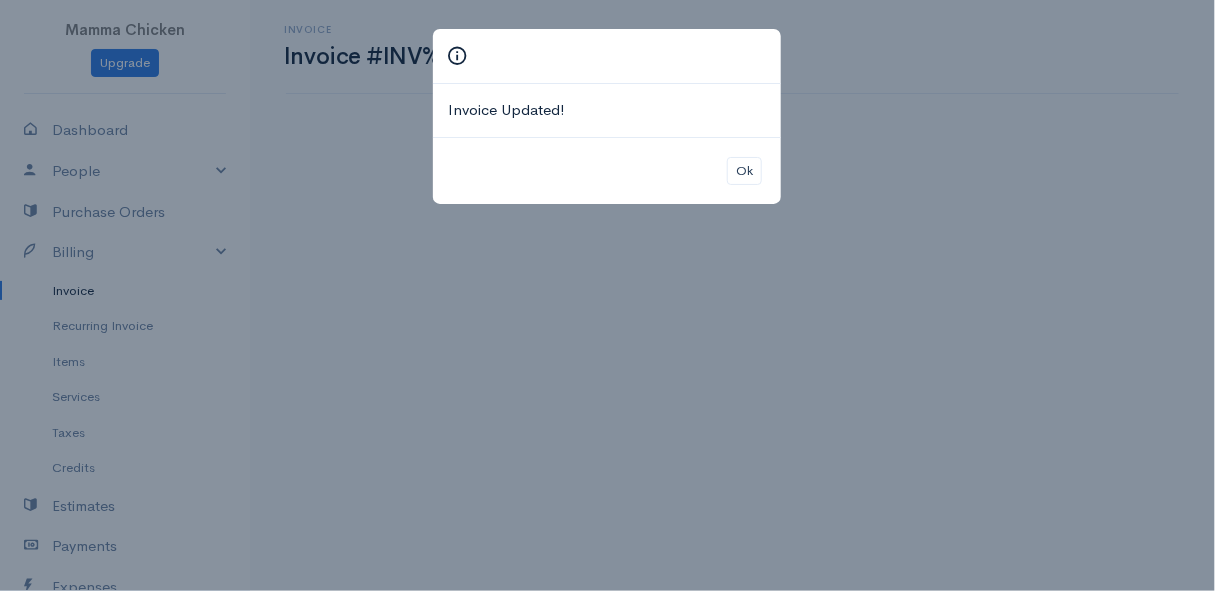 scroll, scrollTop: 0, scrollLeft: 0, axis: both 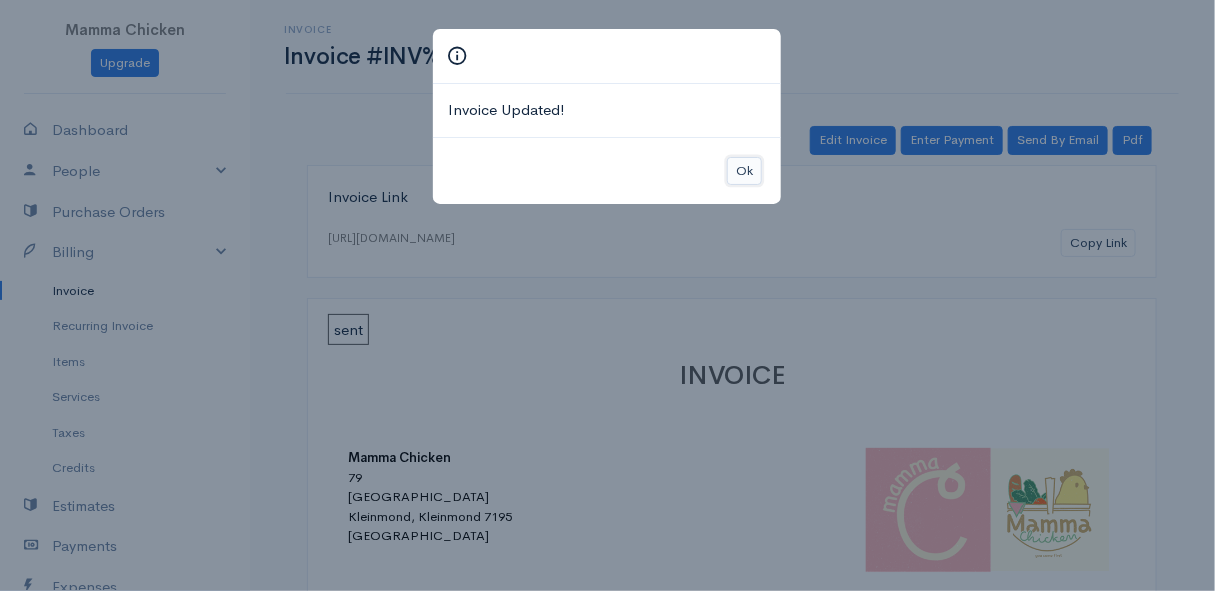 click on "Ok" at bounding box center (744, 171) 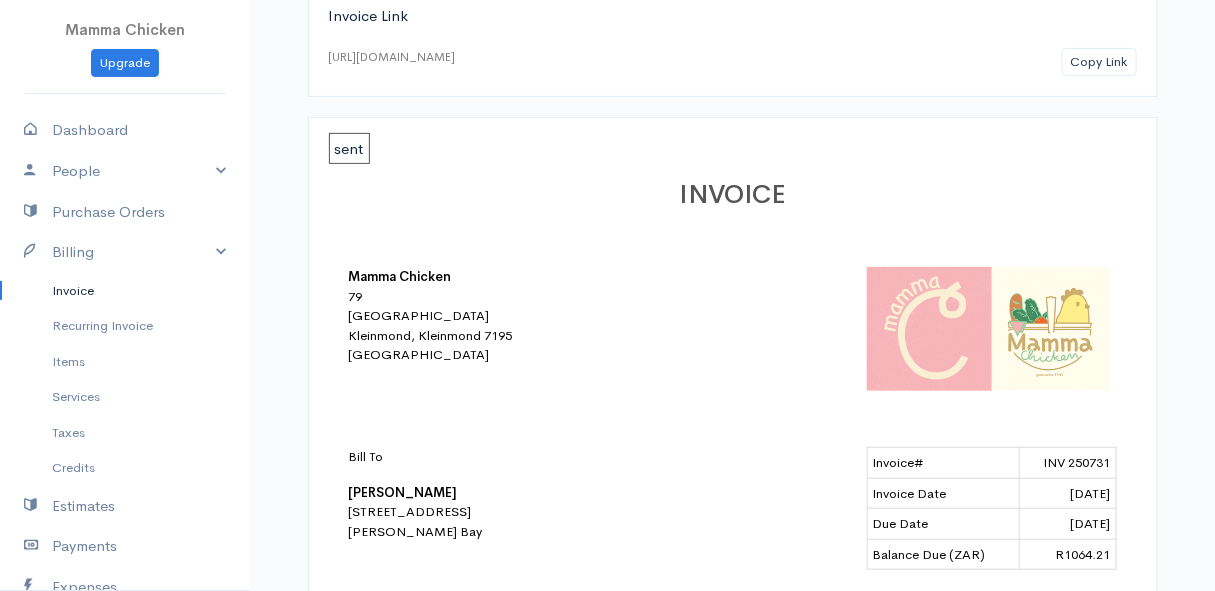 scroll, scrollTop: 90, scrollLeft: 0, axis: vertical 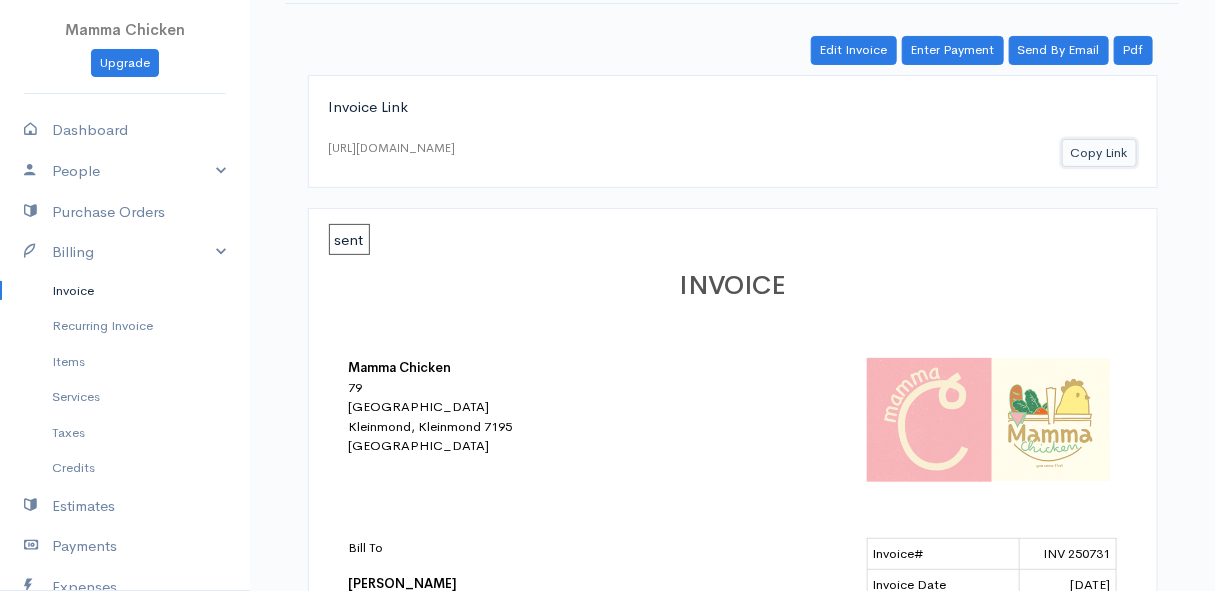 click on "Copy Link" at bounding box center [1099, 153] 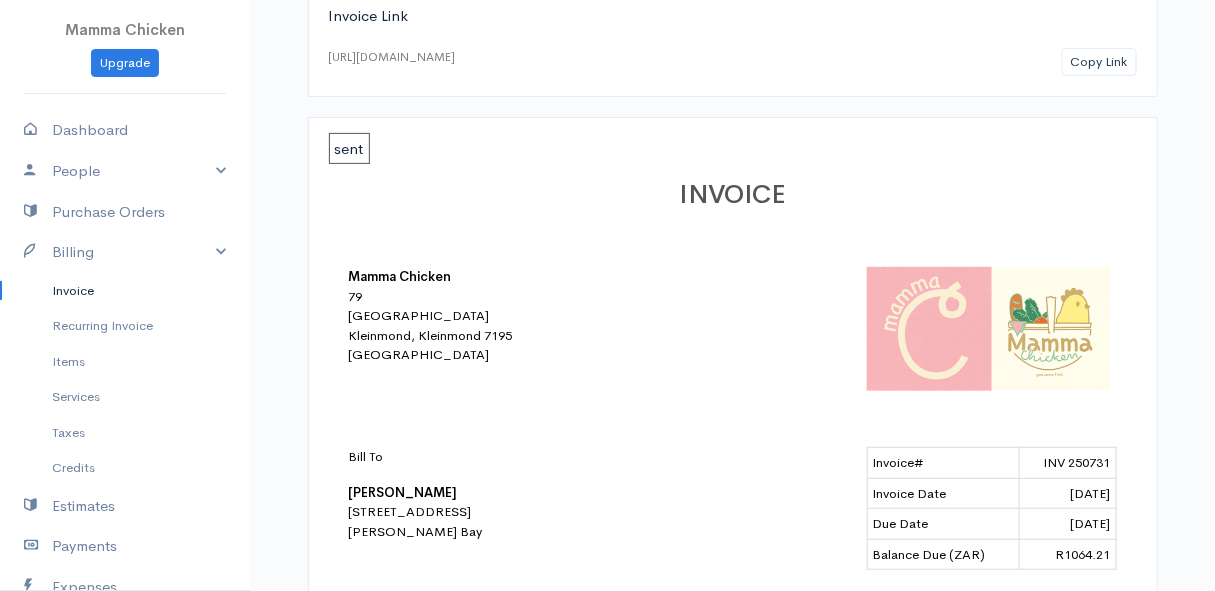 scroll, scrollTop: 272, scrollLeft: 0, axis: vertical 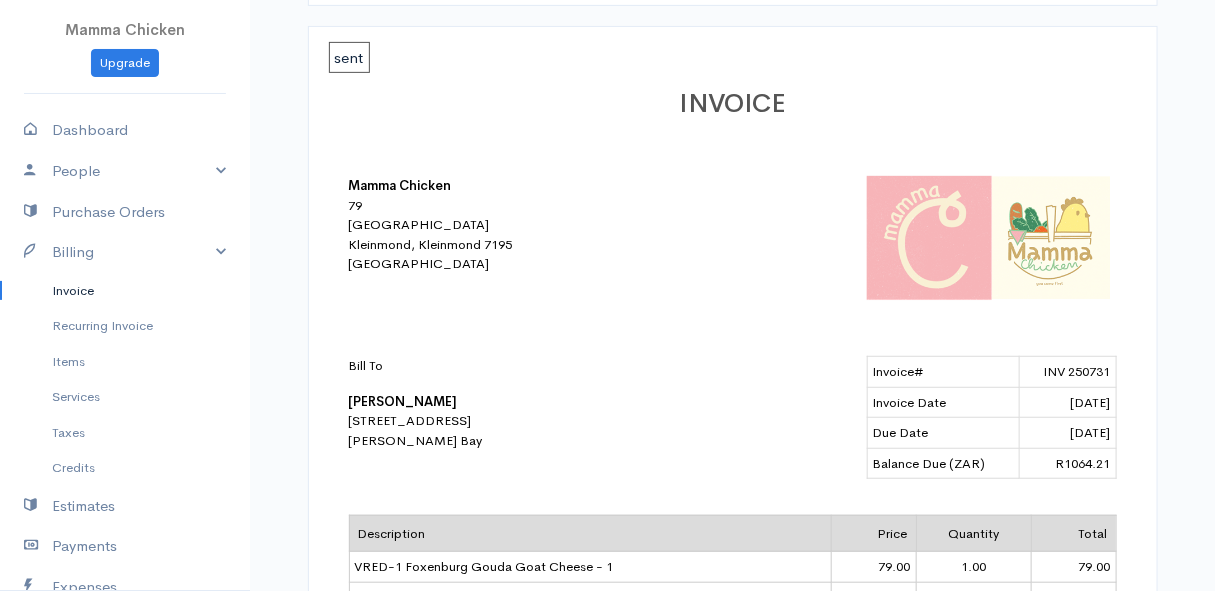 click on "Invoice" at bounding box center [125, 291] 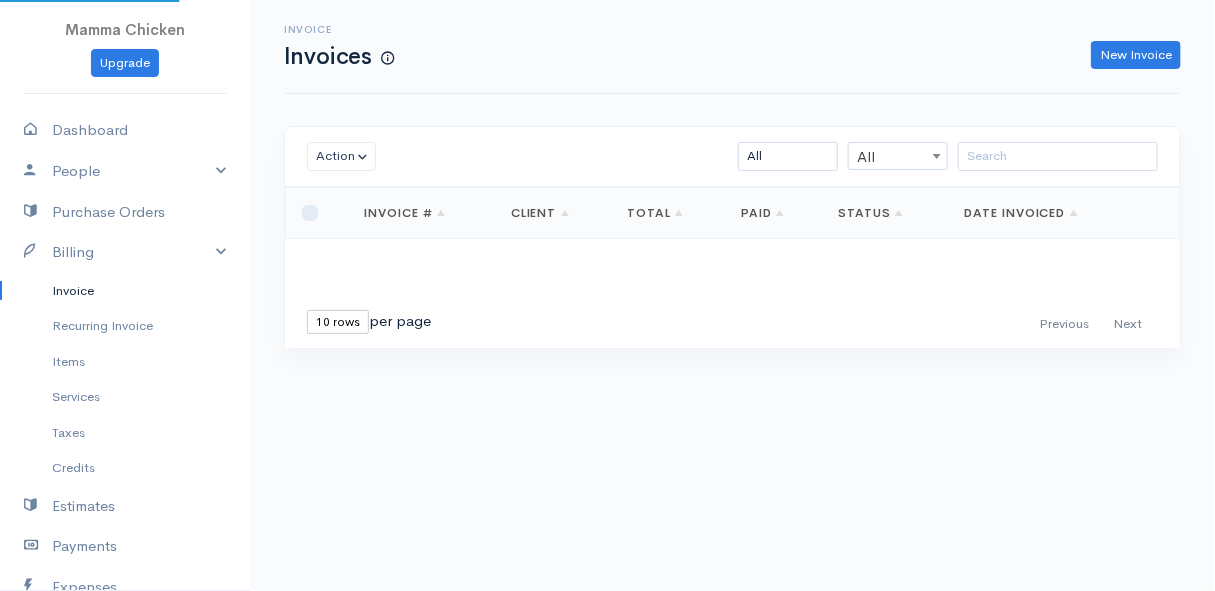scroll, scrollTop: 0, scrollLeft: 0, axis: both 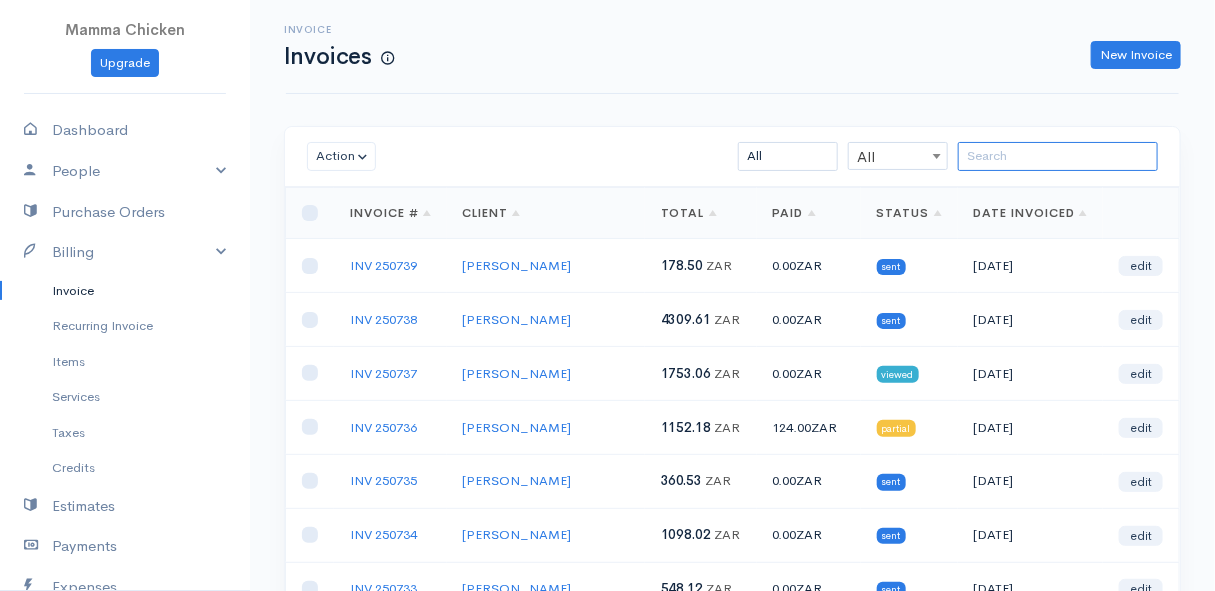 click at bounding box center [1058, 156] 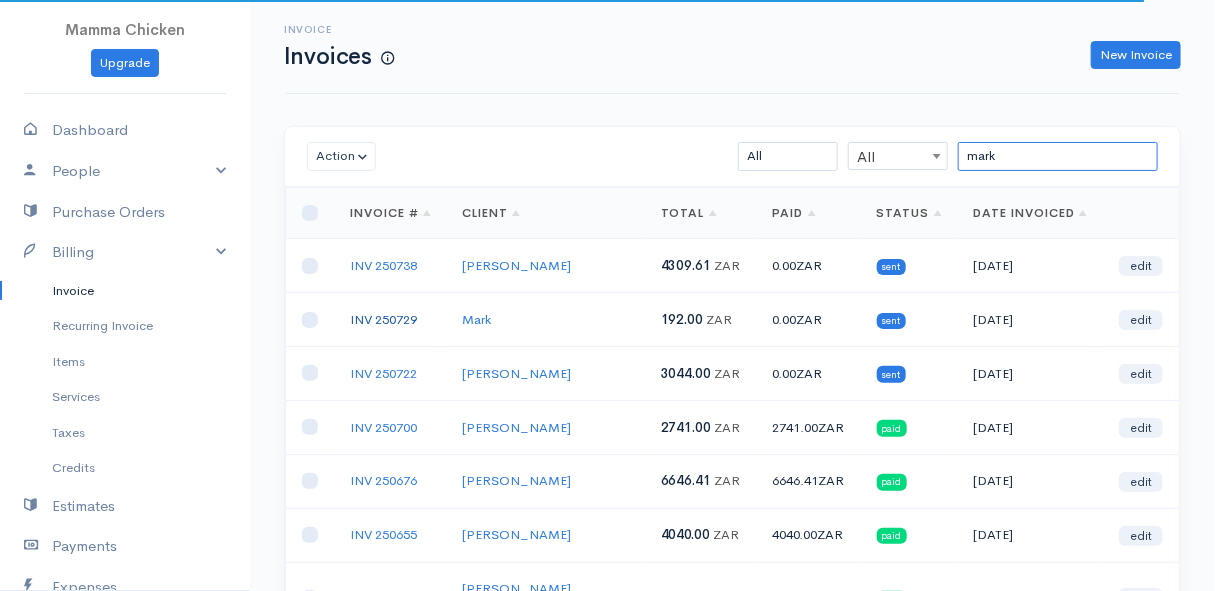 type on "mark" 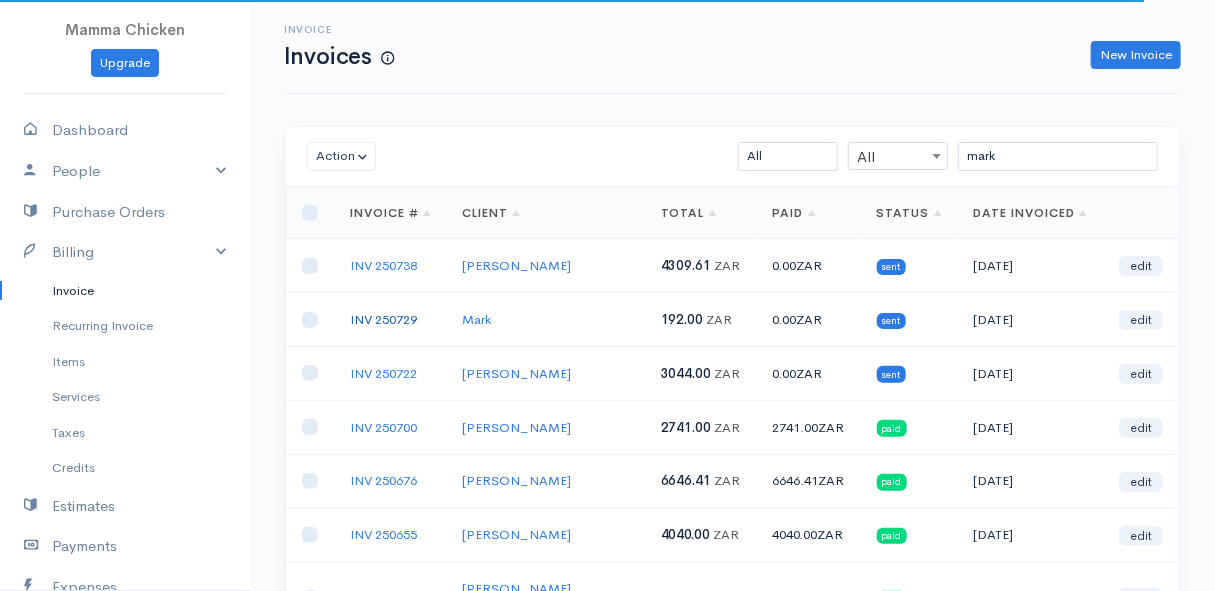 click on "INV 250729" at bounding box center (383, 319) 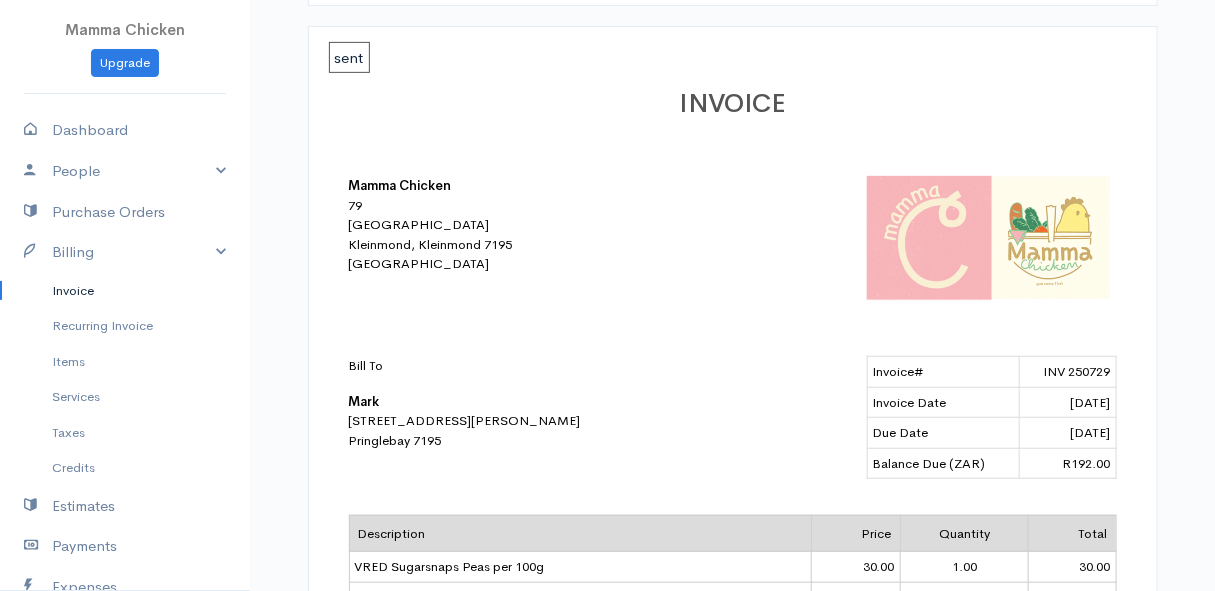 scroll, scrollTop: 363, scrollLeft: 0, axis: vertical 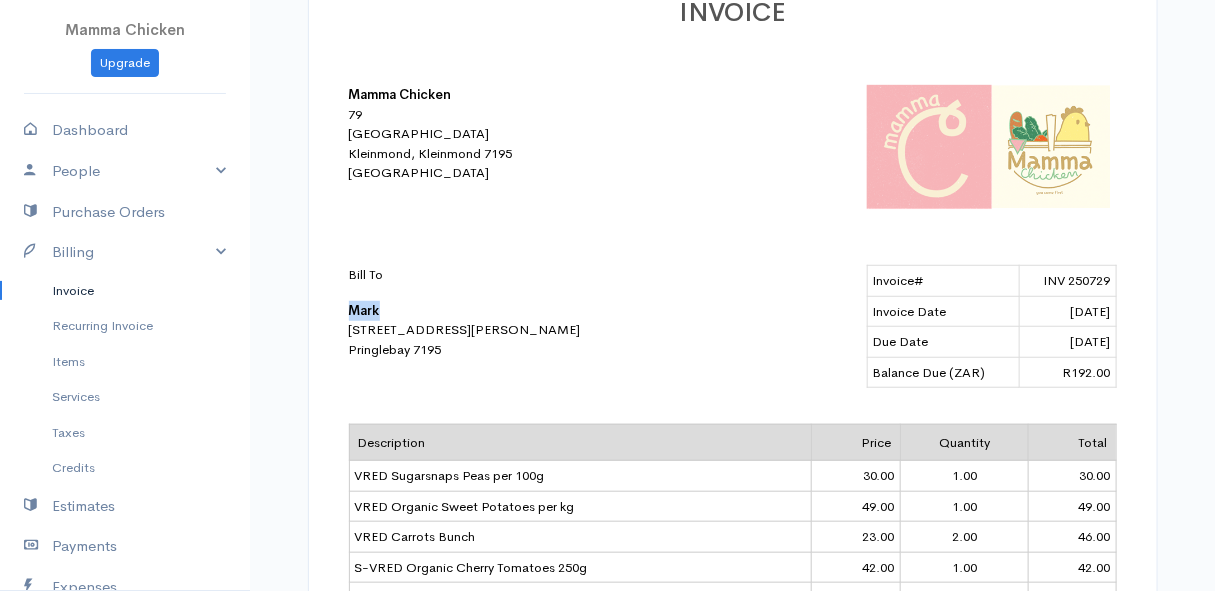 drag, startPoint x: 378, startPoint y: 310, endPoint x: 350, endPoint y: 308, distance: 28.071337 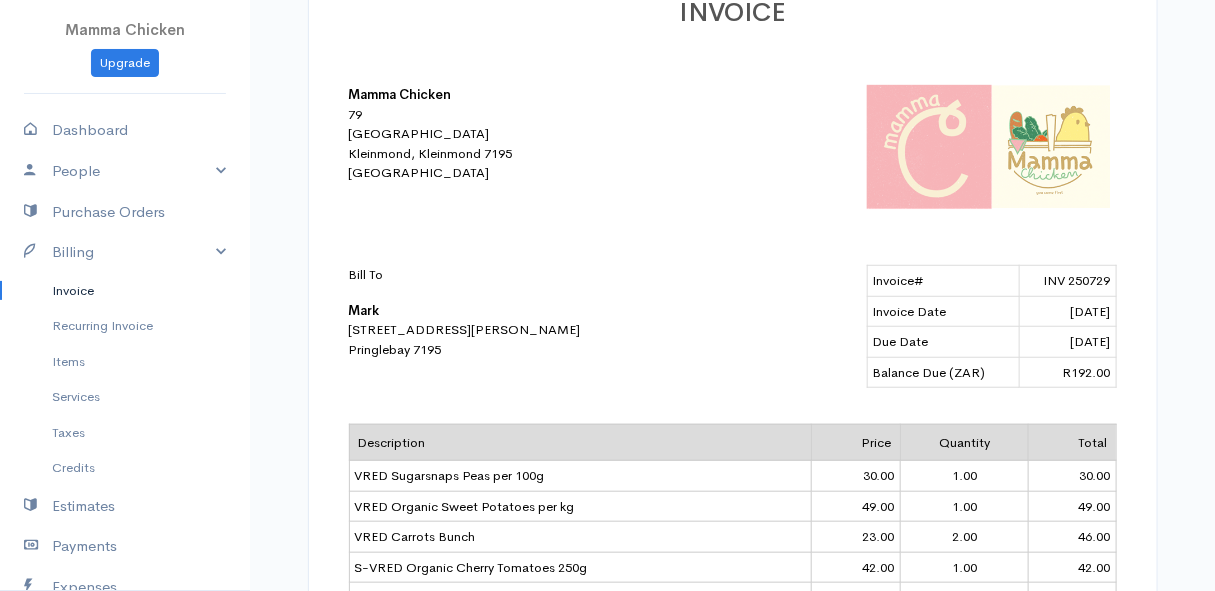 drag, startPoint x: 536, startPoint y: 328, endPoint x: 321, endPoint y: 334, distance: 215.08371 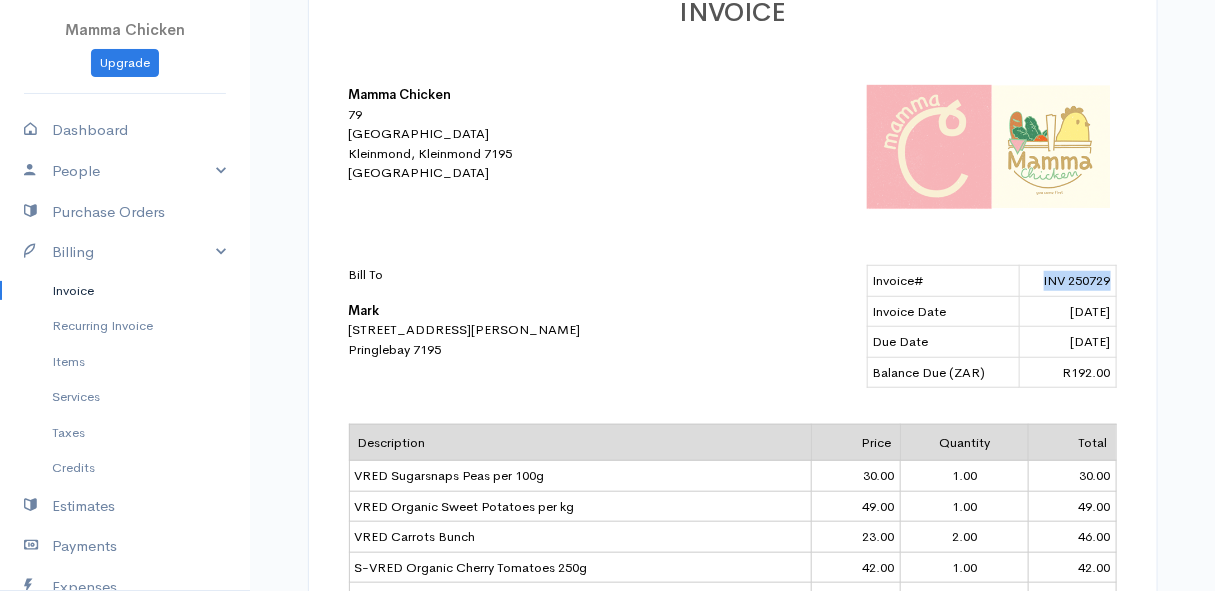 drag, startPoint x: 1042, startPoint y: 278, endPoint x: 1116, endPoint y: 279, distance: 74.00676 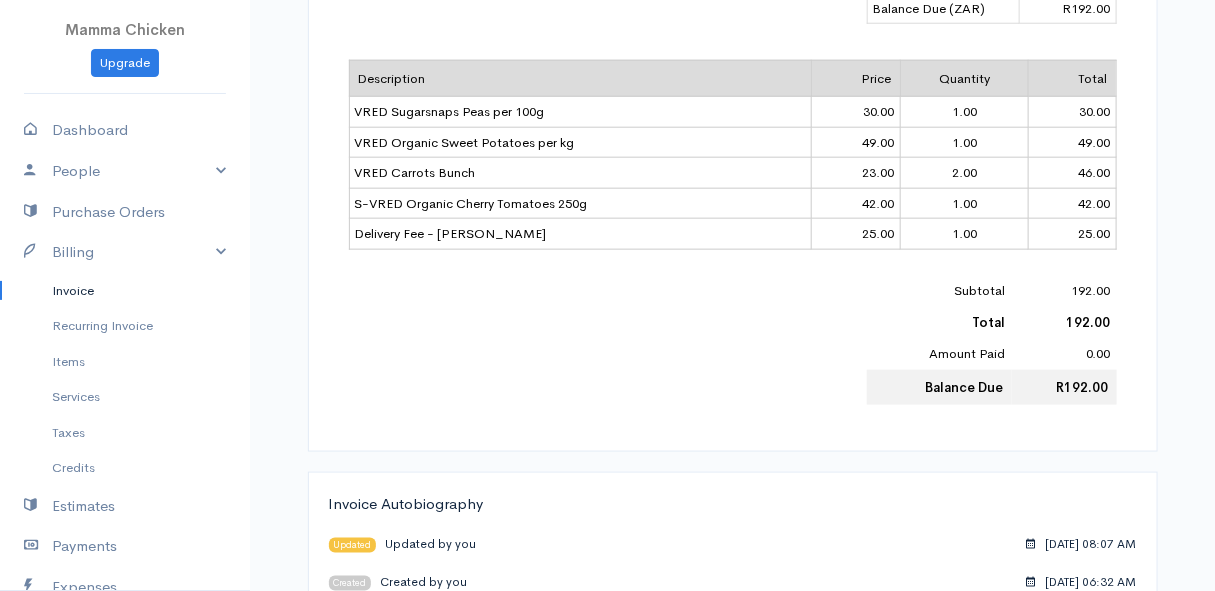 scroll, scrollTop: 767, scrollLeft: 0, axis: vertical 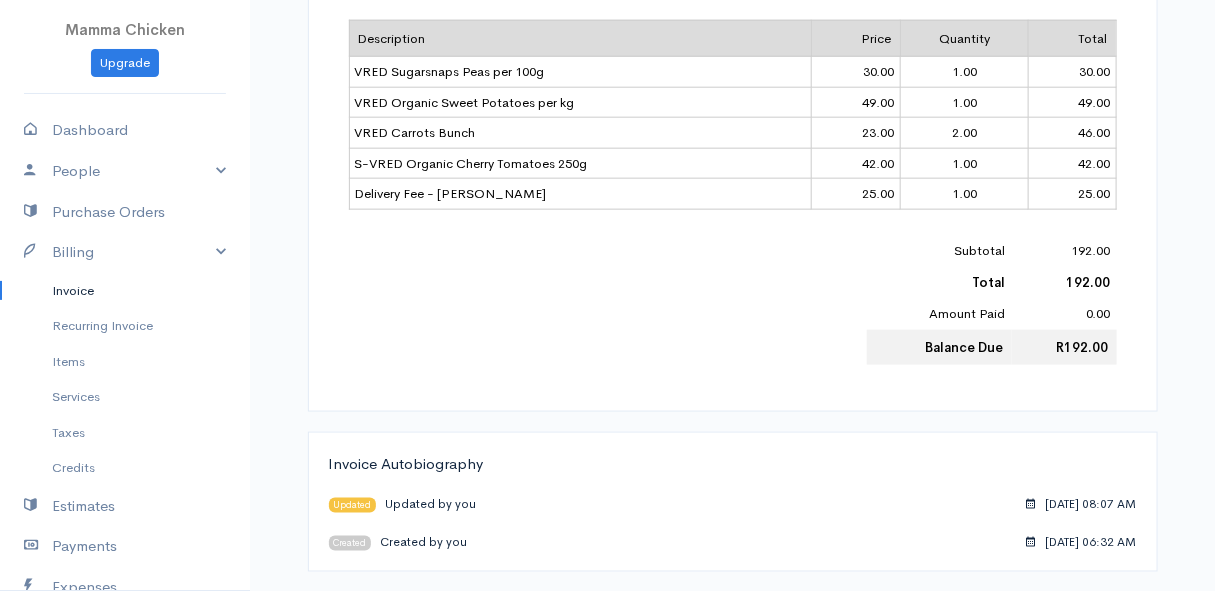 click on "INVOICE Mamma Chicken [STREET_ADDRESS] 7195 [GEOGRAPHIC_DATA] Bill To Mark [STREET_ADDRESS][PERSON_NAME] Invoice# INV 250729 Invoice Date [DATE] Due Date [DATE] Balance Due (ZAR) R192.00 Description Price Quantity Total VRED Sugarsnaps Peas per 100g  30.00 1.00 30.00 VRED Organic Sweet Potatoes per kg  49.00 1.00 49.00 VRED Carrots Bunch  23.00 2.00 46.00 S-VRED Organic Cherry Tomatoes 250g  42.00 1.00 42.00 Delivery Fee - Mark  25.00 1.00 25.00 Subtotal 192.00 Total 192.00 Amount Paid 0.00 Balance Due R192.00" at bounding box center (733, -17) 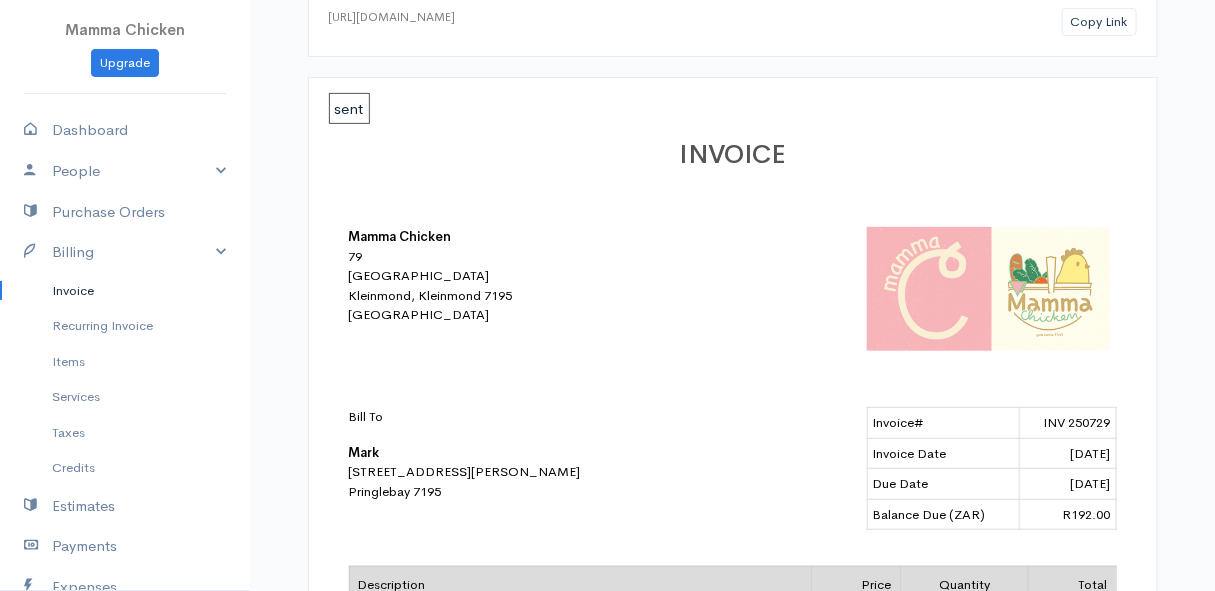 scroll, scrollTop: 0, scrollLeft: 0, axis: both 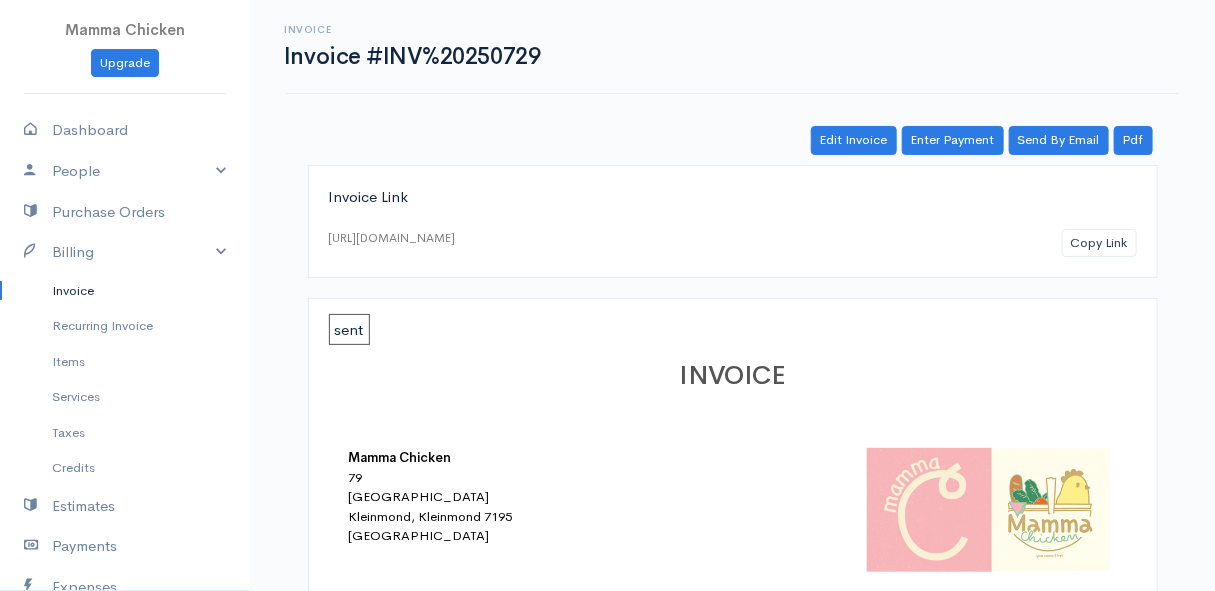 click on "Invoice" at bounding box center [125, 291] 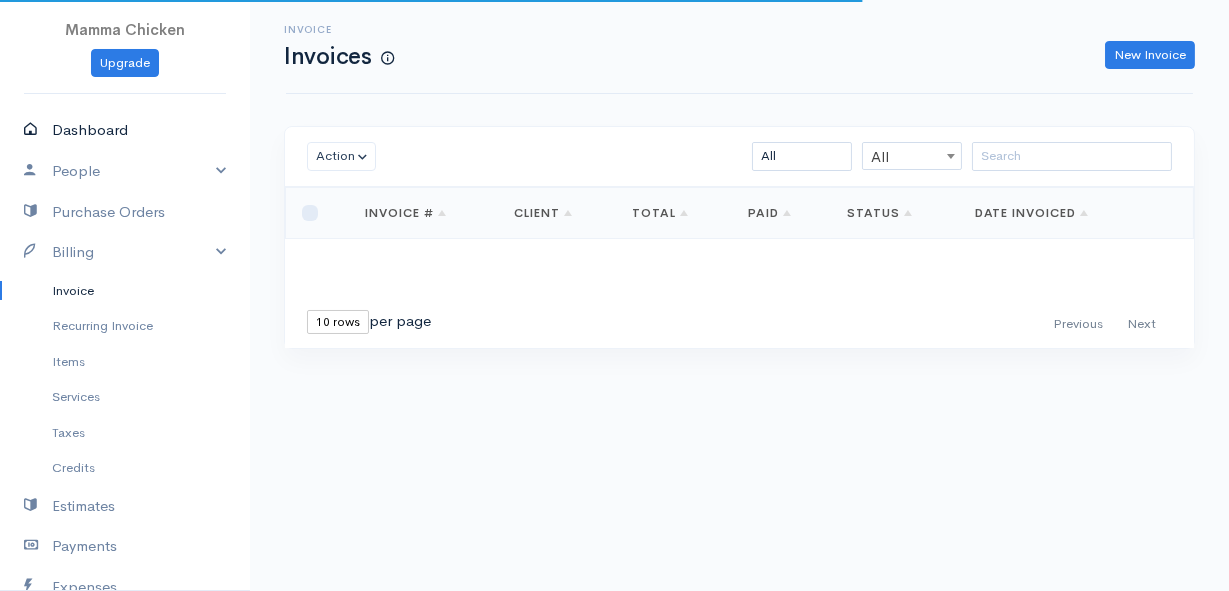 click on "Dashboard" at bounding box center (125, 130) 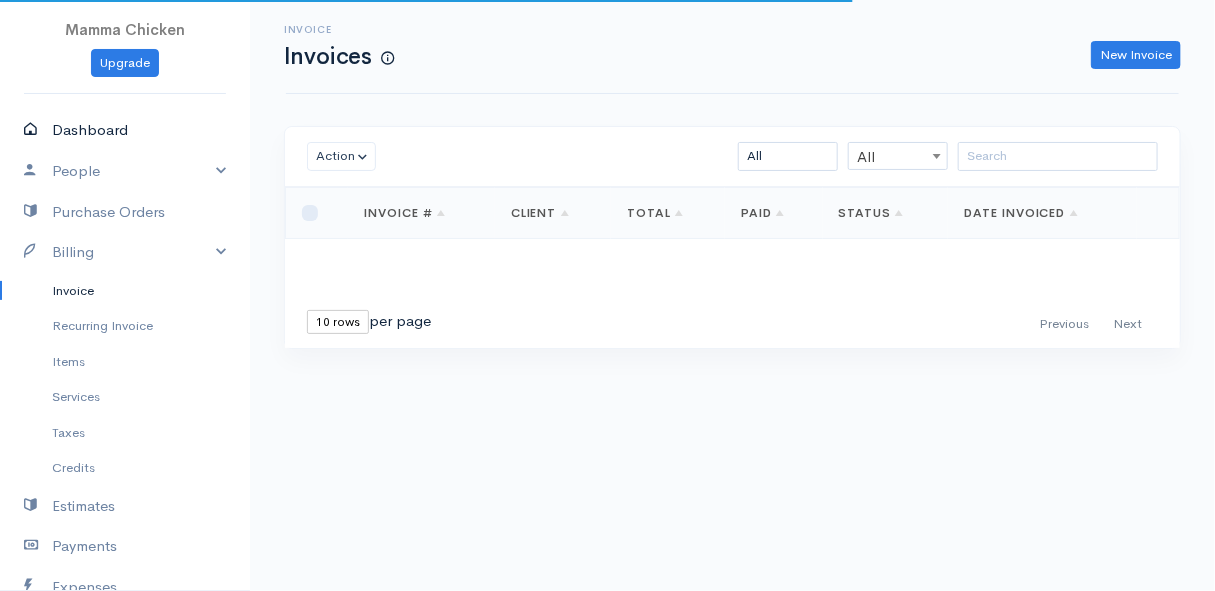 select on "thistoyear" 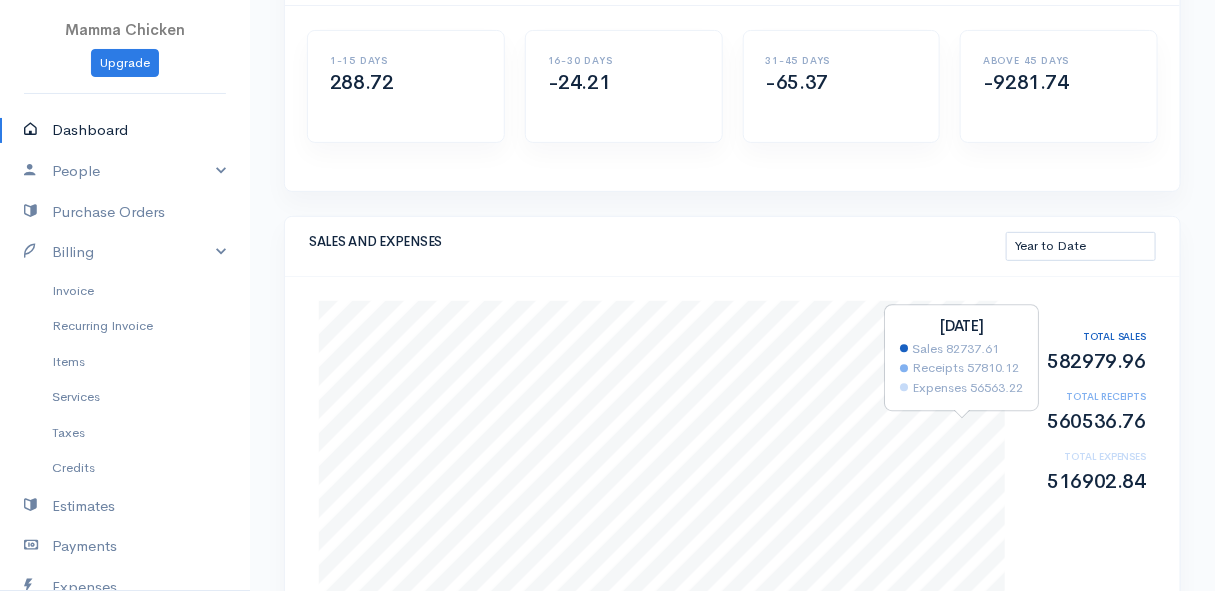 scroll, scrollTop: 272, scrollLeft: 0, axis: vertical 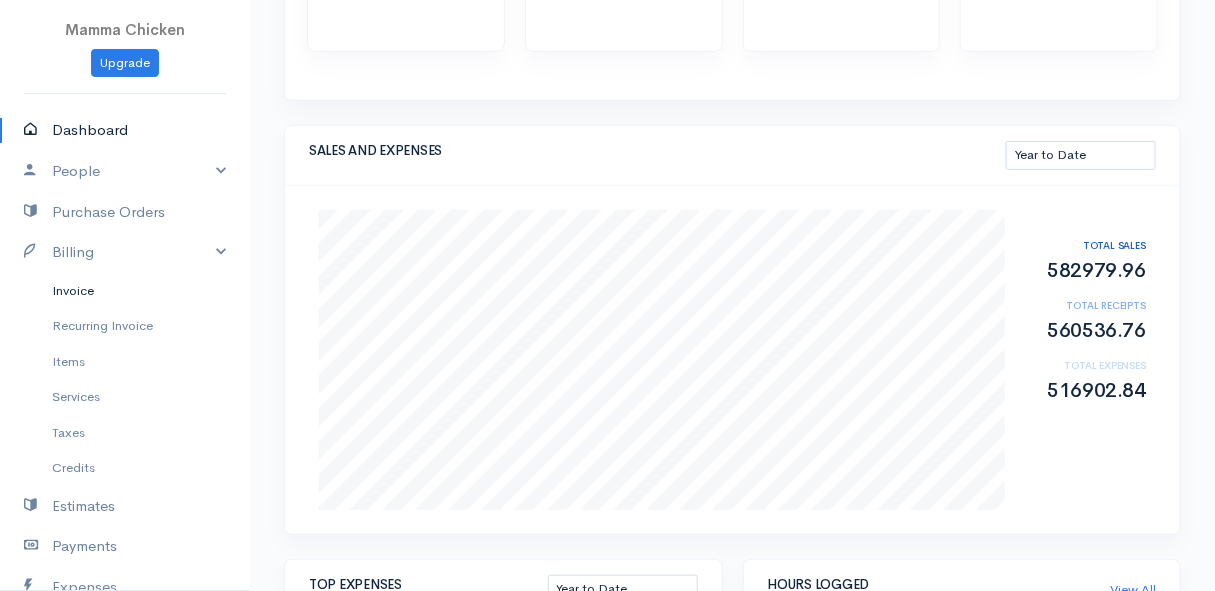 click on "Invoice" at bounding box center [125, 291] 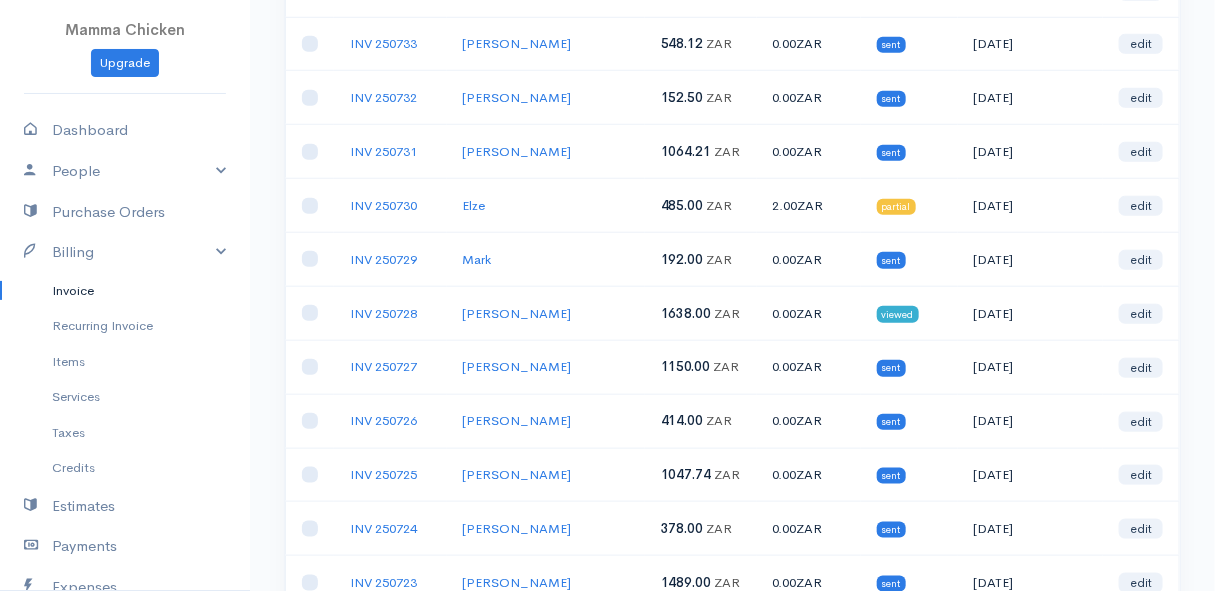scroll, scrollTop: 727, scrollLeft: 0, axis: vertical 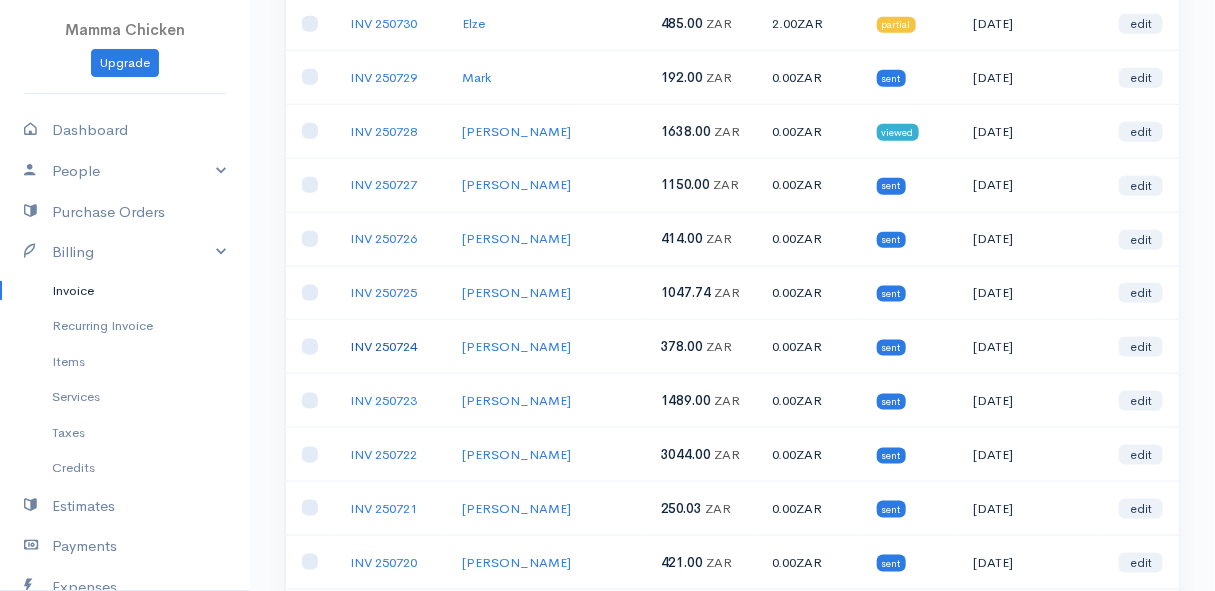 click on "INV 250724" at bounding box center (383, 346) 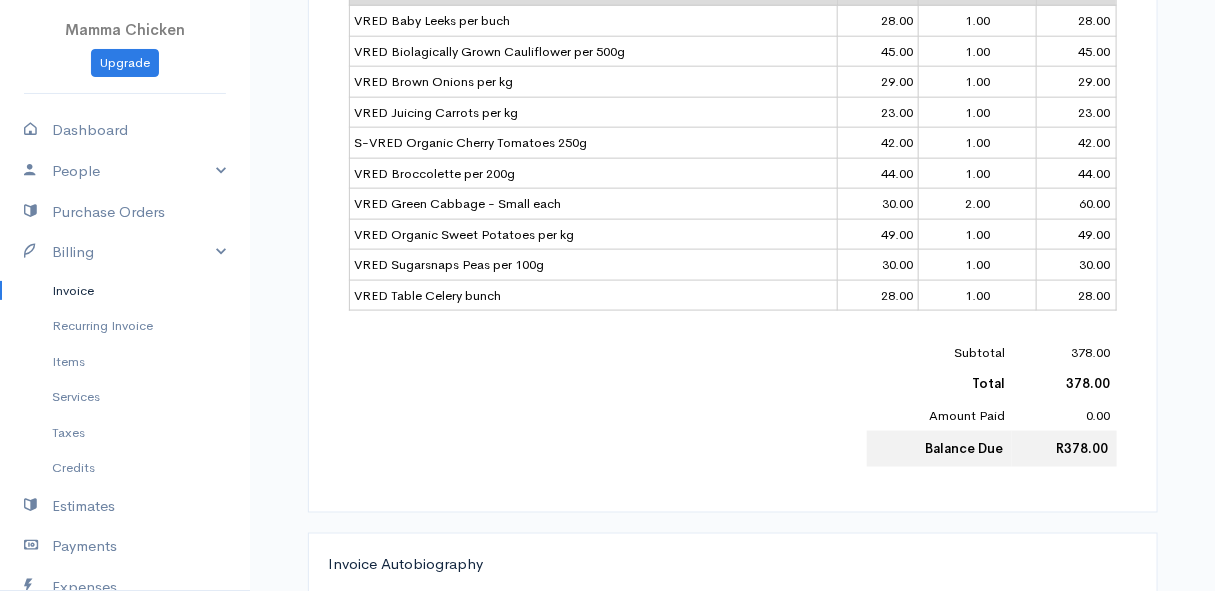 scroll, scrollTop: 727, scrollLeft: 0, axis: vertical 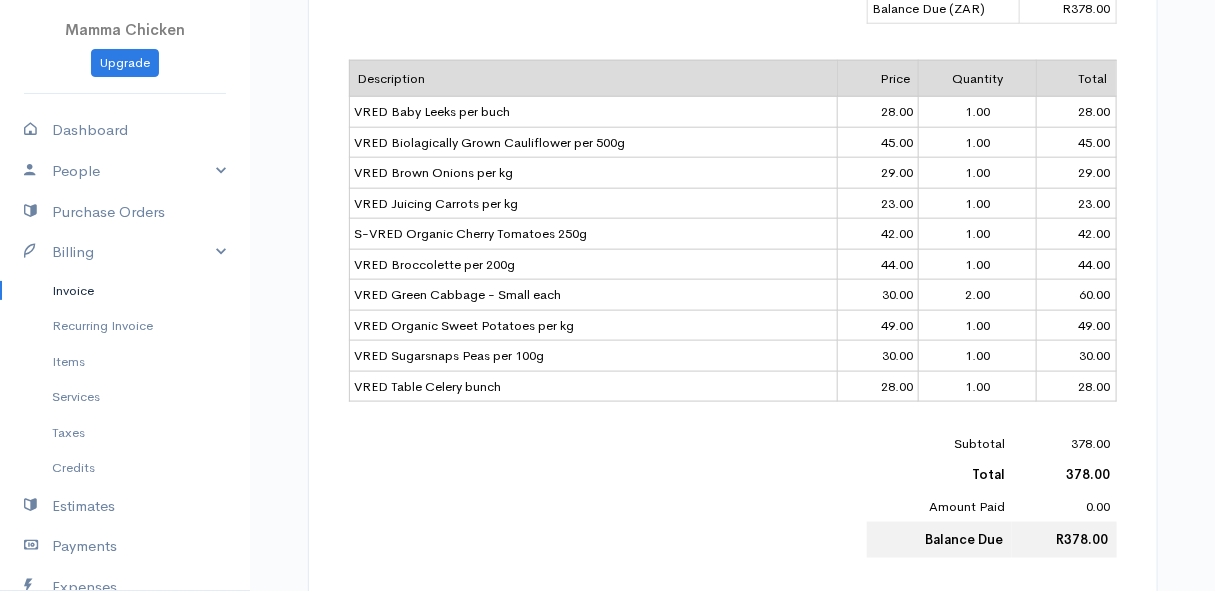 click on "S-VRED Organic Cherry Tomatoes 250g" at bounding box center (593, 234) 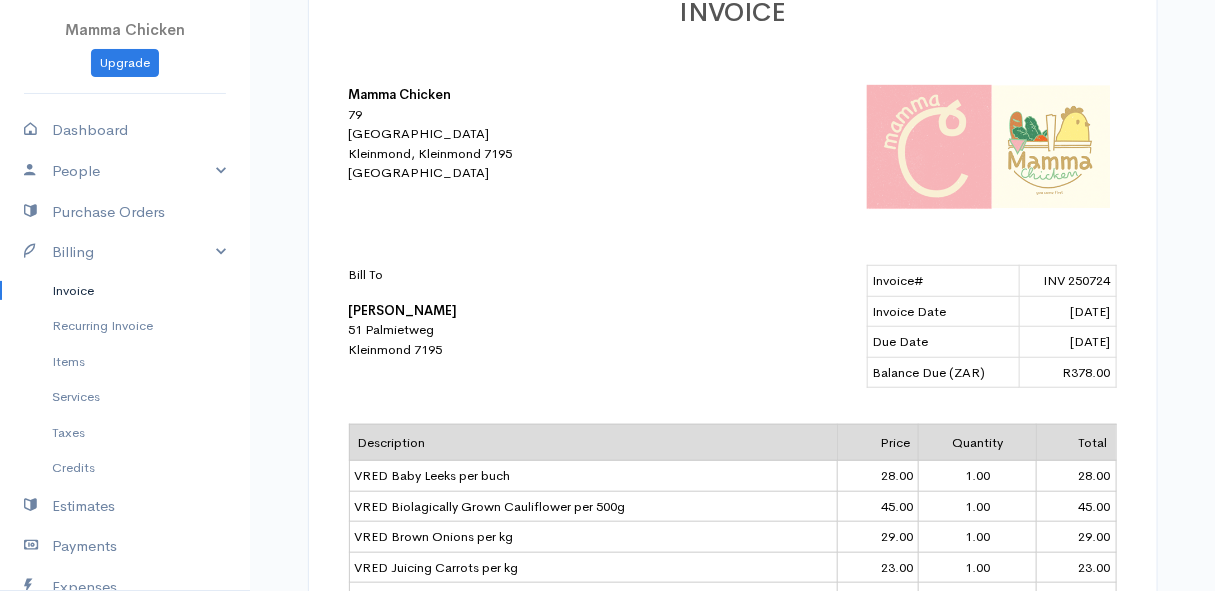 scroll, scrollTop: 0, scrollLeft: 0, axis: both 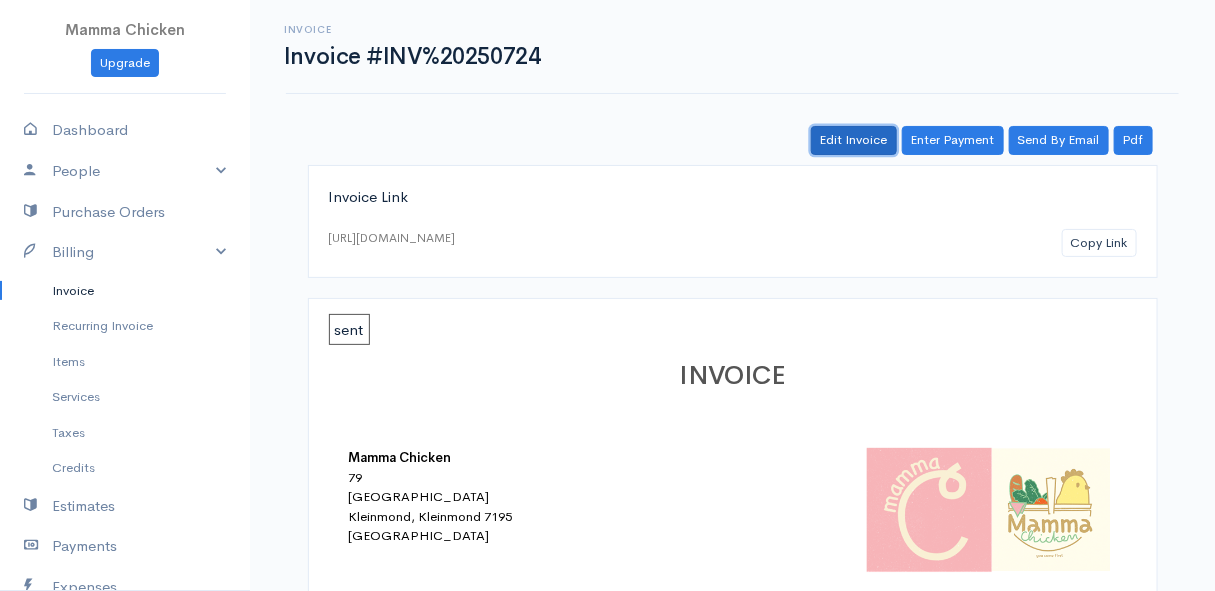 click on "Edit Invoice" at bounding box center [854, 140] 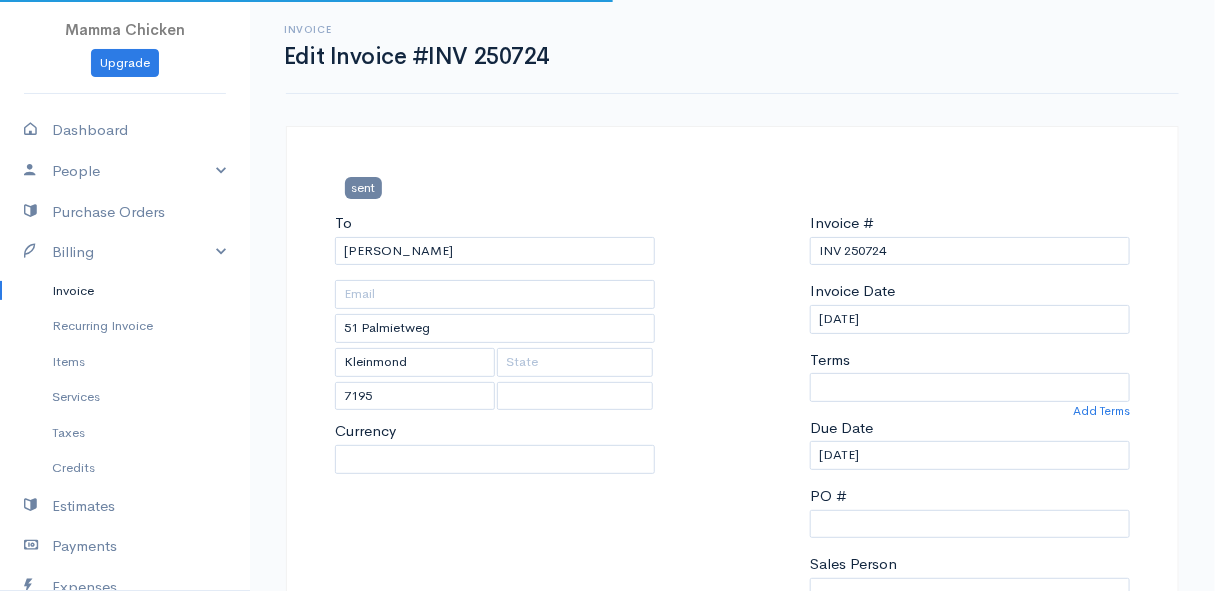 select on "0" 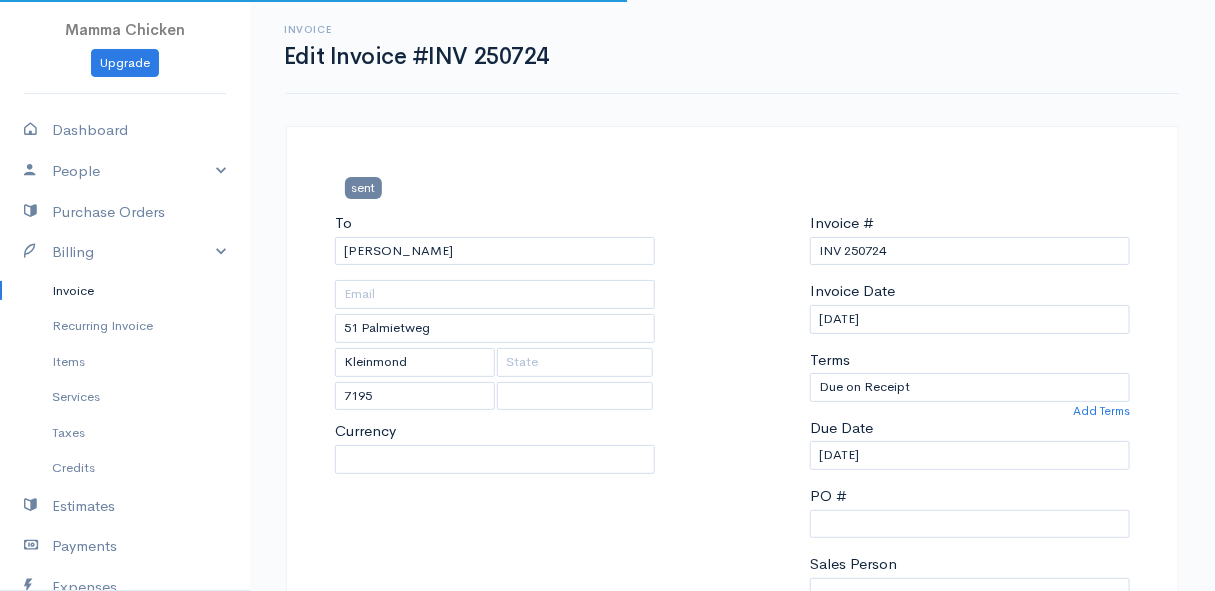 select on "[GEOGRAPHIC_DATA]" 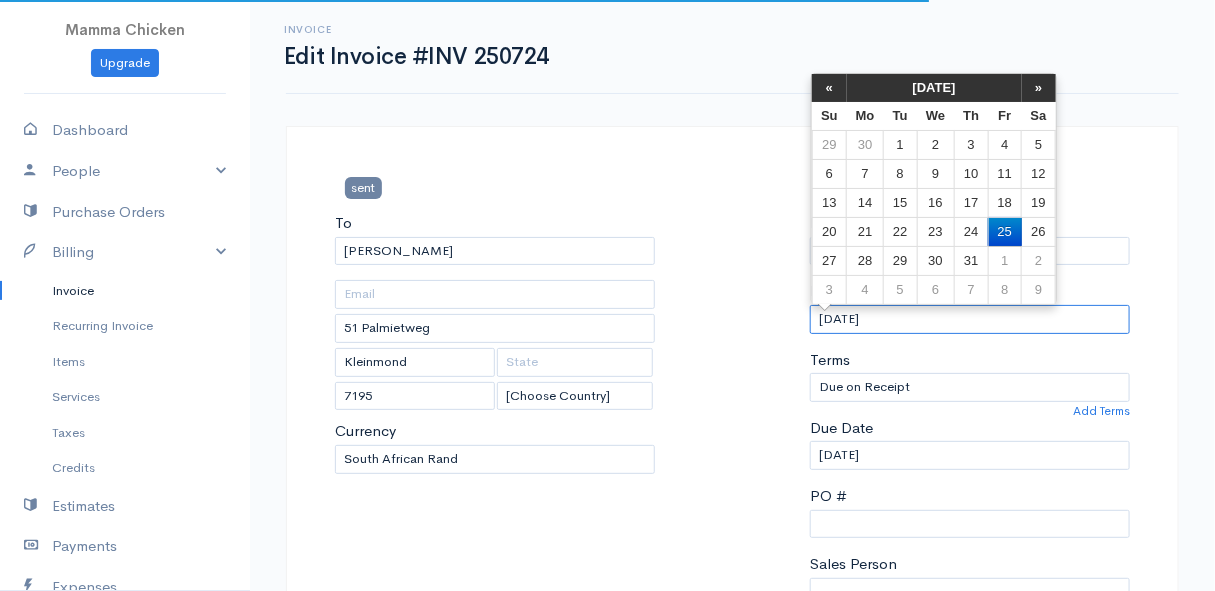 click on "[DATE]" at bounding box center [970, 319] 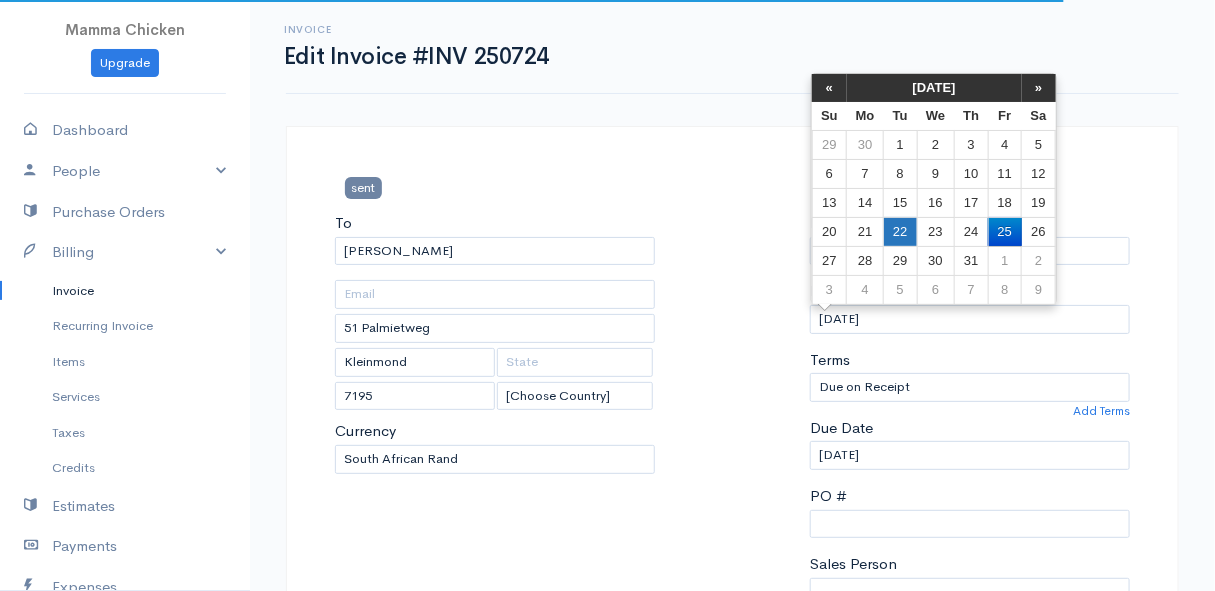click on "22" at bounding box center [900, 231] 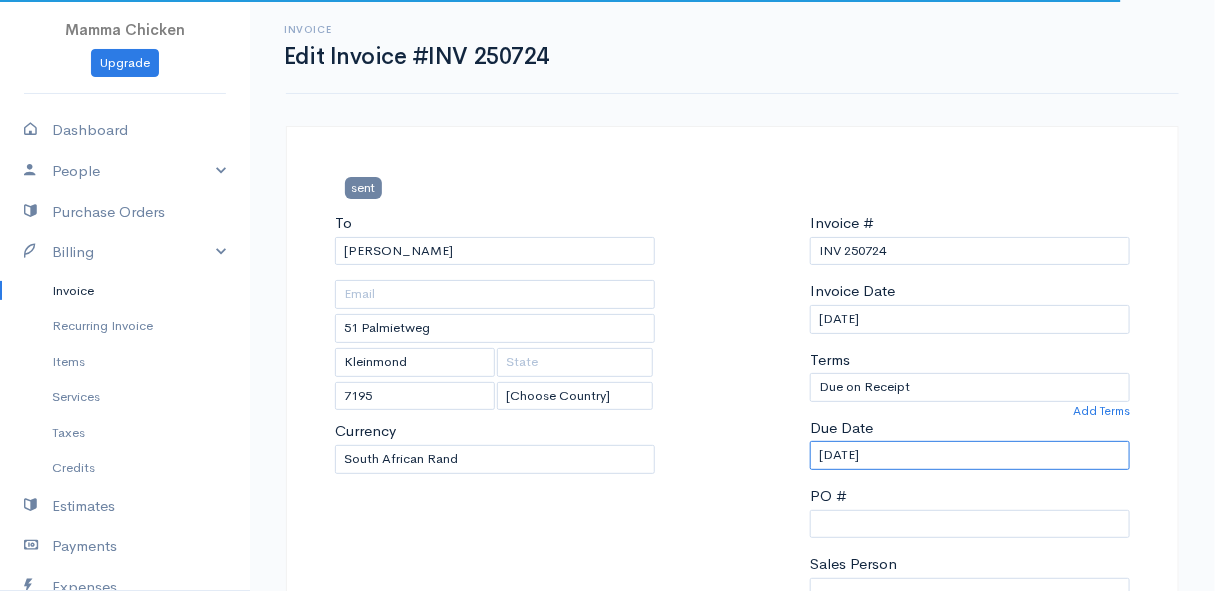click on "[DATE]" at bounding box center [970, 455] 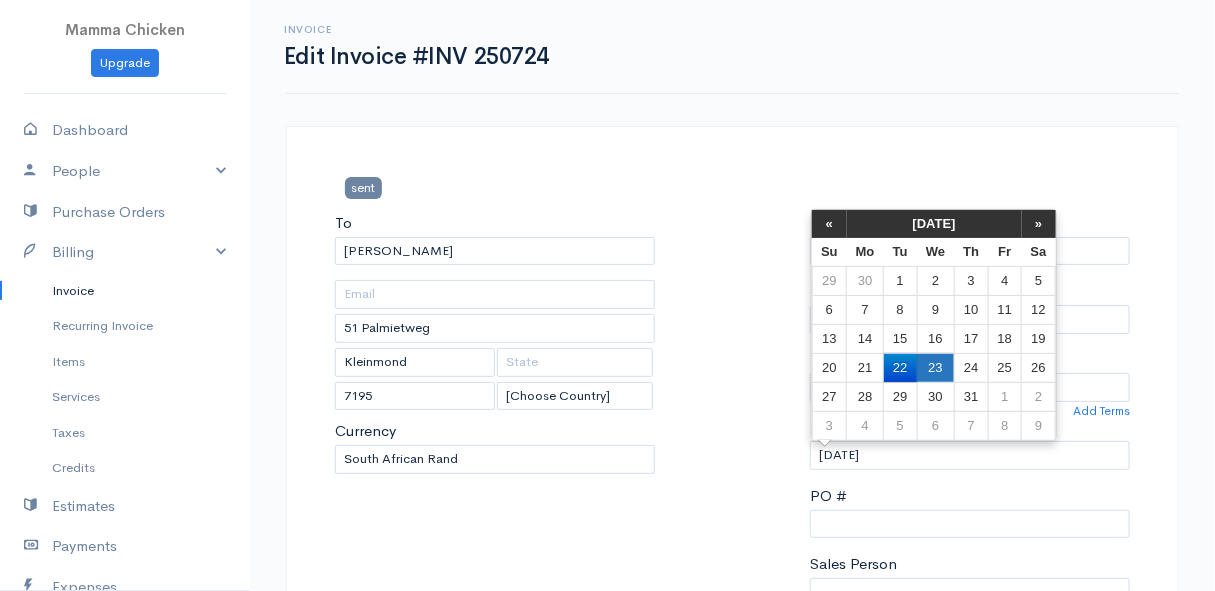 click on "23" at bounding box center (935, 367) 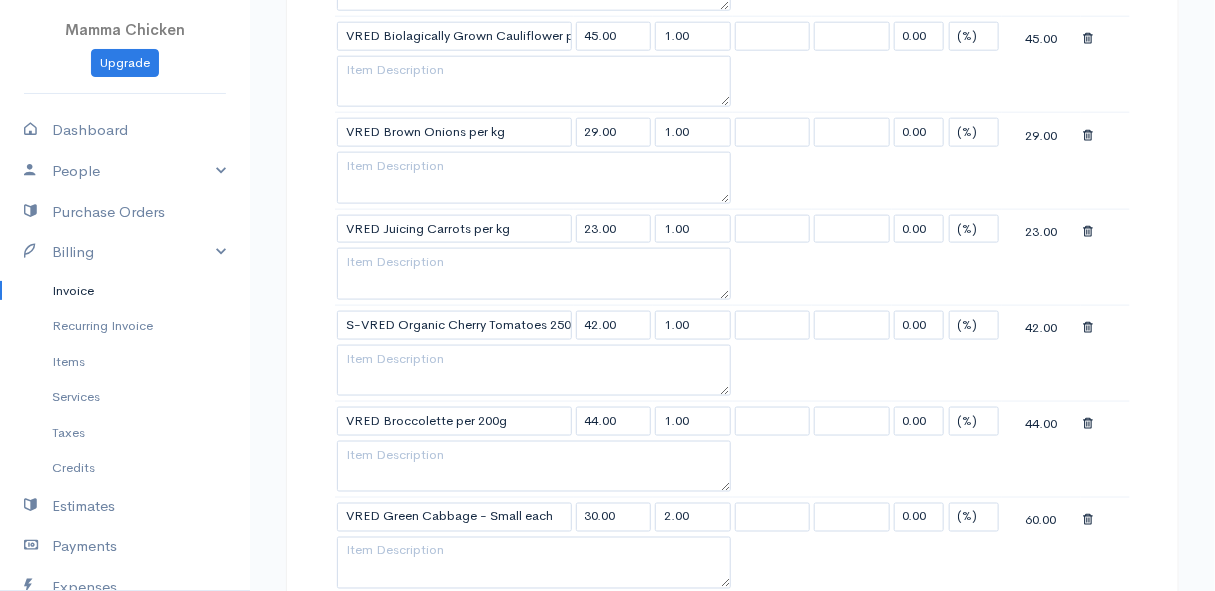 scroll, scrollTop: 1272, scrollLeft: 0, axis: vertical 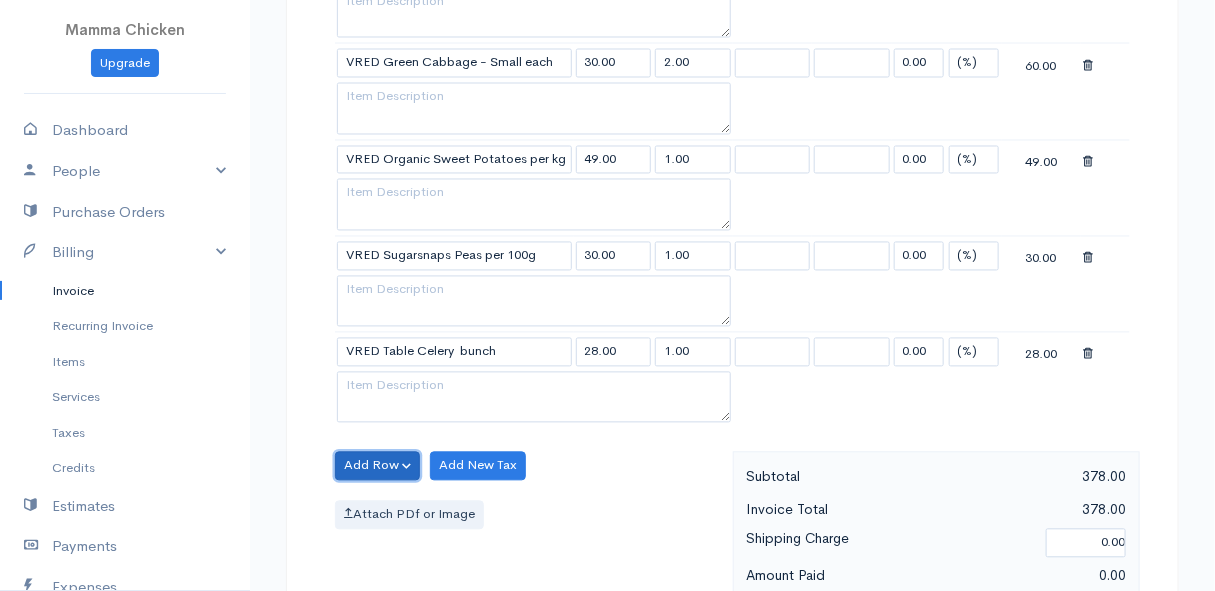 click on "Add Row" at bounding box center [377, 466] 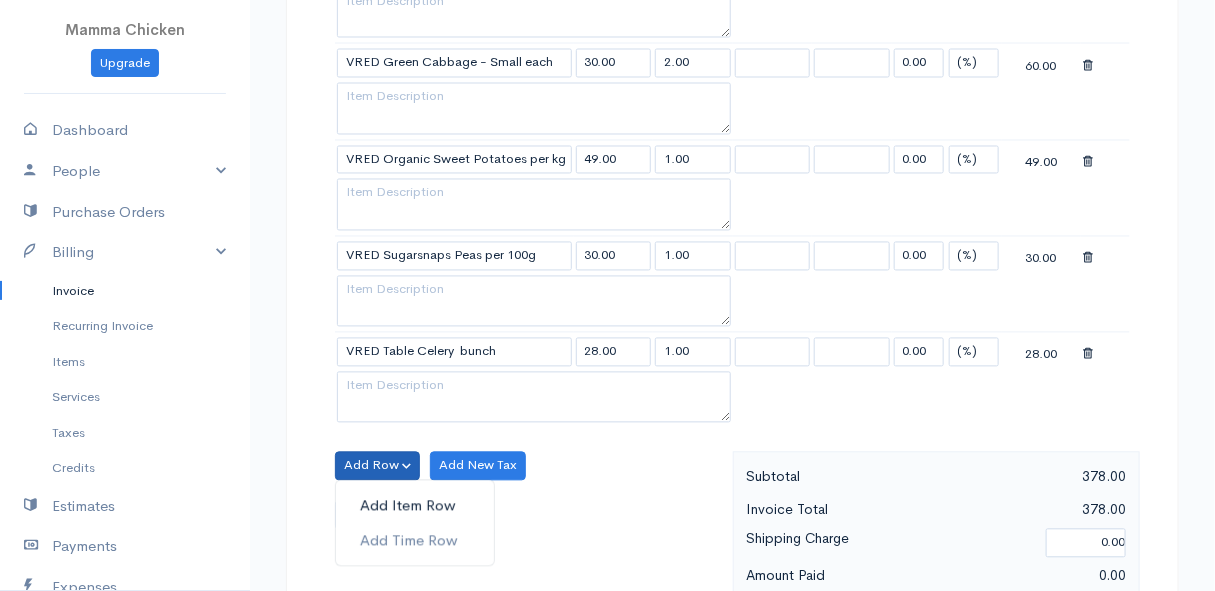 click on "Add Item Row" at bounding box center (415, 506) 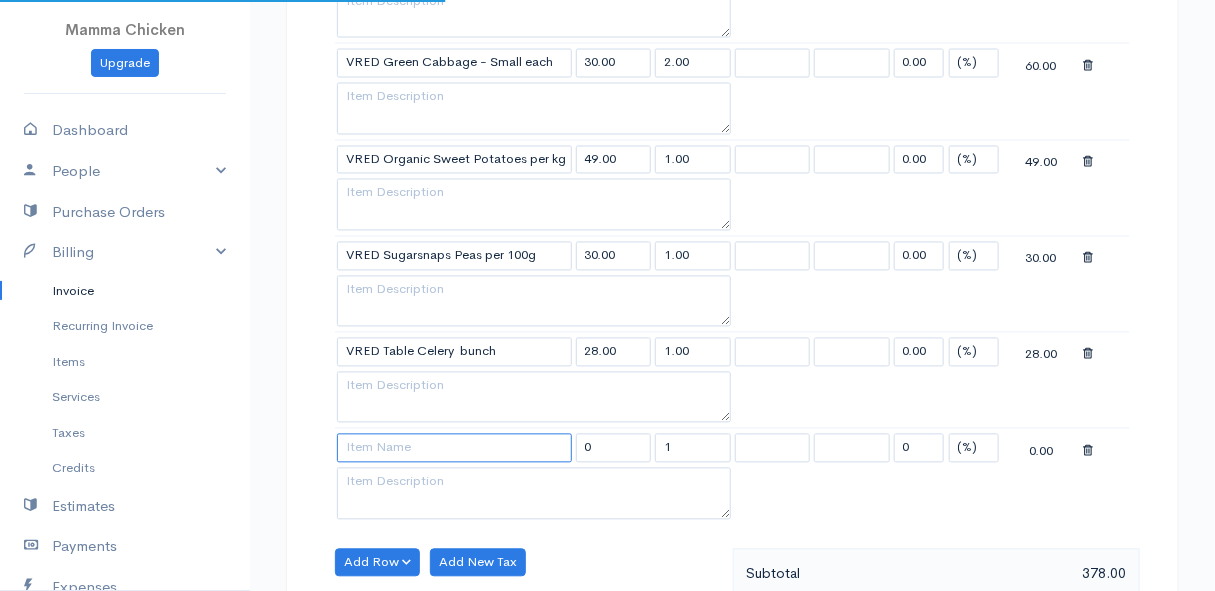 click at bounding box center [454, 448] 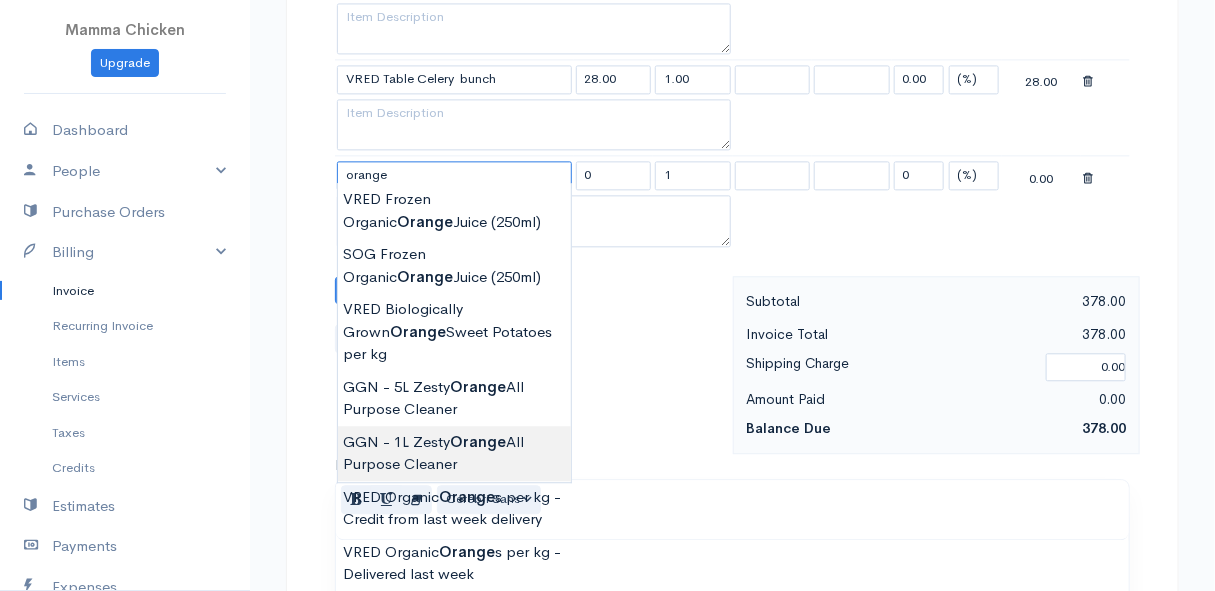 scroll, scrollTop: 1636, scrollLeft: 0, axis: vertical 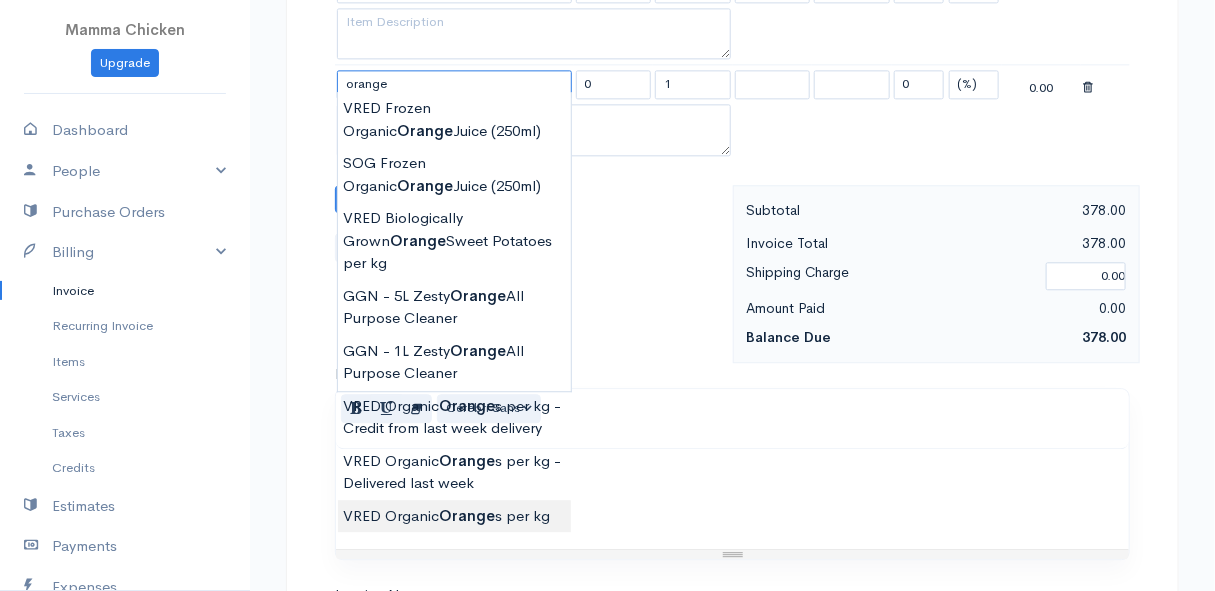 type on "VRED Organic Oranges per kg" 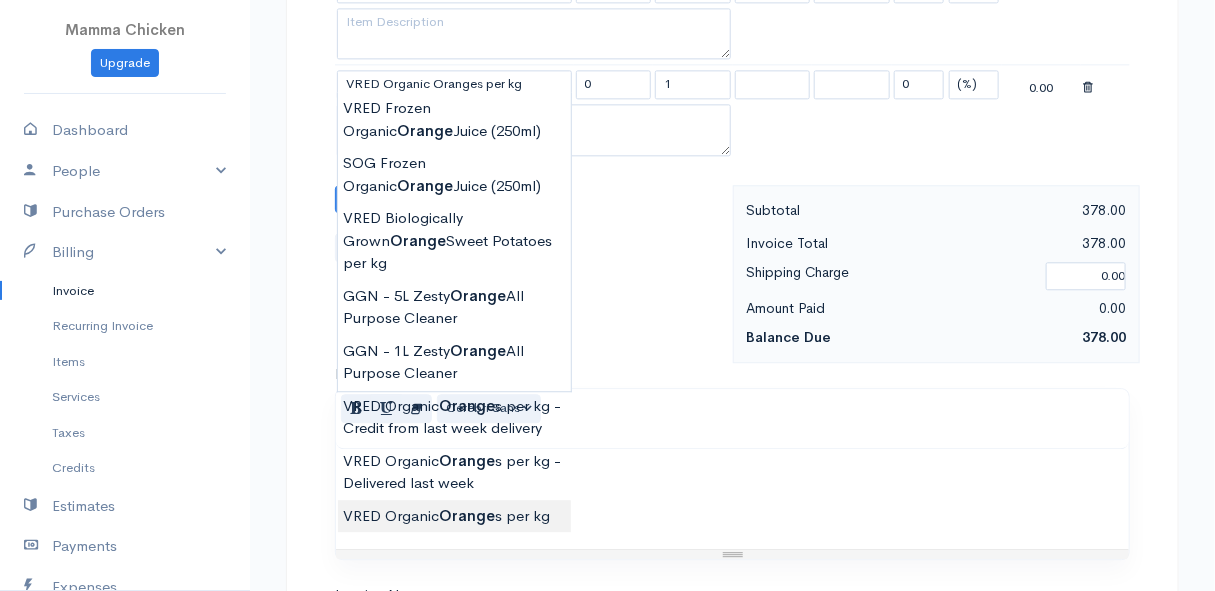 type on "40.00" 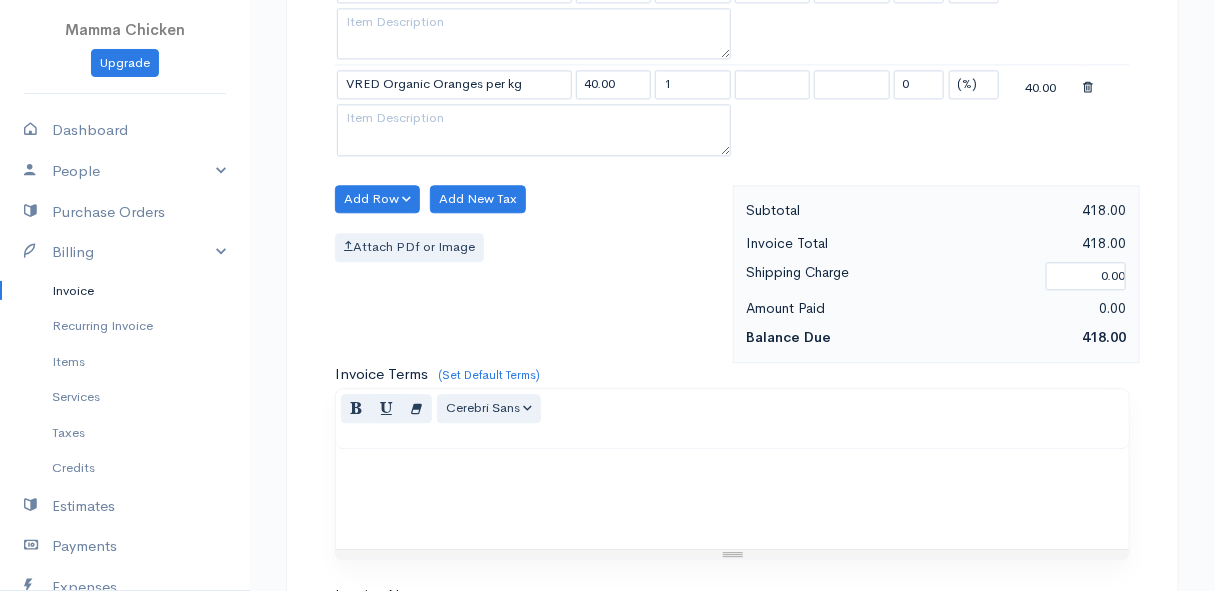 click on "Mamma Chicken
Upgrade
Dashboard
People
Clients
Vendors
Staff Users
Purchase Orders
Billing
Invoice
Recurring Invoice
Items
Services
Taxes
Credits
Estimates
Payments
Expenses
Track Time
Projects
Reports
Settings
My Organizations
Logout
Help
@CloudBooksApp 2022
Invoice
Edit Invoice #INV 250724
sent To [PERSON_NAME] [GEOGRAPHIC_DATA] 7195 [Choose Country] [GEOGRAPHIC_DATA] [GEOGRAPHIC_DATA] [GEOGRAPHIC_DATA] [GEOGRAPHIC_DATA] [GEOGRAPHIC_DATA] [GEOGRAPHIC_DATA] [US_STATE] [GEOGRAPHIC_DATA] [GEOGRAPHIC_DATA] [GEOGRAPHIC_DATA] [GEOGRAPHIC_DATA] 1" at bounding box center [607, -291] 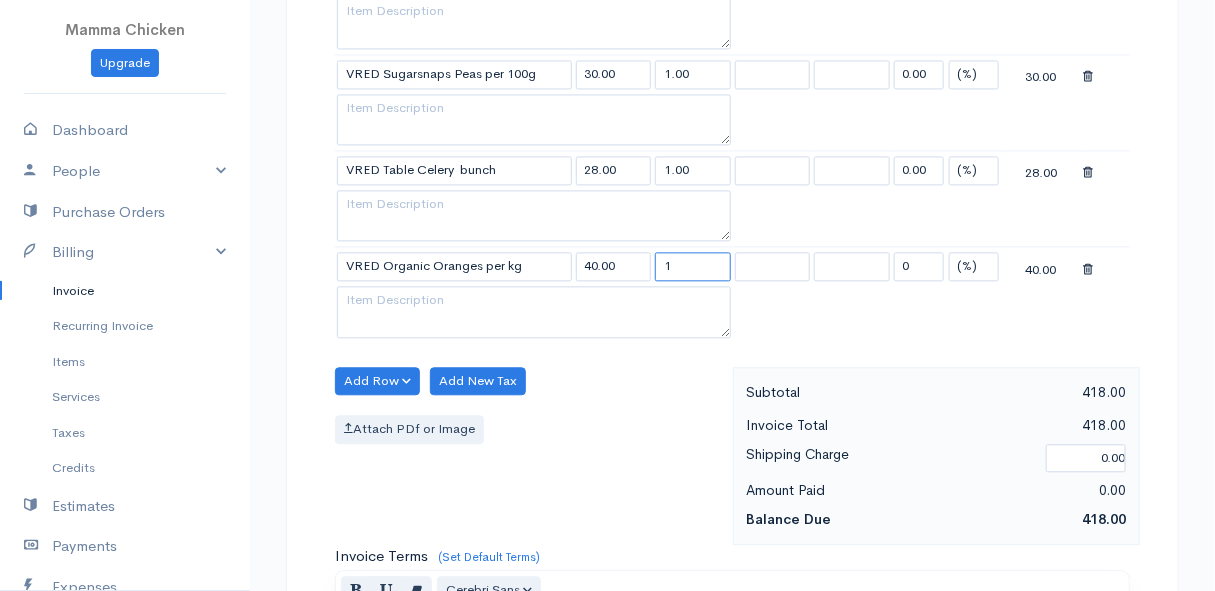 drag, startPoint x: 674, startPoint y: 256, endPoint x: 656, endPoint y: 257, distance: 18.027756 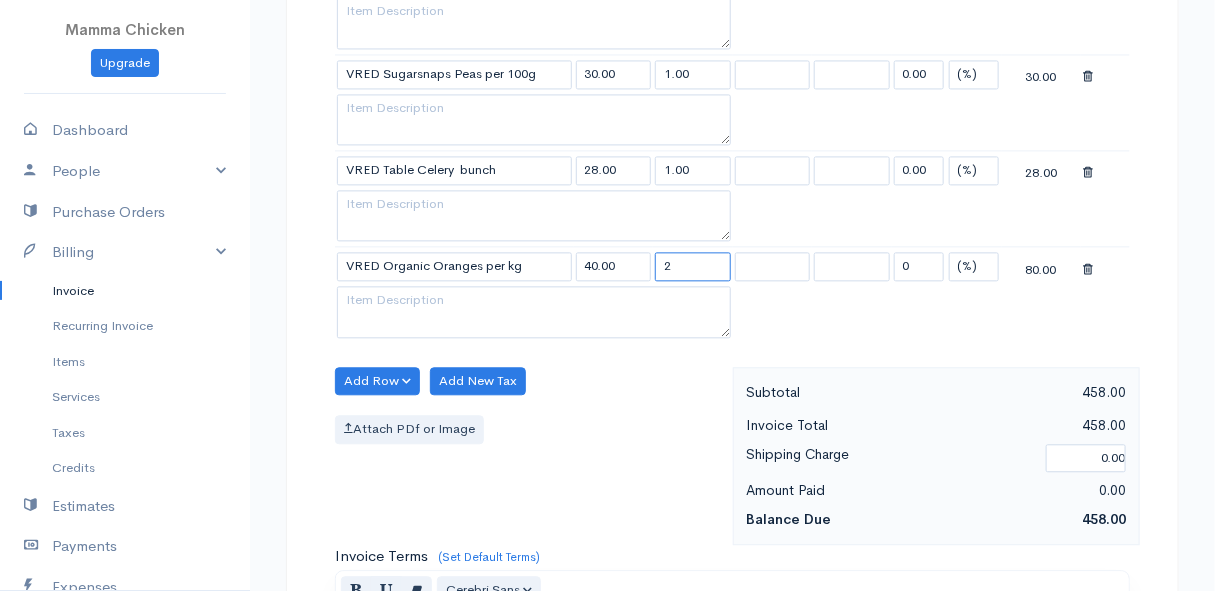 type on "2" 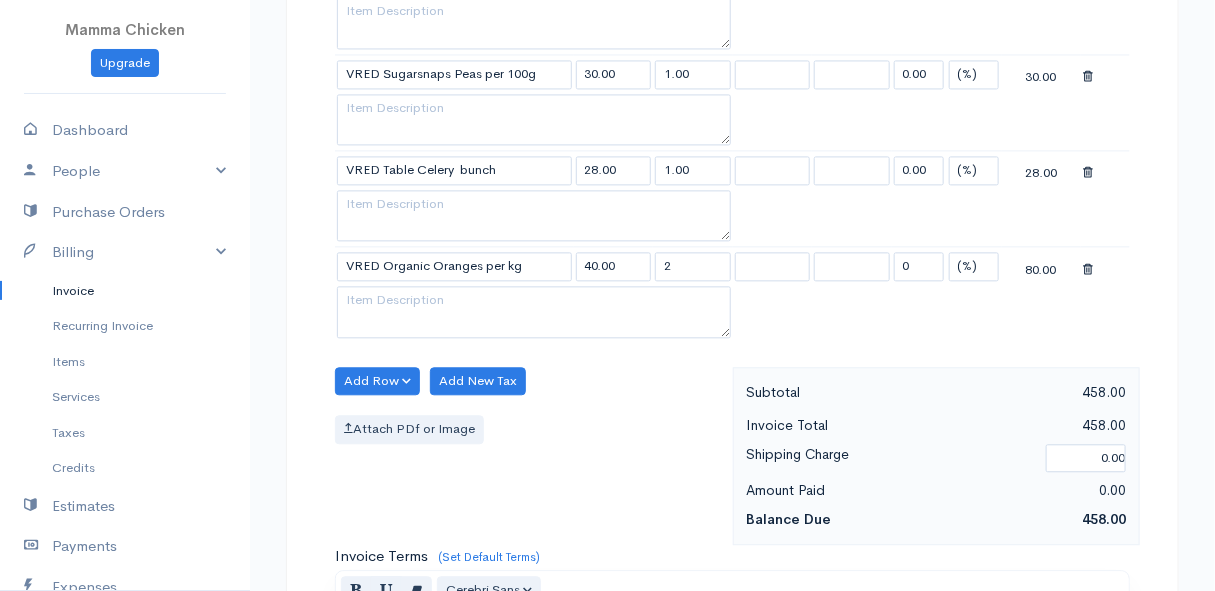 click on "Add Row Add Item Row Add Time Row Add New Tax                          Attach PDf or Image" at bounding box center [529, 456] 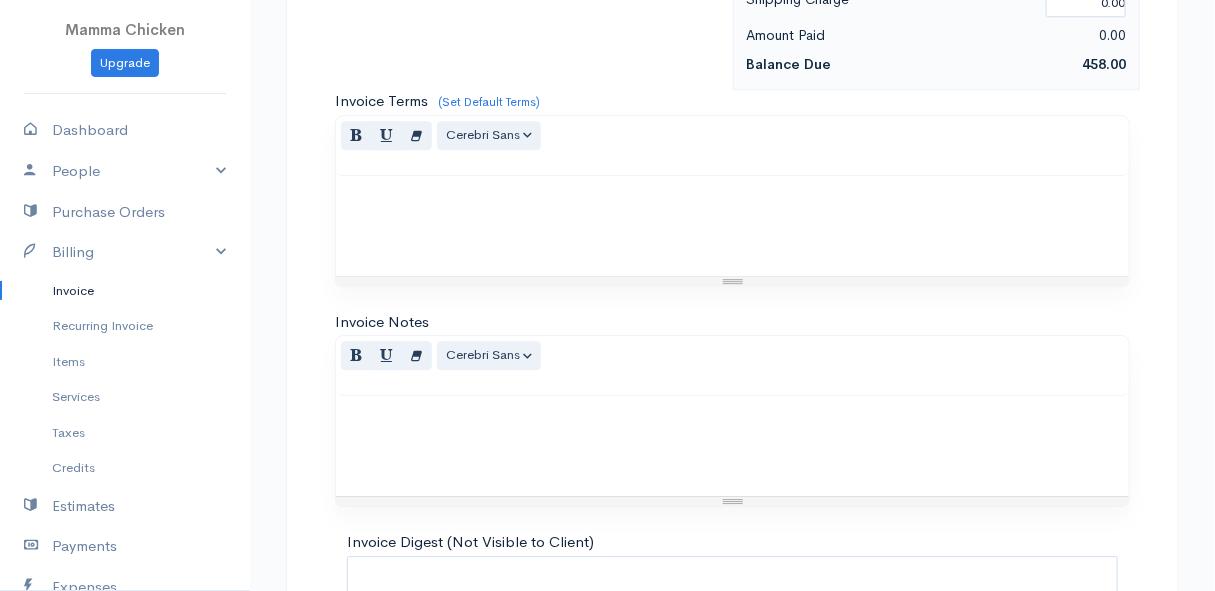 scroll, scrollTop: 2090, scrollLeft: 0, axis: vertical 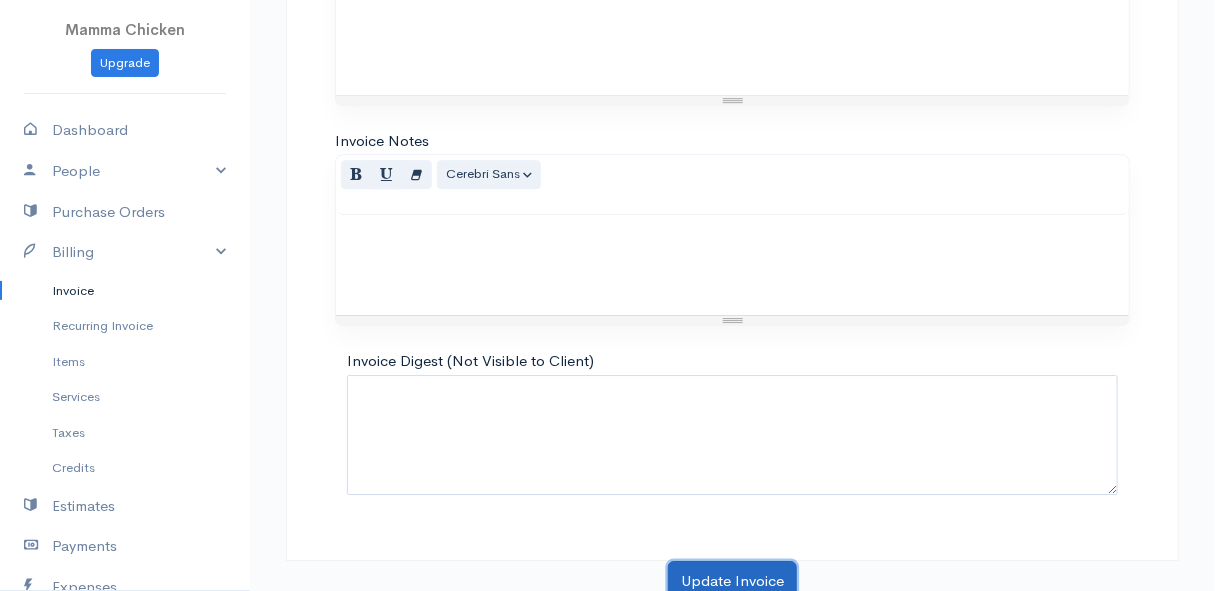 click on "Update Invoice" at bounding box center [732, 581] 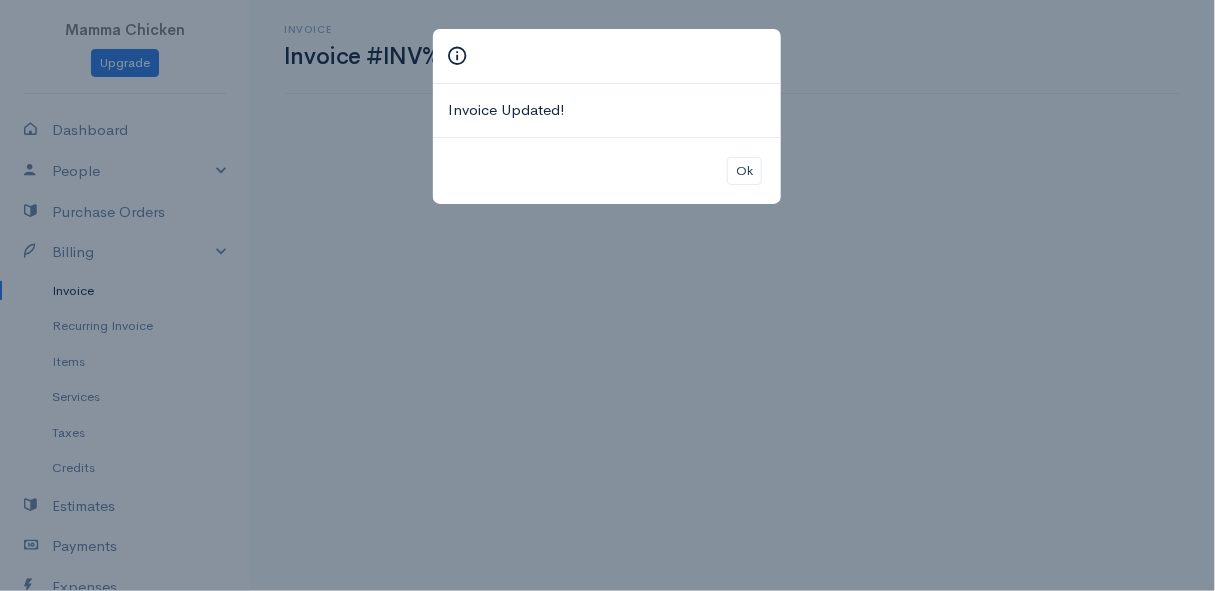 scroll, scrollTop: 0, scrollLeft: 0, axis: both 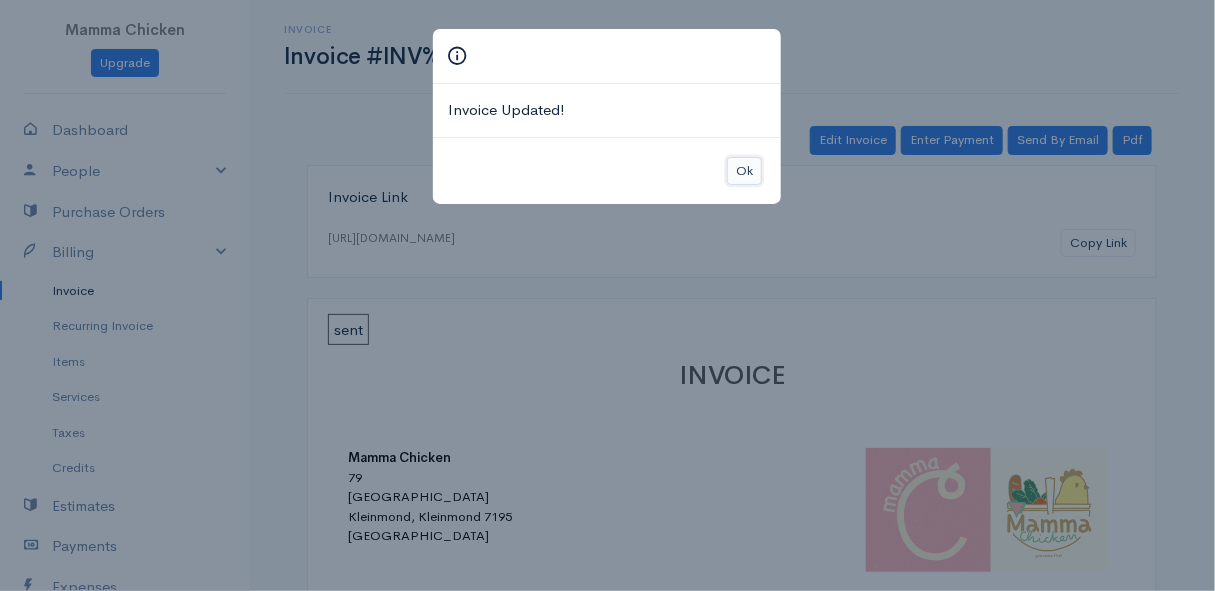click on "Ok" at bounding box center [744, 171] 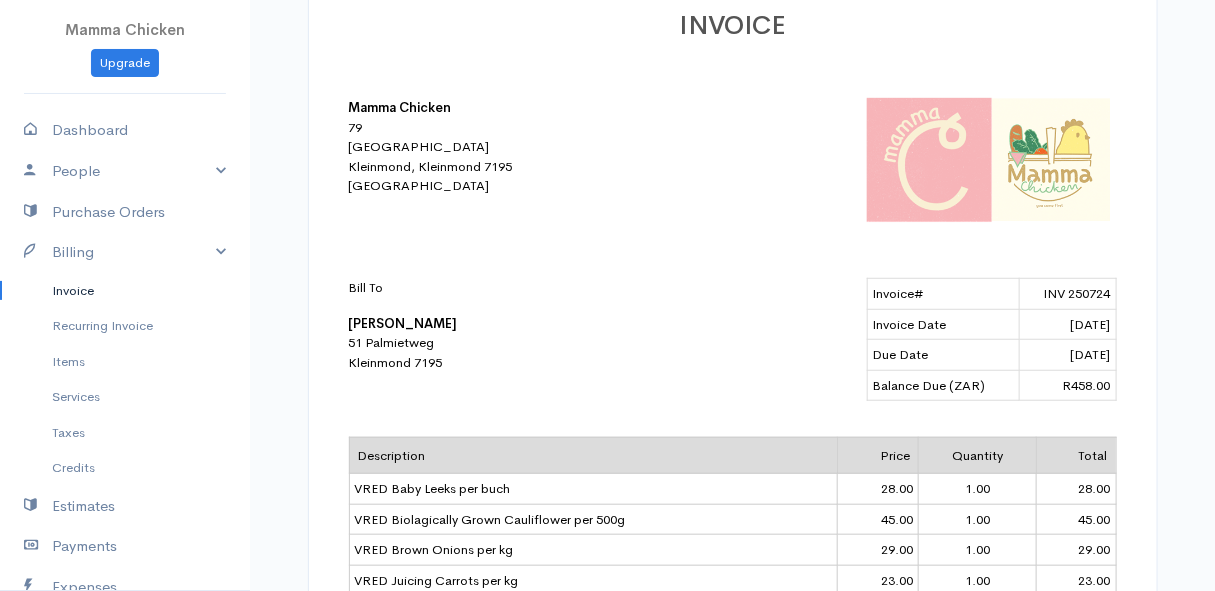 scroll, scrollTop: 0, scrollLeft: 0, axis: both 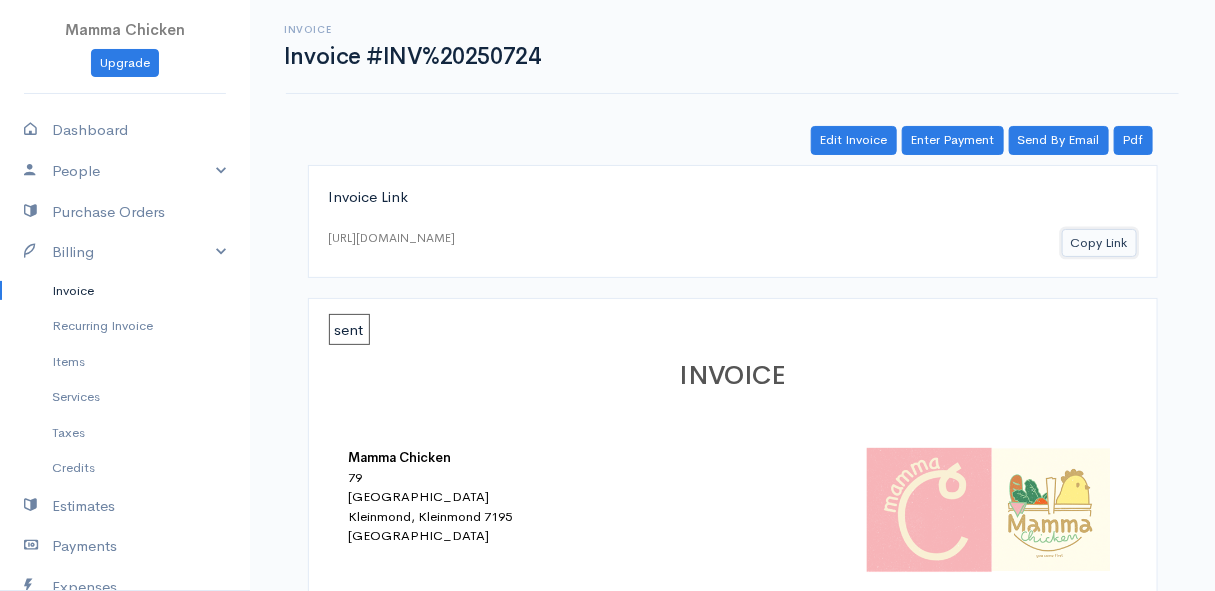 click on "Copy Link" at bounding box center (1099, 243) 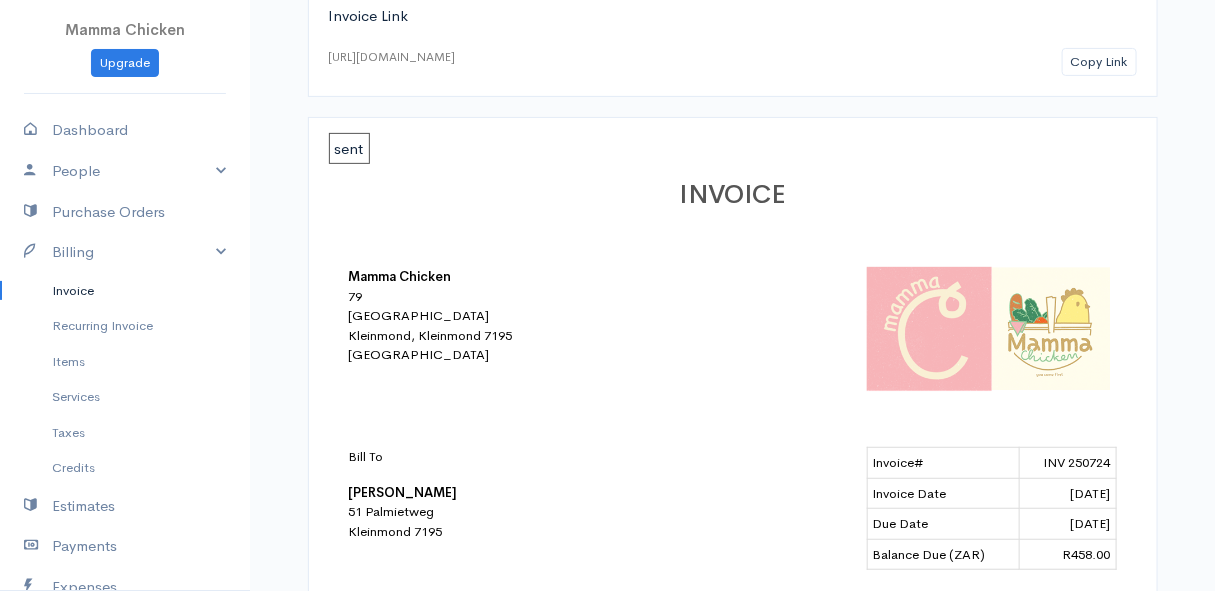 scroll, scrollTop: 0, scrollLeft: 0, axis: both 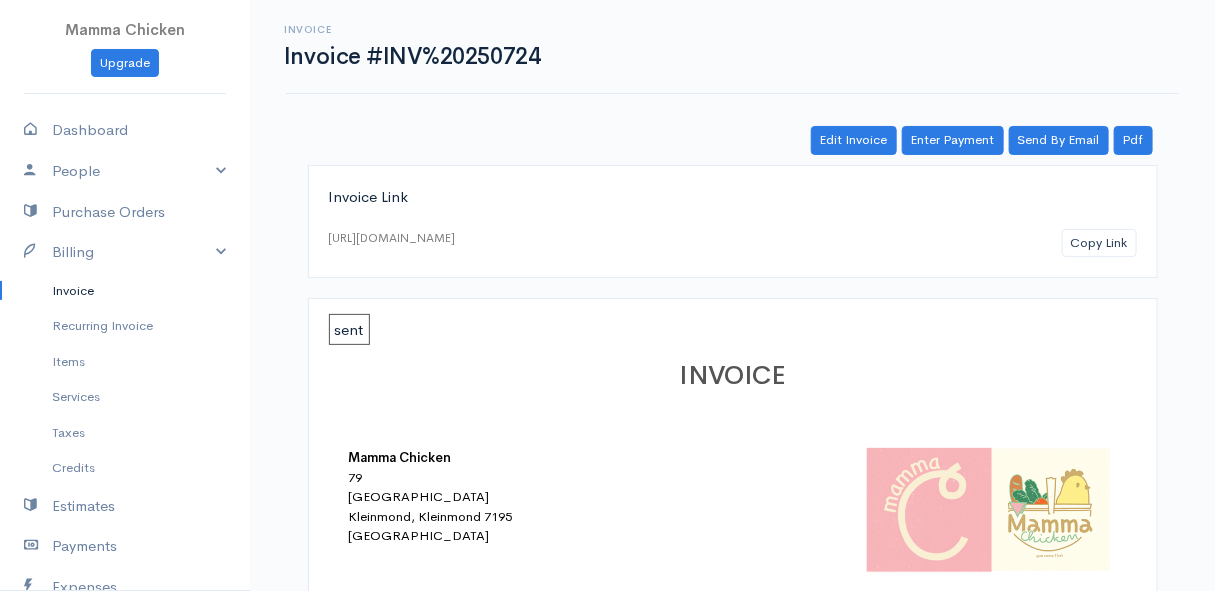 click on "Invoice" at bounding box center [125, 291] 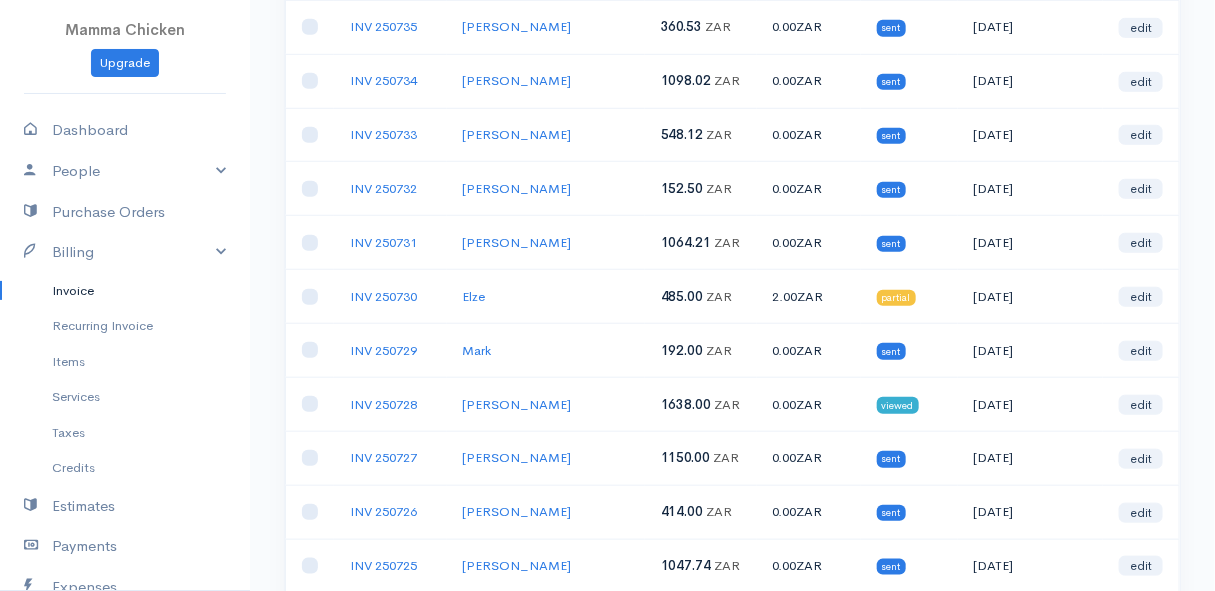 scroll, scrollTop: 545, scrollLeft: 0, axis: vertical 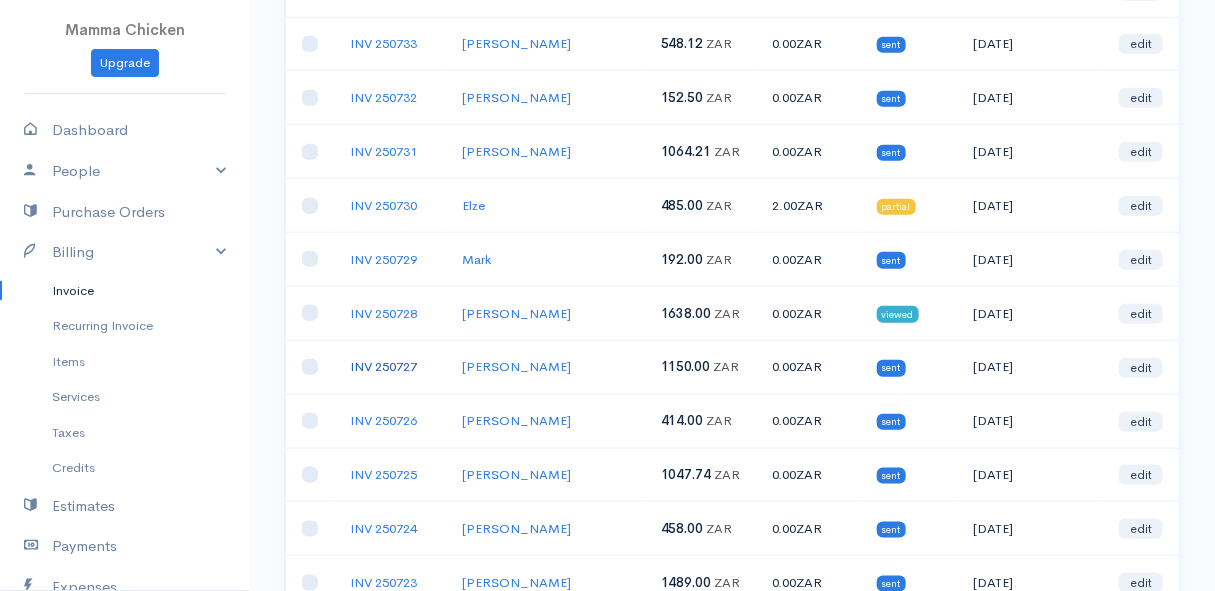 click on "INV 250727" at bounding box center [383, 366] 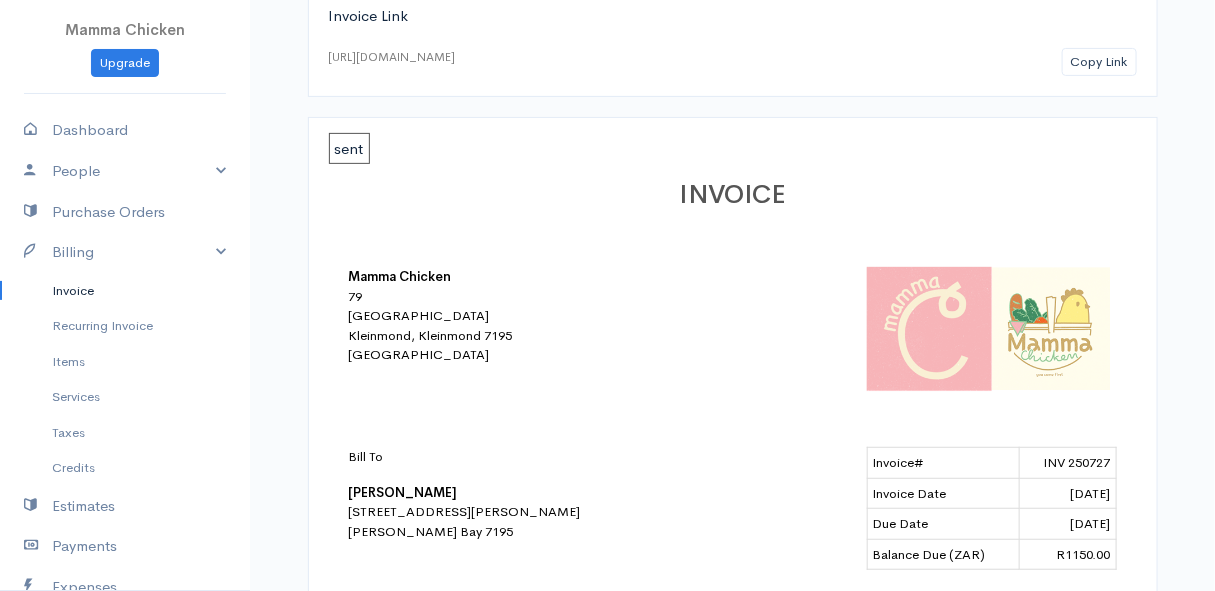 scroll, scrollTop: 0, scrollLeft: 0, axis: both 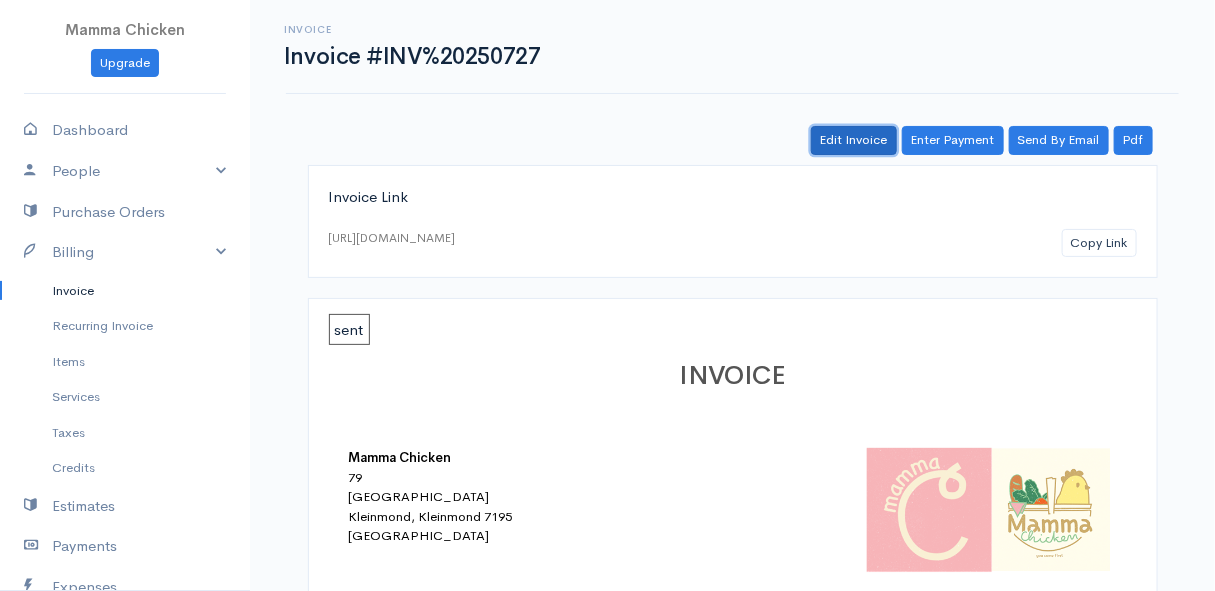 click on "Edit Invoice" at bounding box center (854, 140) 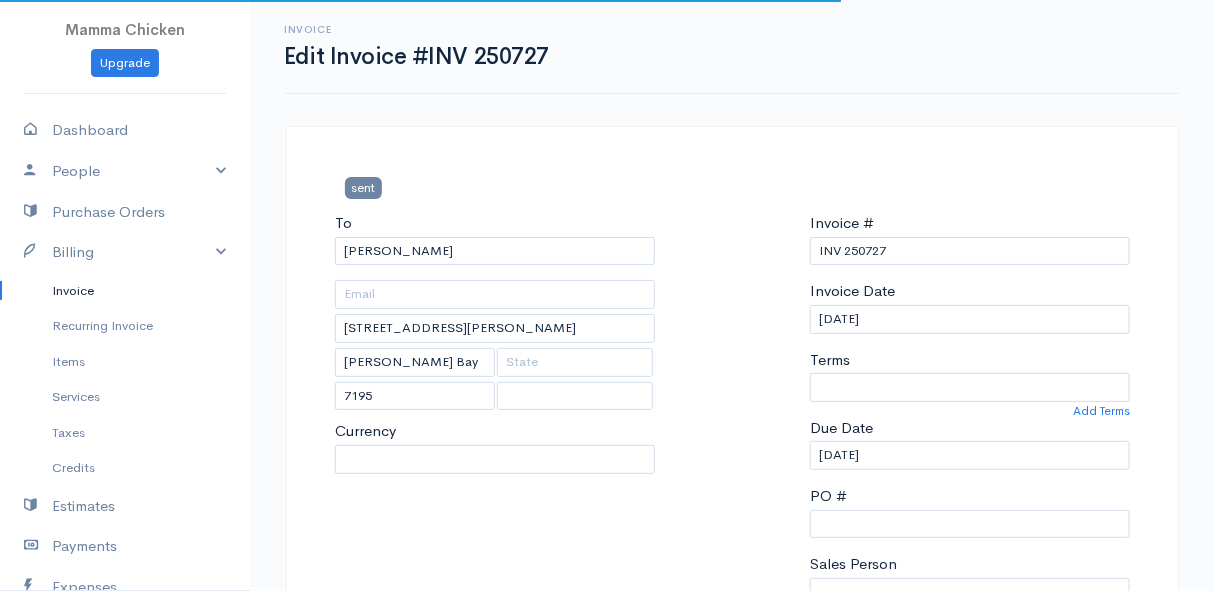 select on "0" 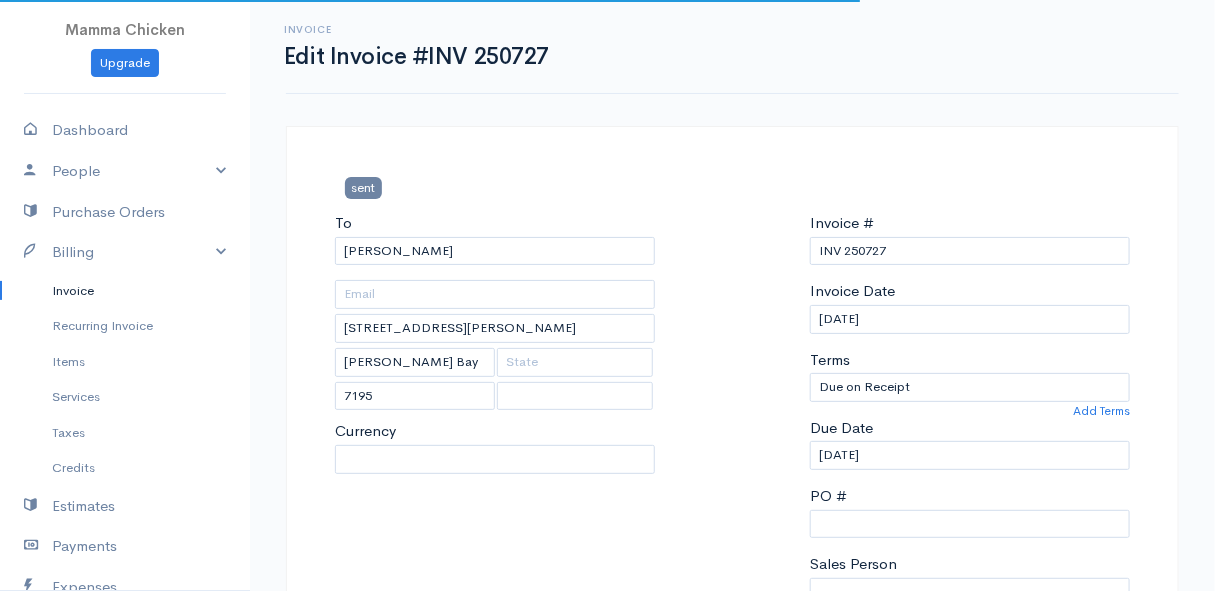 select on "[GEOGRAPHIC_DATA]" 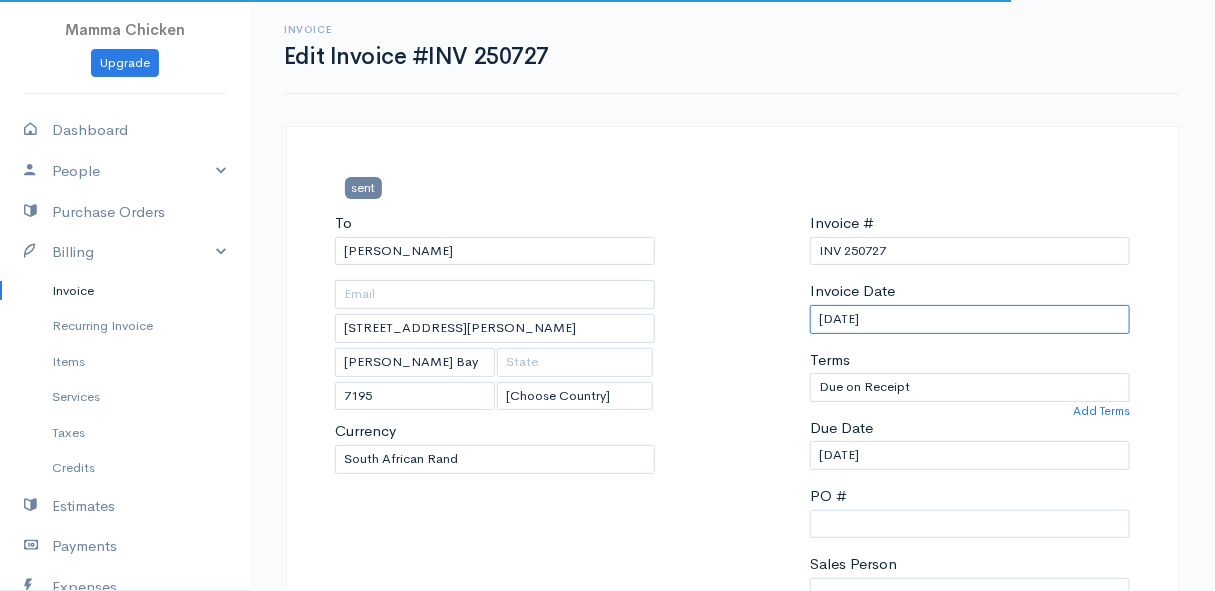 click on "[DATE]" at bounding box center (970, 319) 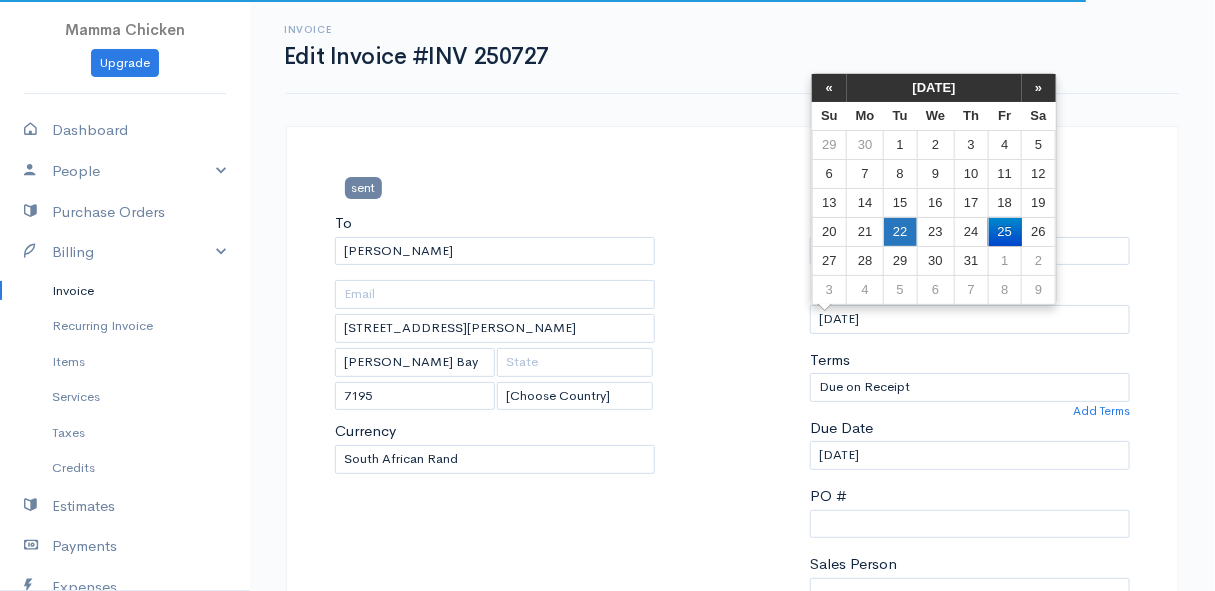 click on "22" at bounding box center (900, 231) 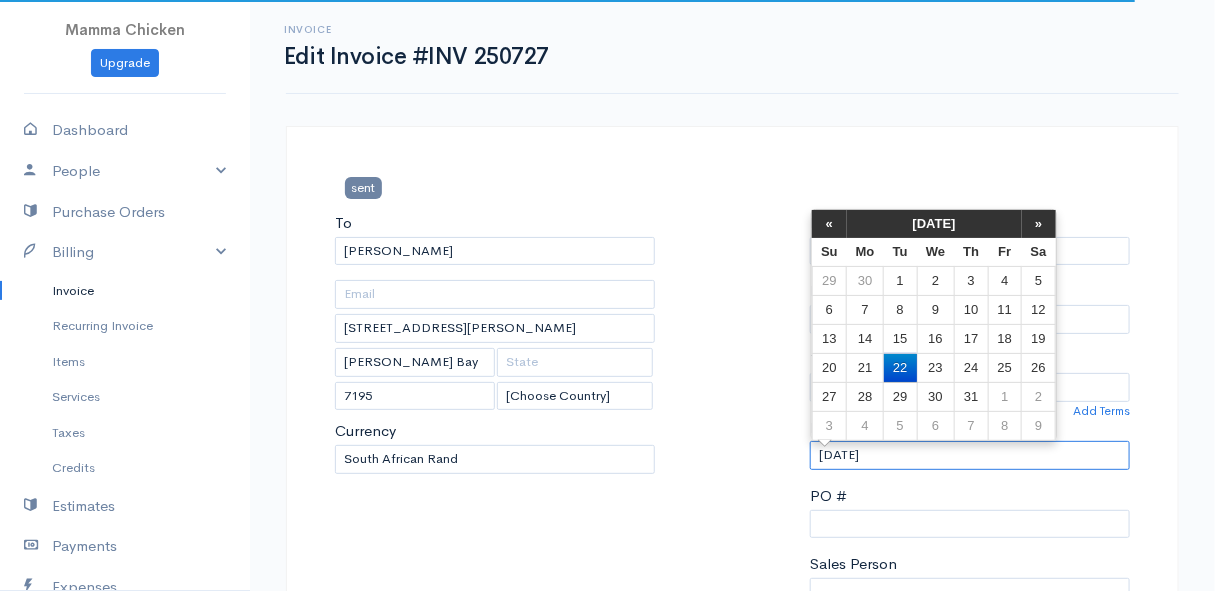 click on "[DATE]" at bounding box center [970, 455] 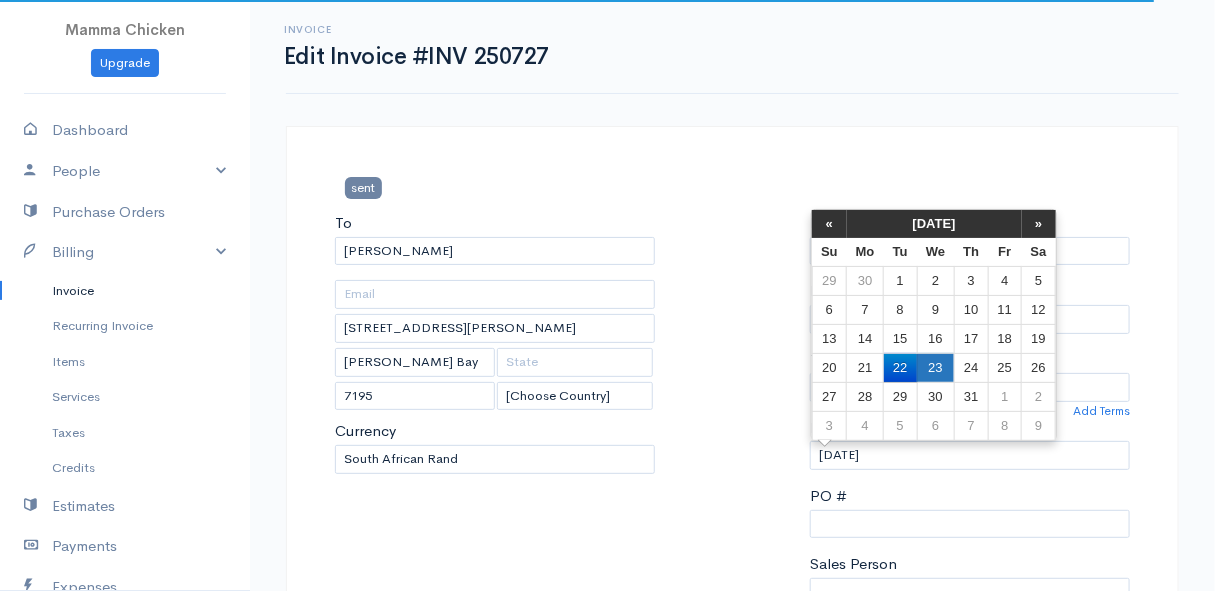 click on "23" at bounding box center [935, 367] 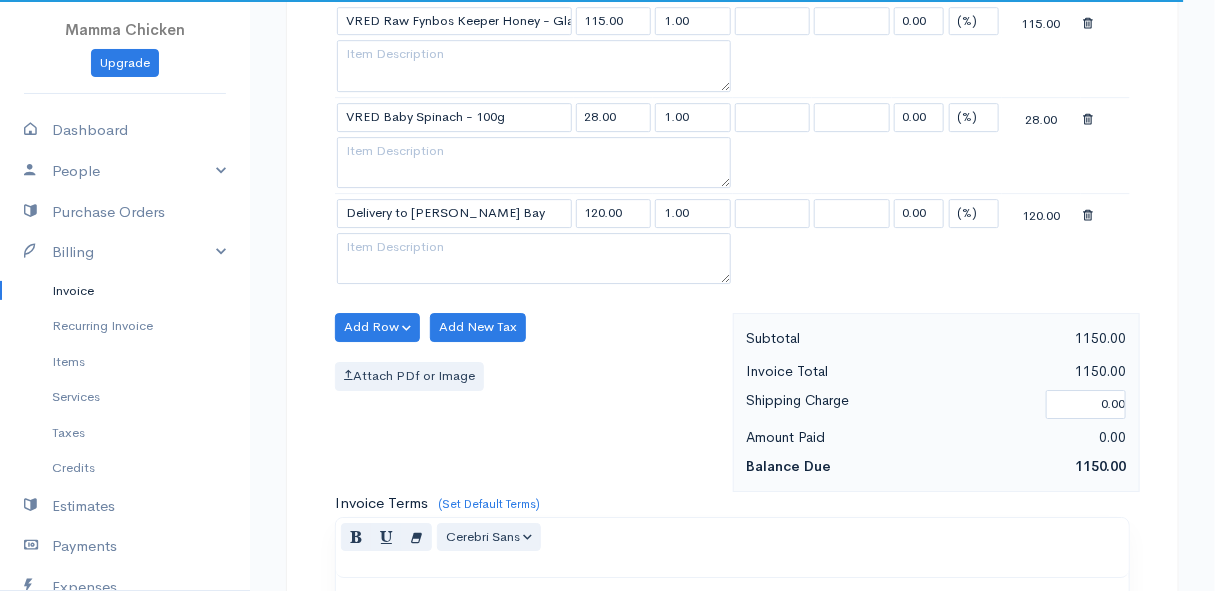 scroll, scrollTop: 2760, scrollLeft: 0, axis: vertical 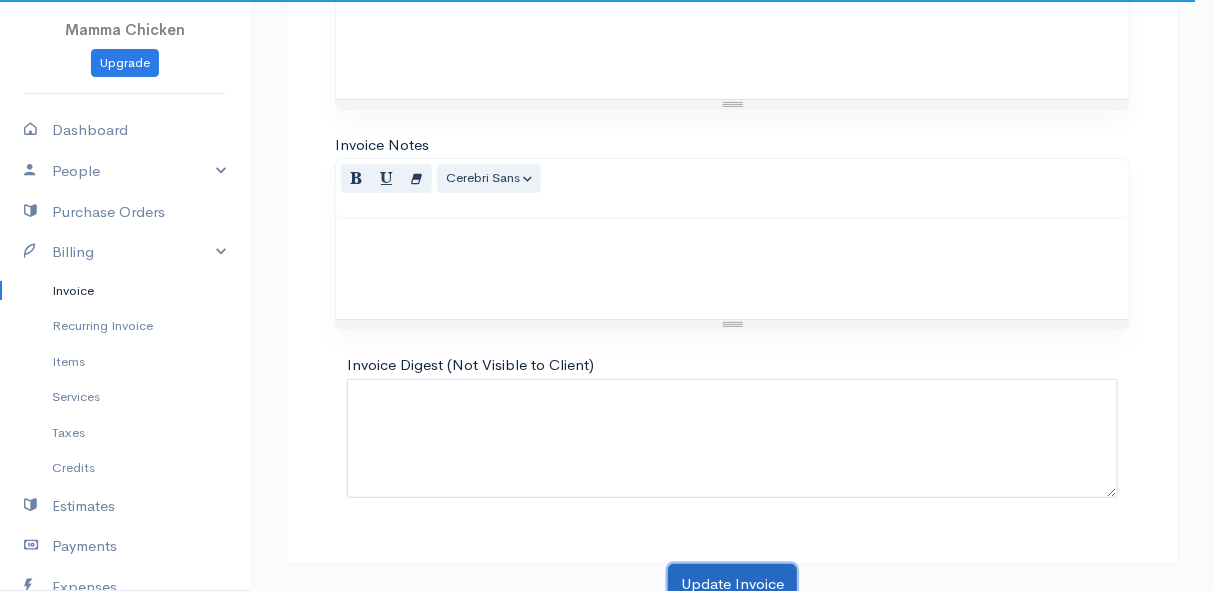 click on "Update Invoice" at bounding box center [732, 584] 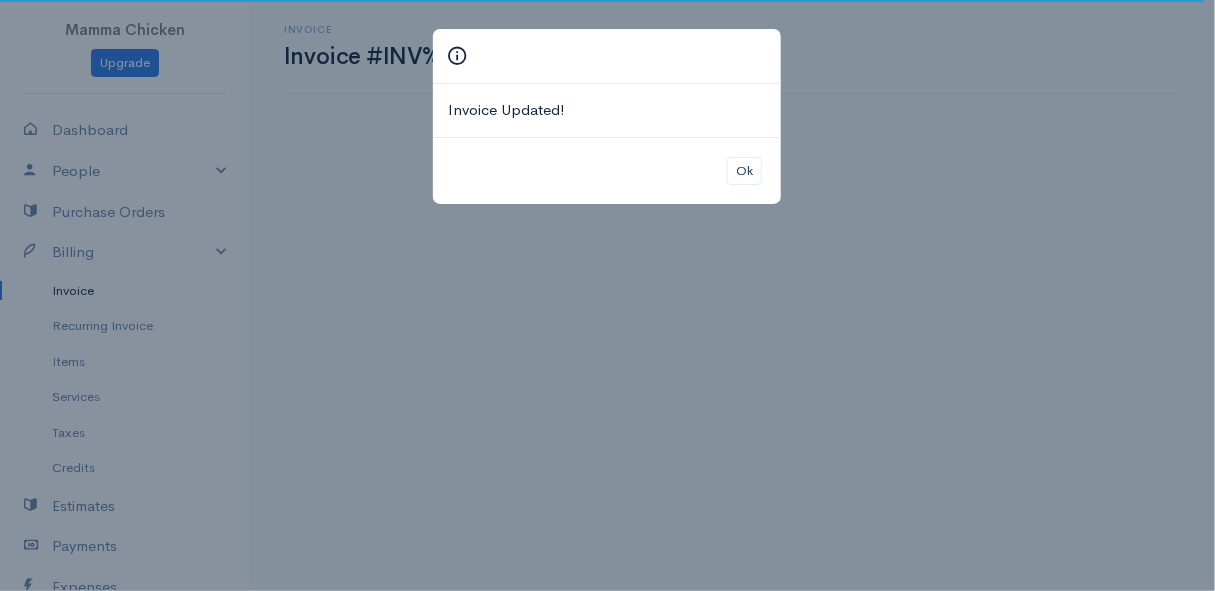 scroll, scrollTop: 0, scrollLeft: 0, axis: both 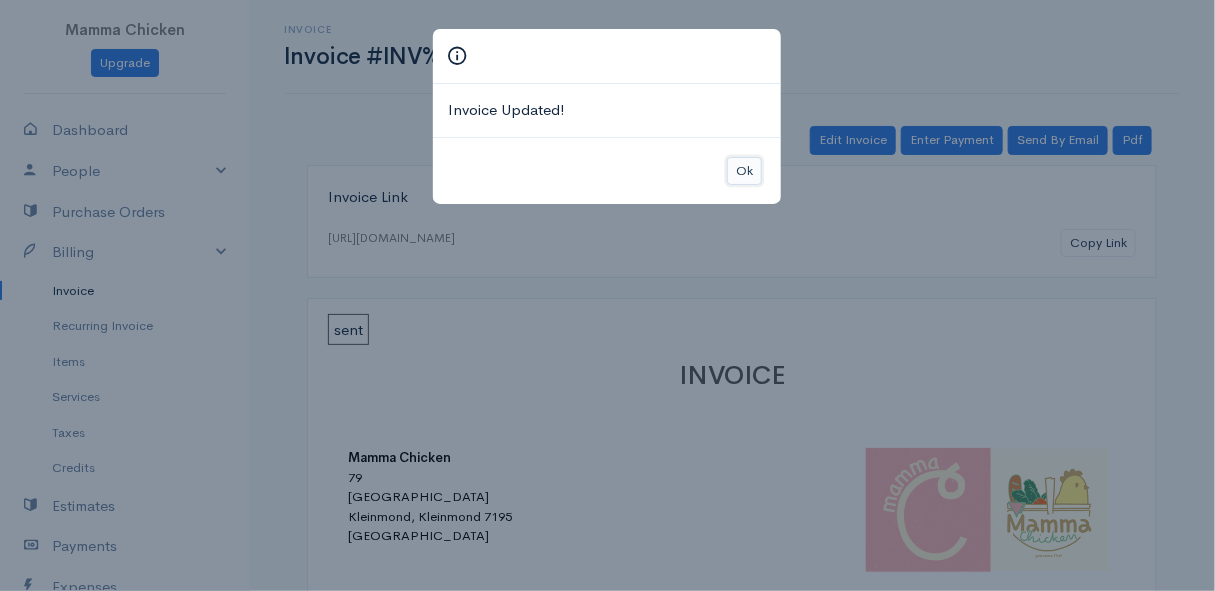 click on "Ok" at bounding box center [744, 171] 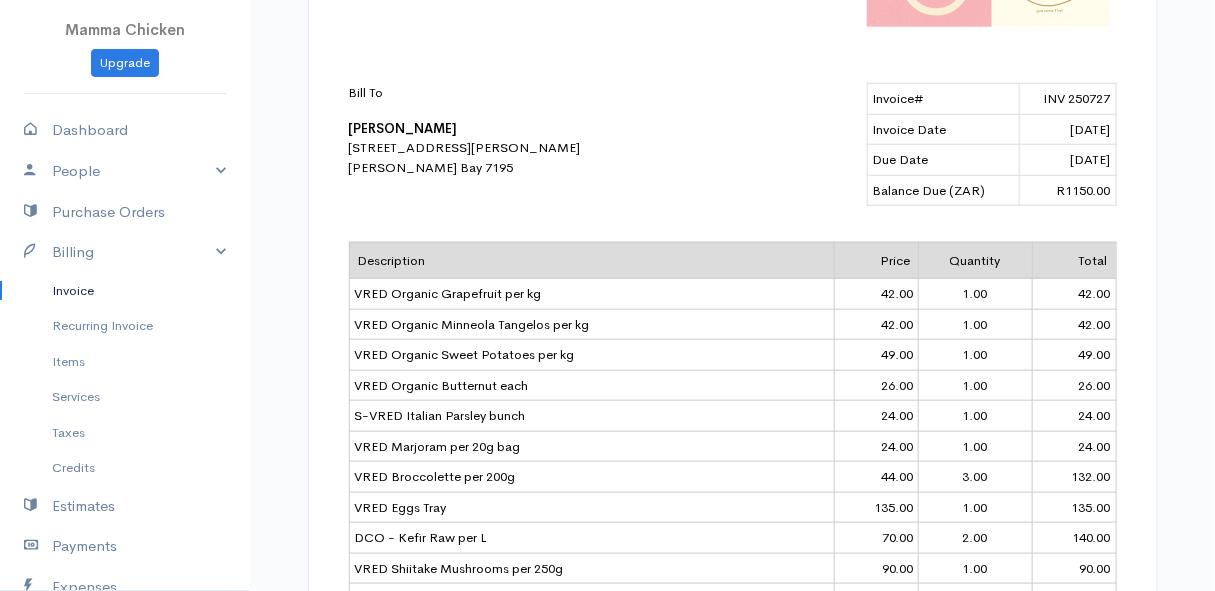 scroll, scrollTop: 0, scrollLeft: 0, axis: both 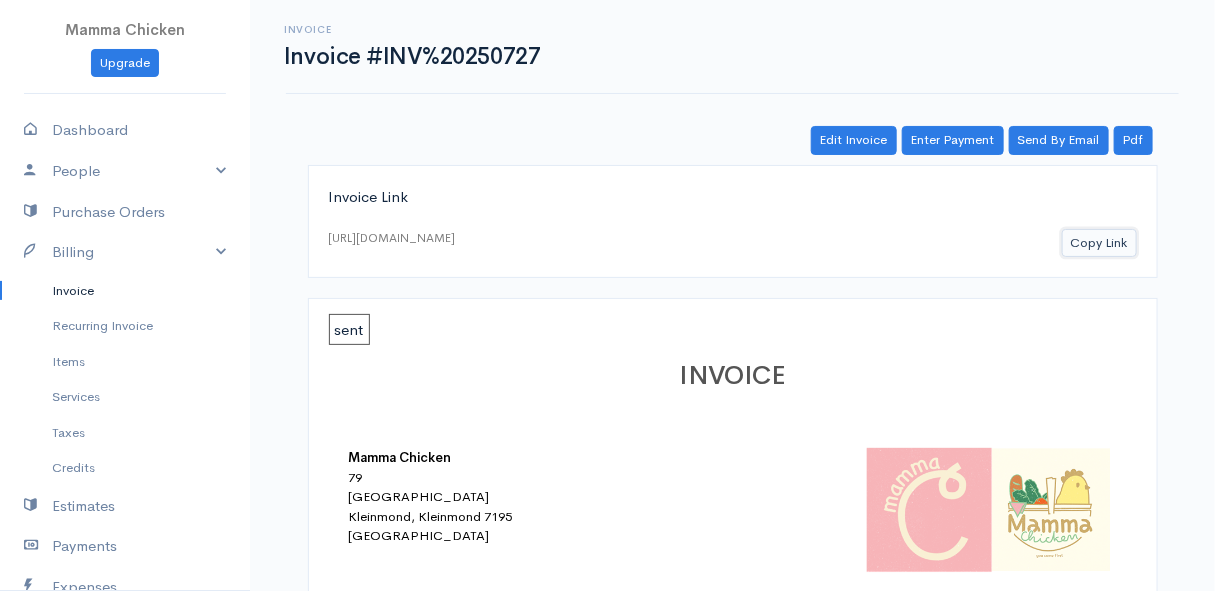 click on "Copy Link" at bounding box center [1099, 243] 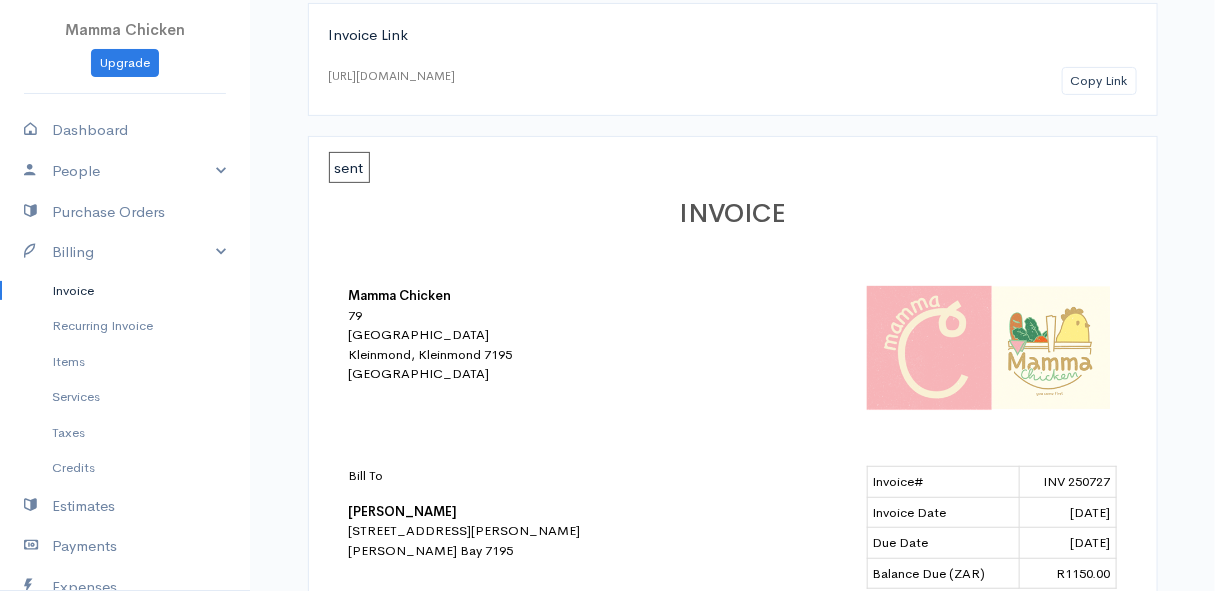 scroll, scrollTop: 0, scrollLeft: 0, axis: both 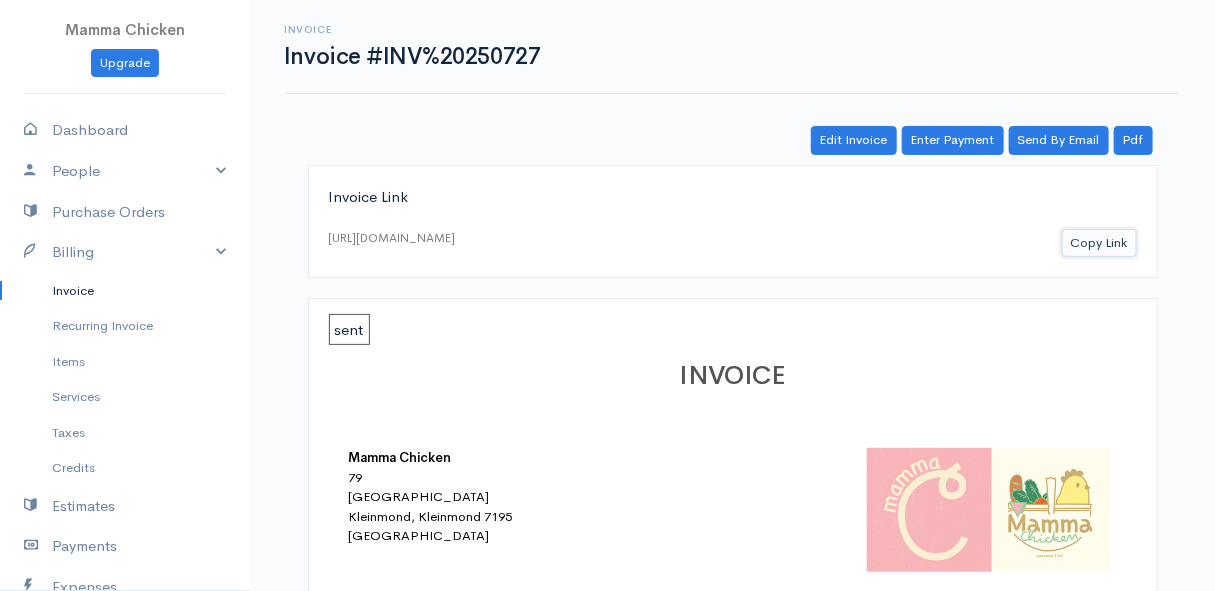 click on "Copy Link" at bounding box center (1099, 243) 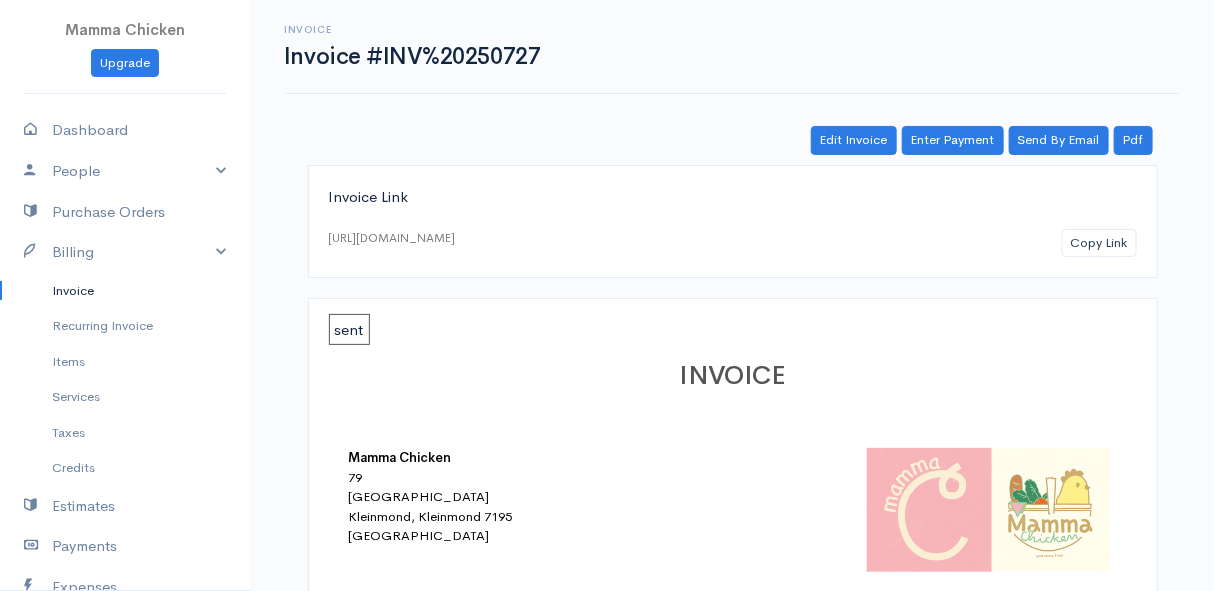click on "Invoice" at bounding box center [125, 291] 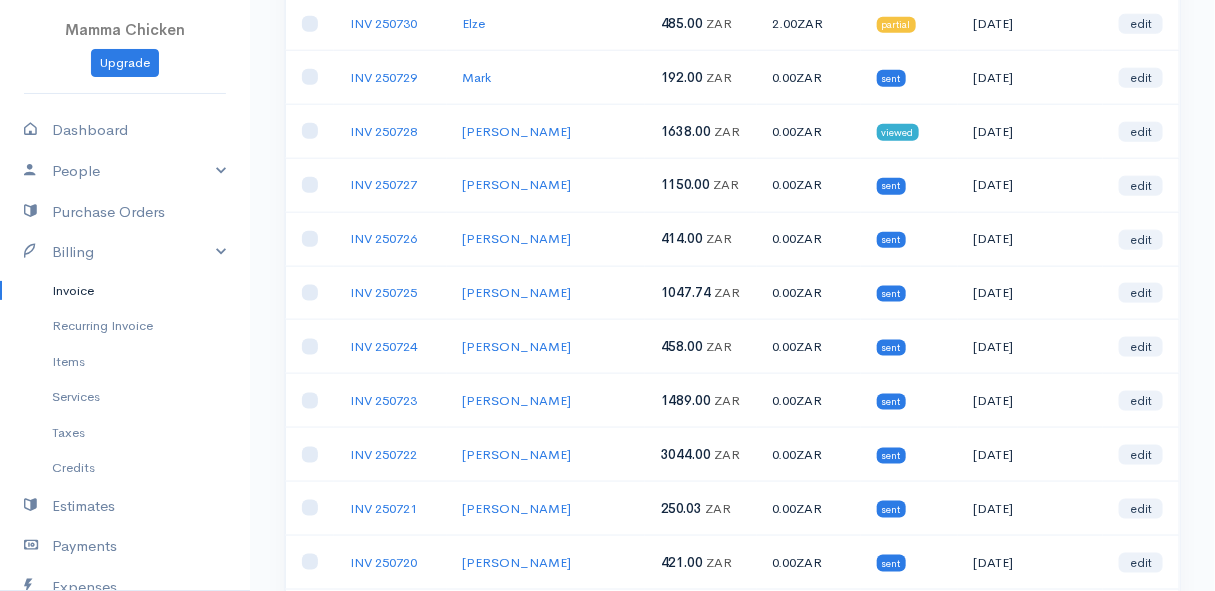 scroll, scrollTop: 818, scrollLeft: 0, axis: vertical 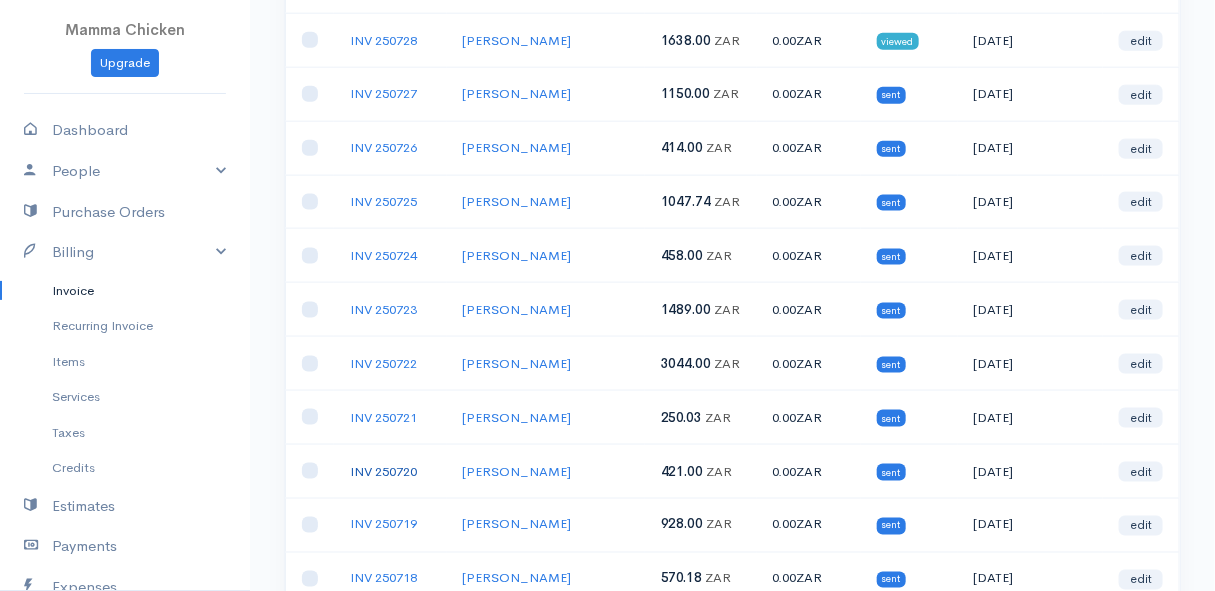 click on "INV 250720" at bounding box center [383, 471] 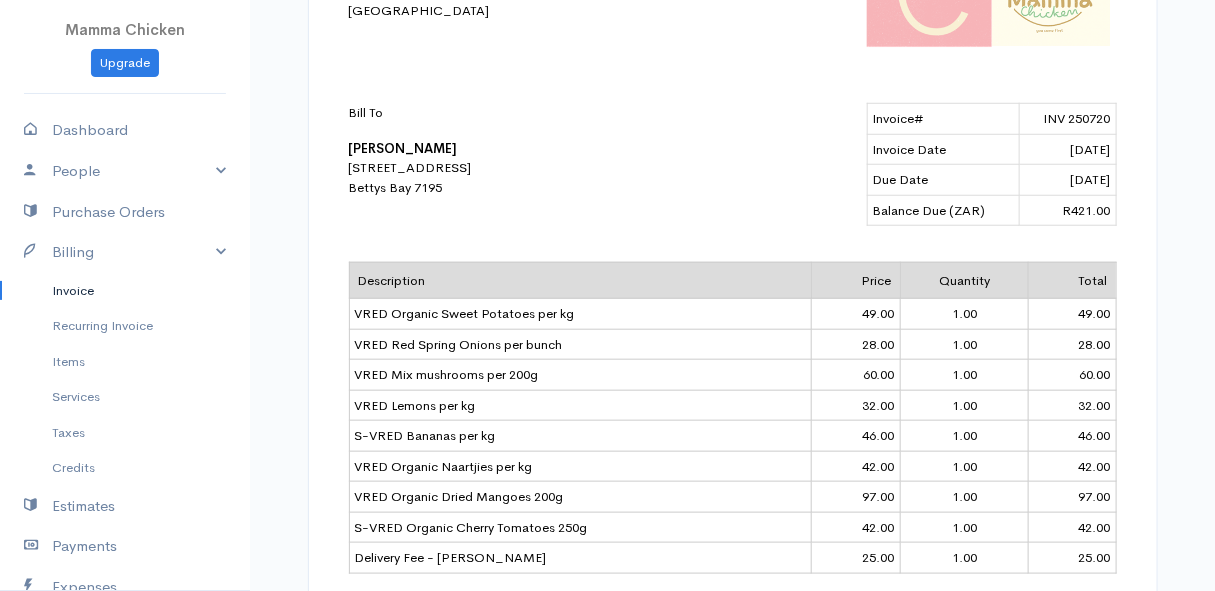scroll, scrollTop: 0, scrollLeft: 0, axis: both 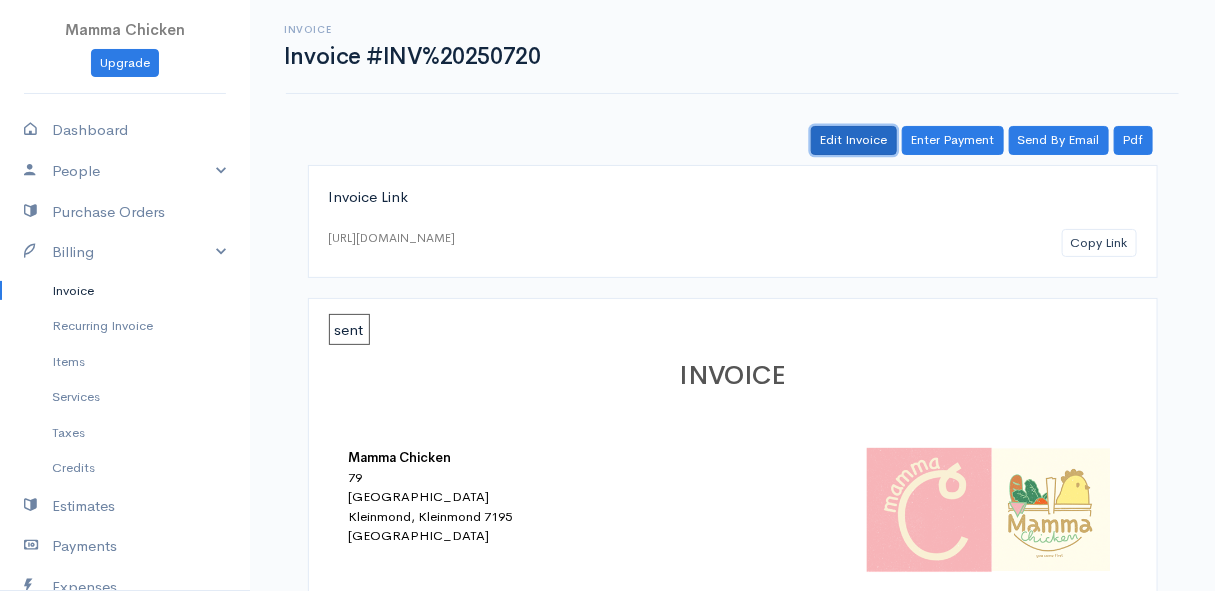 click on "Edit Invoice" at bounding box center (854, 140) 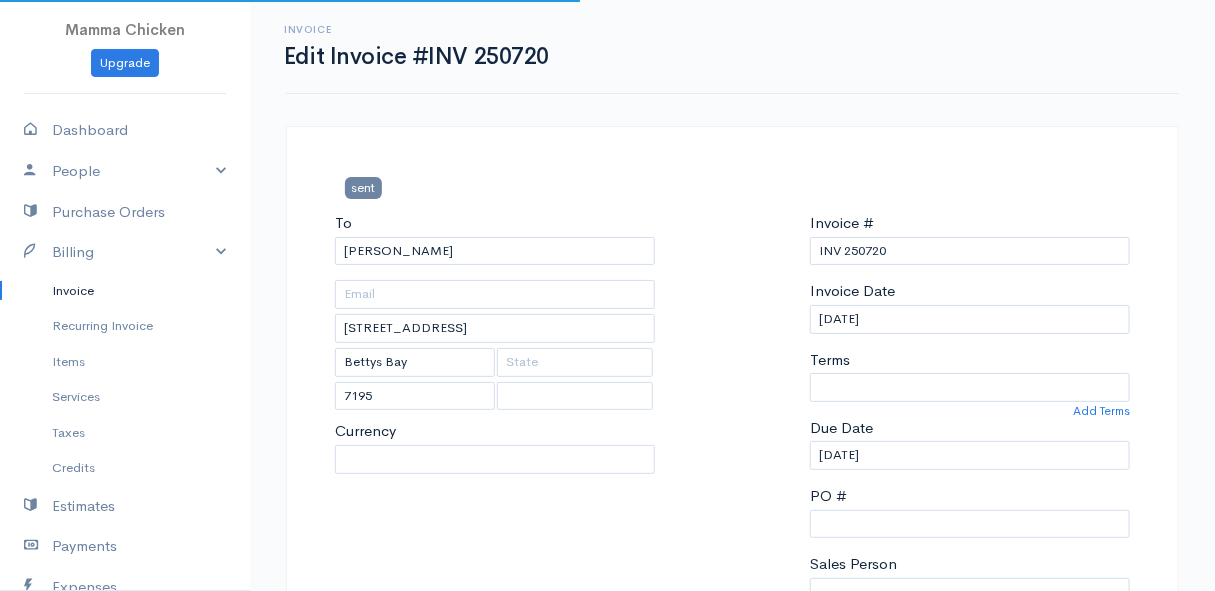 select on "0" 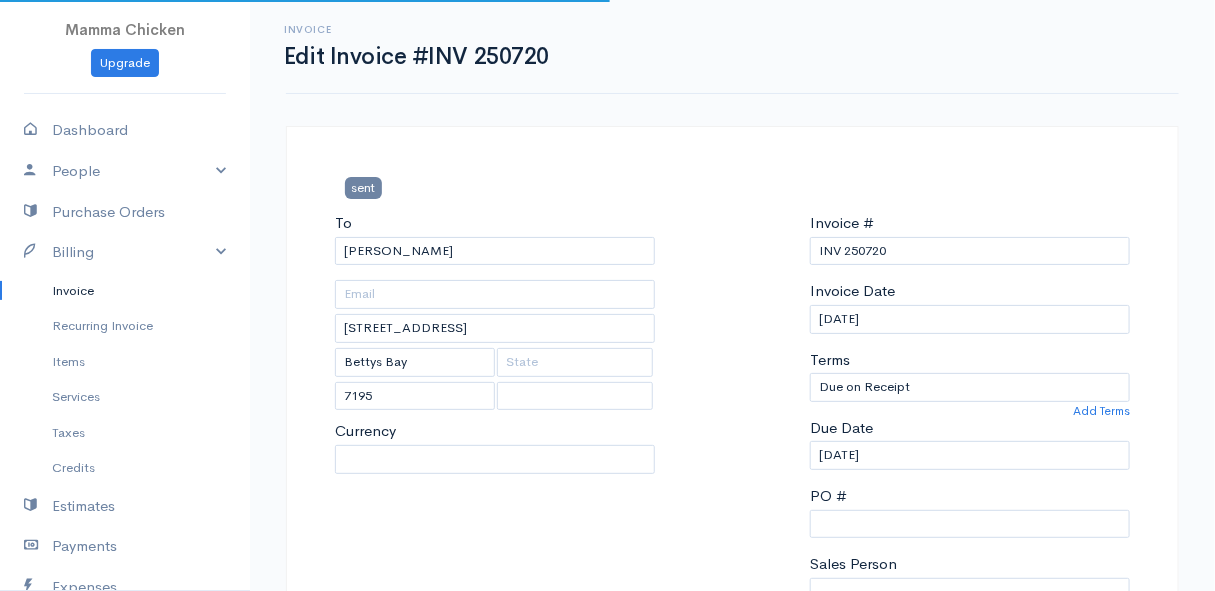 select on "[GEOGRAPHIC_DATA]" 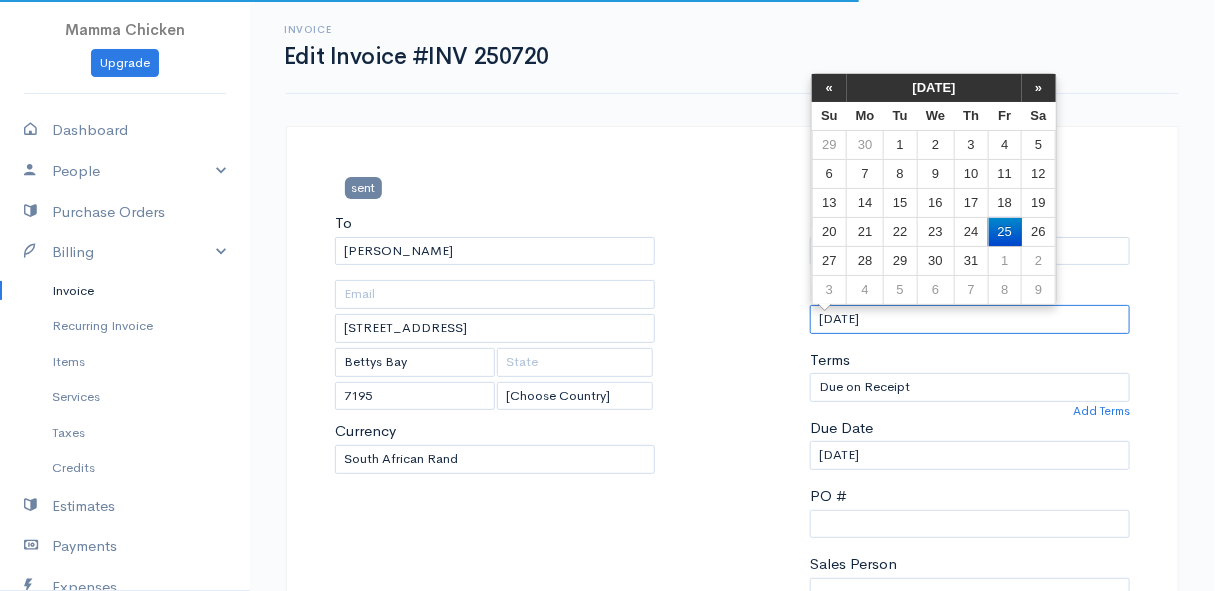 click on "[DATE]" at bounding box center [970, 319] 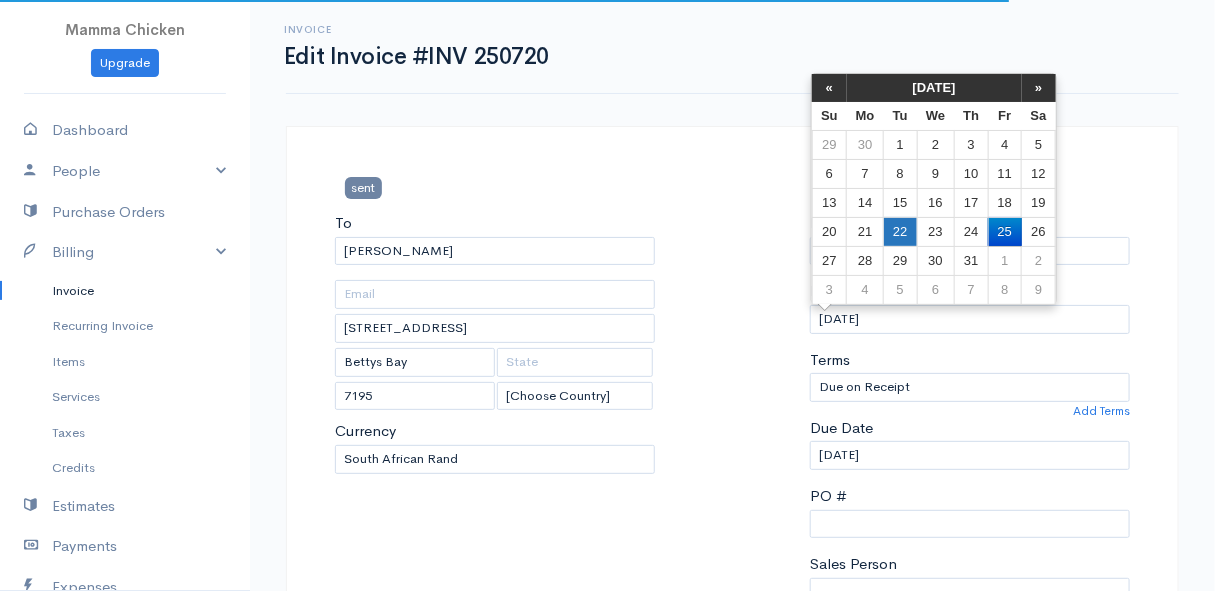 click on "22" at bounding box center (900, 231) 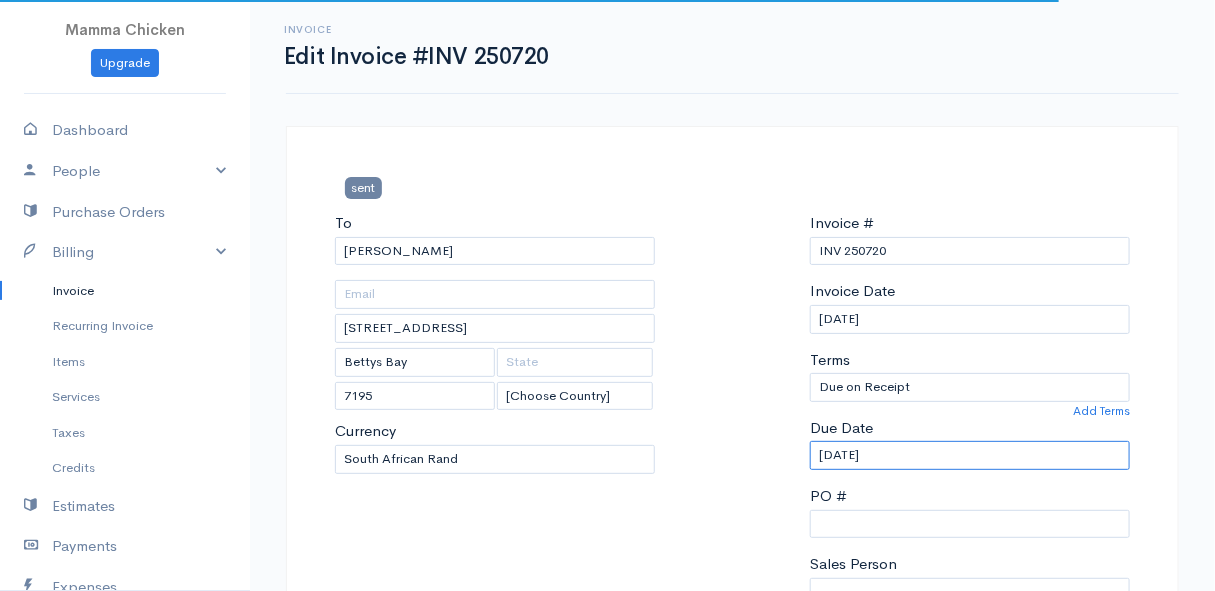 click on "[DATE]" at bounding box center (970, 455) 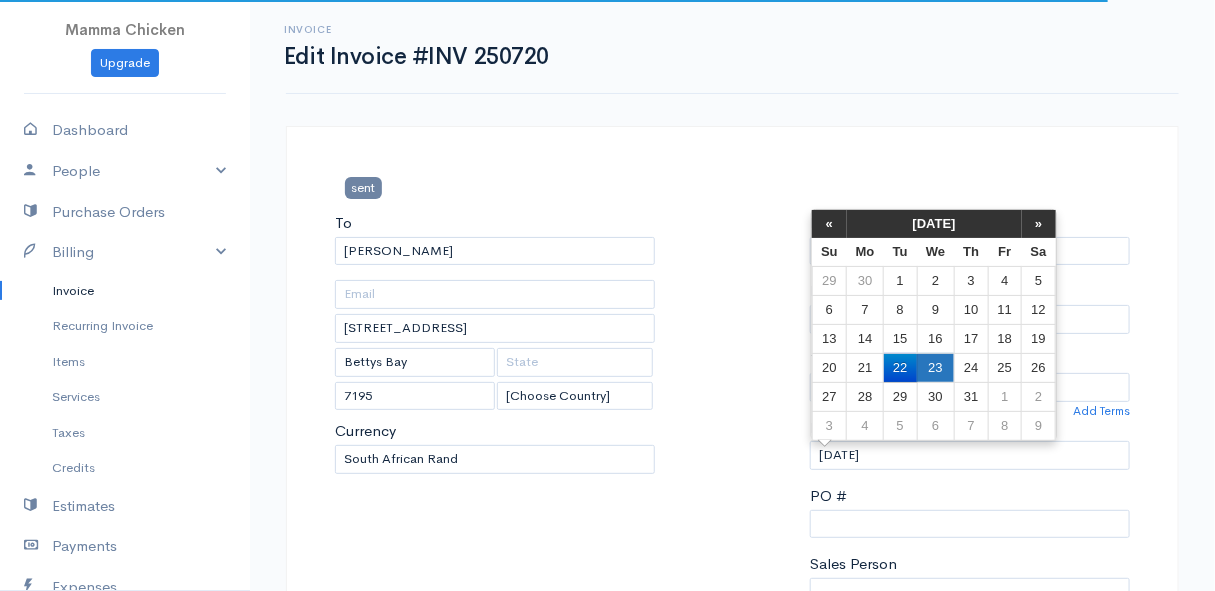 click on "23" at bounding box center (935, 367) 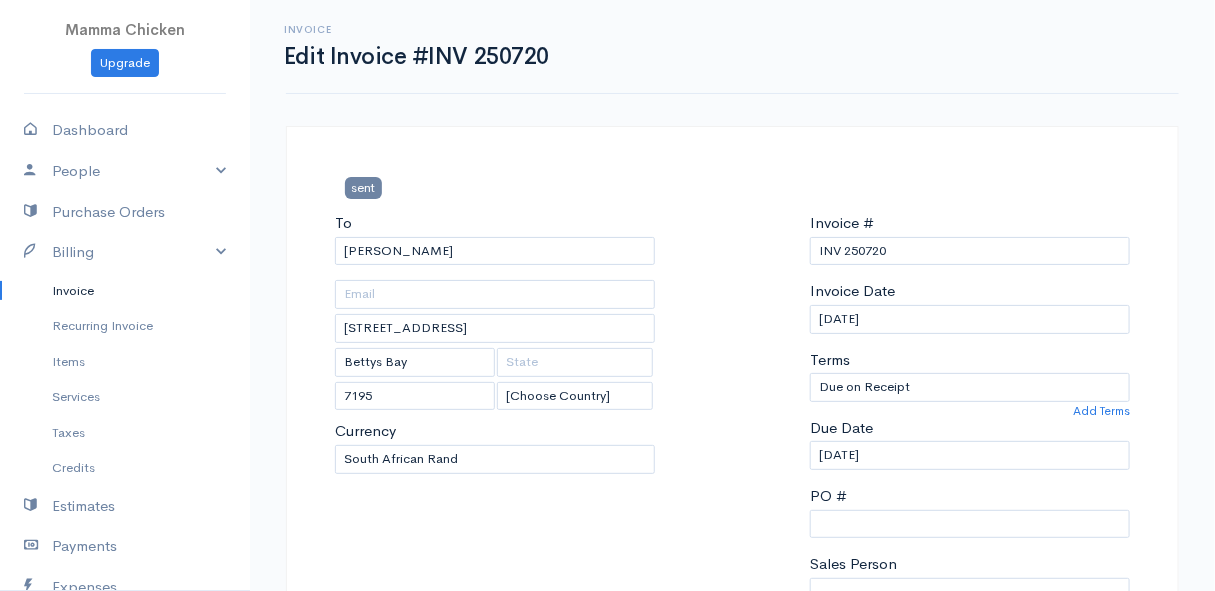 type on "[DATE]" 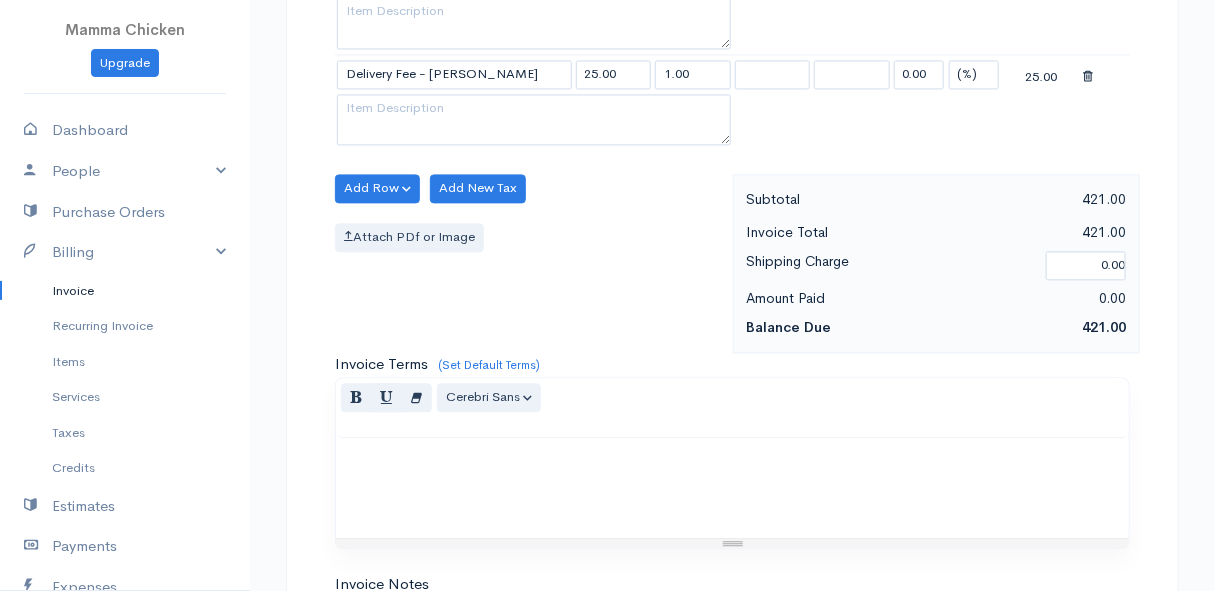 scroll, scrollTop: 1899, scrollLeft: 0, axis: vertical 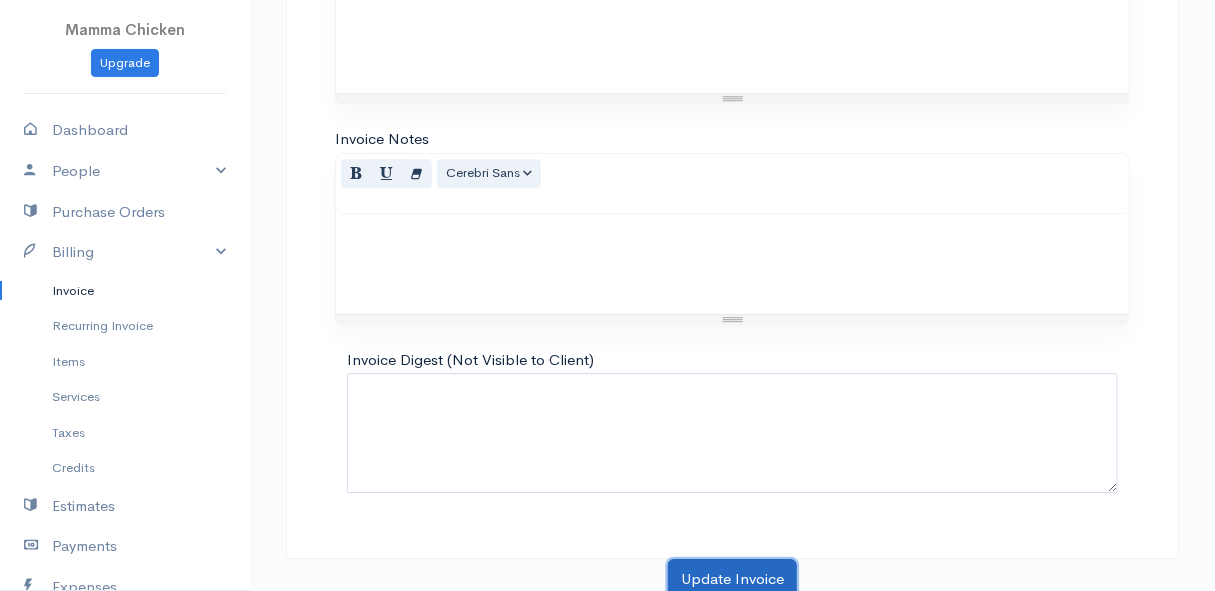 click on "Update Invoice" at bounding box center [732, 579] 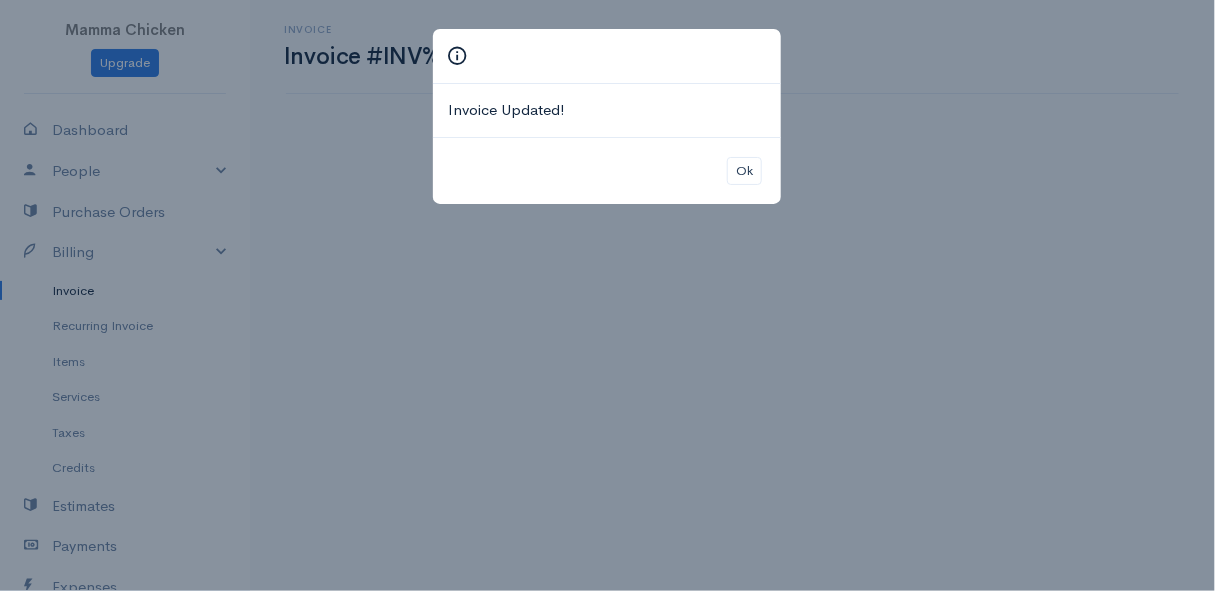 scroll, scrollTop: 0, scrollLeft: 0, axis: both 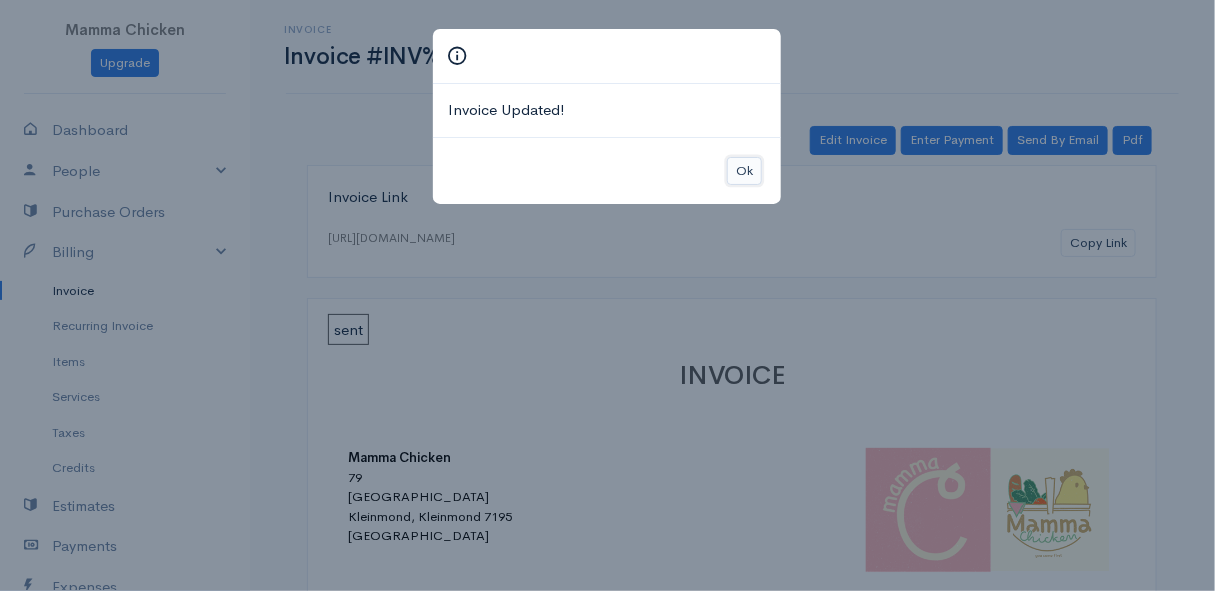 click on "Ok" at bounding box center [744, 171] 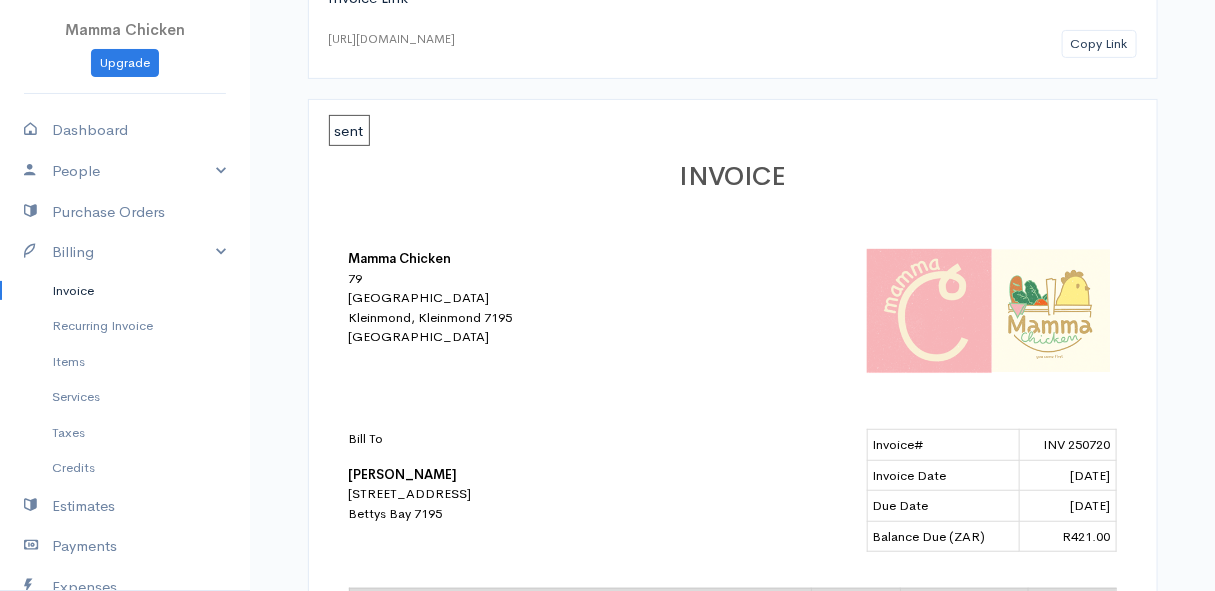 scroll, scrollTop: 17, scrollLeft: 0, axis: vertical 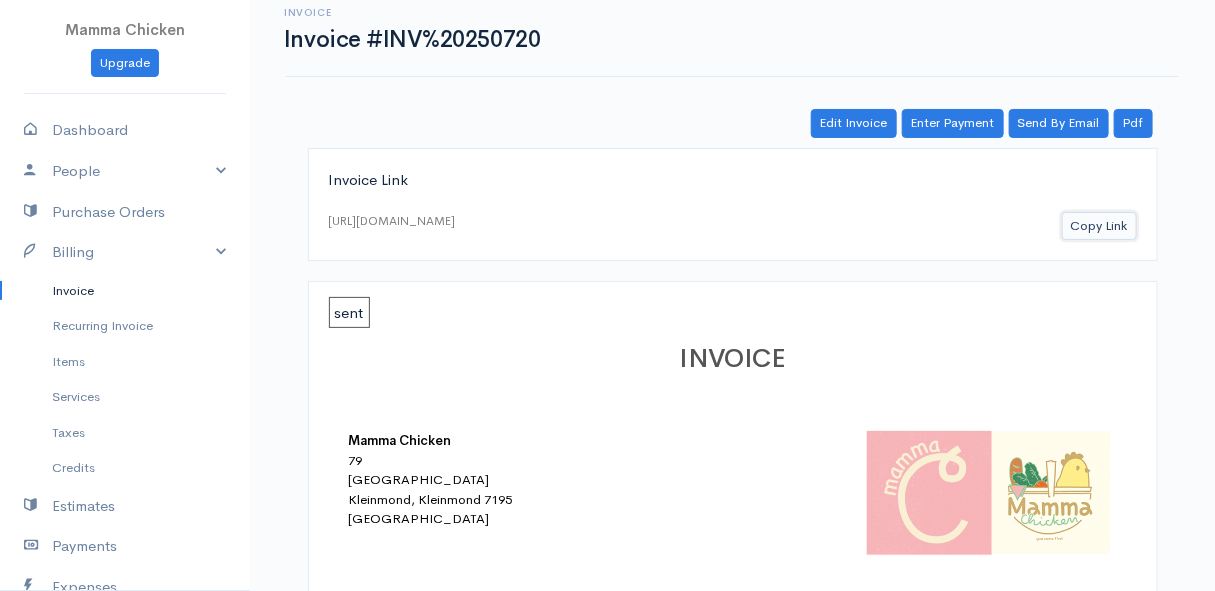 click on "Copy Link" at bounding box center [1099, 226] 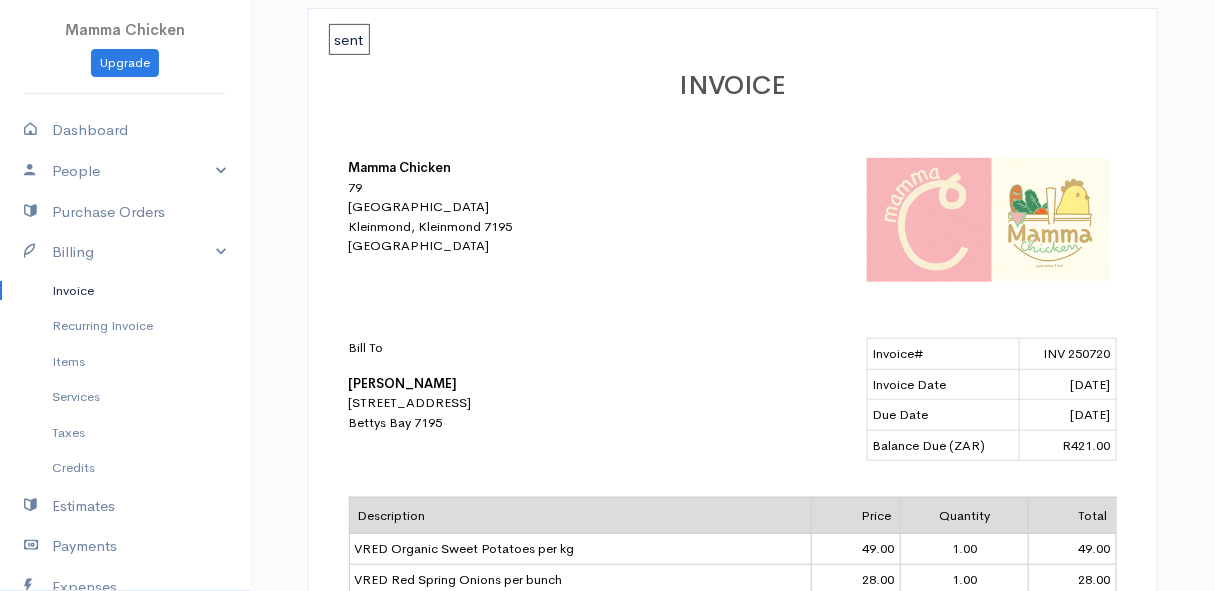 scroll, scrollTop: 17, scrollLeft: 0, axis: vertical 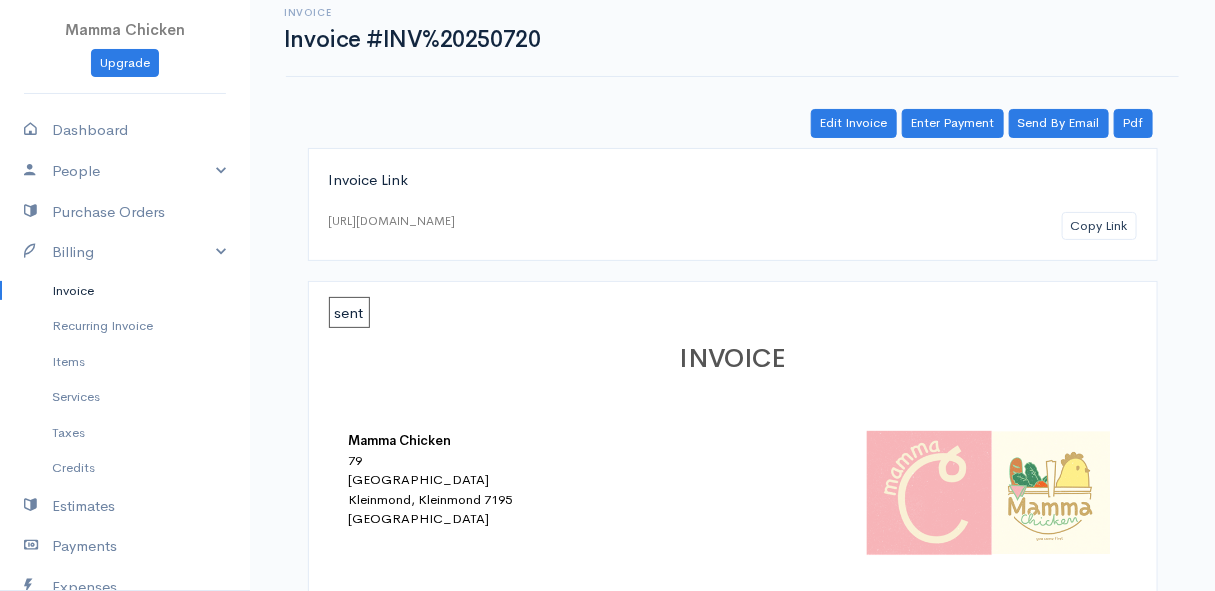 click on "Invoice" at bounding box center (125, 291) 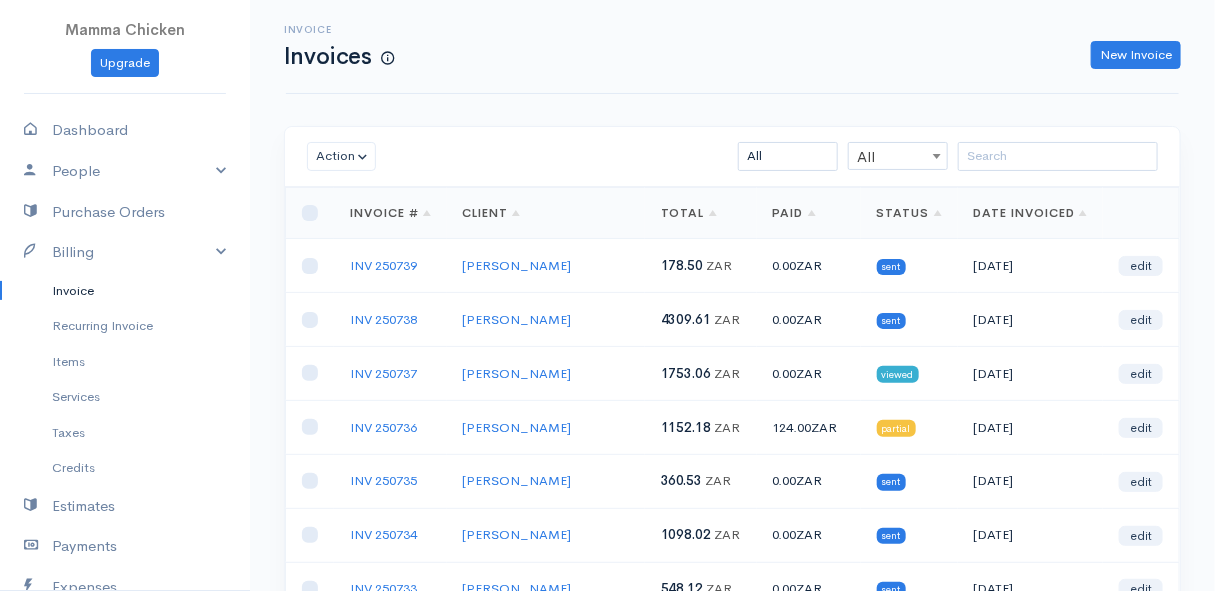 scroll, scrollTop: 90, scrollLeft: 0, axis: vertical 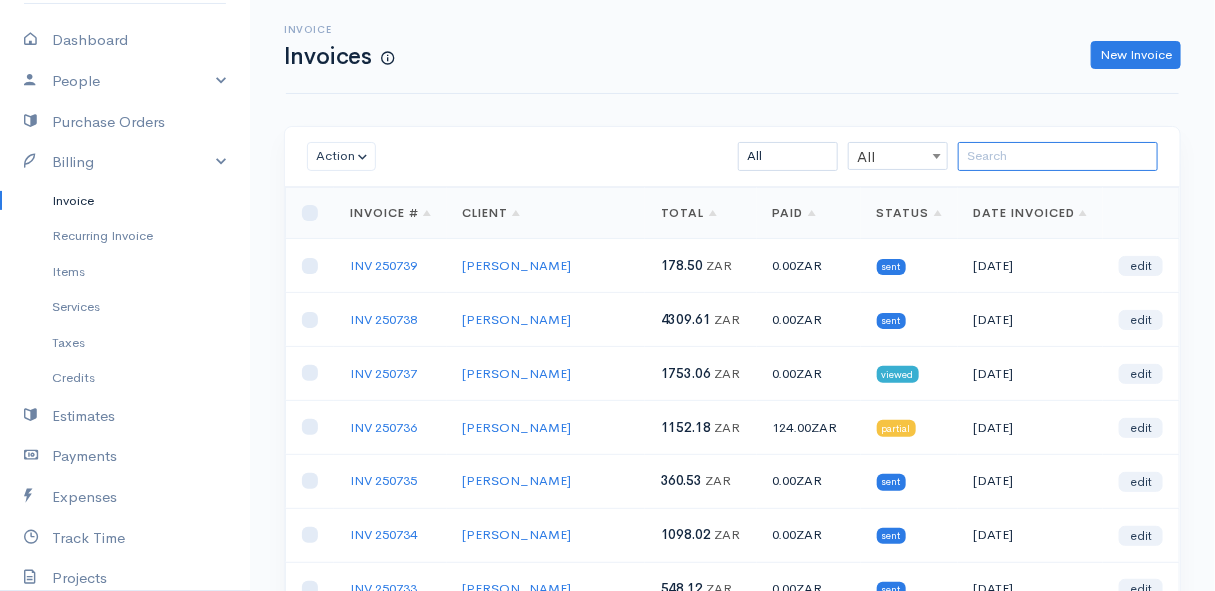 click at bounding box center (1058, 156) 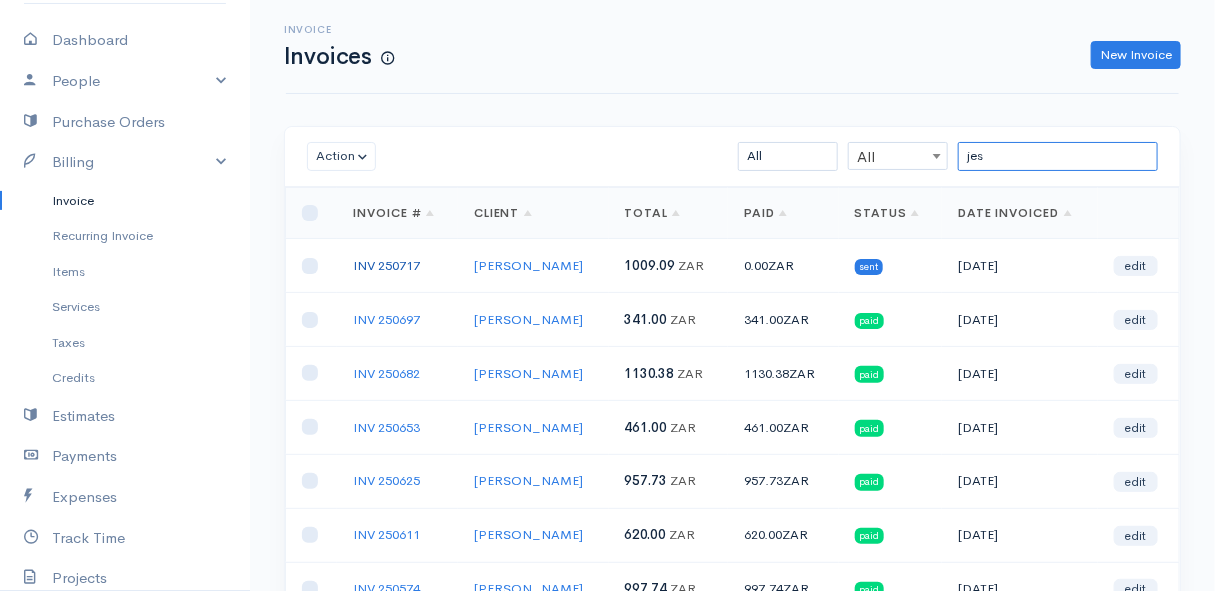 type on "jes" 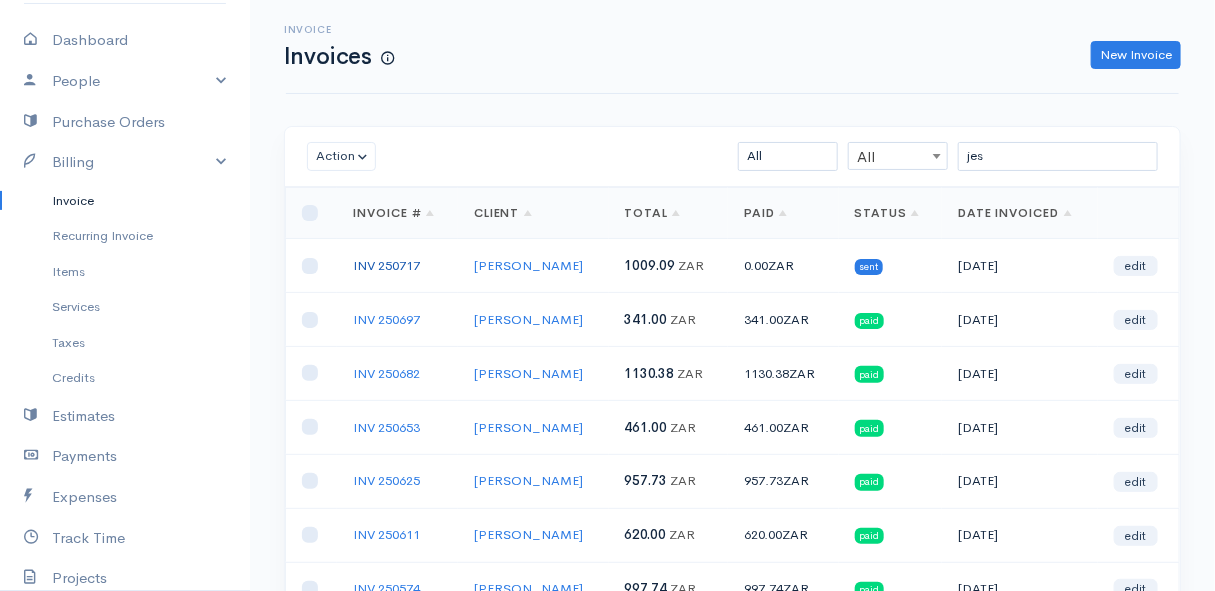 click on "INV 250717" at bounding box center (386, 265) 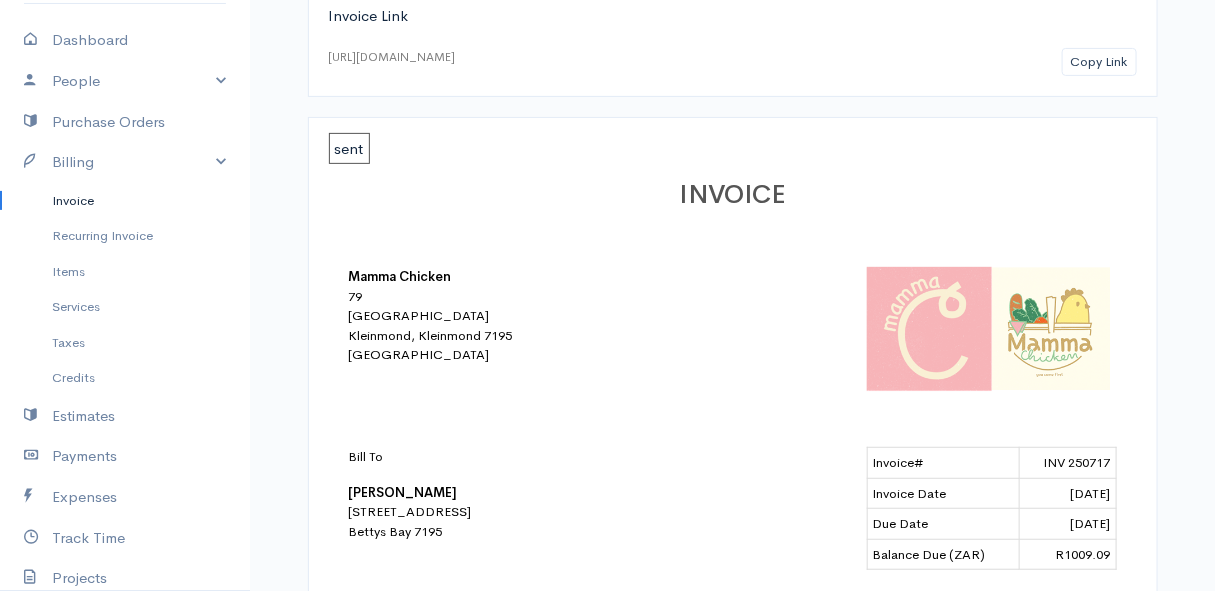 scroll, scrollTop: 0, scrollLeft: 0, axis: both 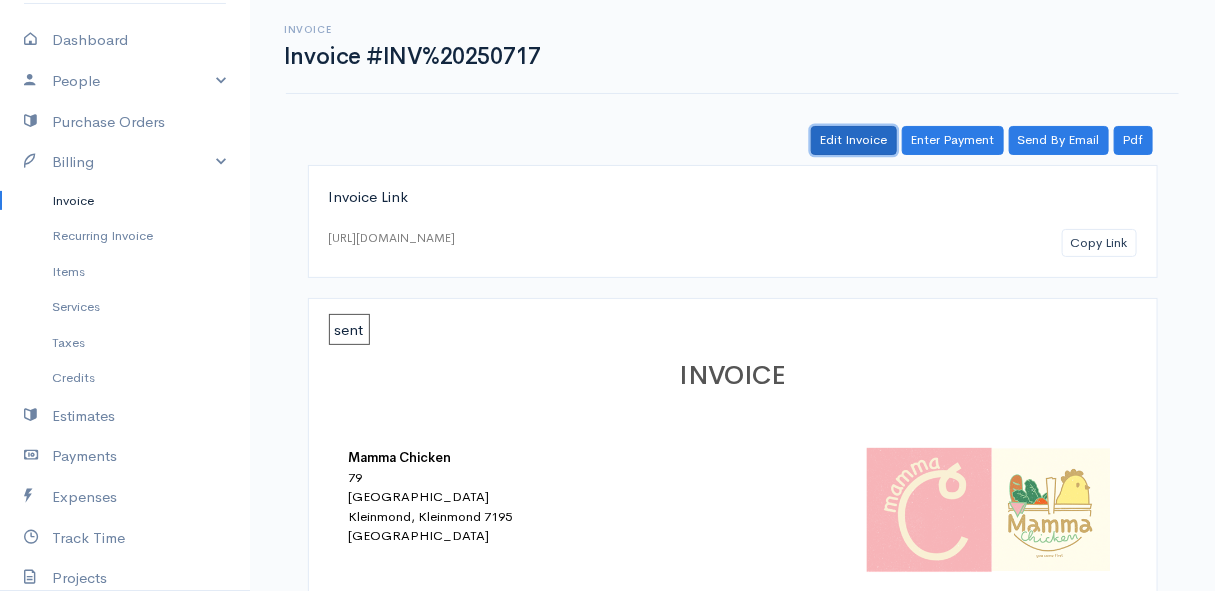click on "Edit Invoice" at bounding box center (854, 140) 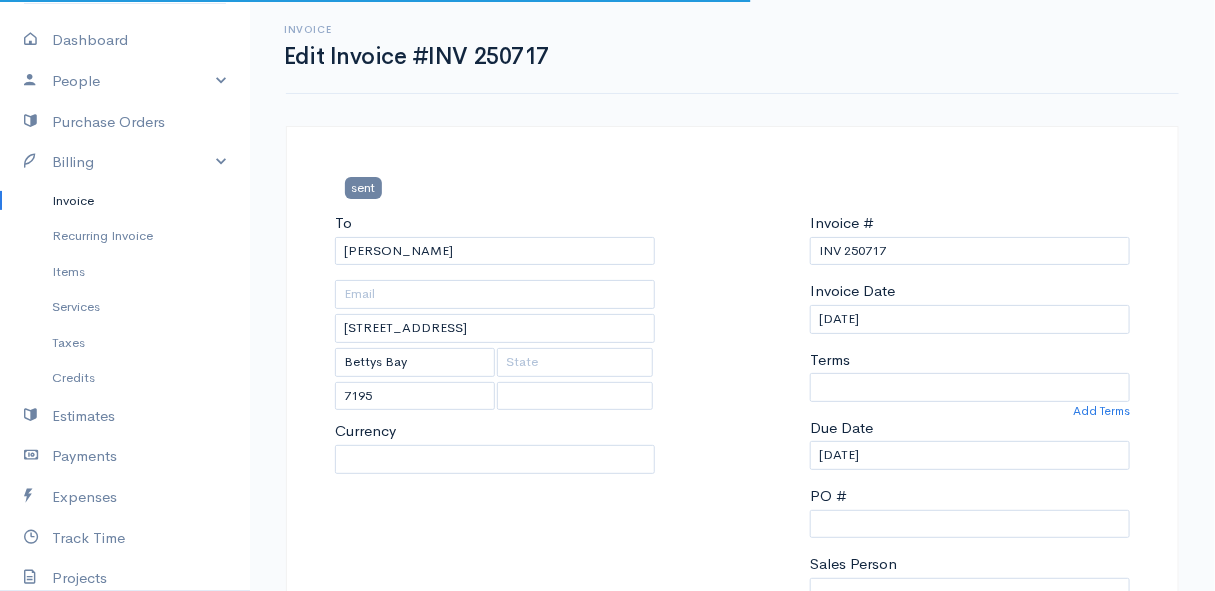 select on "0" 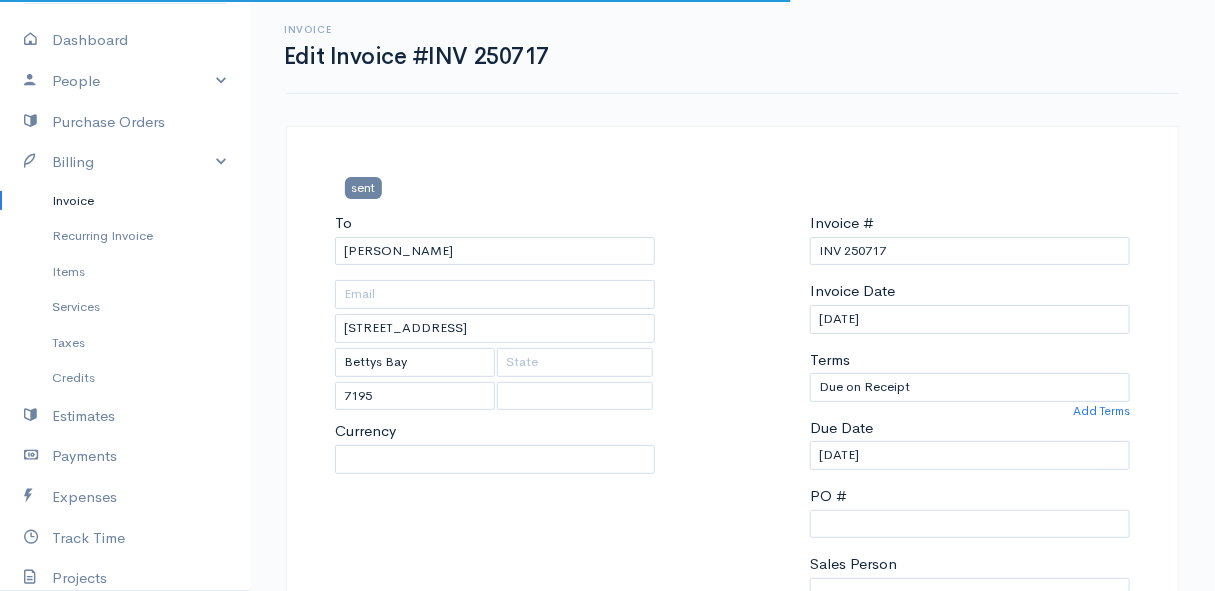 select on "[GEOGRAPHIC_DATA]" 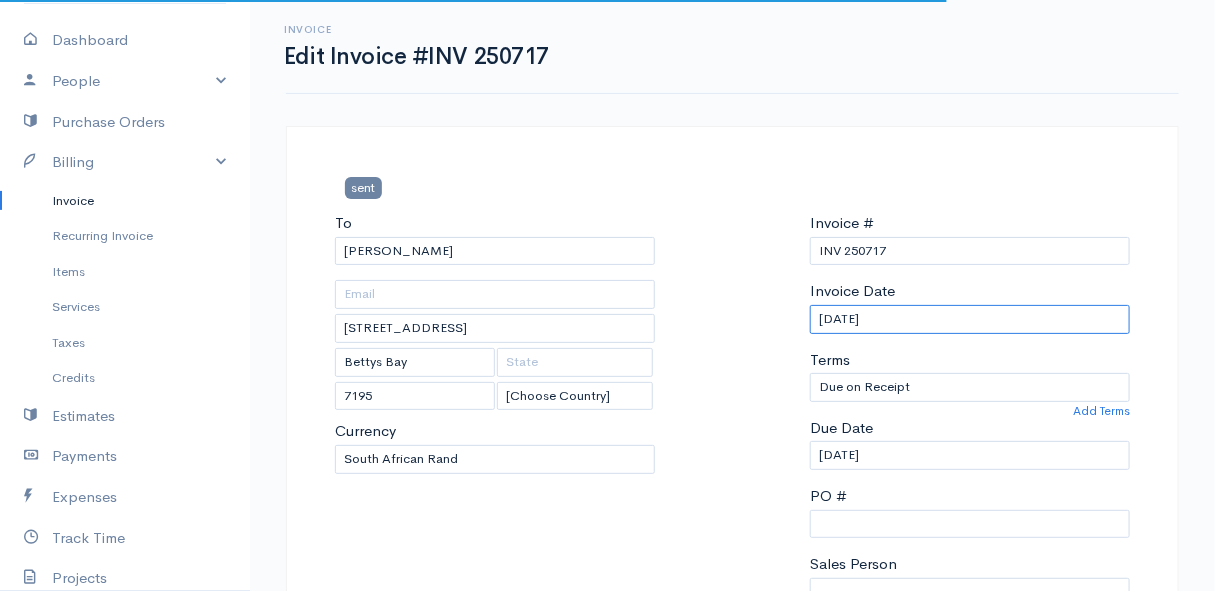 click on "[DATE]" at bounding box center [970, 319] 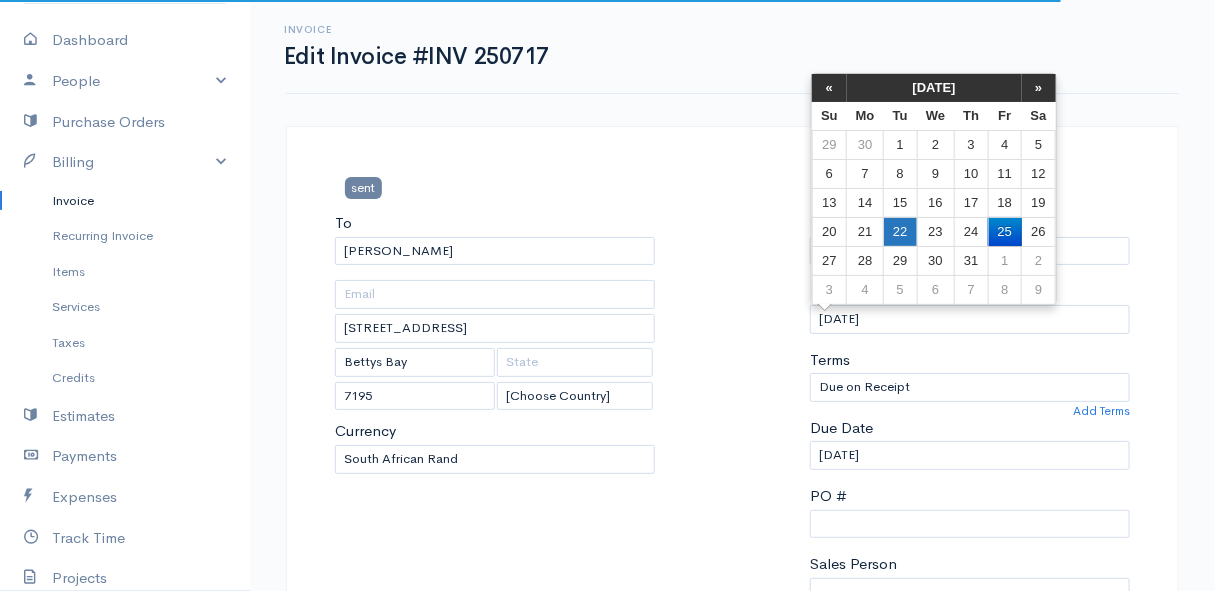 click on "22" at bounding box center [900, 231] 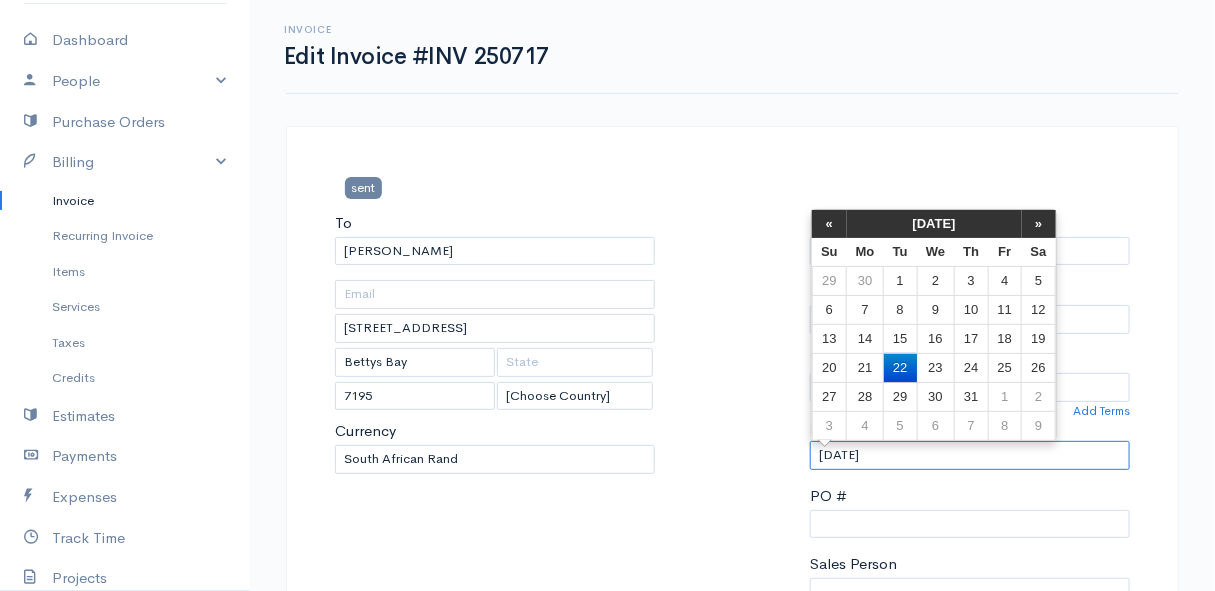click on "[DATE]" at bounding box center (970, 455) 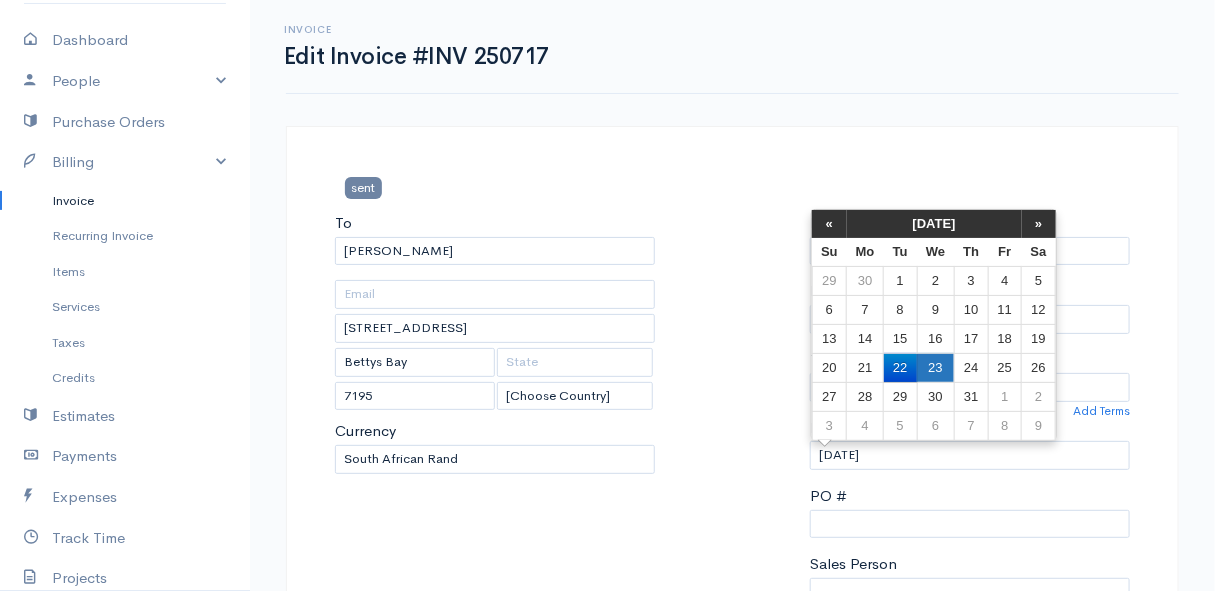 click on "23" at bounding box center (935, 367) 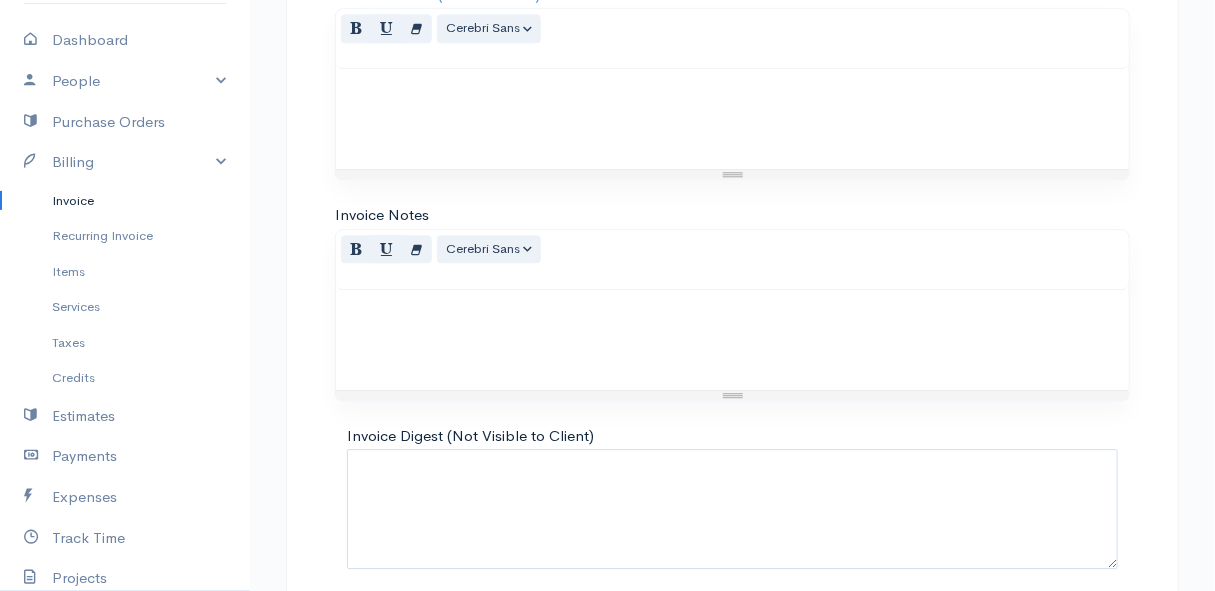 scroll, scrollTop: 1803, scrollLeft: 0, axis: vertical 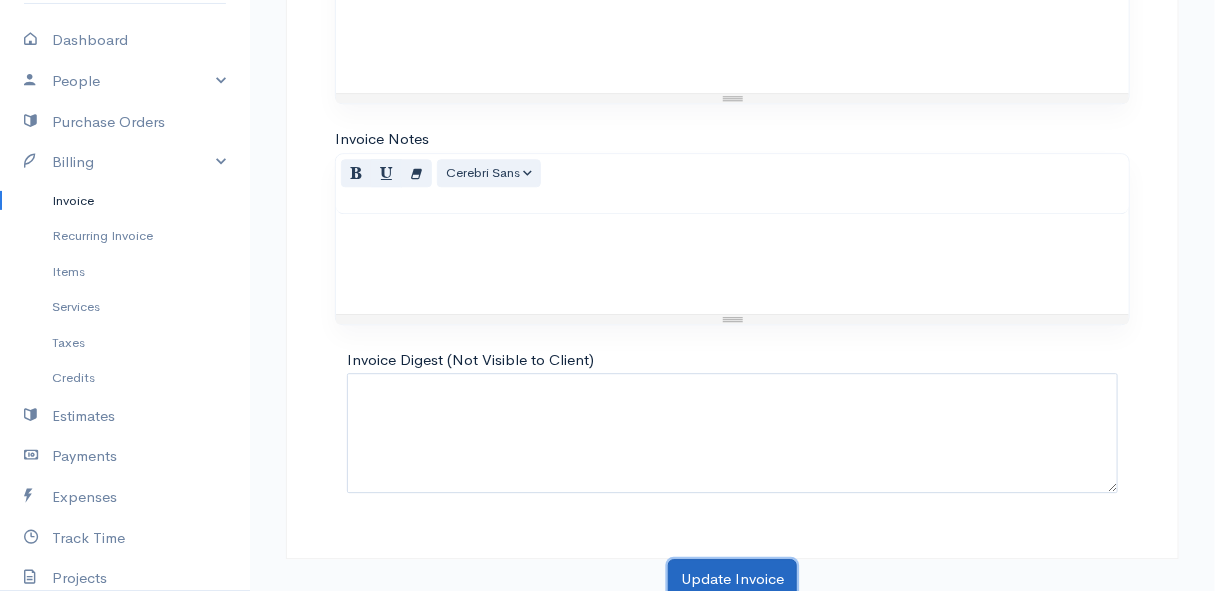 click on "Update Invoice" at bounding box center (732, 579) 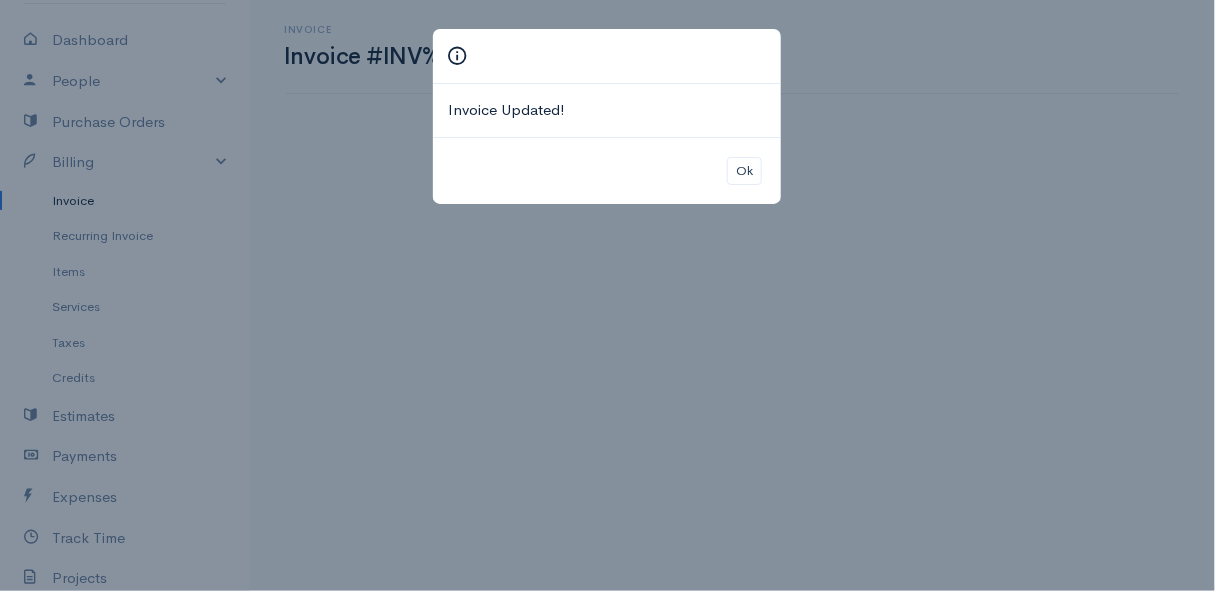 scroll, scrollTop: 0, scrollLeft: 0, axis: both 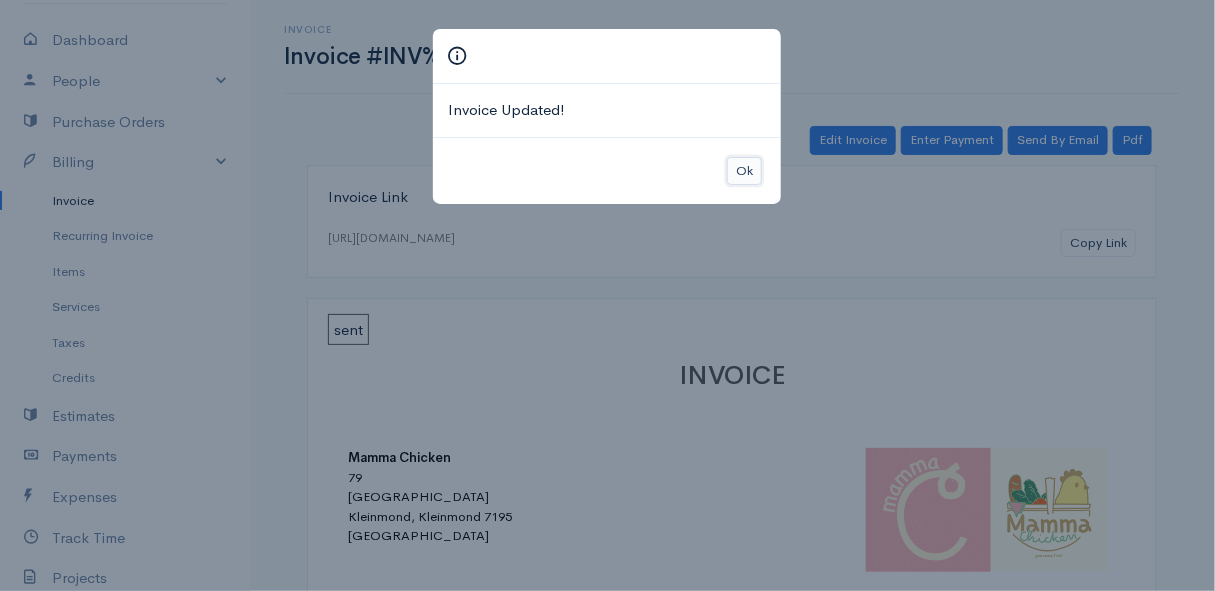 click on "Ok" at bounding box center [744, 171] 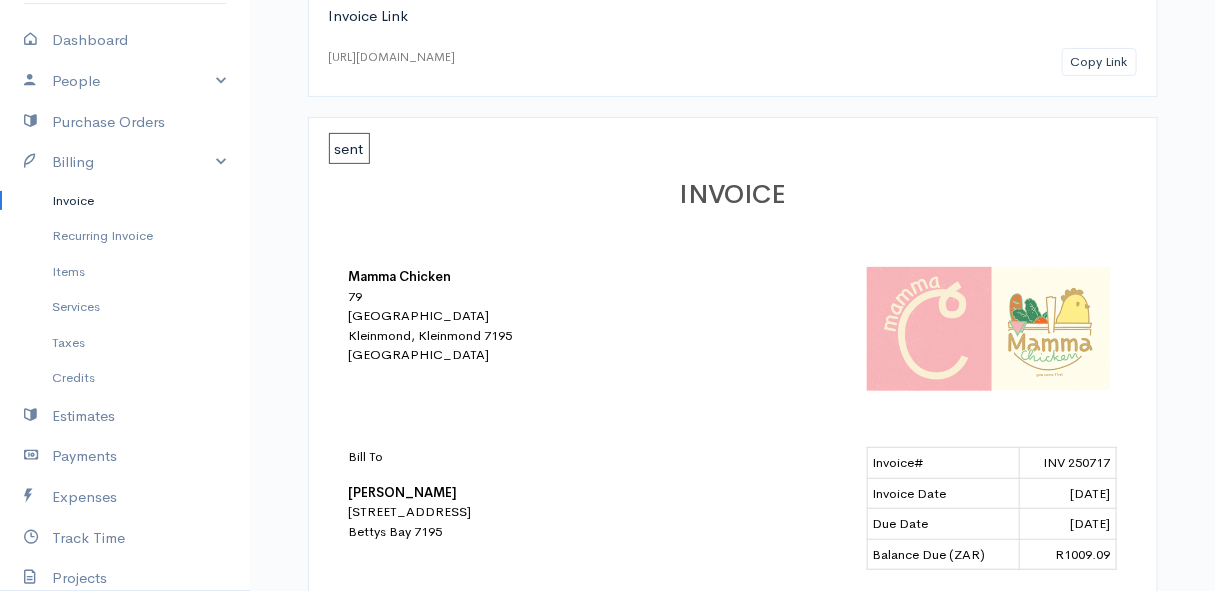 scroll, scrollTop: 0, scrollLeft: 0, axis: both 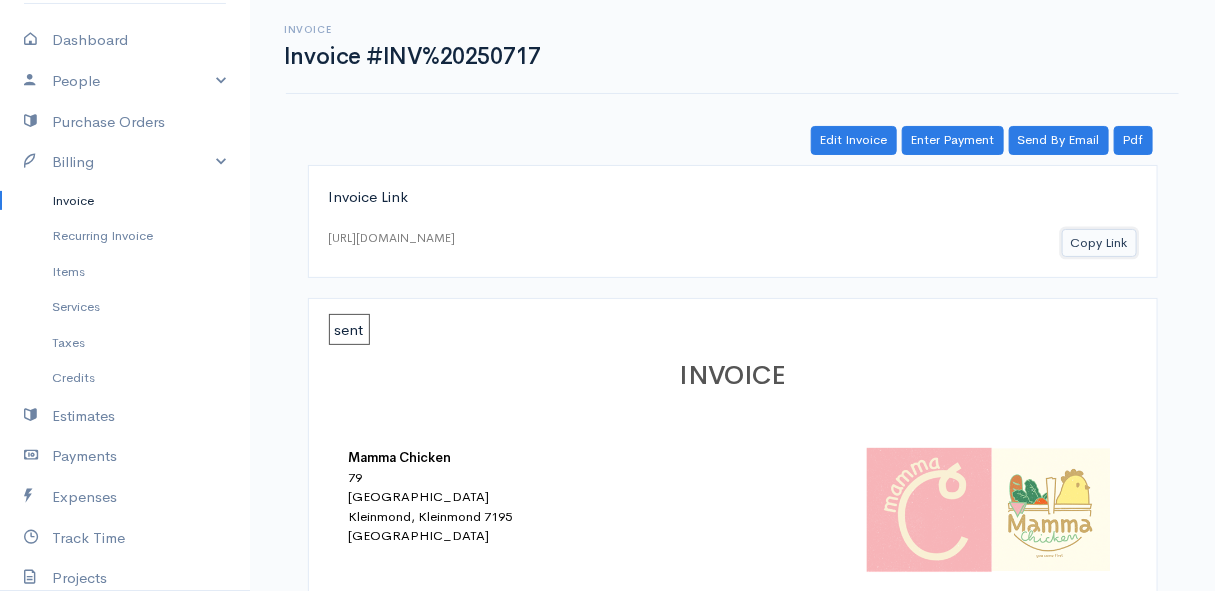 click on "Copy Link" at bounding box center (1099, 243) 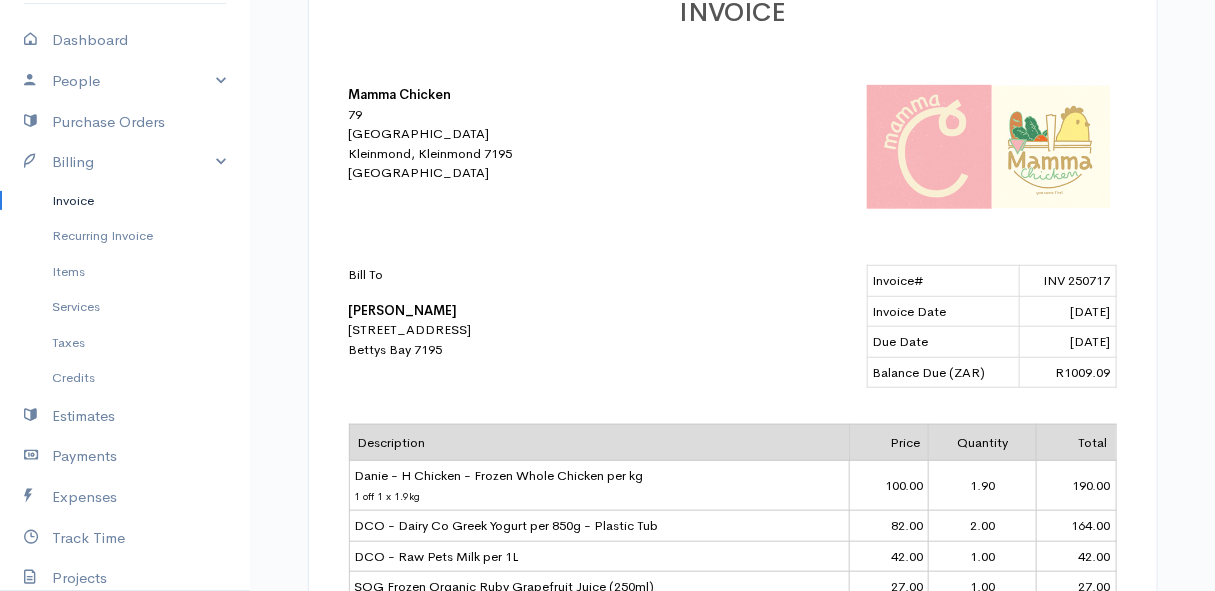 scroll, scrollTop: 272, scrollLeft: 0, axis: vertical 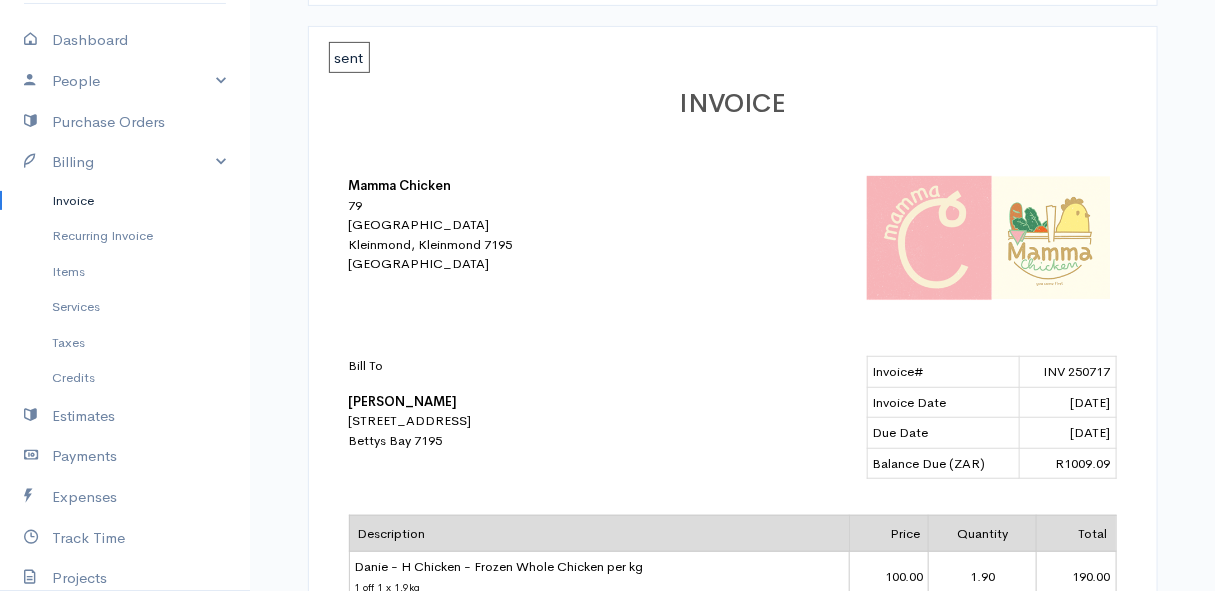 click on "INVOICE" at bounding box center [733, 104] 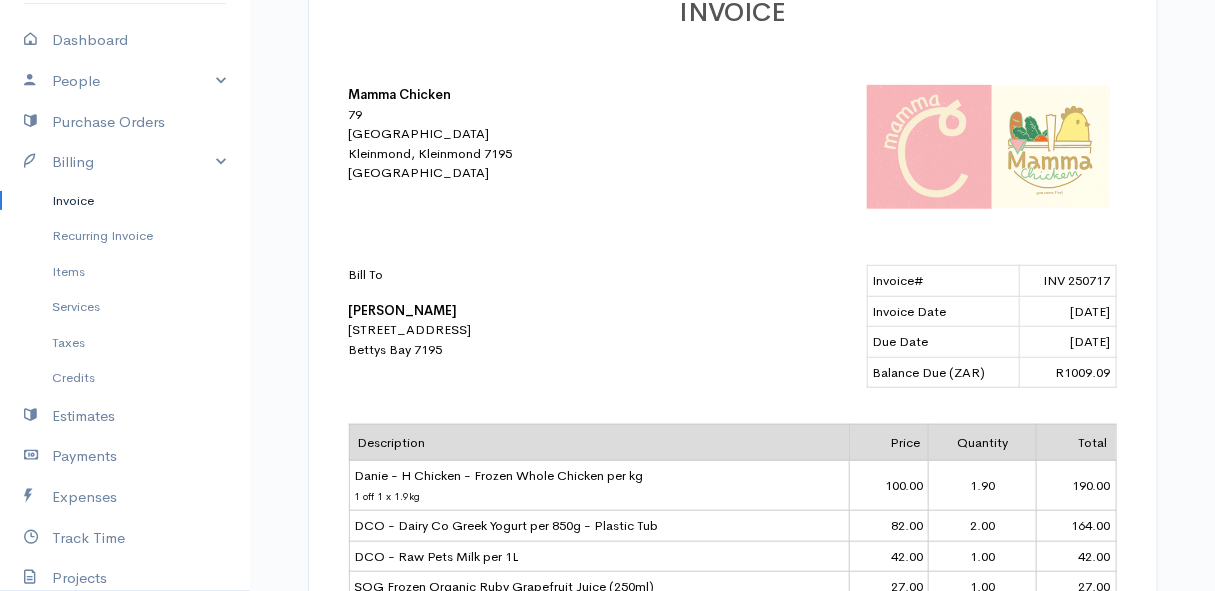 click on "Invoice" at bounding box center (125, 201) 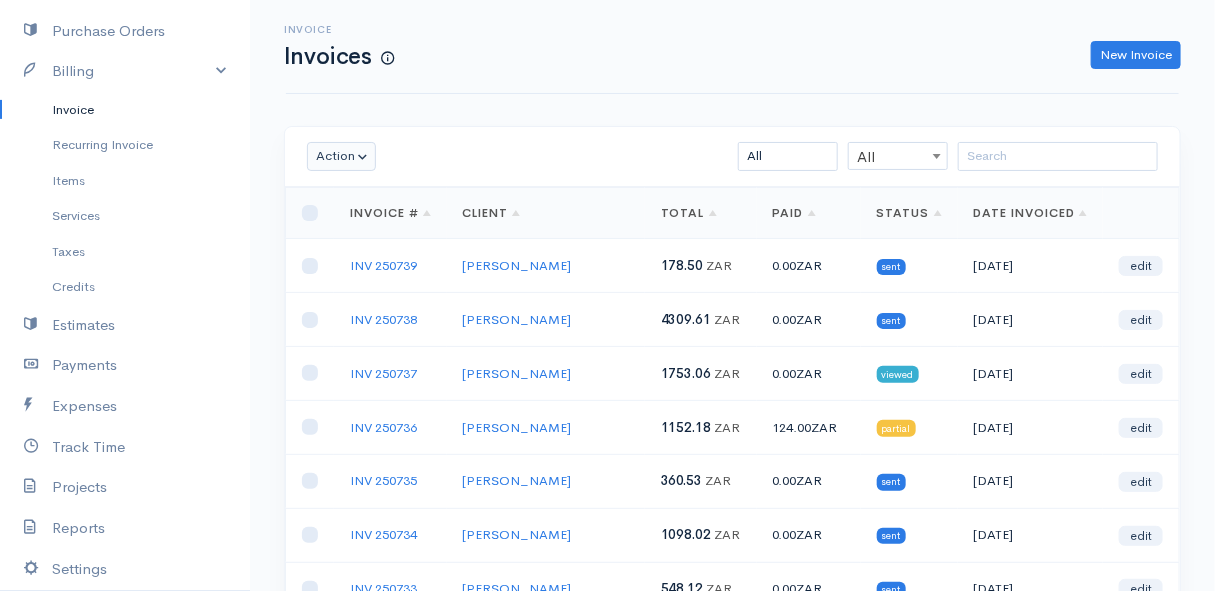 scroll, scrollTop: 272, scrollLeft: 0, axis: vertical 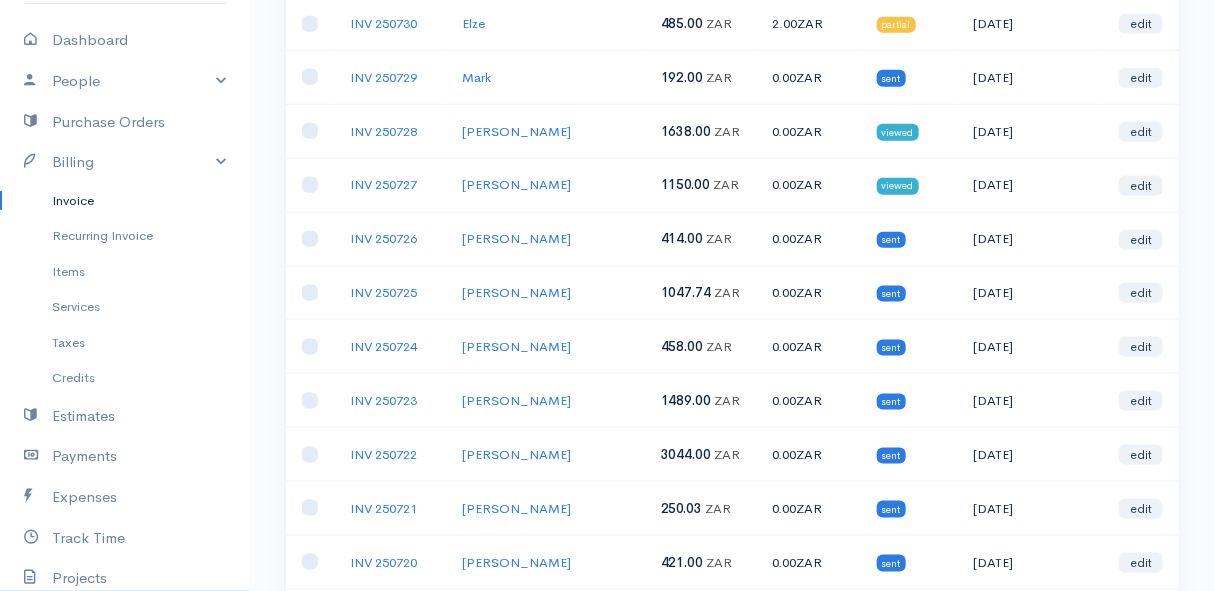 click on "Invoice" at bounding box center [125, 201] 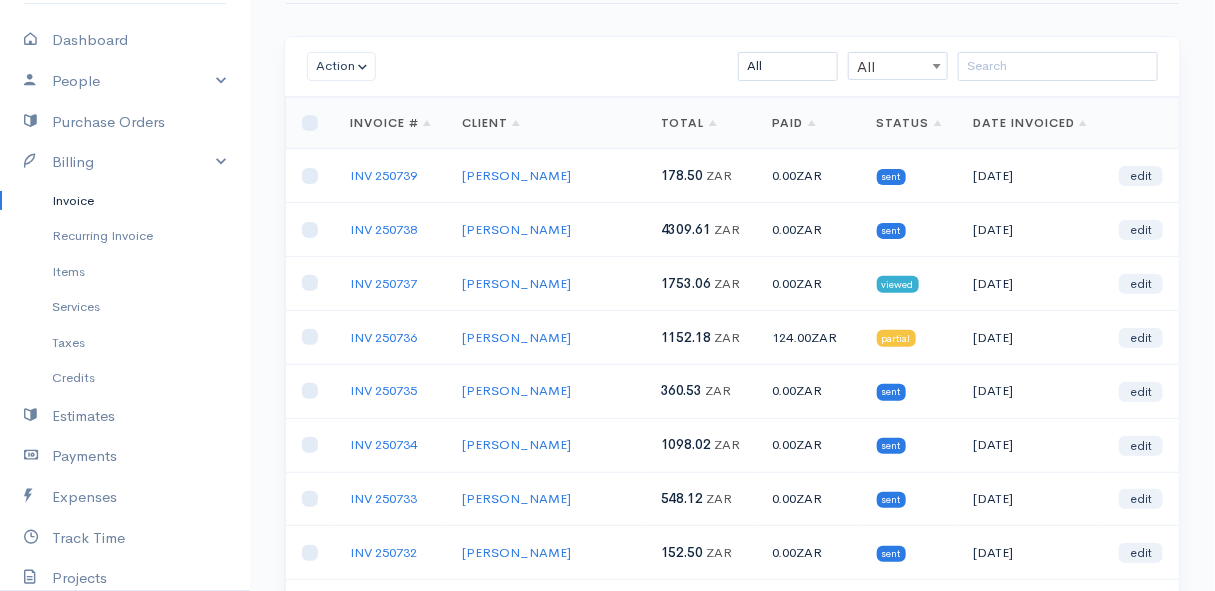 scroll, scrollTop: 0, scrollLeft: 0, axis: both 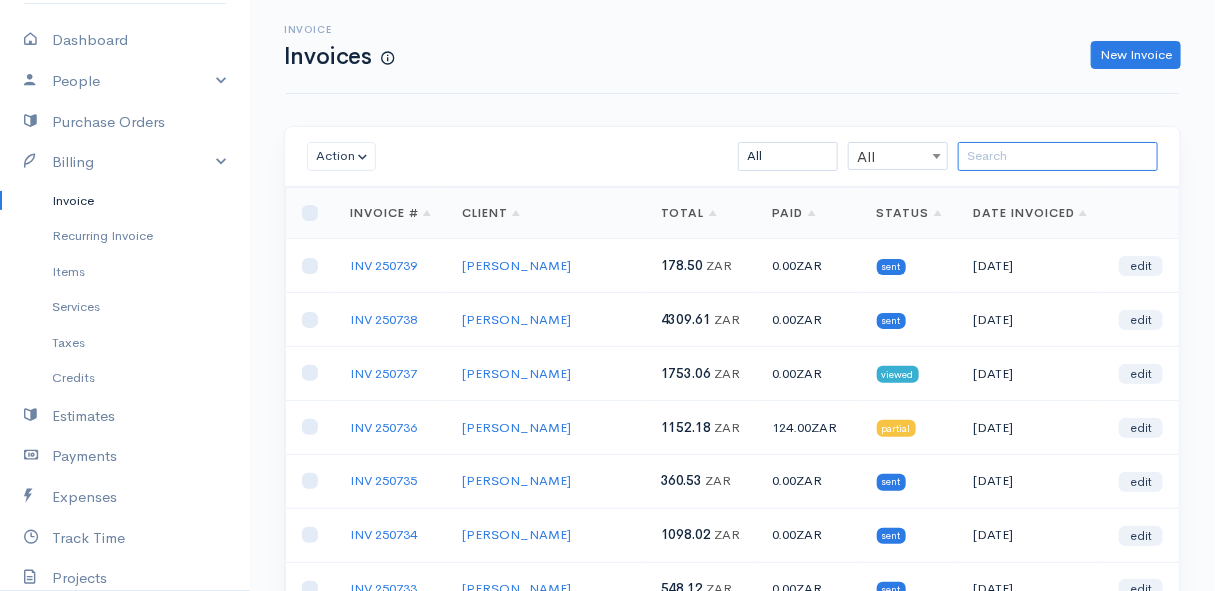 click at bounding box center [1058, 156] 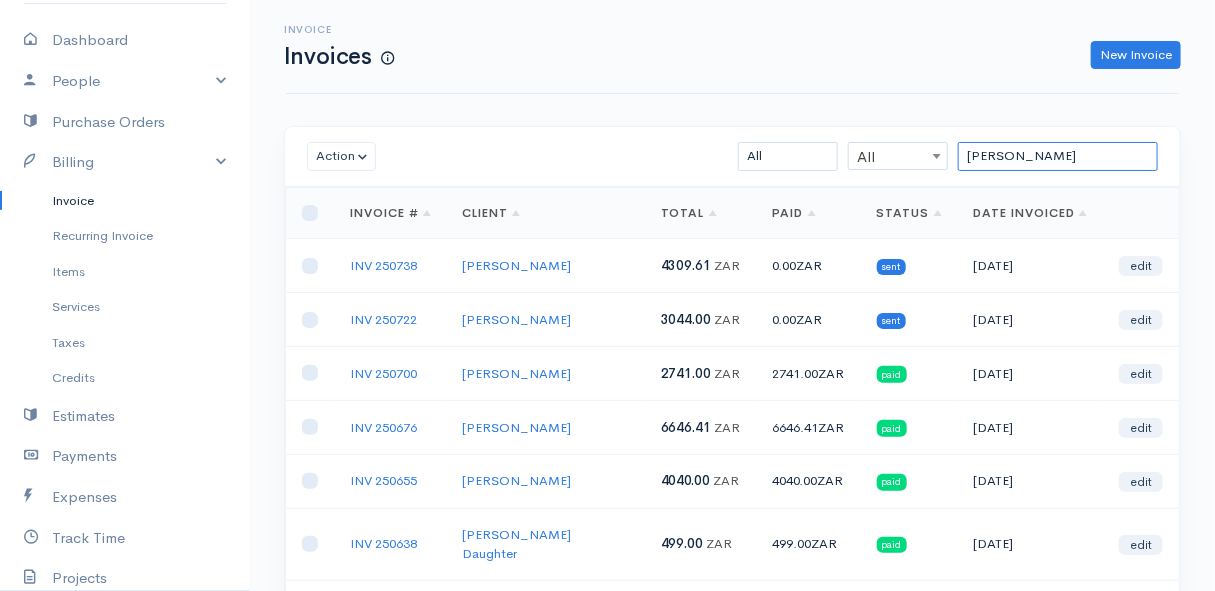 scroll, scrollTop: 90, scrollLeft: 0, axis: vertical 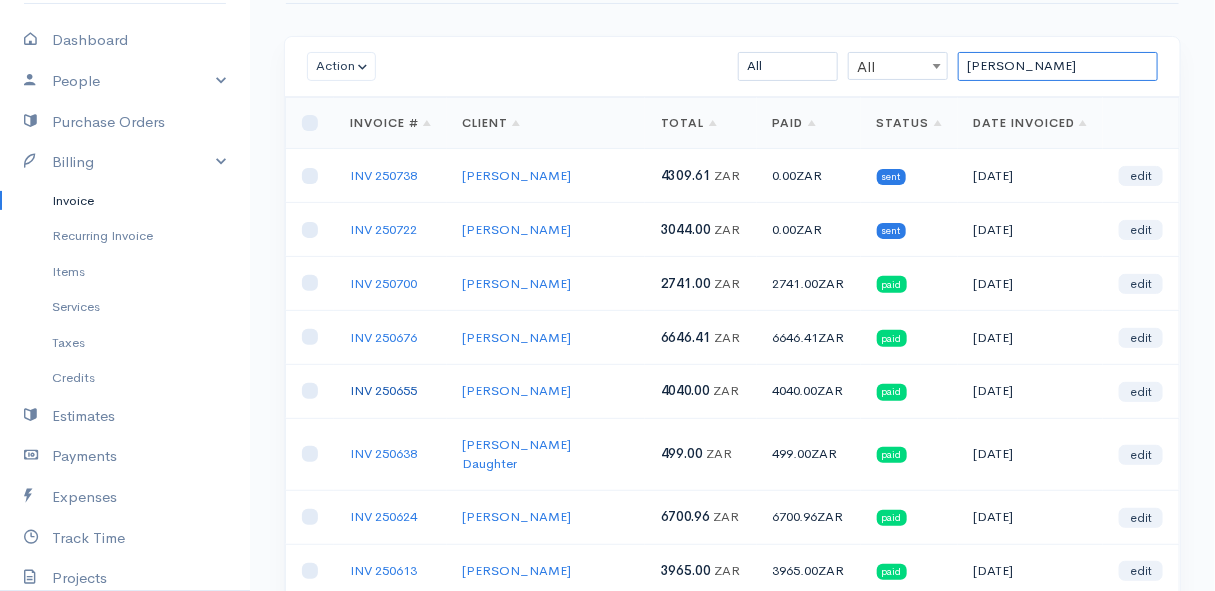 type on "[PERSON_NAME]" 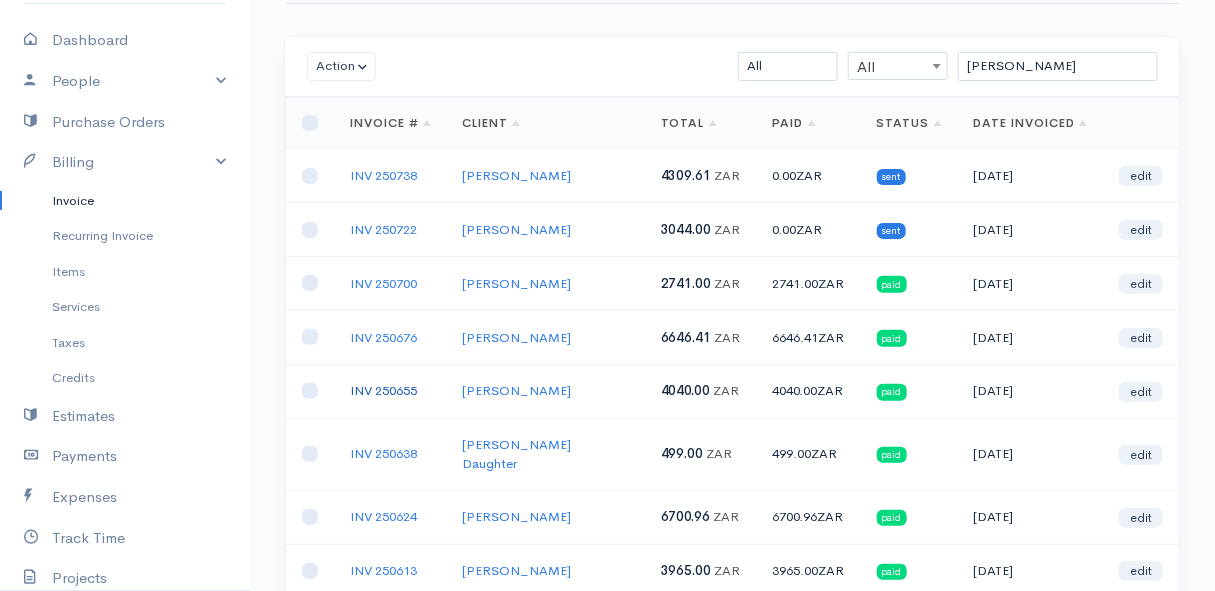 click on "INV 250655" at bounding box center (383, 390) 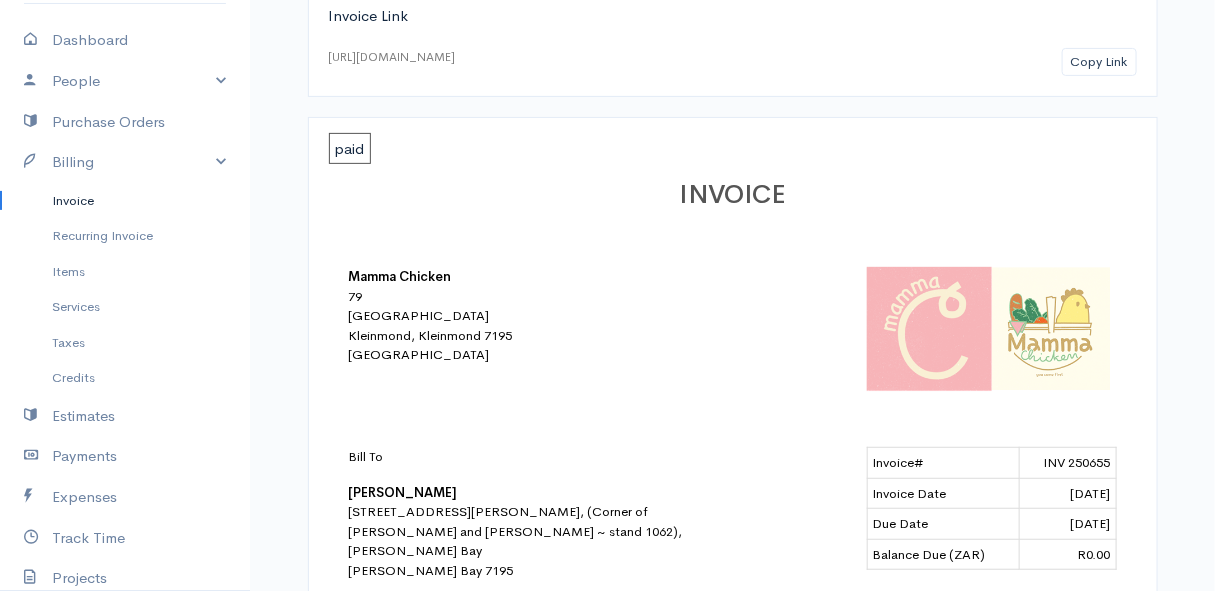 scroll, scrollTop: 0, scrollLeft: 0, axis: both 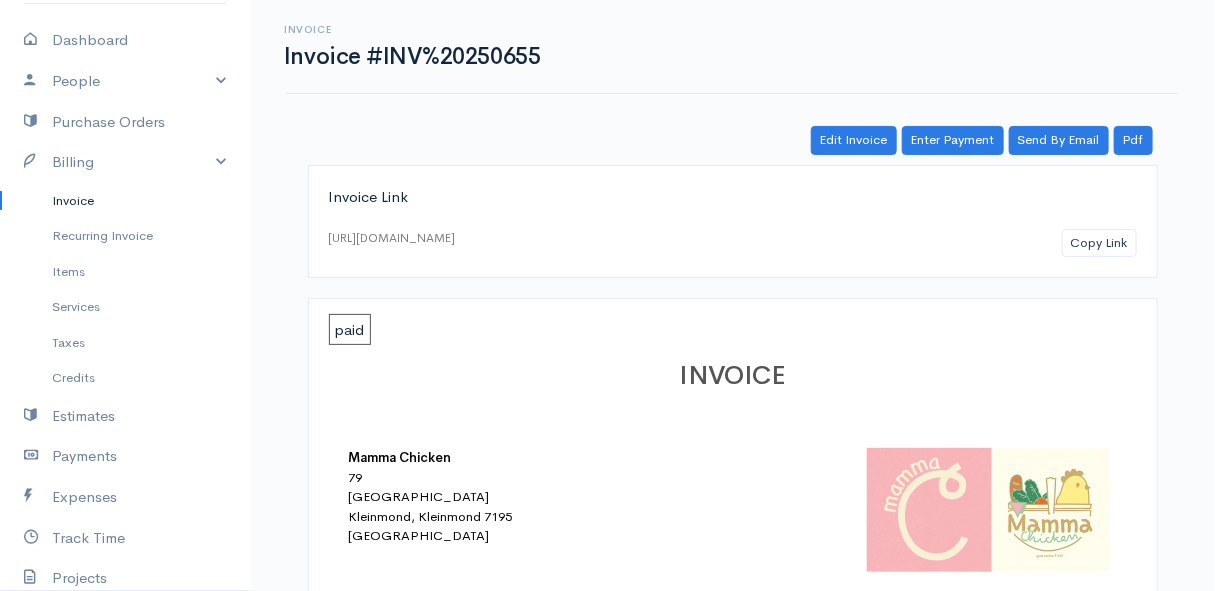 click on "Invoice" at bounding box center [125, 201] 